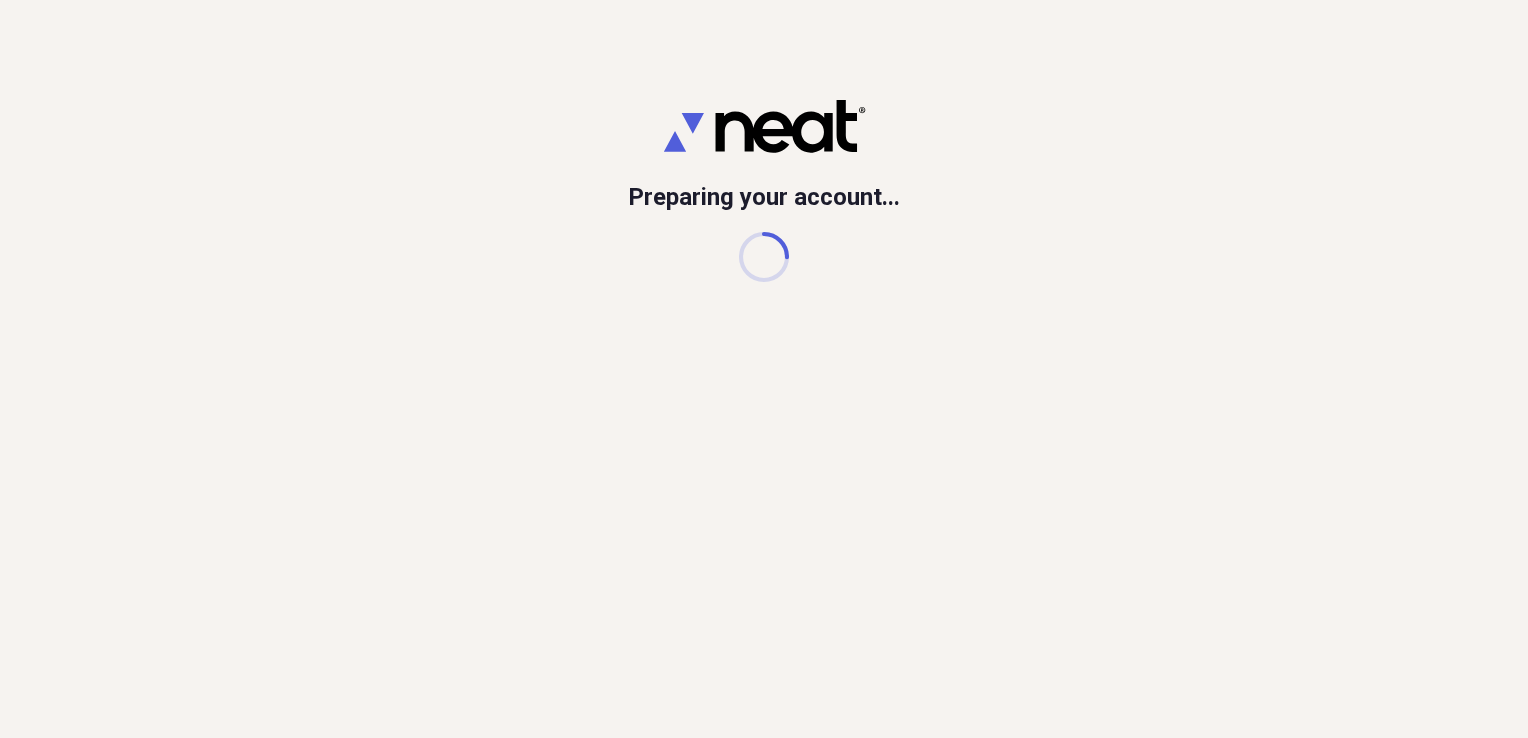 scroll, scrollTop: 0, scrollLeft: 0, axis: both 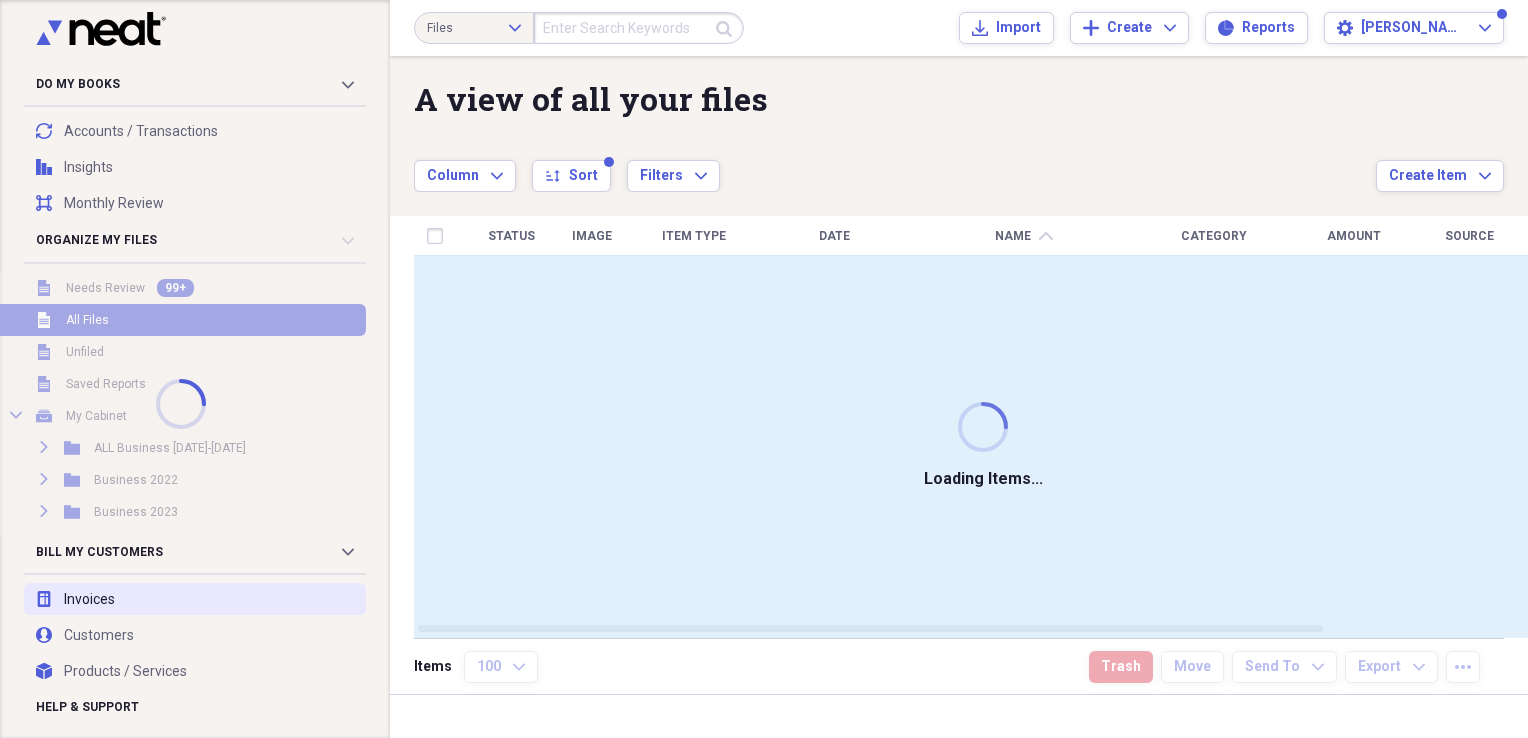 click on "invoices Invoices" at bounding box center [195, 599] 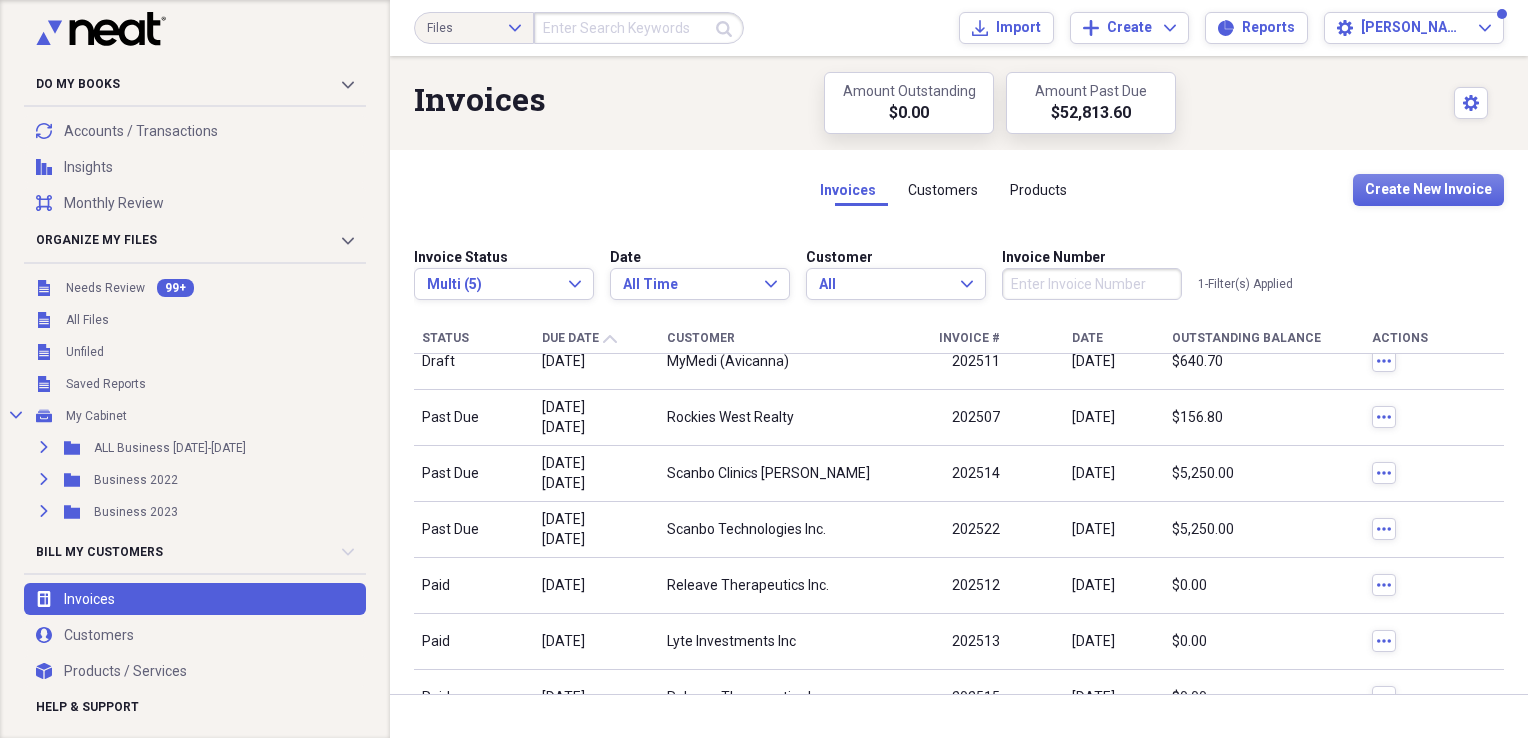 scroll, scrollTop: 3504, scrollLeft: 0, axis: vertical 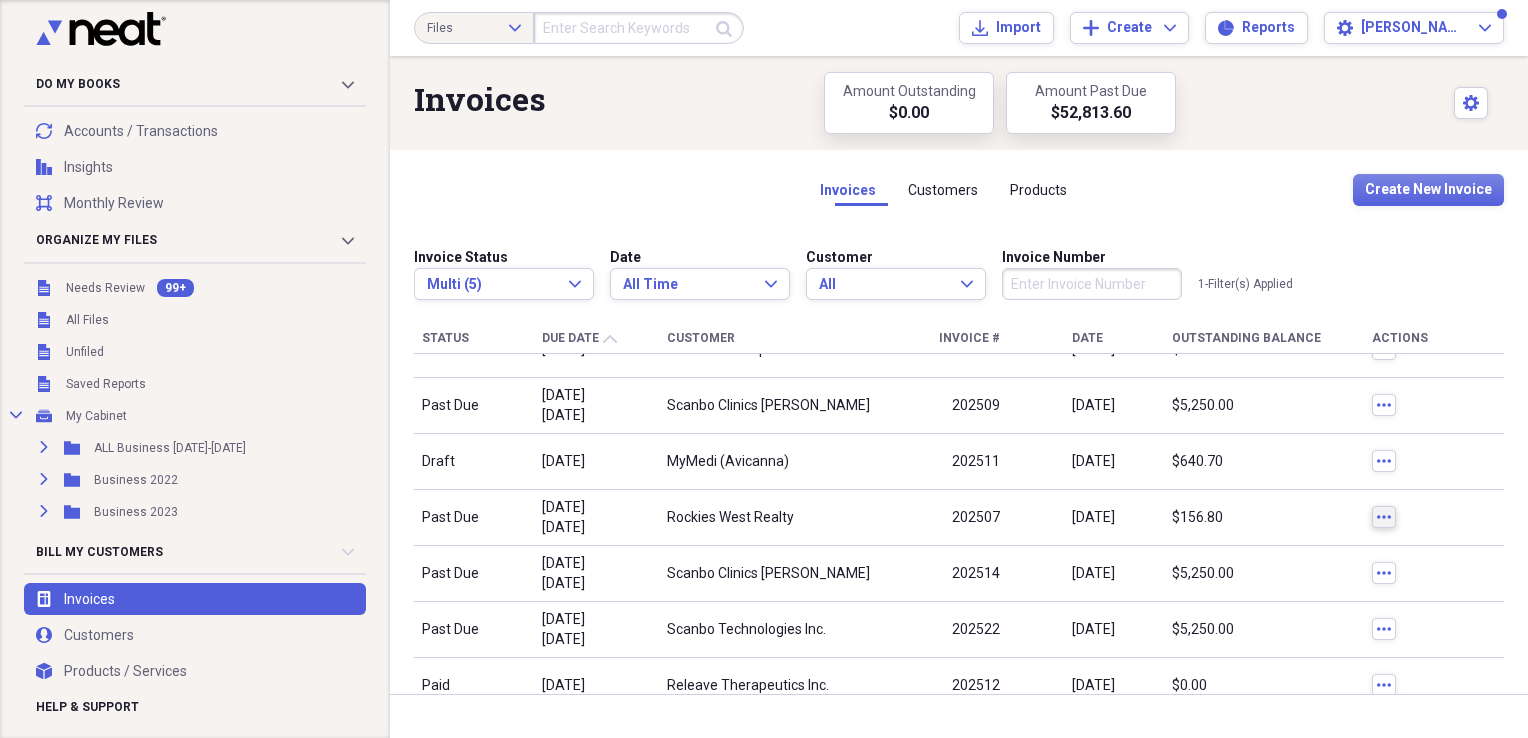 click on "more" 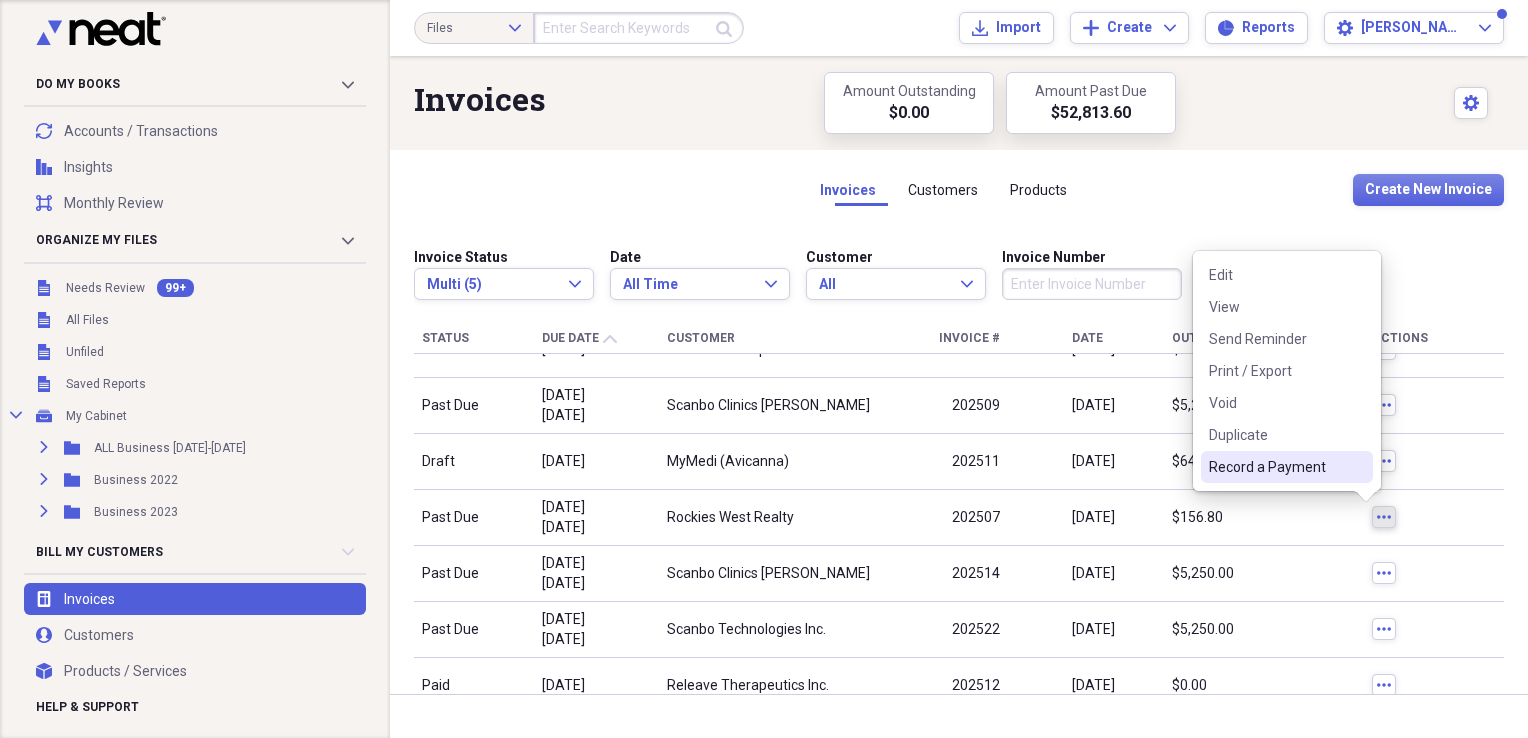 click on "Record a Payment" at bounding box center [1275, 467] 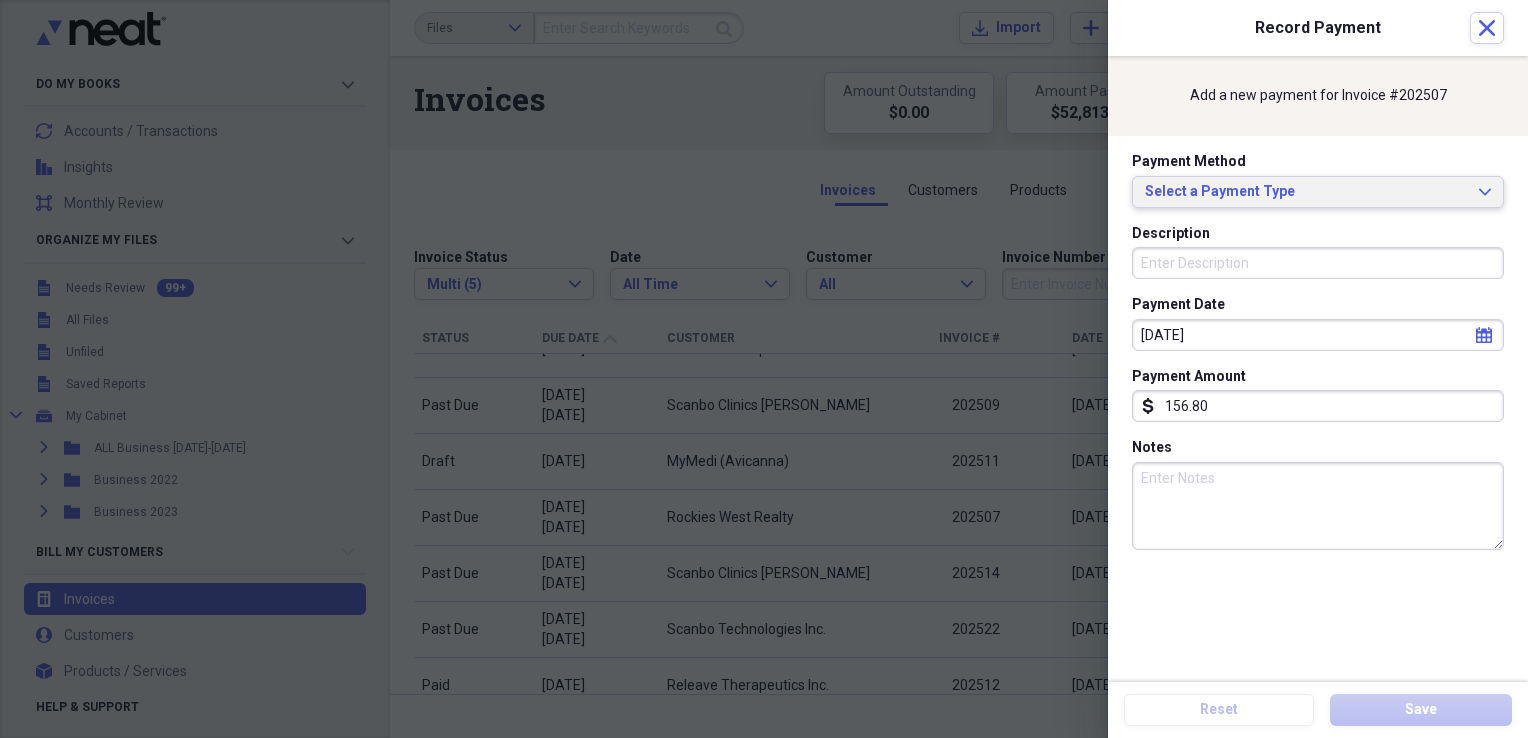 click on "Select a Payment Type Expand" at bounding box center [1318, 192] 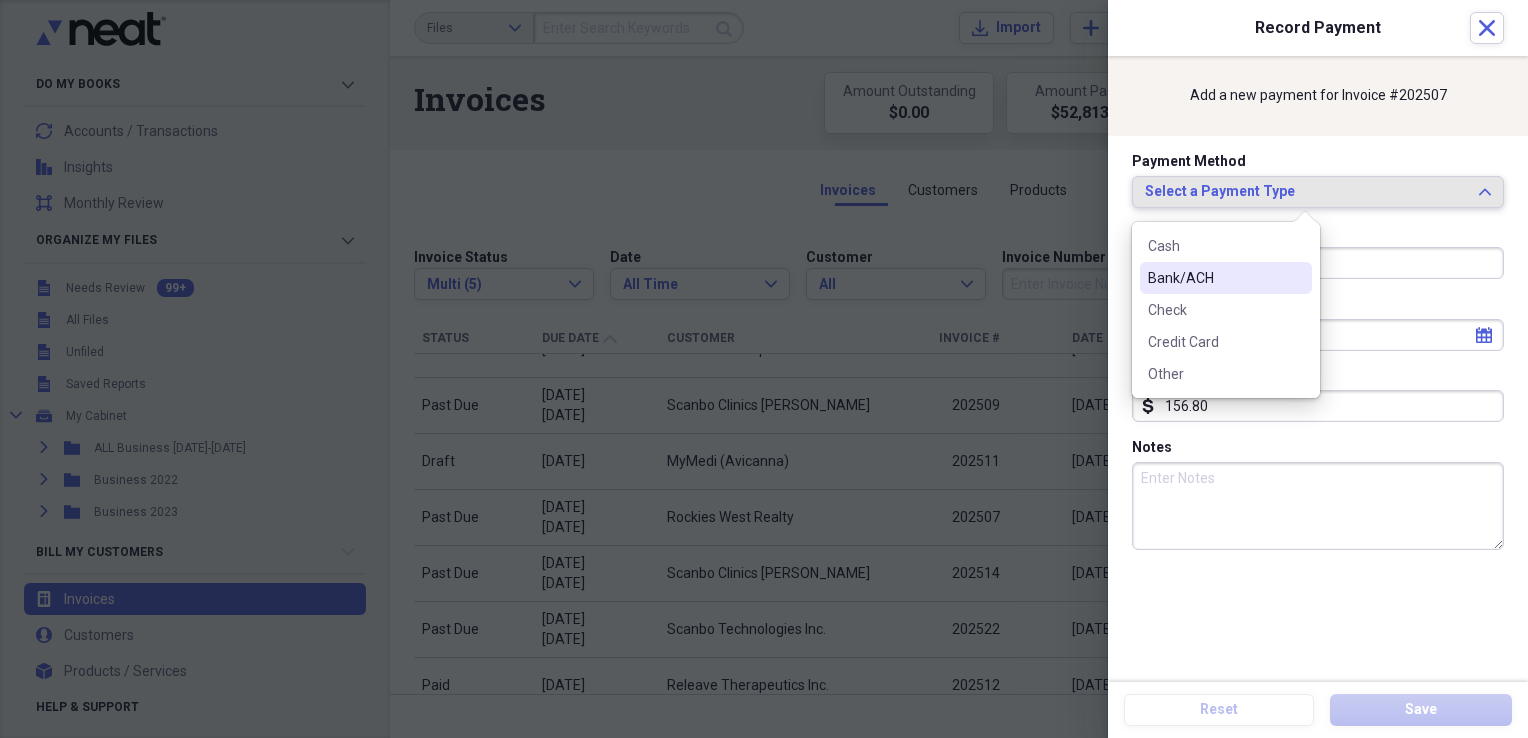click on "Bank/ACH" at bounding box center (1214, 278) 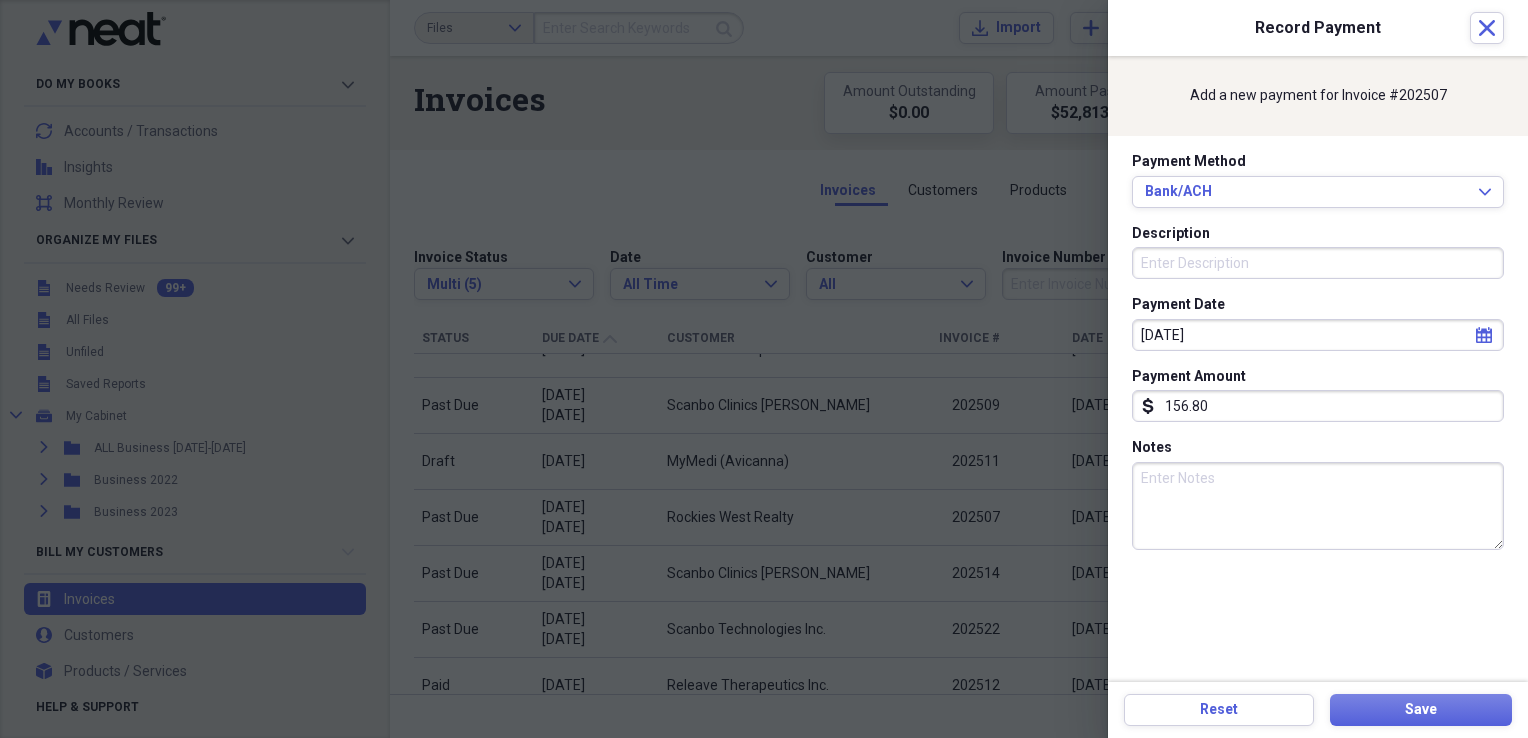 click 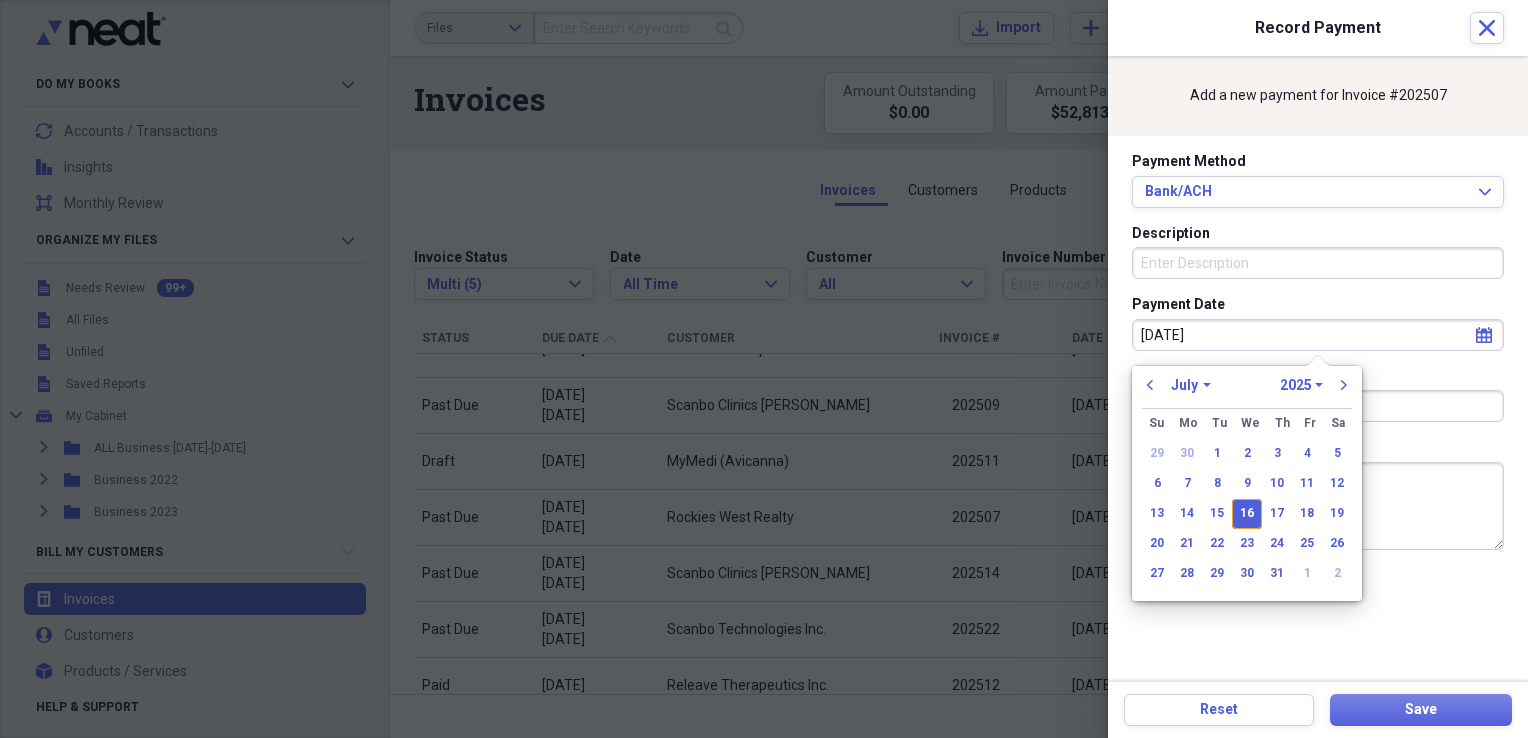 click on "previous January February March April May June July August September October November December 1970 1971 1972 1973 1974 1975 1976 1977 1978 1979 1980 1981 1982 1983 1984 1985 1986 1987 1988 1989 1990 1991 1992 1993 1994 1995 1996 1997 1998 1999 2000 2001 2002 2003 2004 2005 2006 2007 2008 2009 2010 2011 2012 2013 2014 2015 2016 2017 2018 2019 2020 2021 2022 2023 2024 2025 2026 2027 2028 2029 2030 2031 2032 2033 2034 2035 next Su Sunday Mo Monday Tu Tuesday We Wednesday Th Thursday Fr Friday Sa Saturday 29 30 1 2 3 4 5 6 7 8 9 10 11 12 13 14 15 16 17 18 19 20 21 22 23 24 25 26 27 28 29 30 31 1 2" at bounding box center (1247, 483) 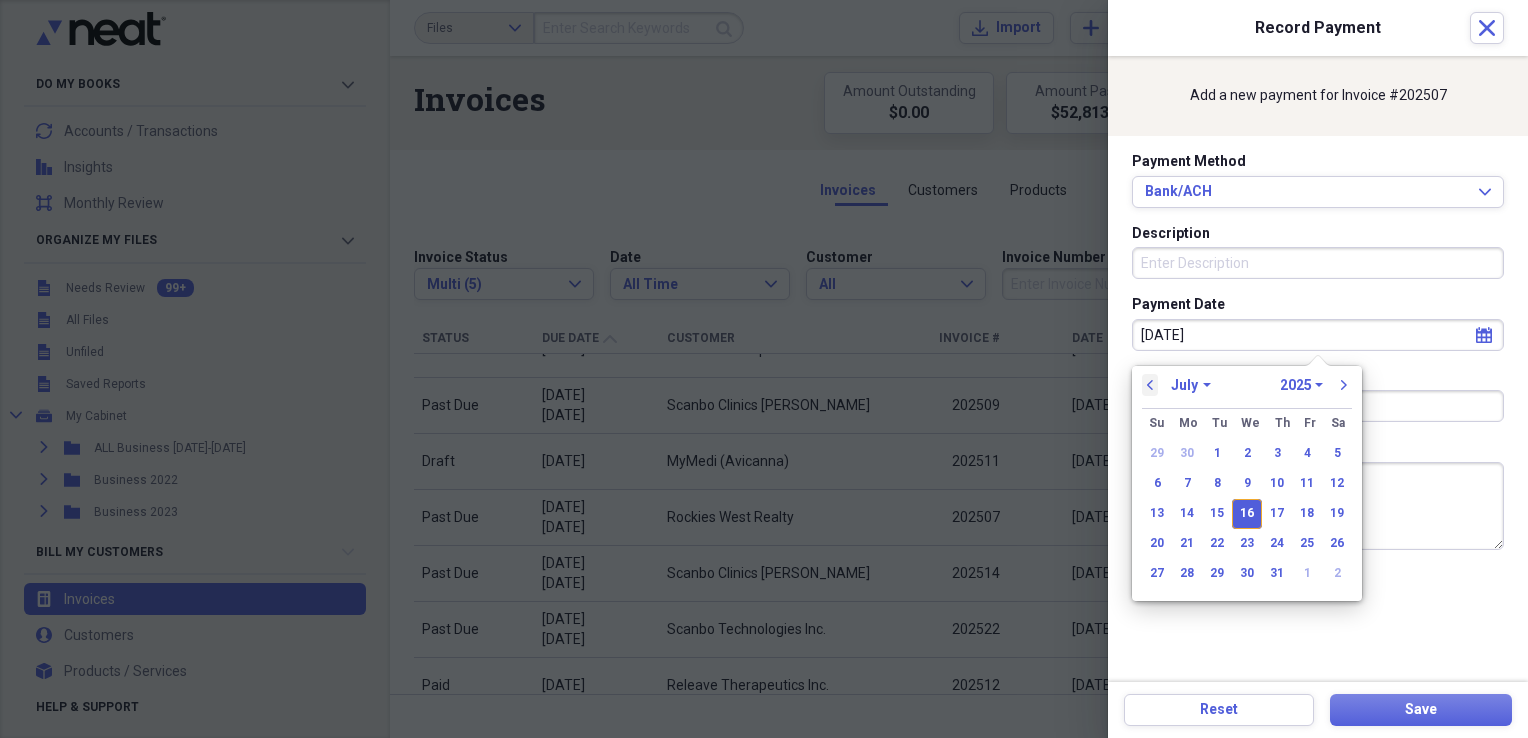click on "previous" at bounding box center (1150, 385) 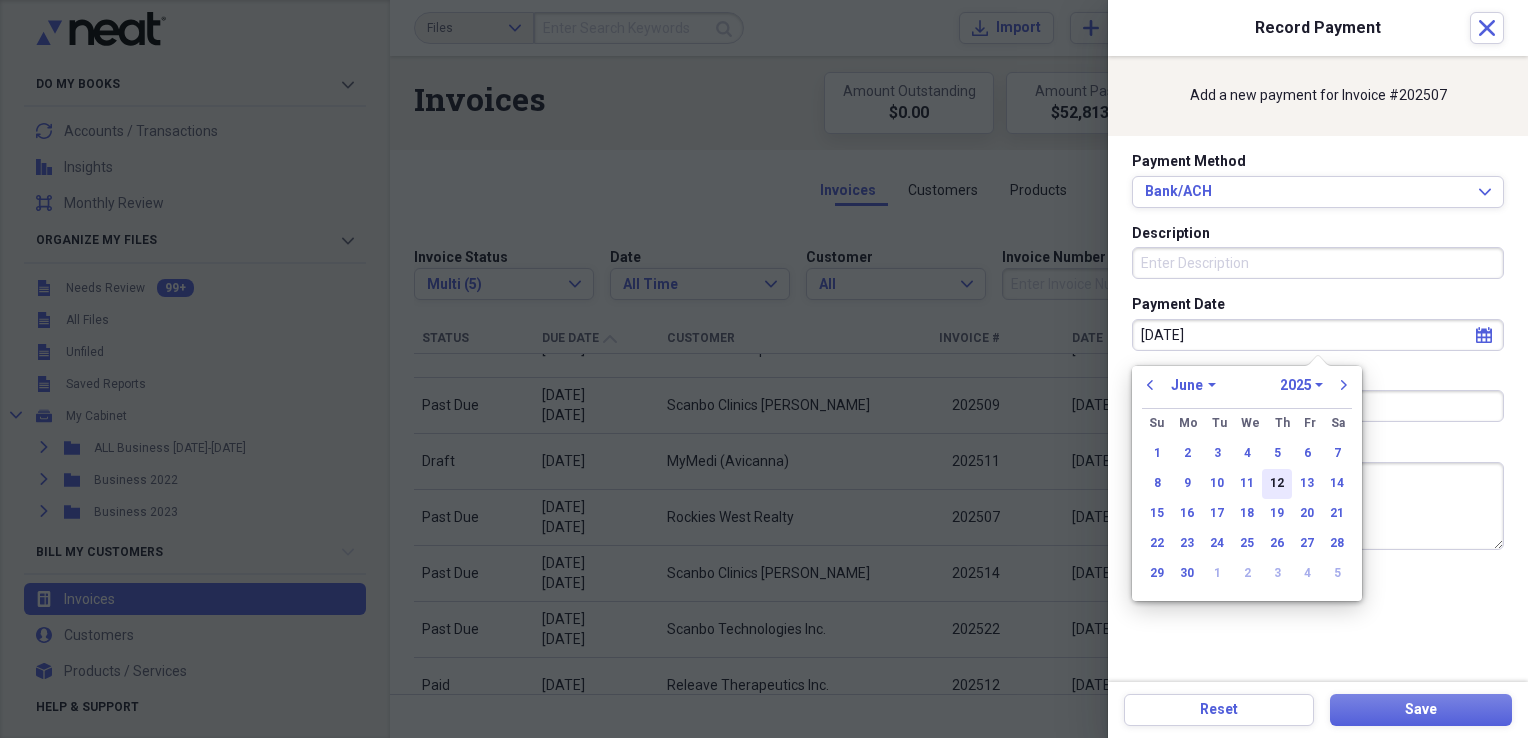 click on "12" at bounding box center (1277, 484) 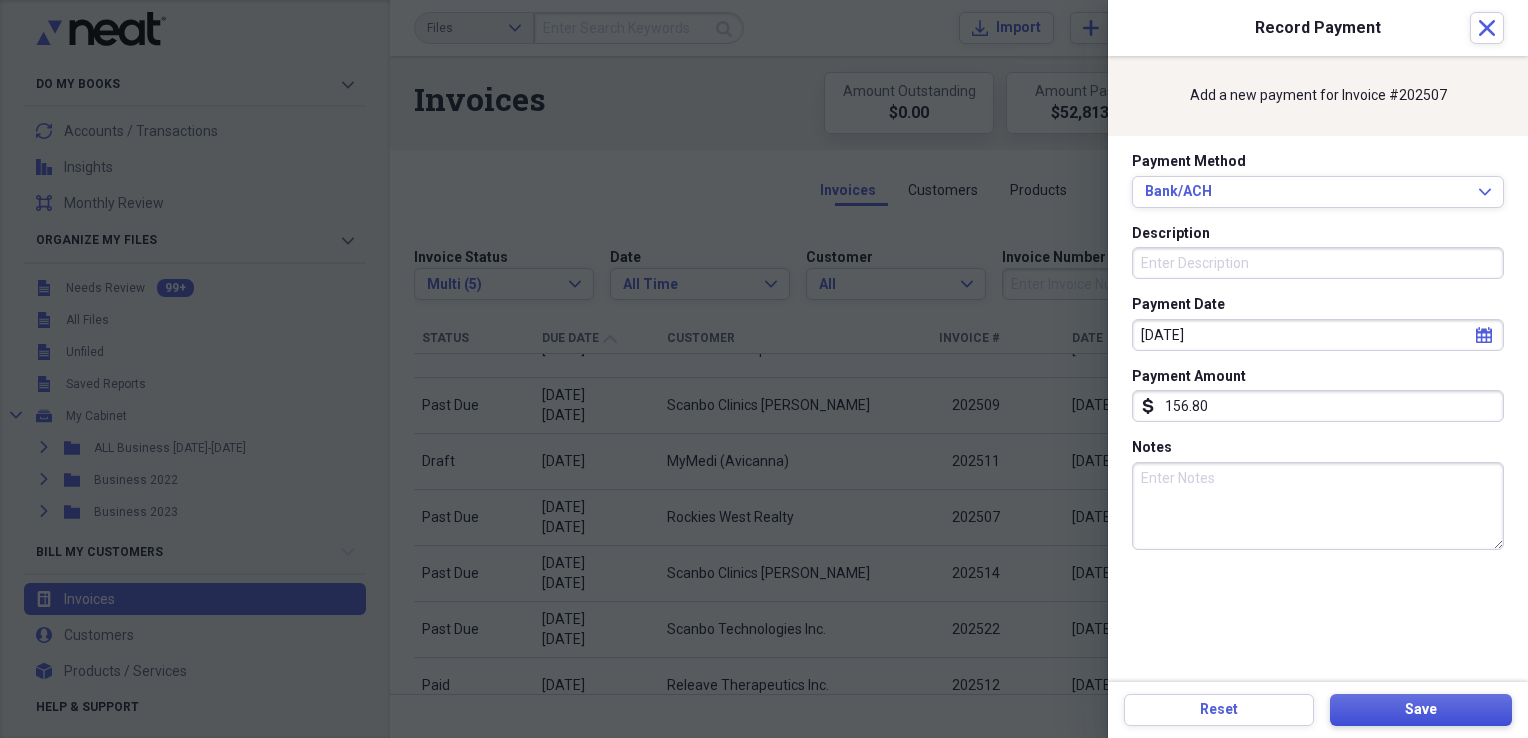 click on "Save" at bounding box center (1421, 710) 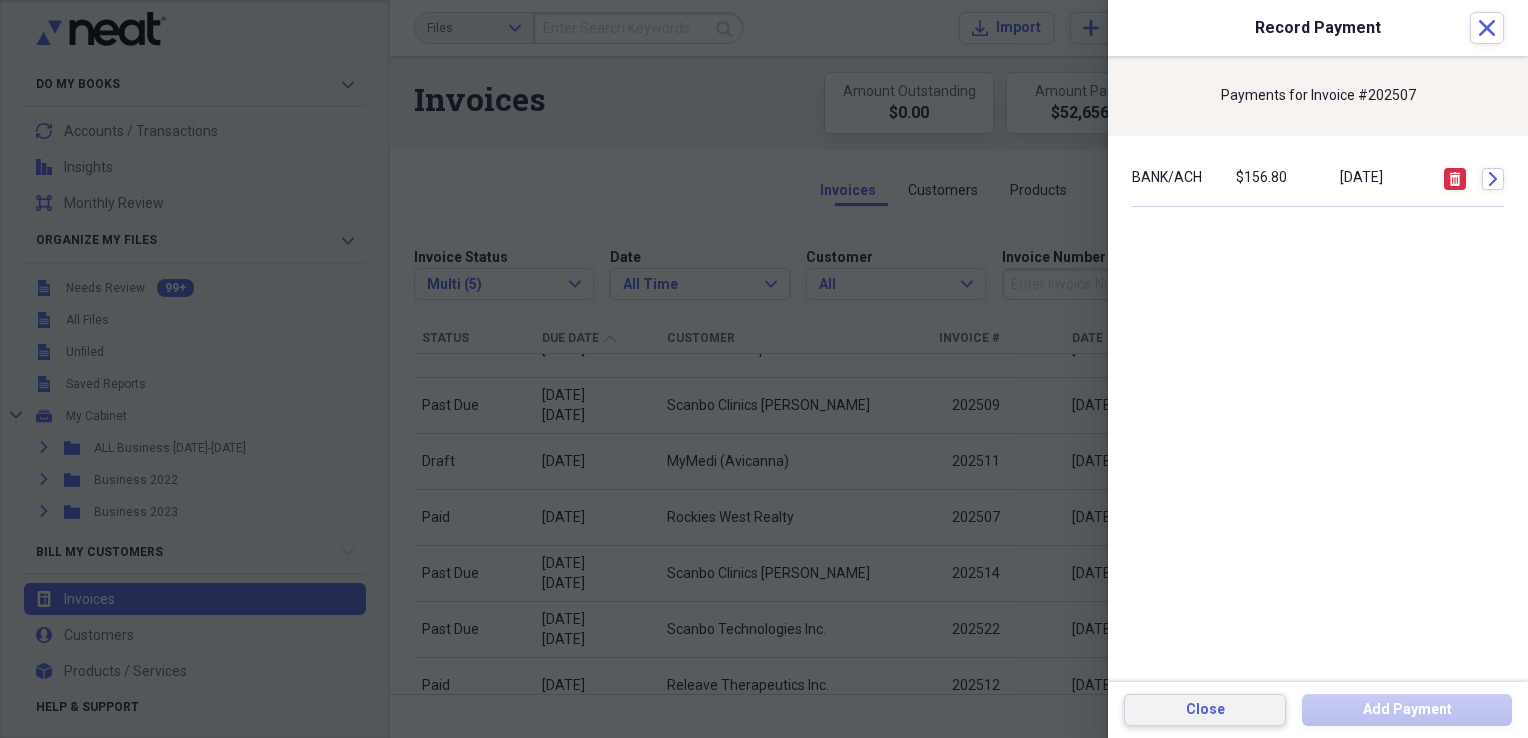 click on "Close" at bounding box center [1205, 710] 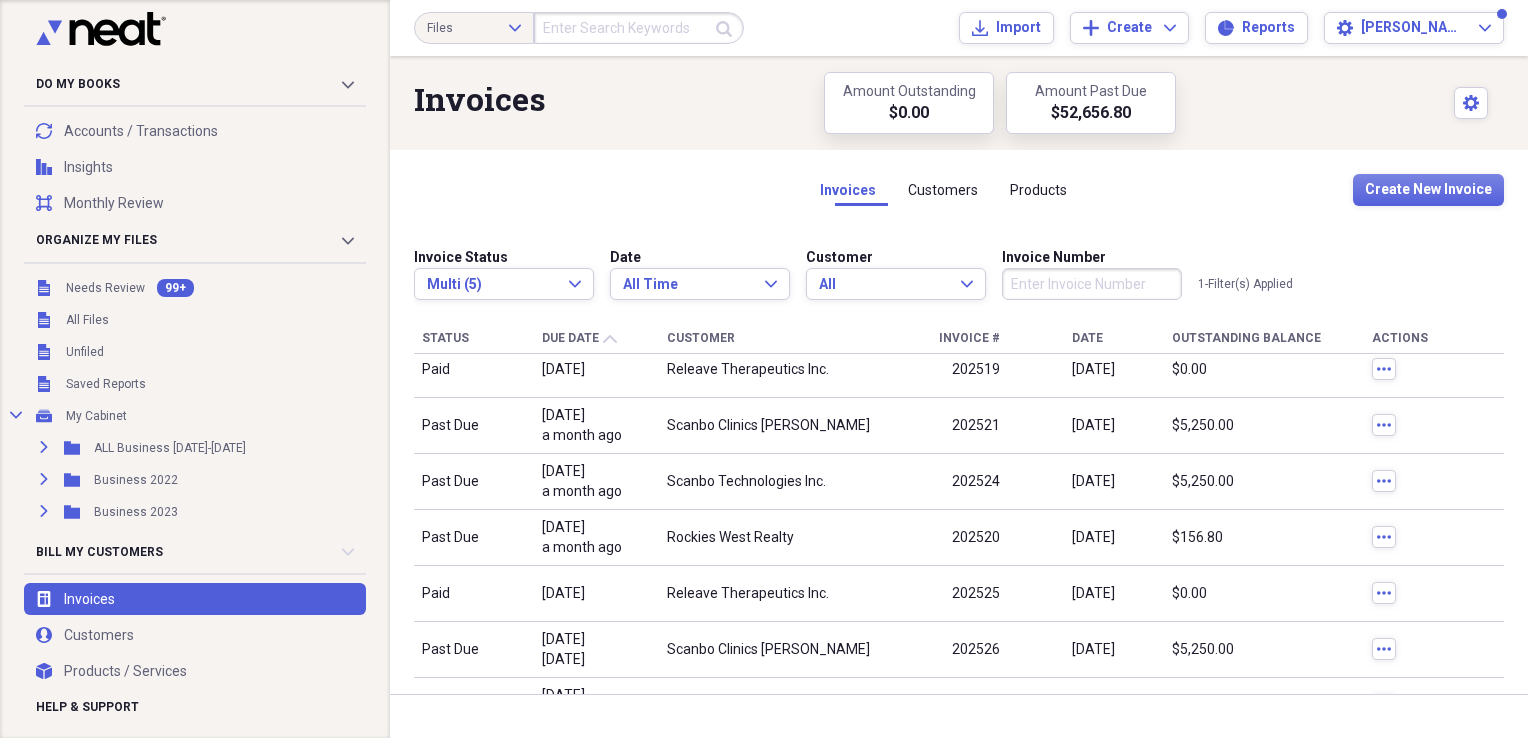 scroll, scrollTop: 4303, scrollLeft: 0, axis: vertical 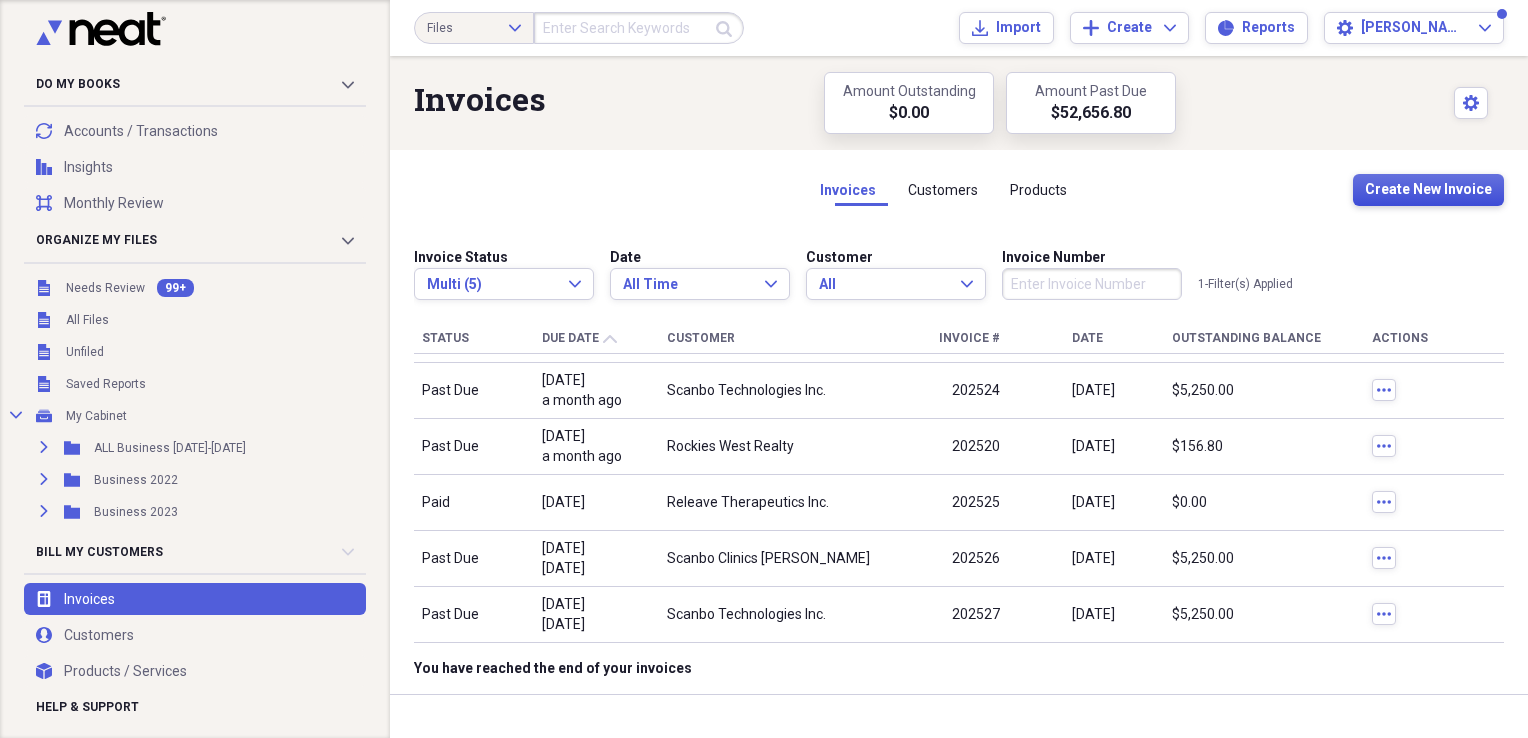 click on "Create New Invoice" at bounding box center (1428, 190) 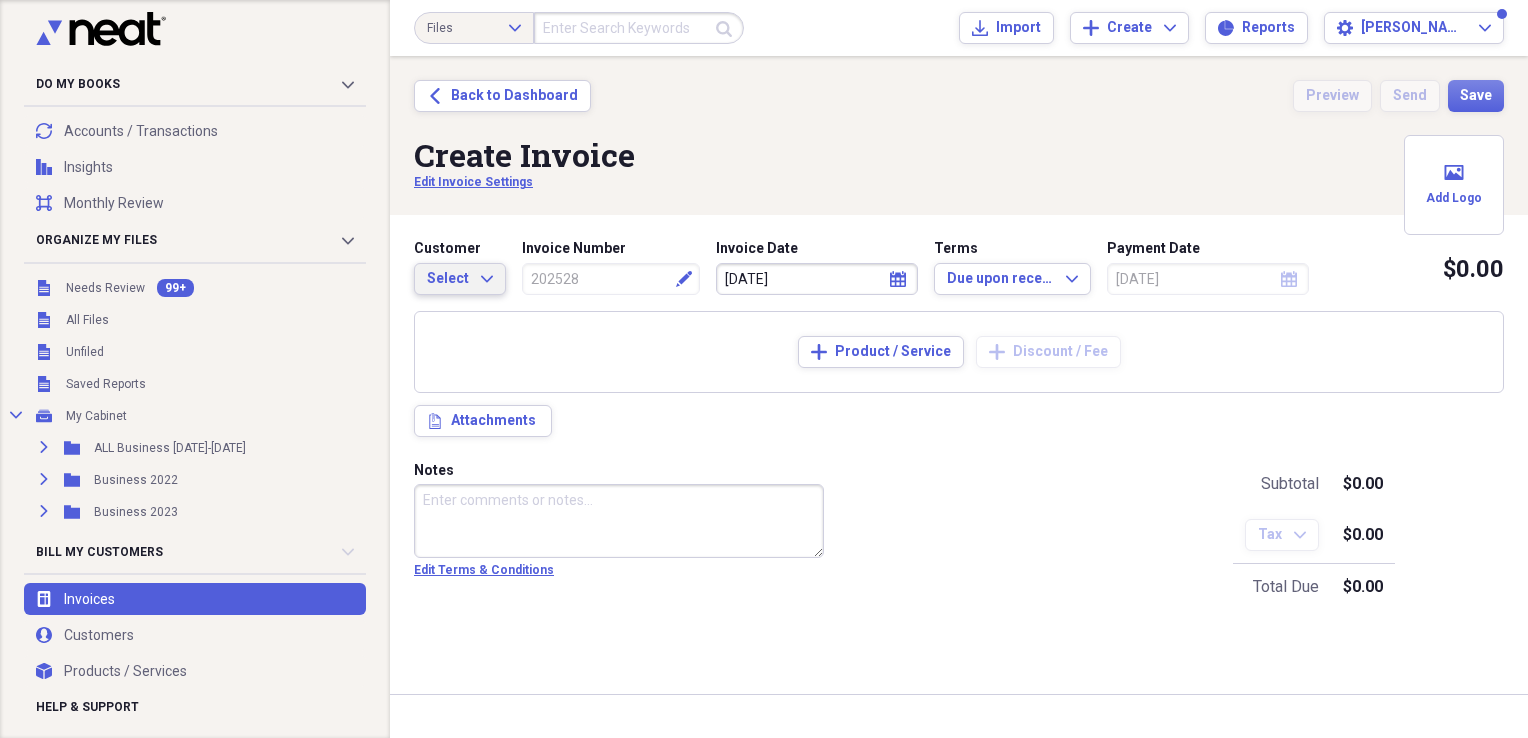 click on "Expand" 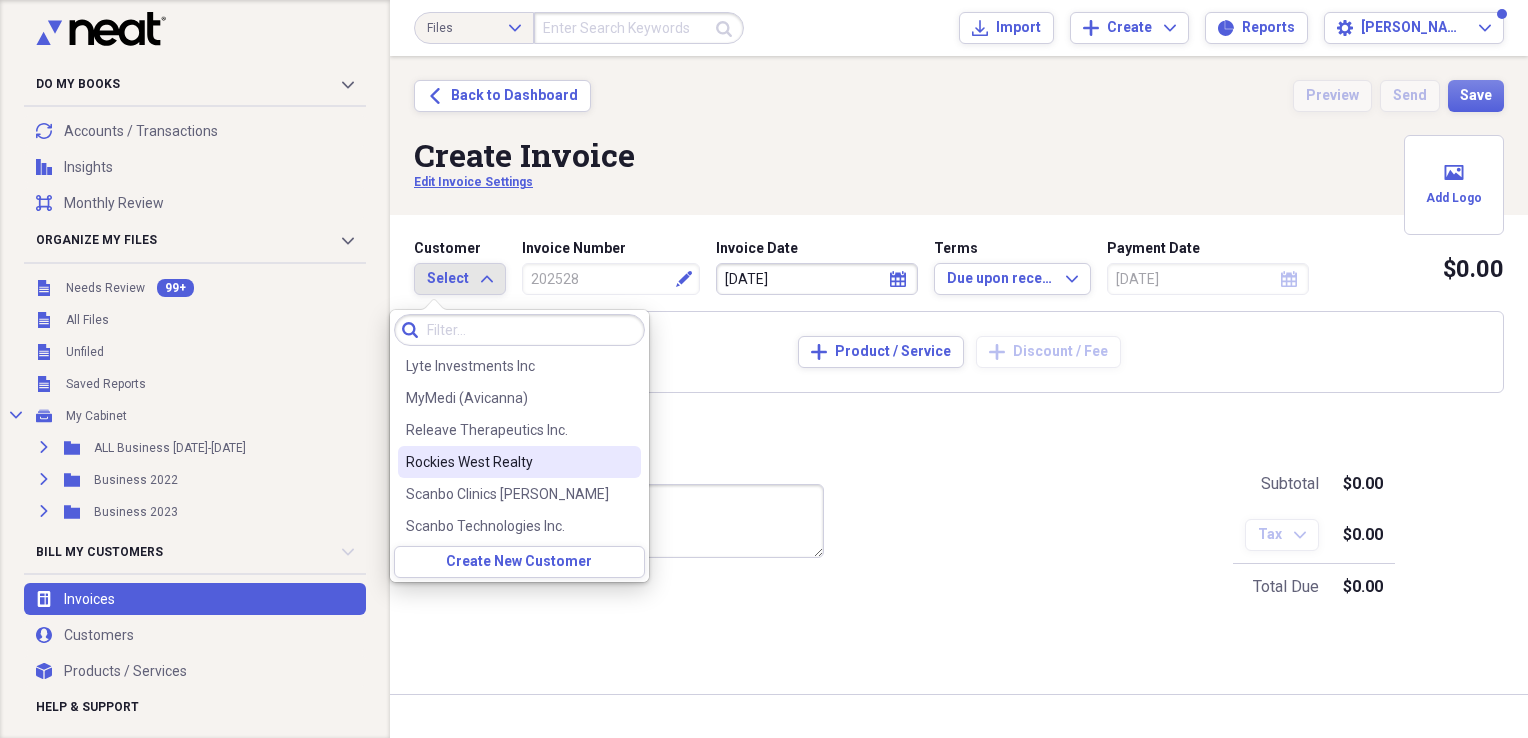 click on "Rockies West Realty" at bounding box center [507, 462] 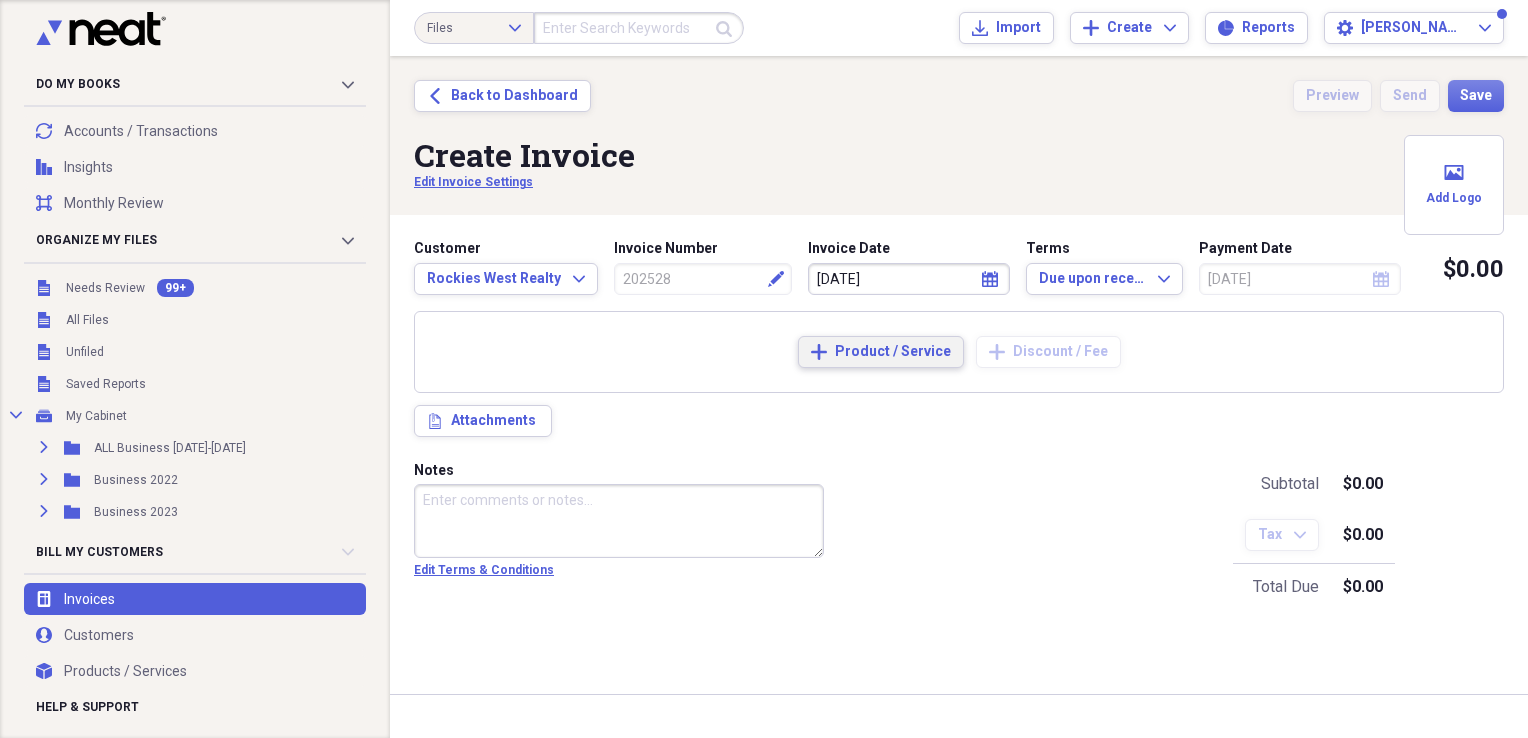 click on "Product / Service" at bounding box center [893, 352] 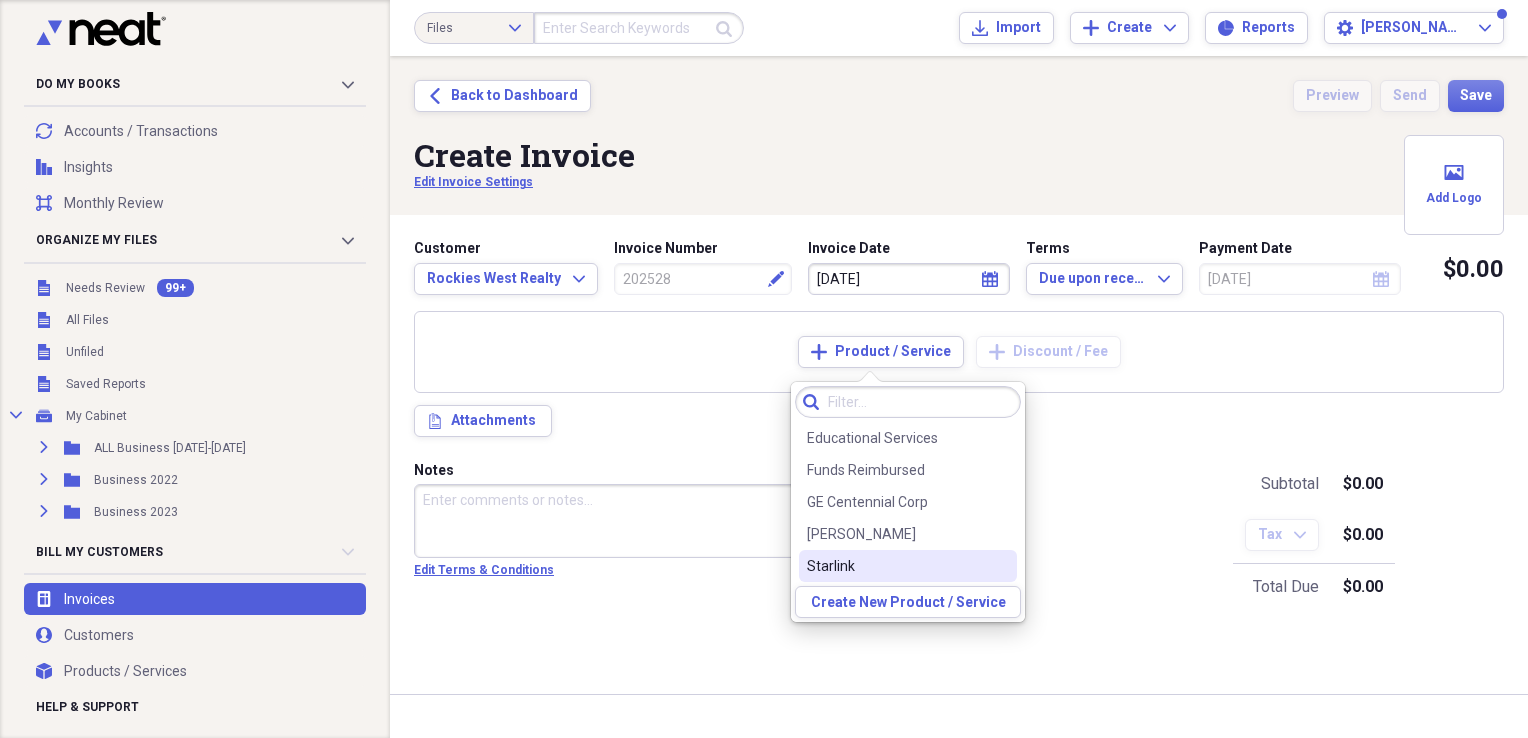 click on "Starlink" at bounding box center [896, 566] 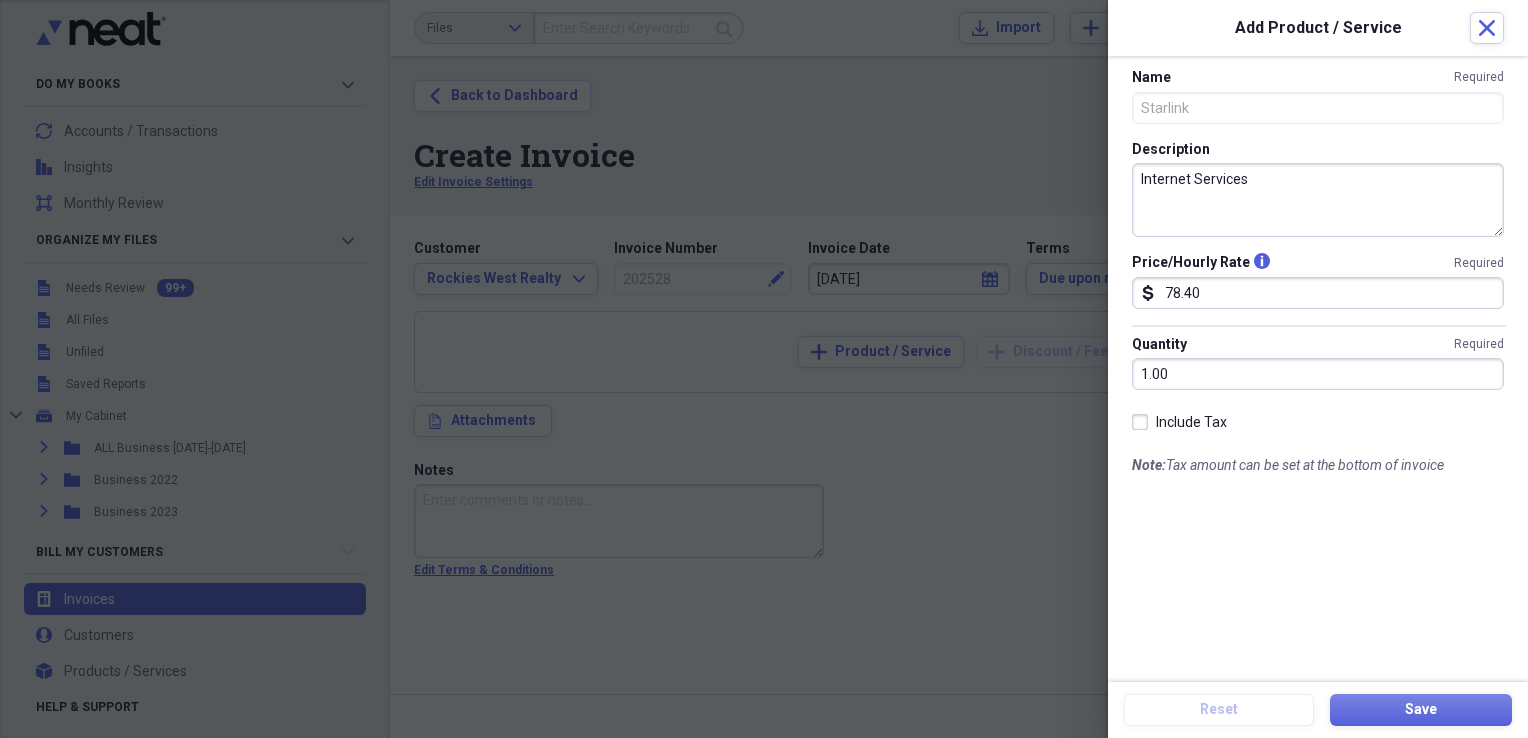 click on "Include Tax" at bounding box center [1179, 422] 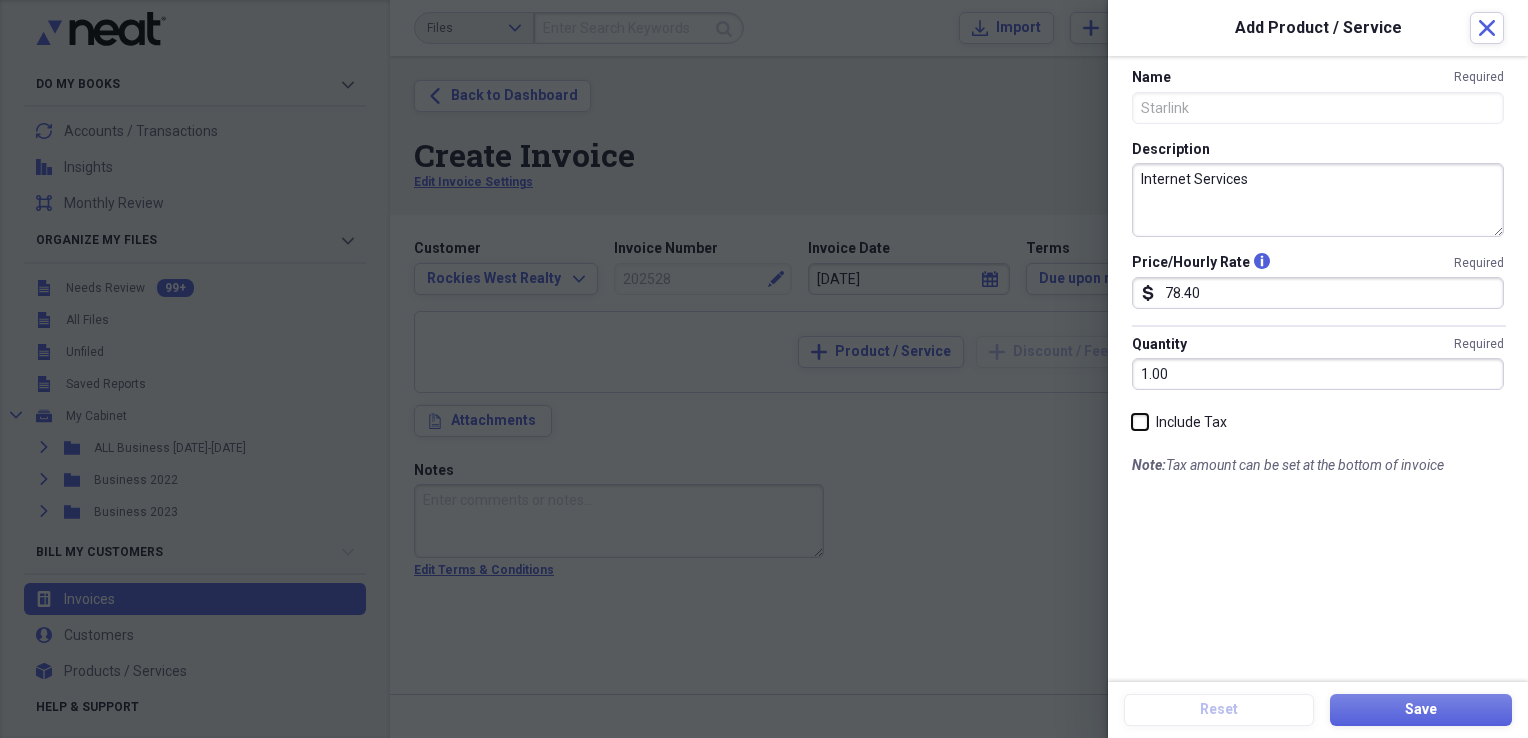 click on "Include Tax" at bounding box center (1132, 422) 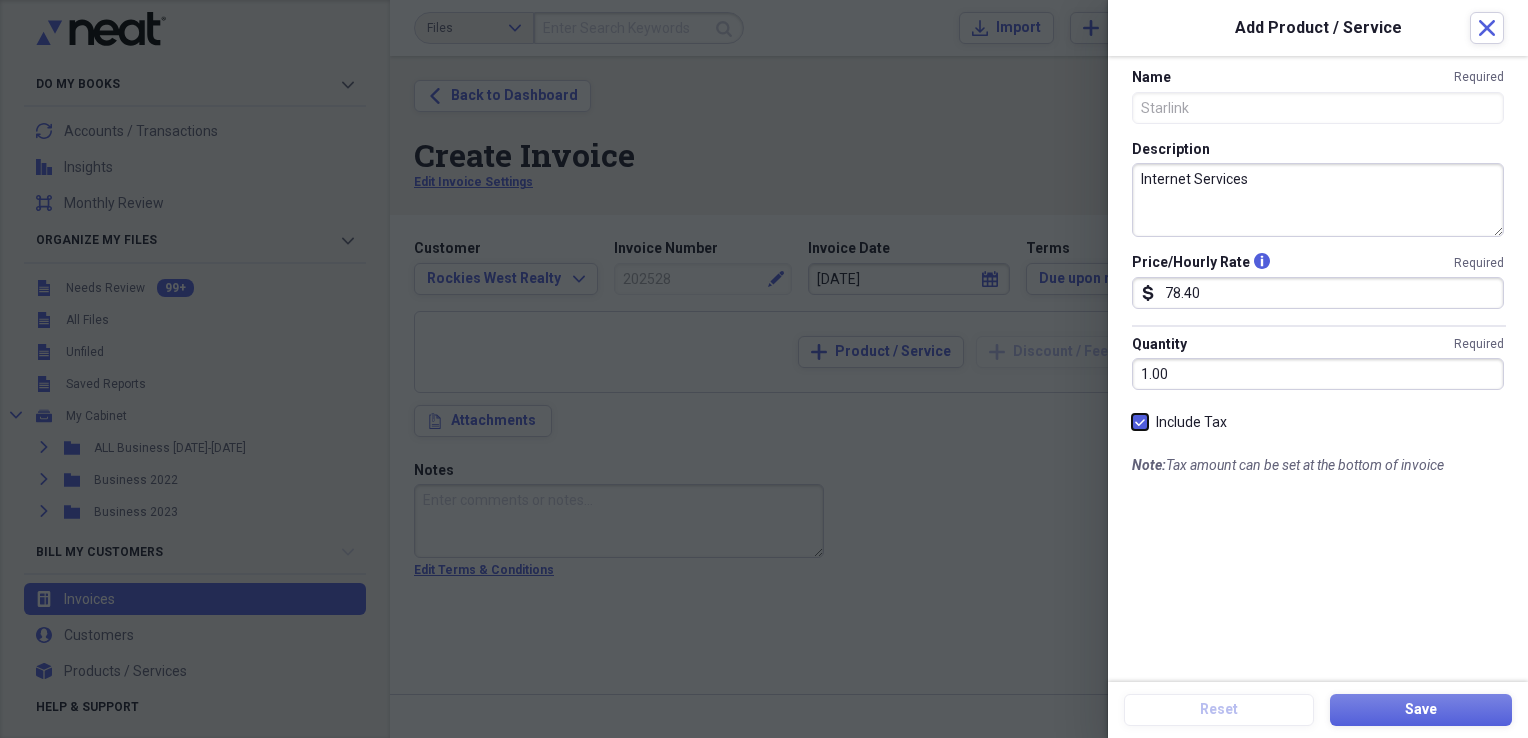 checkbox on "true" 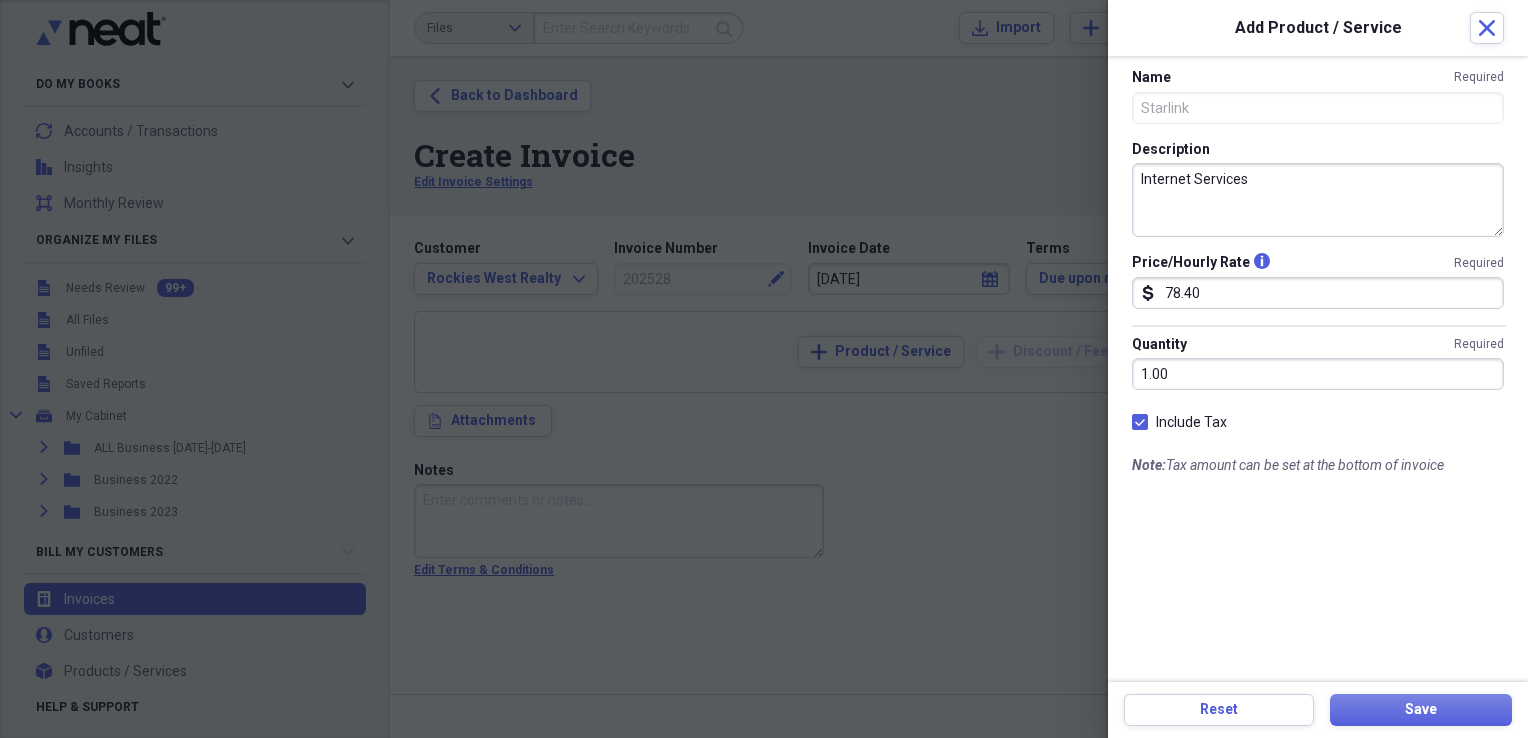 click on "78.40" at bounding box center (1318, 293) 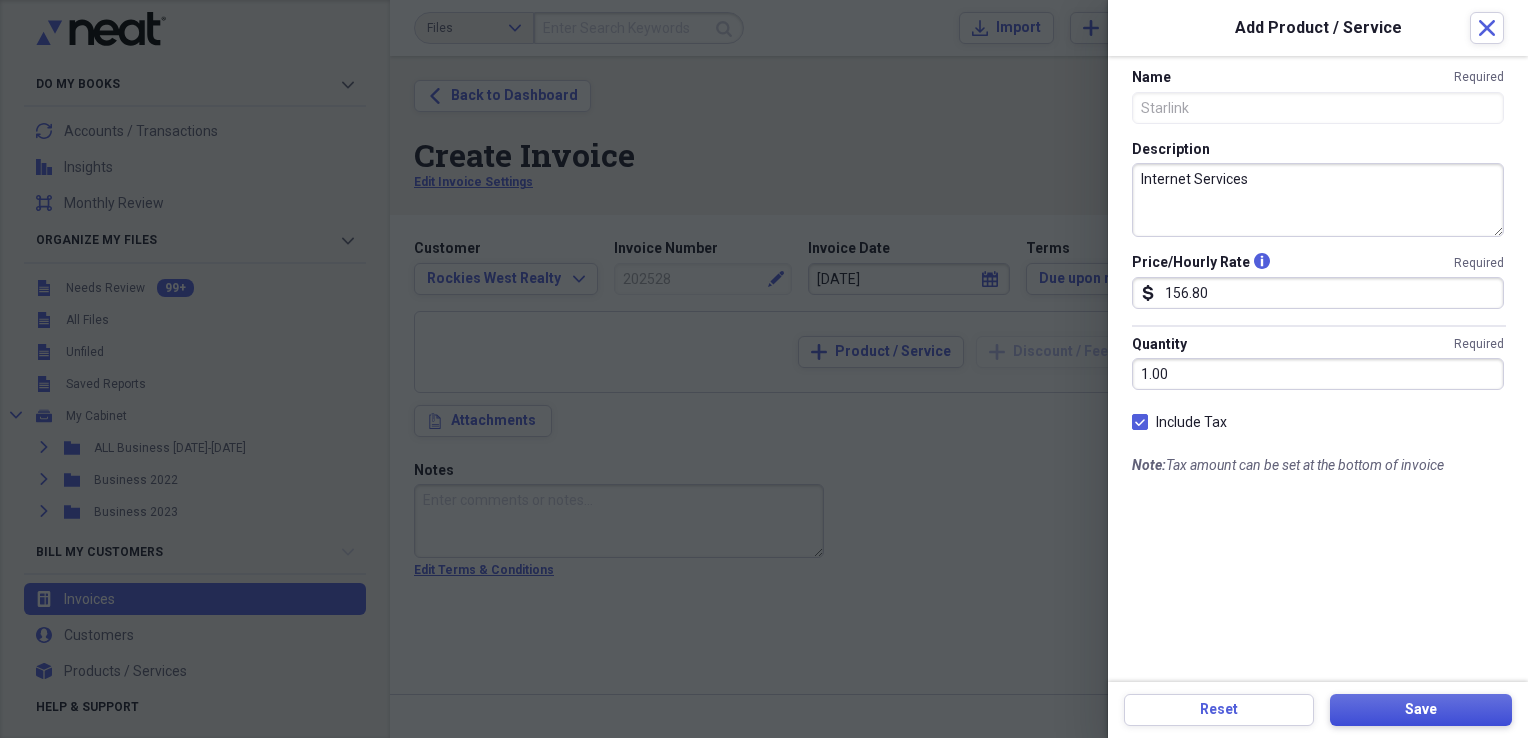 click on "Save" at bounding box center (1421, 710) 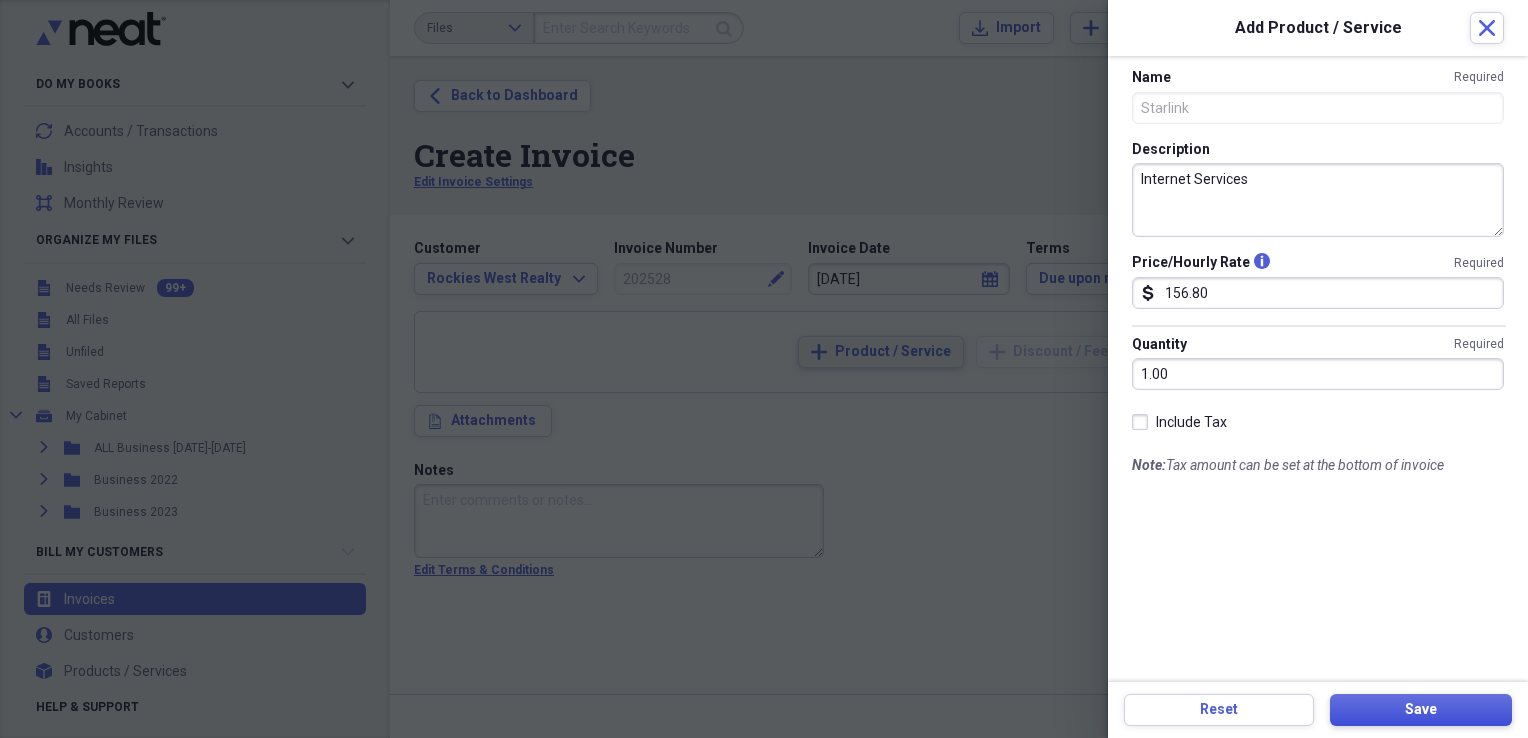 type on "78.40" 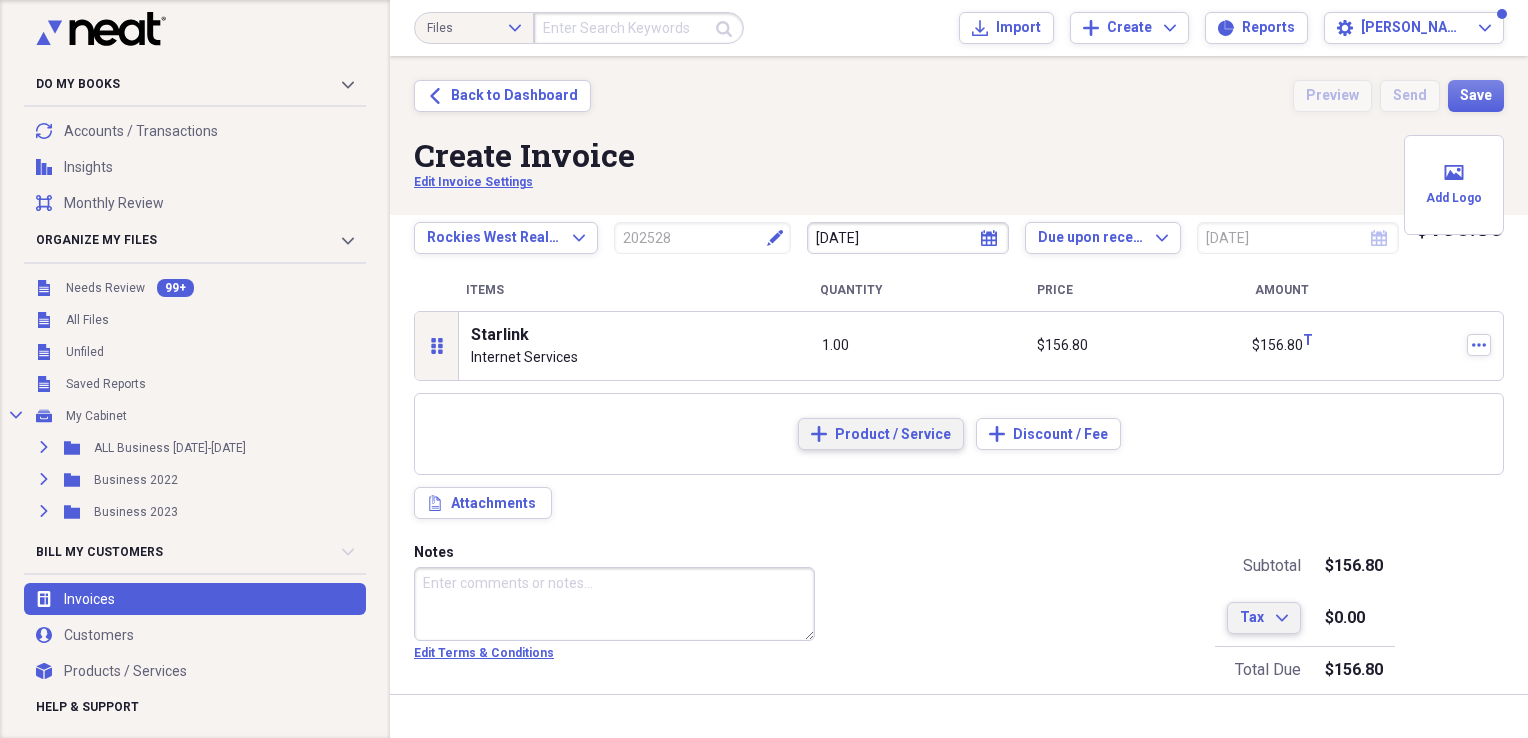 scroll, scrollTop: 63, scrollLeft: 0, axis: vertical 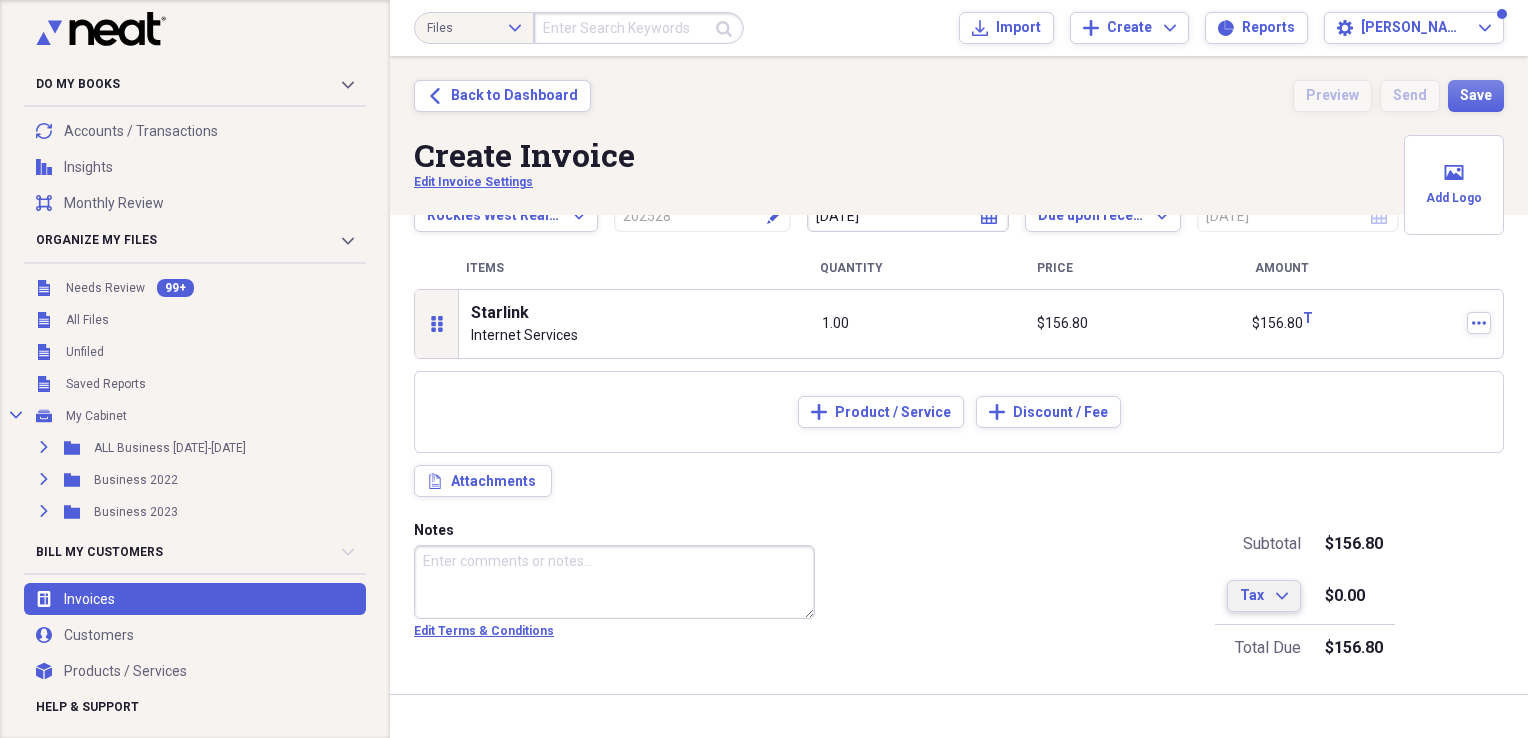 click on "Tax Expand" at bounding box center (1264, 596) 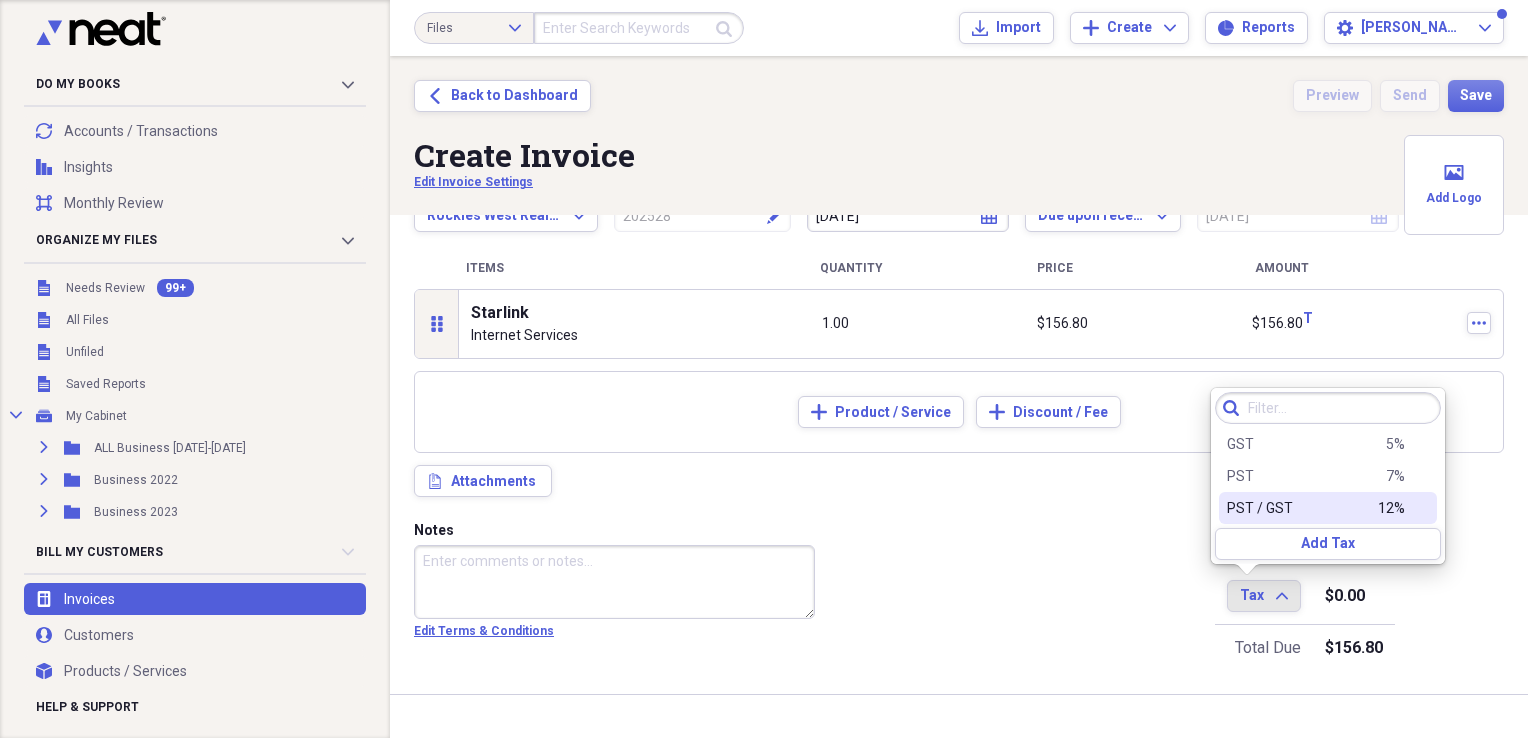 click on "PST / GST" at bounding box center [1260, 508] 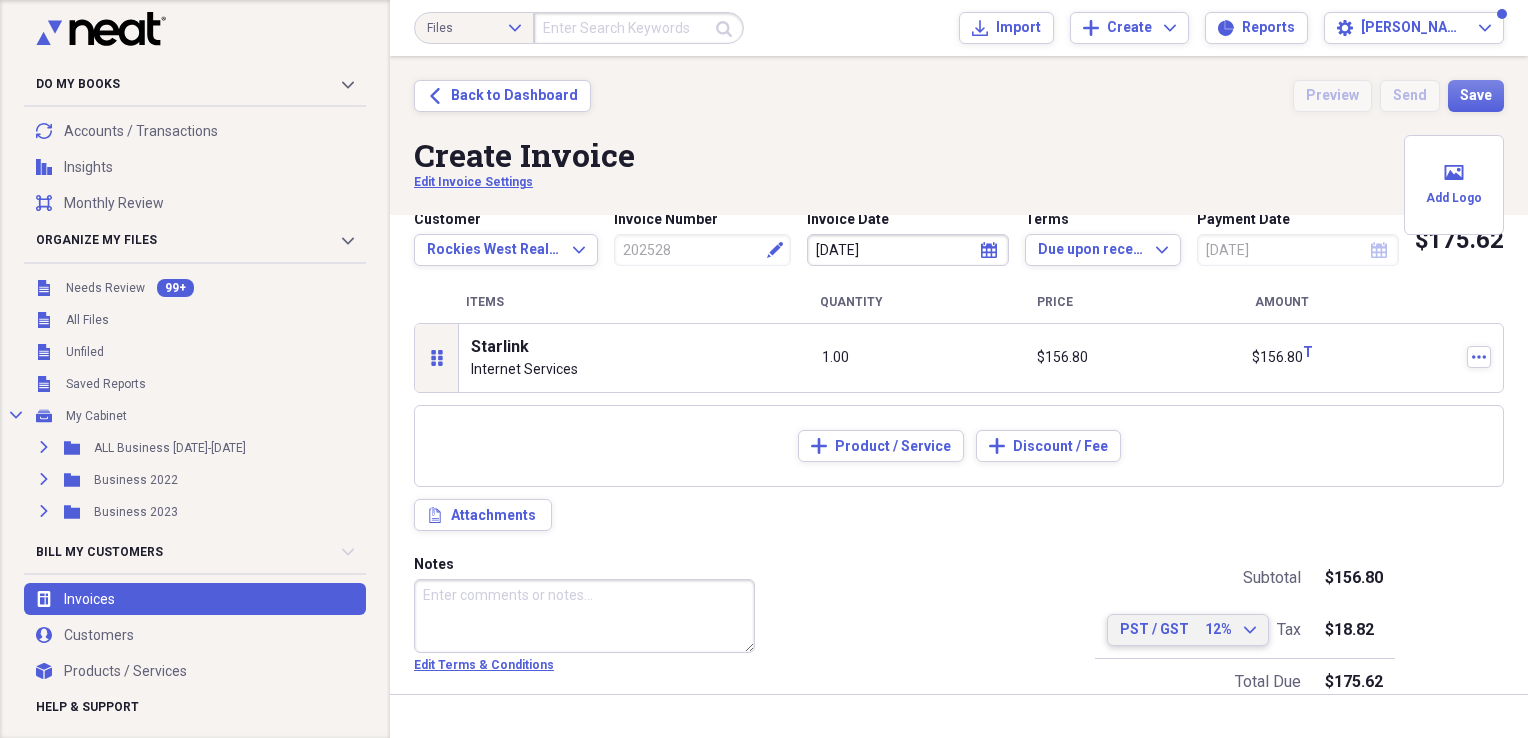 scroll, scrollTop: 0, scrollLeft: 0, axis: both 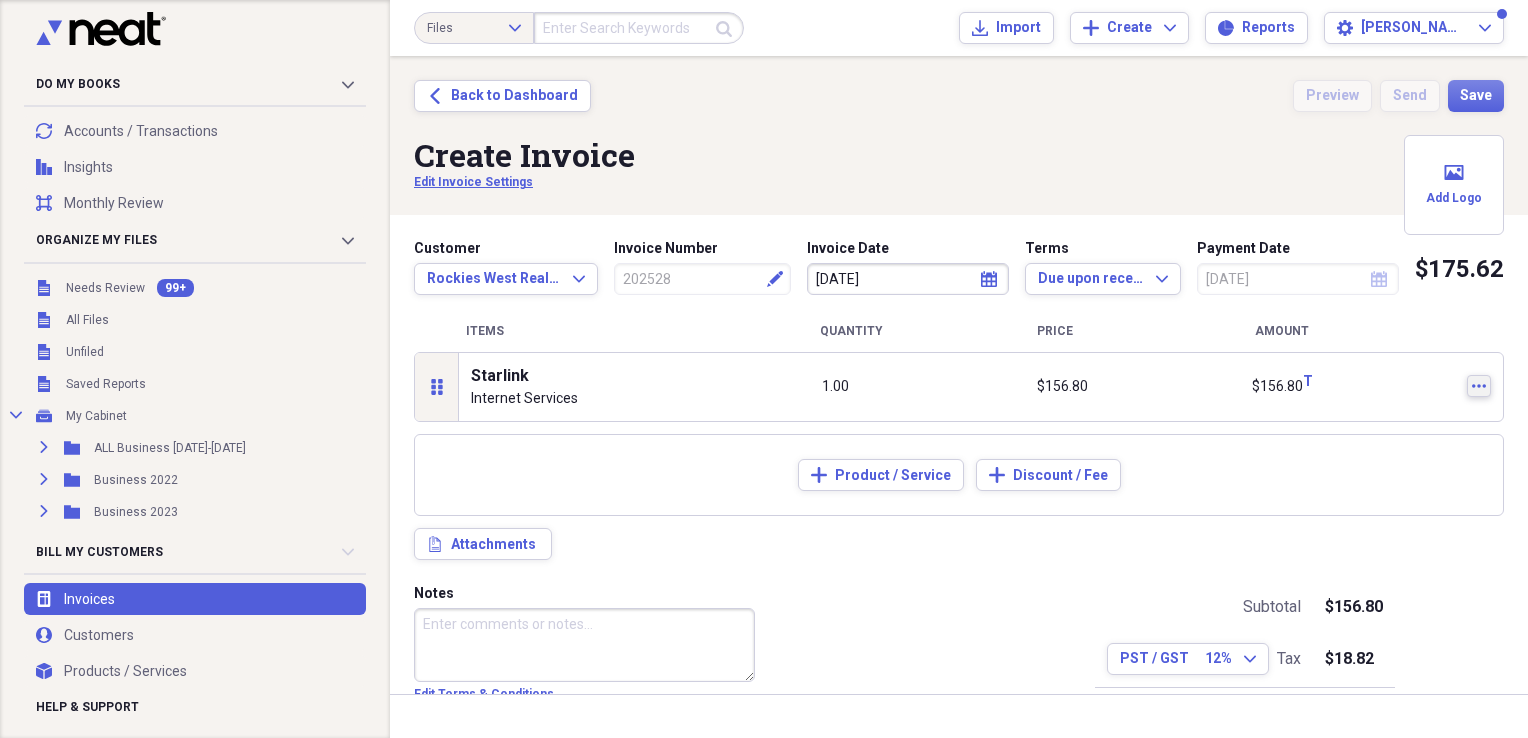 click on "more" 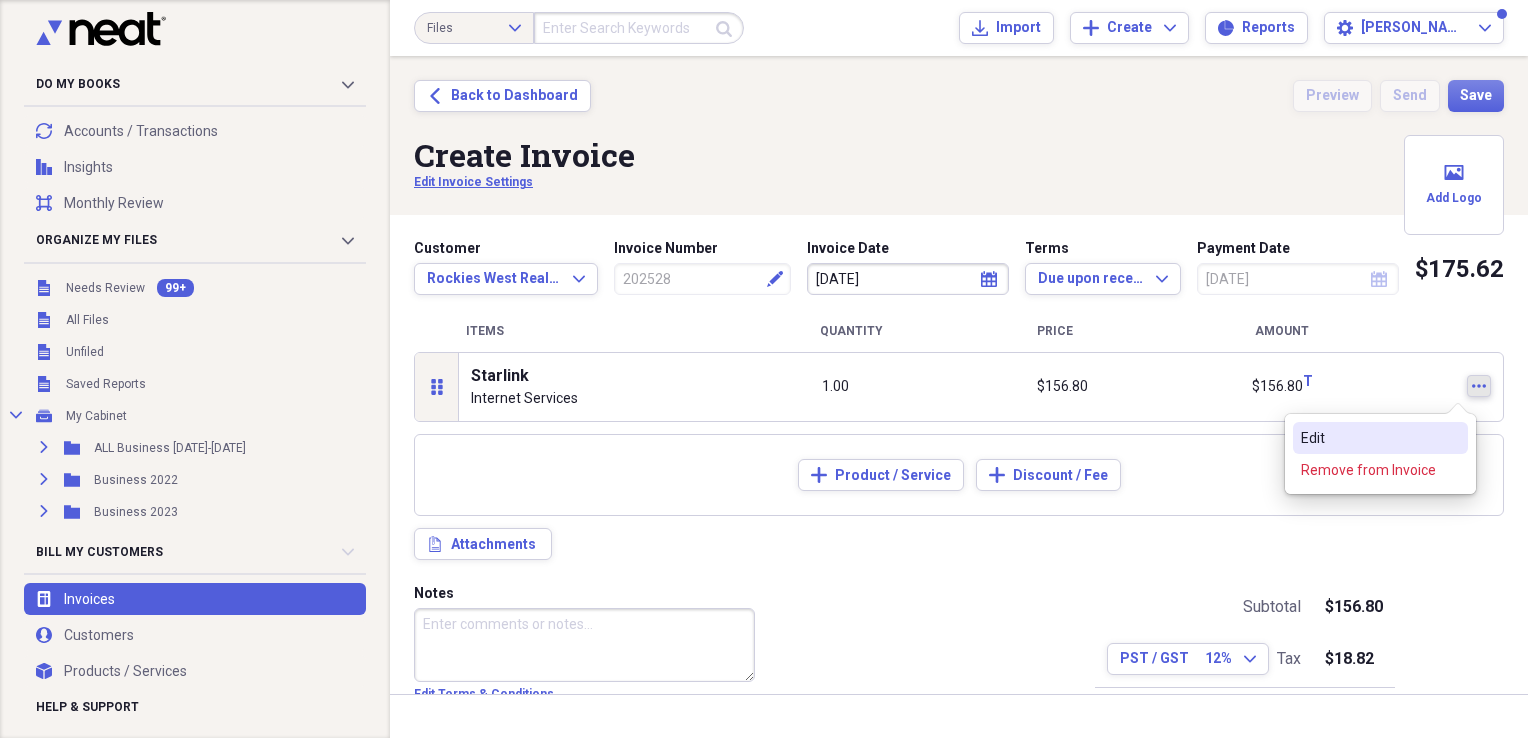 click on "Edit" at bounding box center [1368, 438] 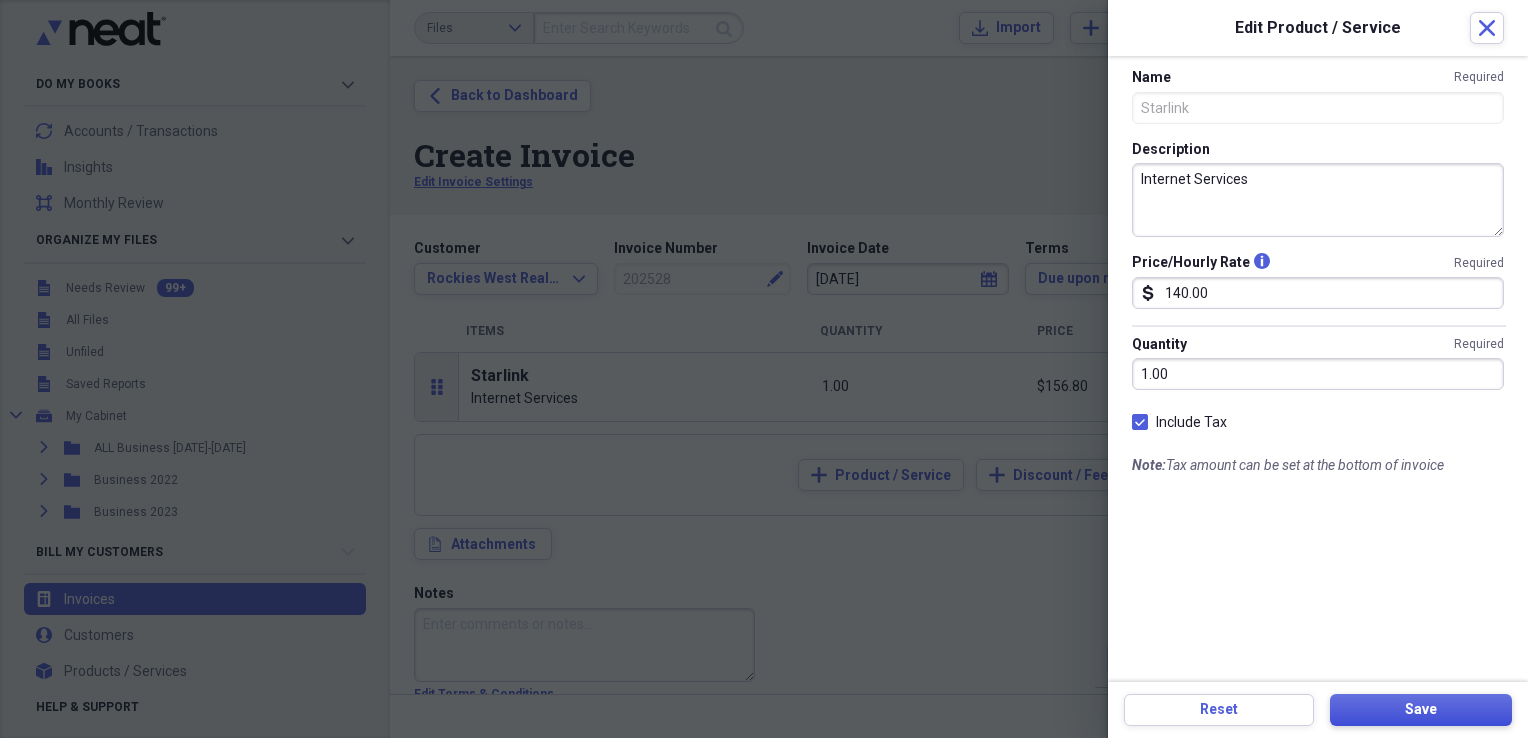 click on "Save" at bounding box center [1421, 710] 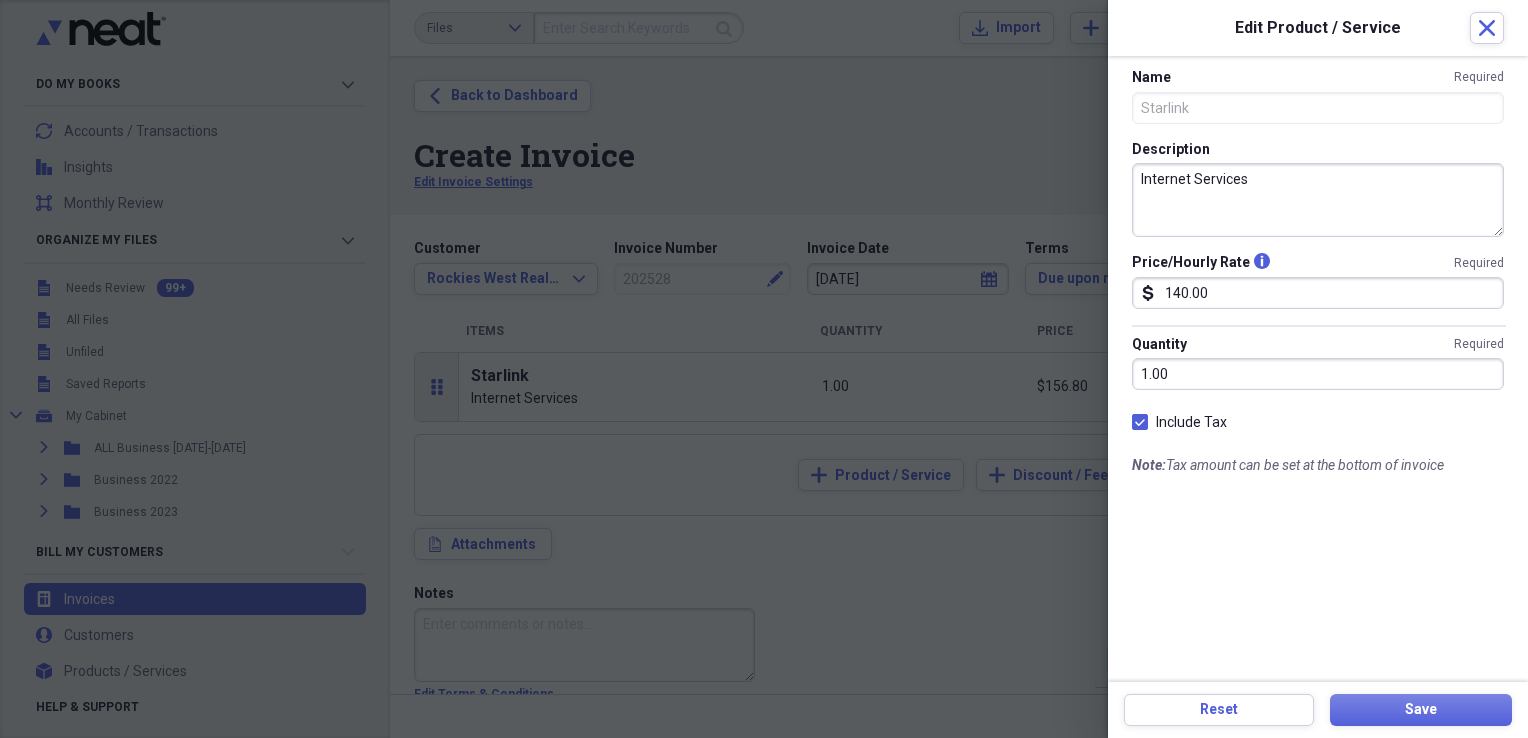 type on "156.80" 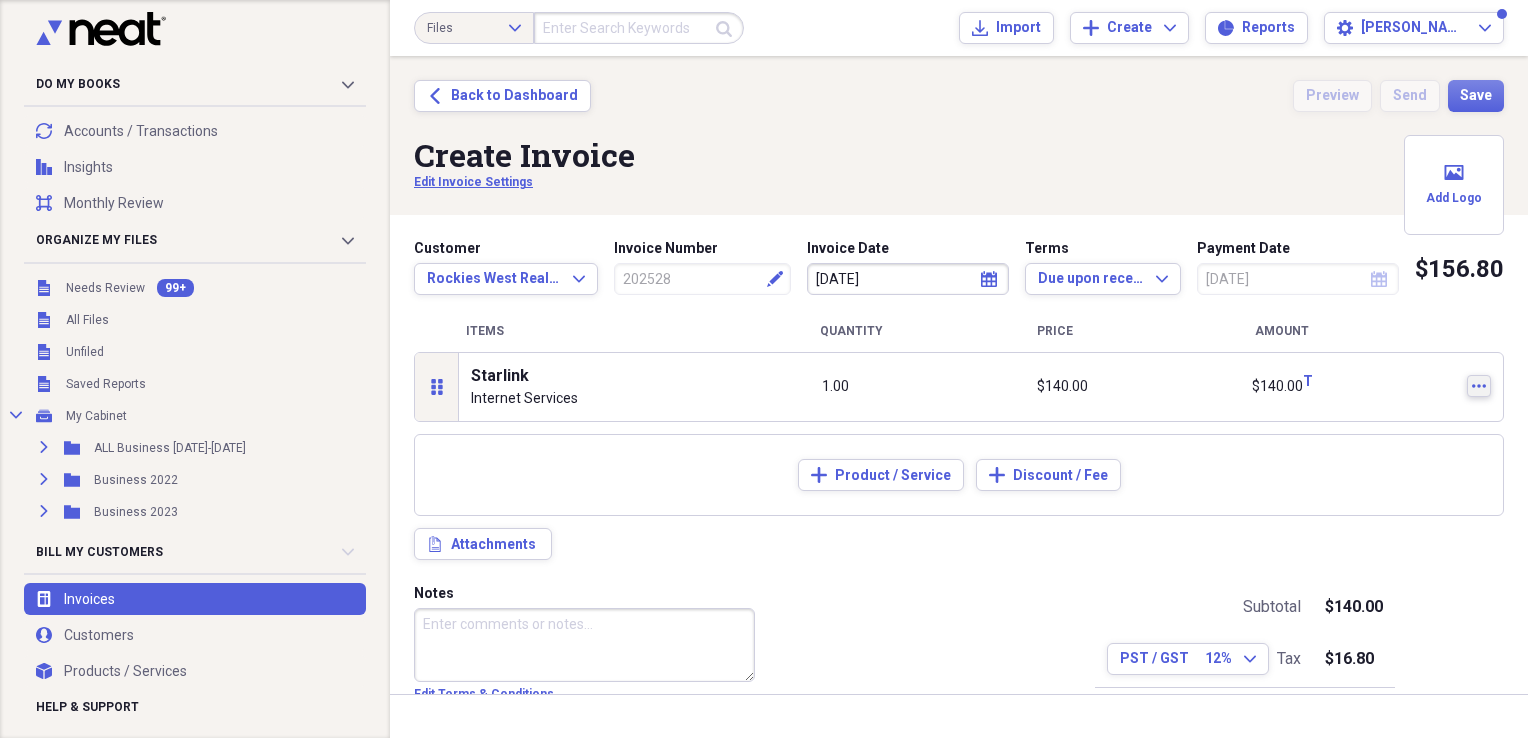 scroll, scrollTop: 63, scrollLeft: 0, axis: vertical 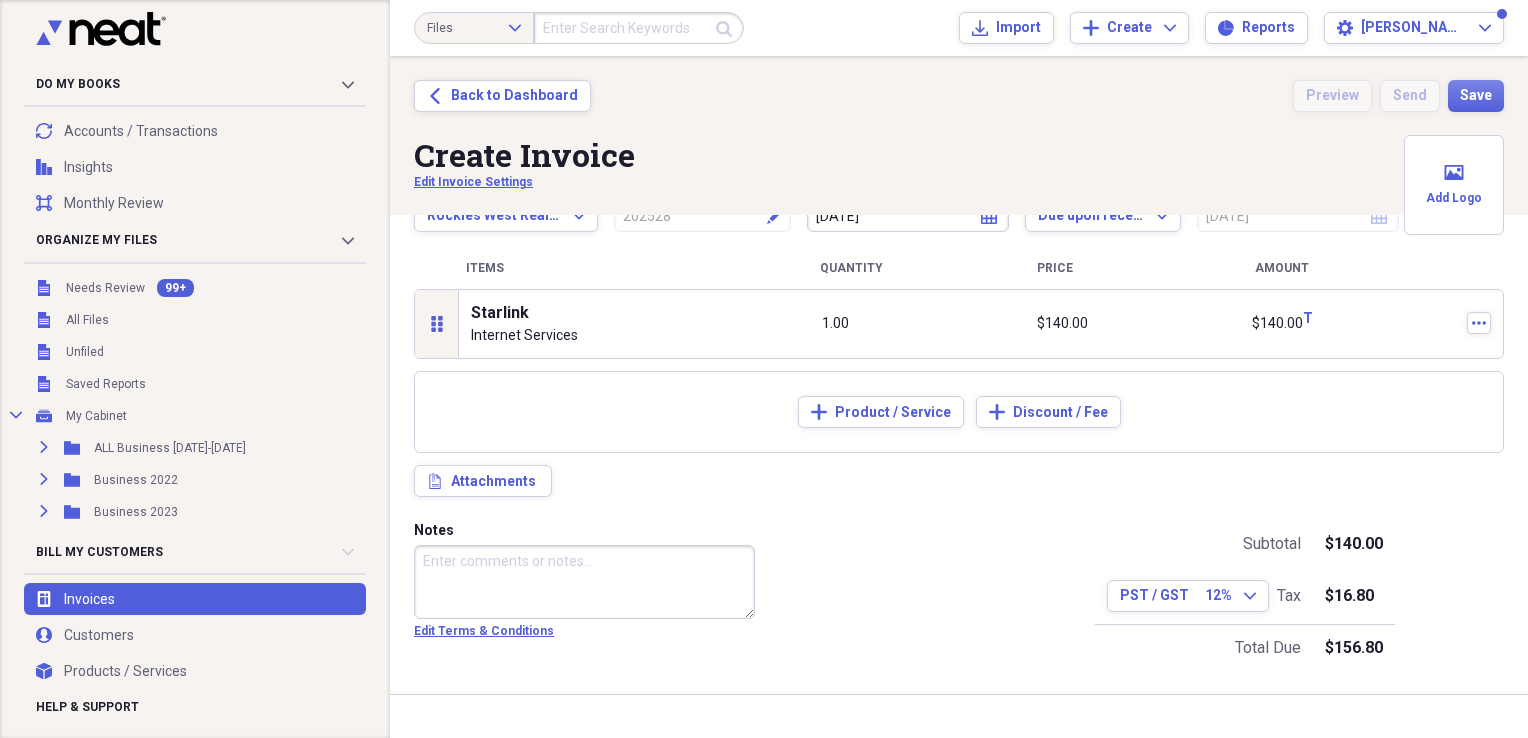click on "Notes" at bounding box center [584, 582] 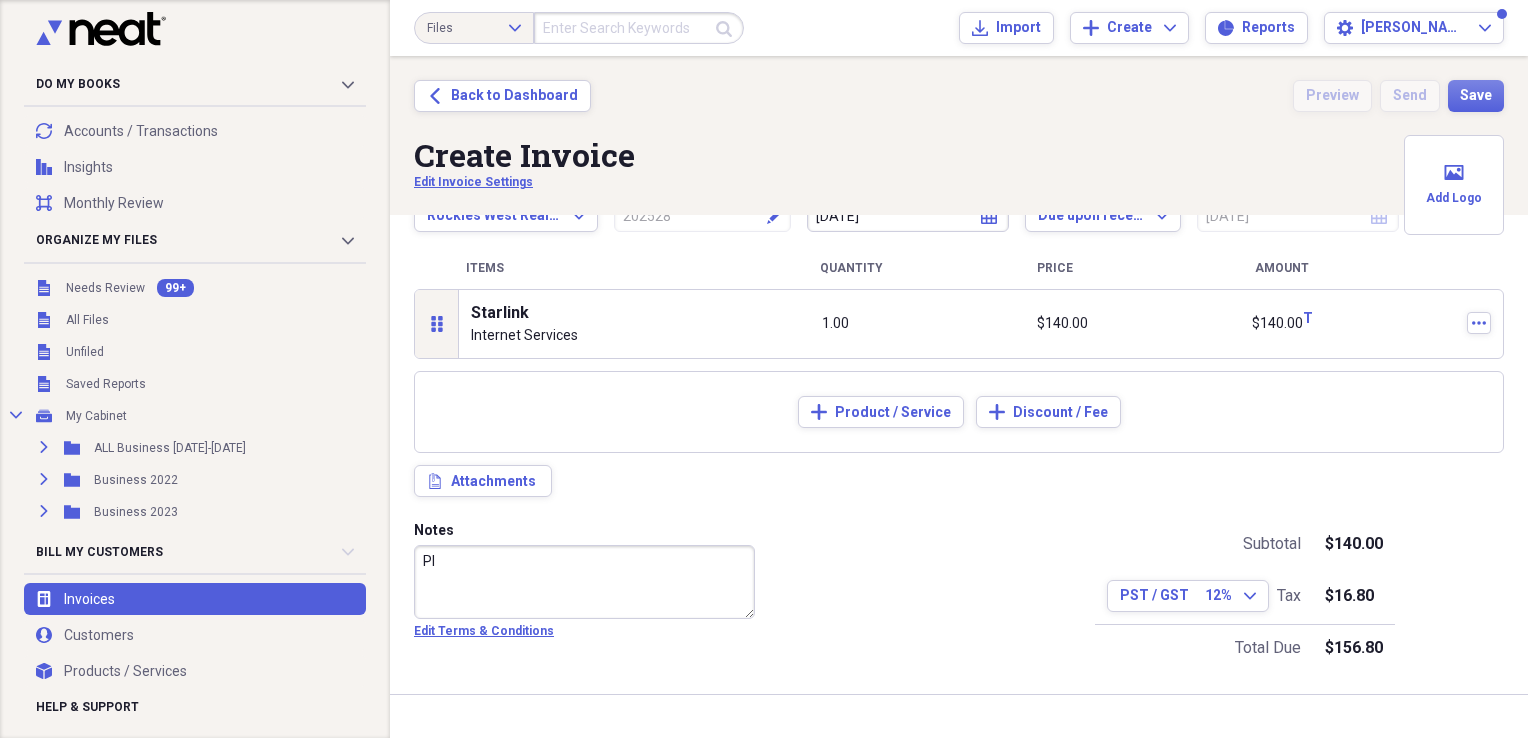 type on "P" 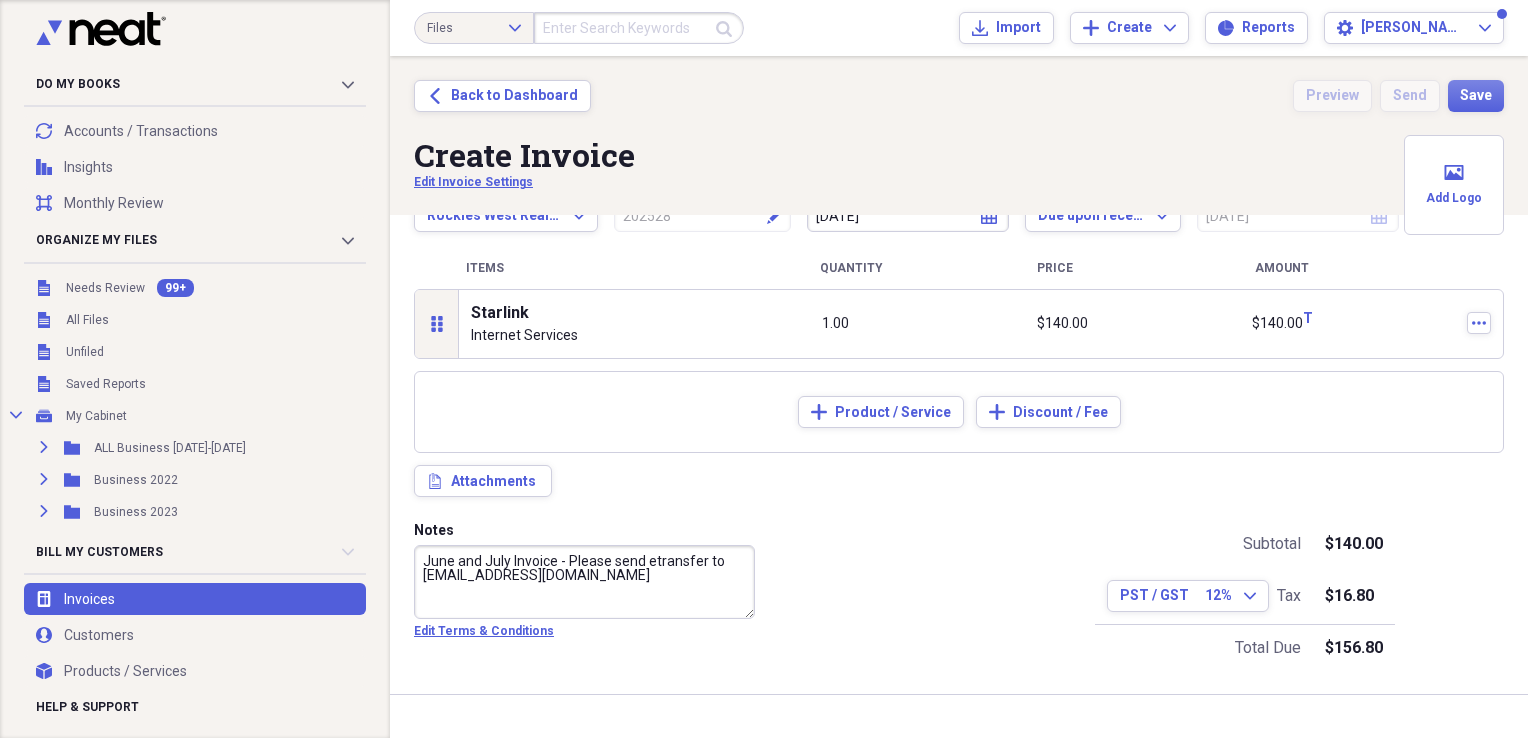 drag, startPoint x: 641, startPoint y: 562, endPoint x: 800, endPoint y: 657, distance: 185.2188 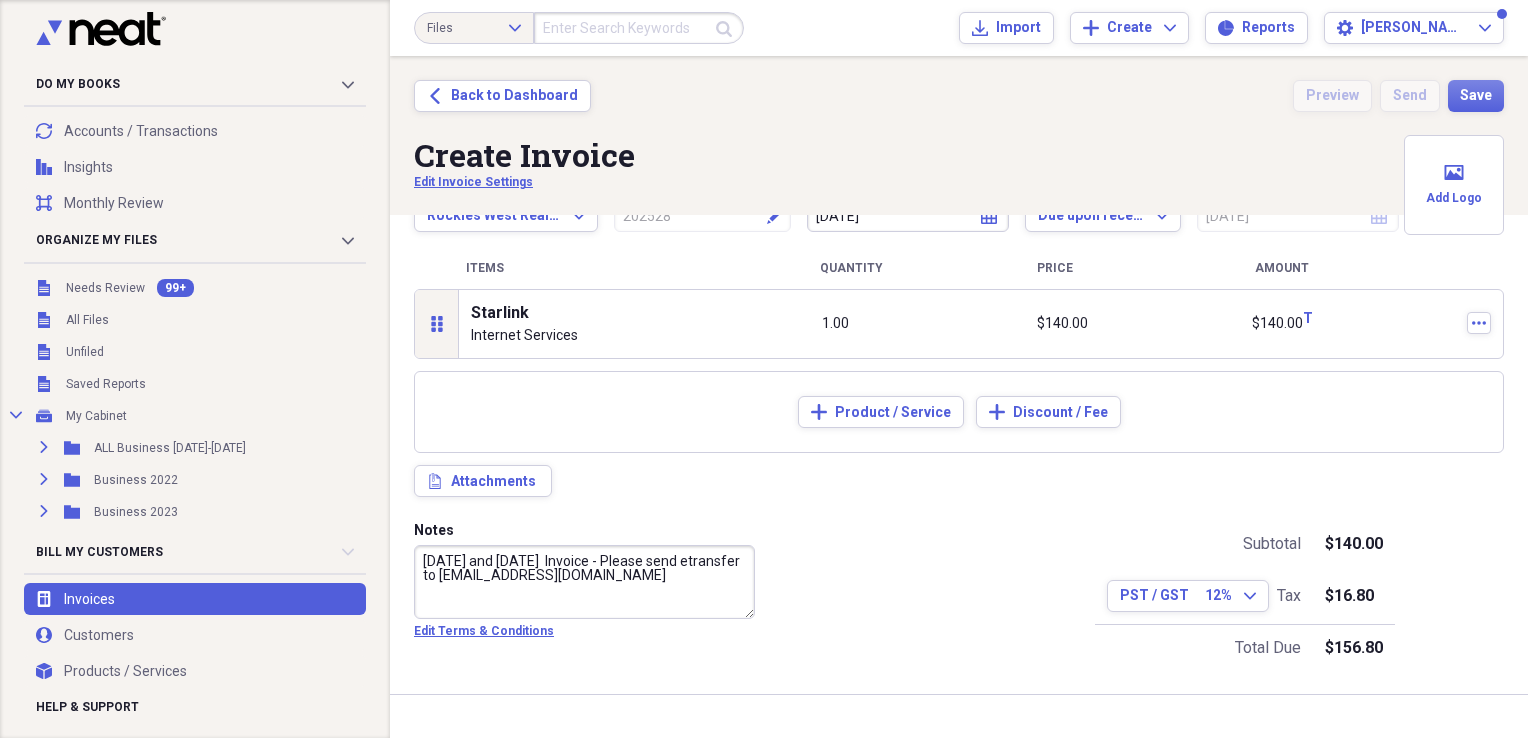 click on "June and July 2025  Invoice - Please send etransfer to gregbenson9@icloud.com" at bounding box center [584, 582] 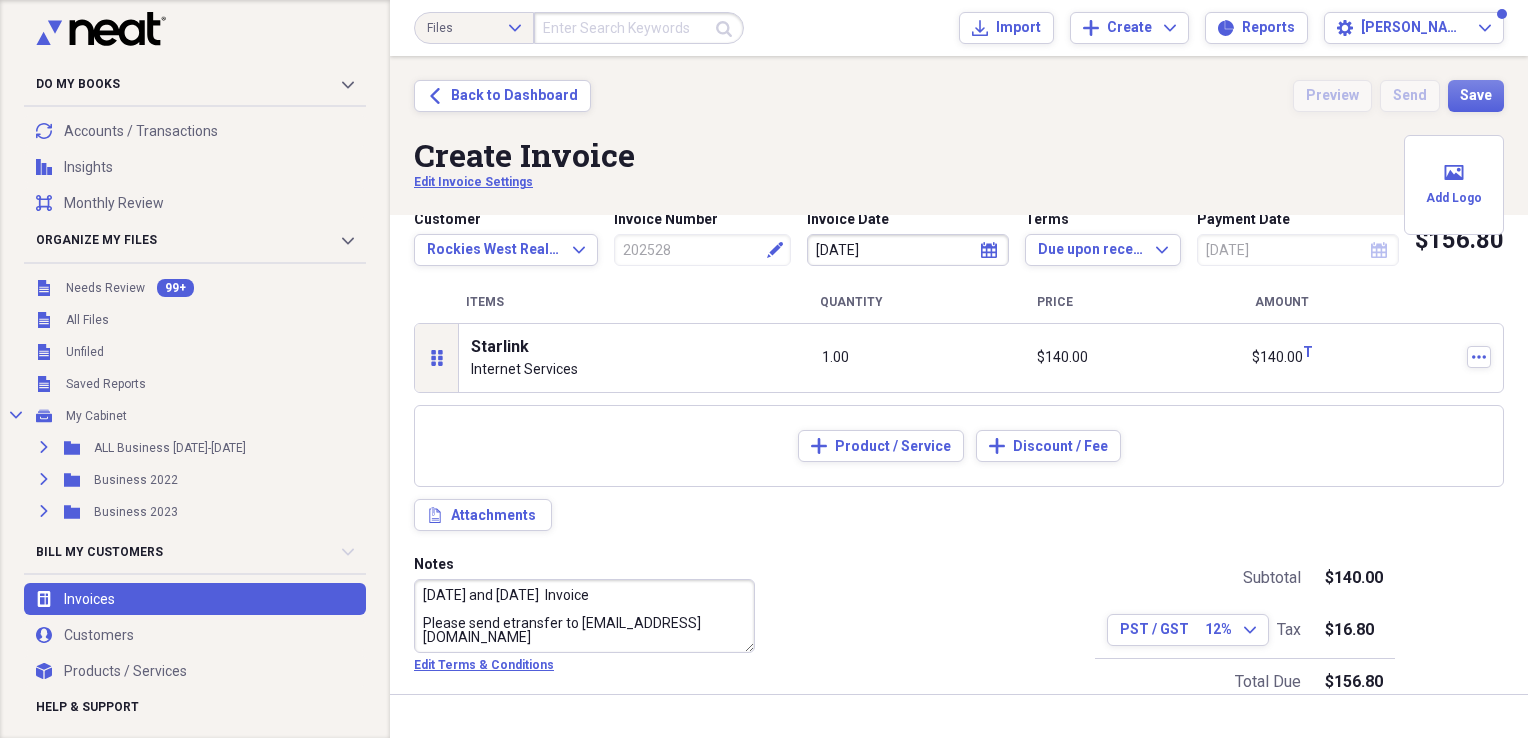 scroll, scrollTop: 0, scrollLeft: 0, axis: both 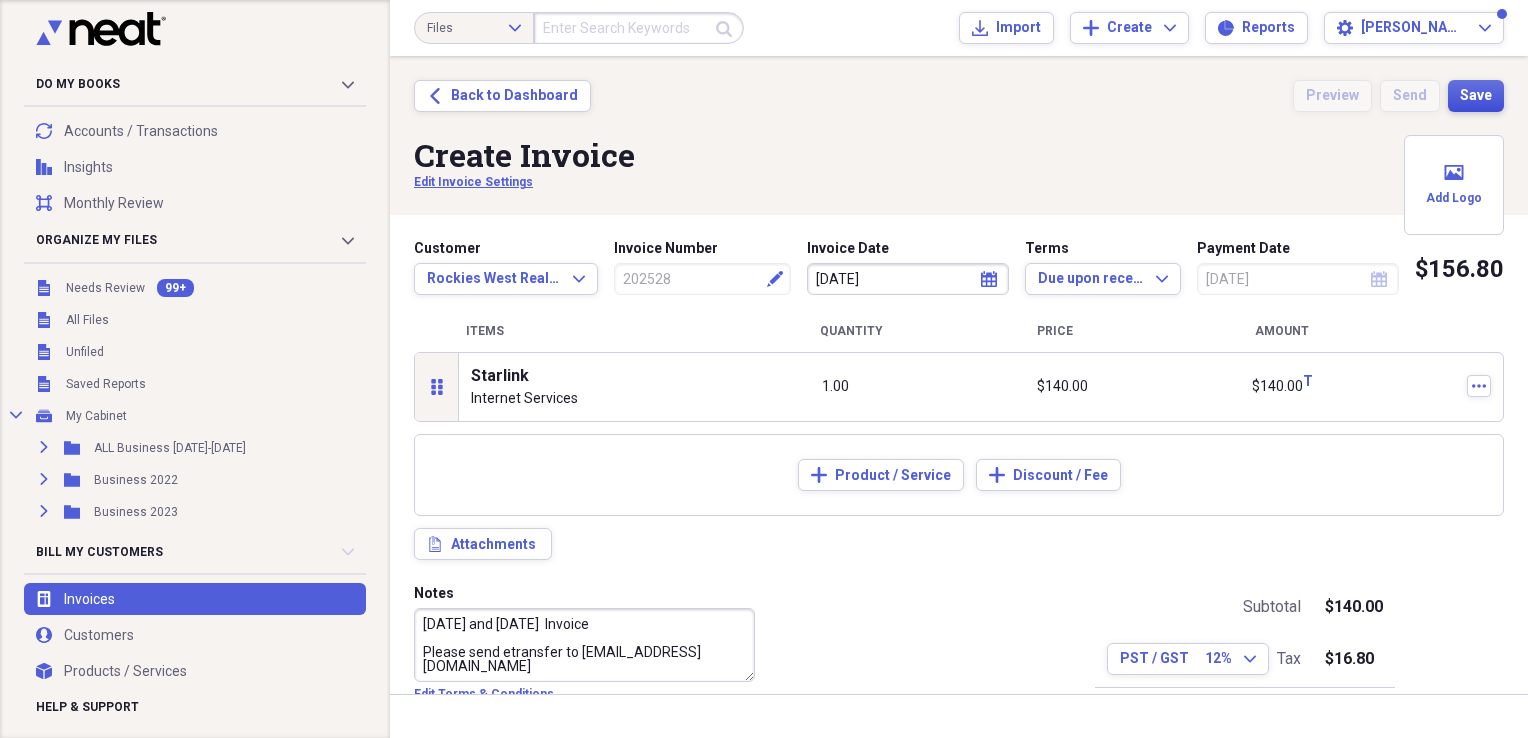 type on "June and July 2025  Invoice
Please send etransfer to gregbenson9@icloud.com" 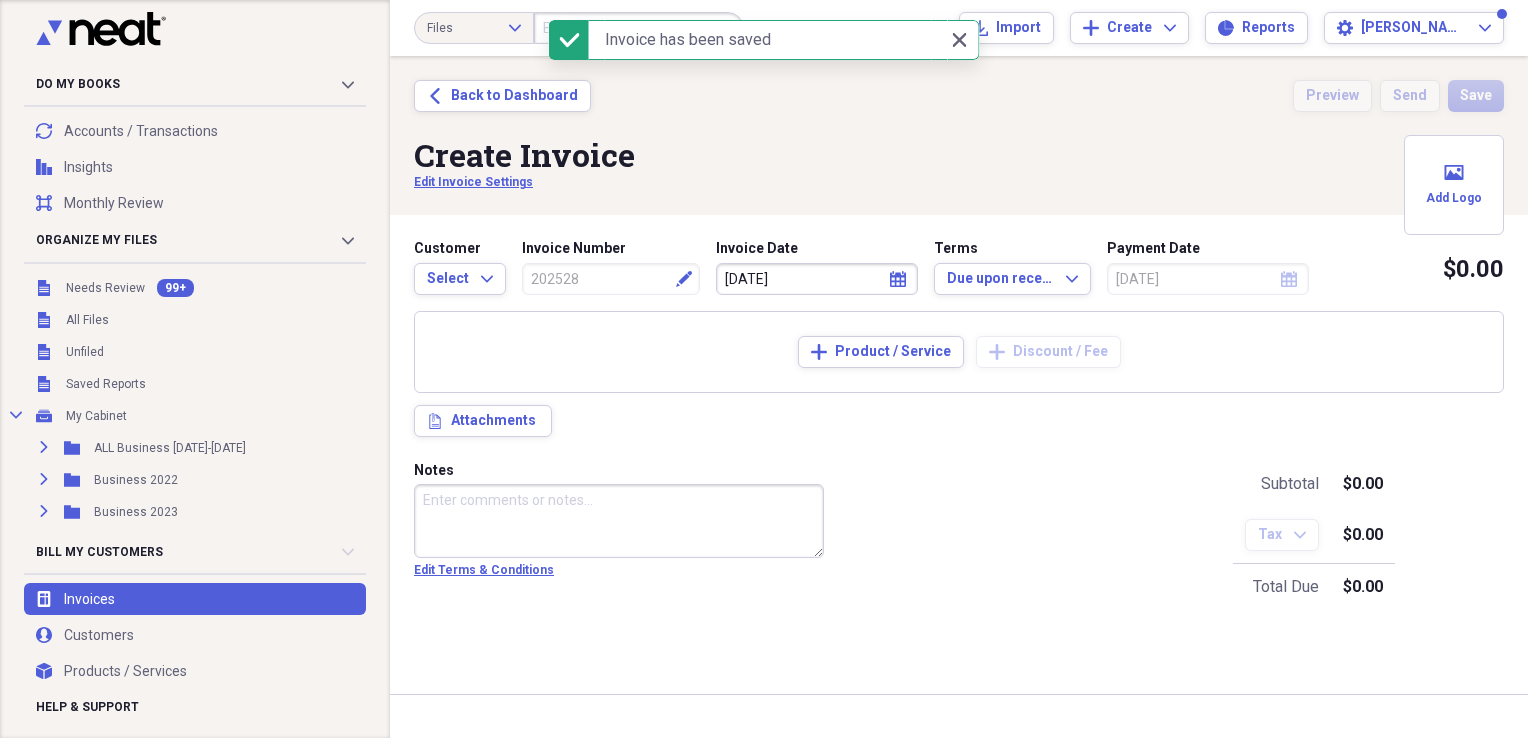 type on "June and July 2025  Invoice
Please send etransfer to gregbenson9@icloud.com" 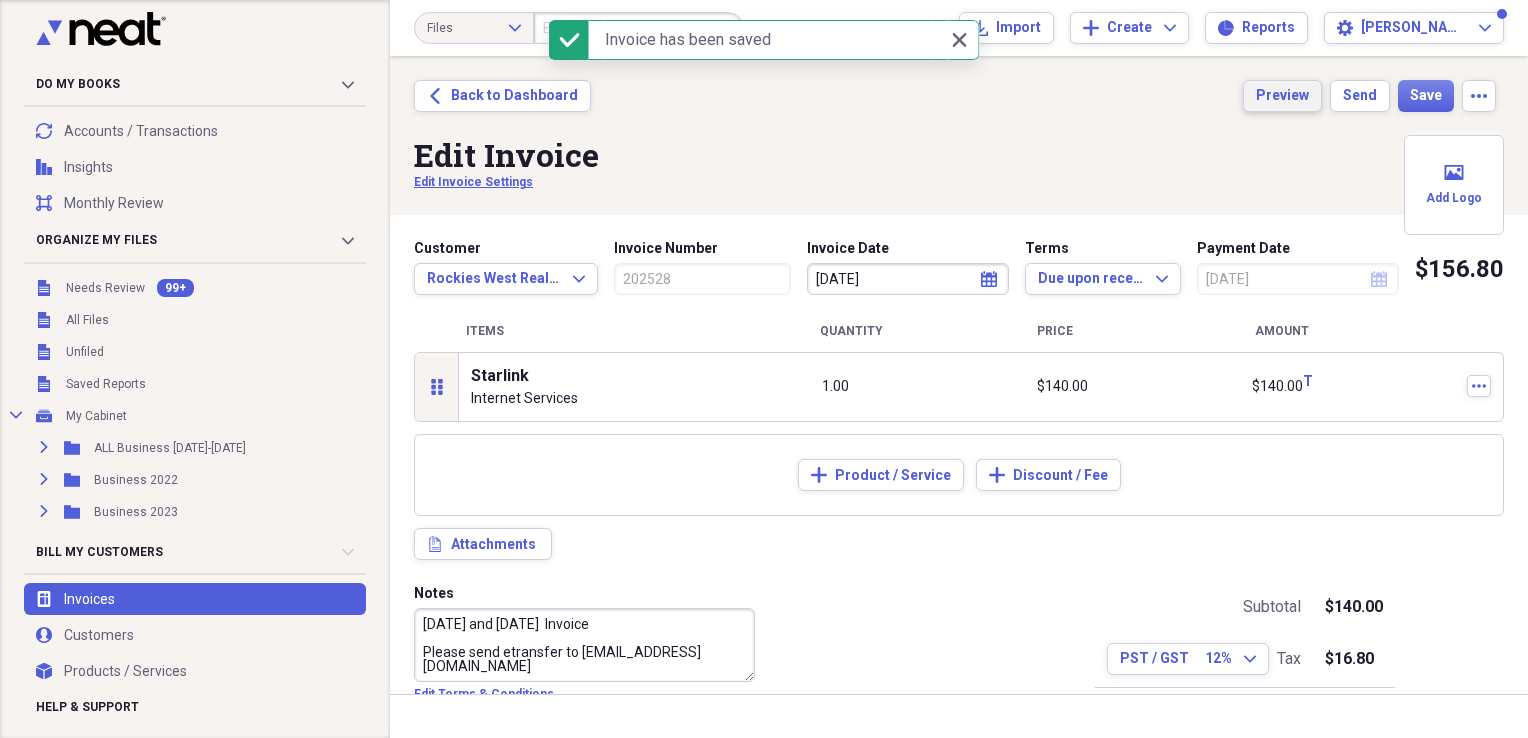 click on "Preview" at bounding box center (1282, 96) 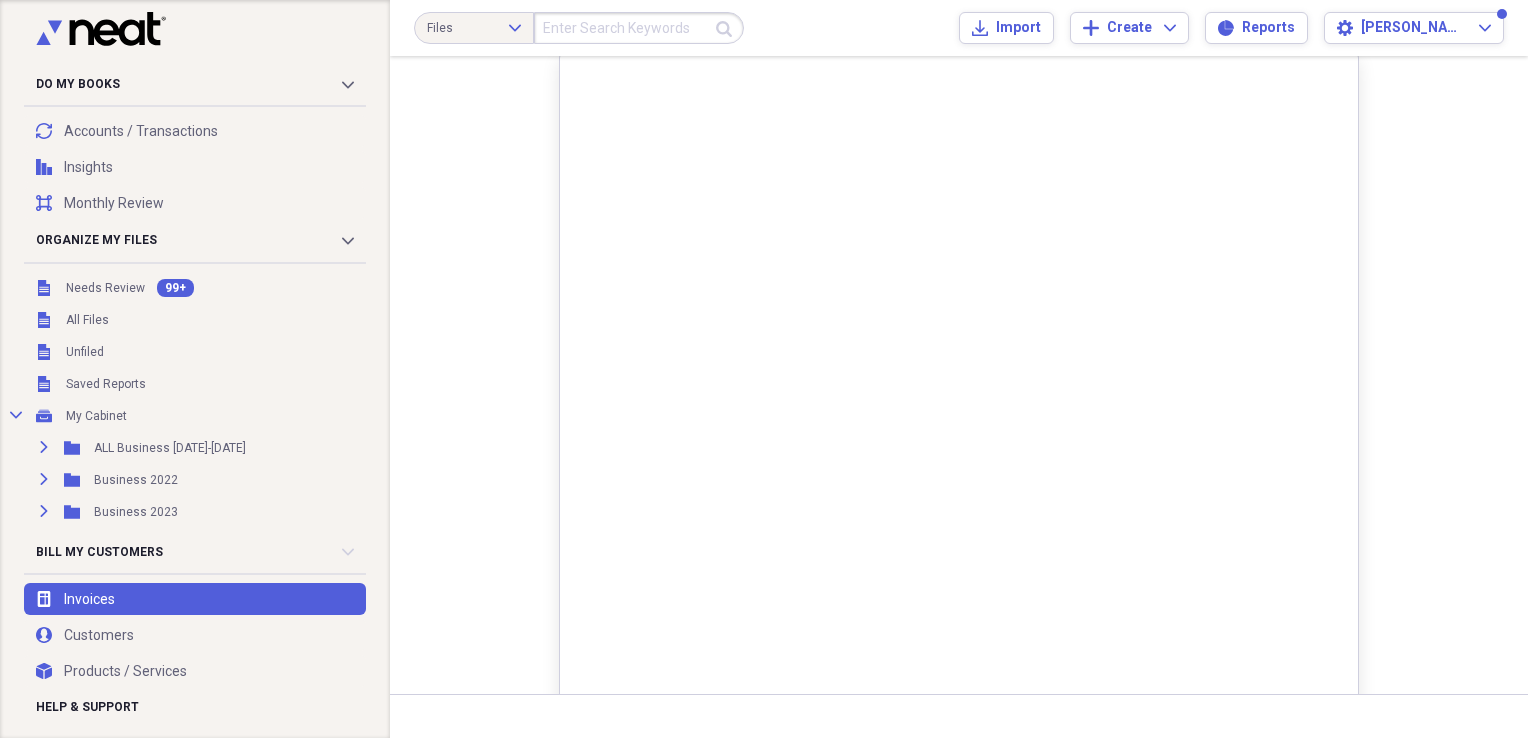 scroll, scrollTop: 0, scrollLeft: 0, axis: both 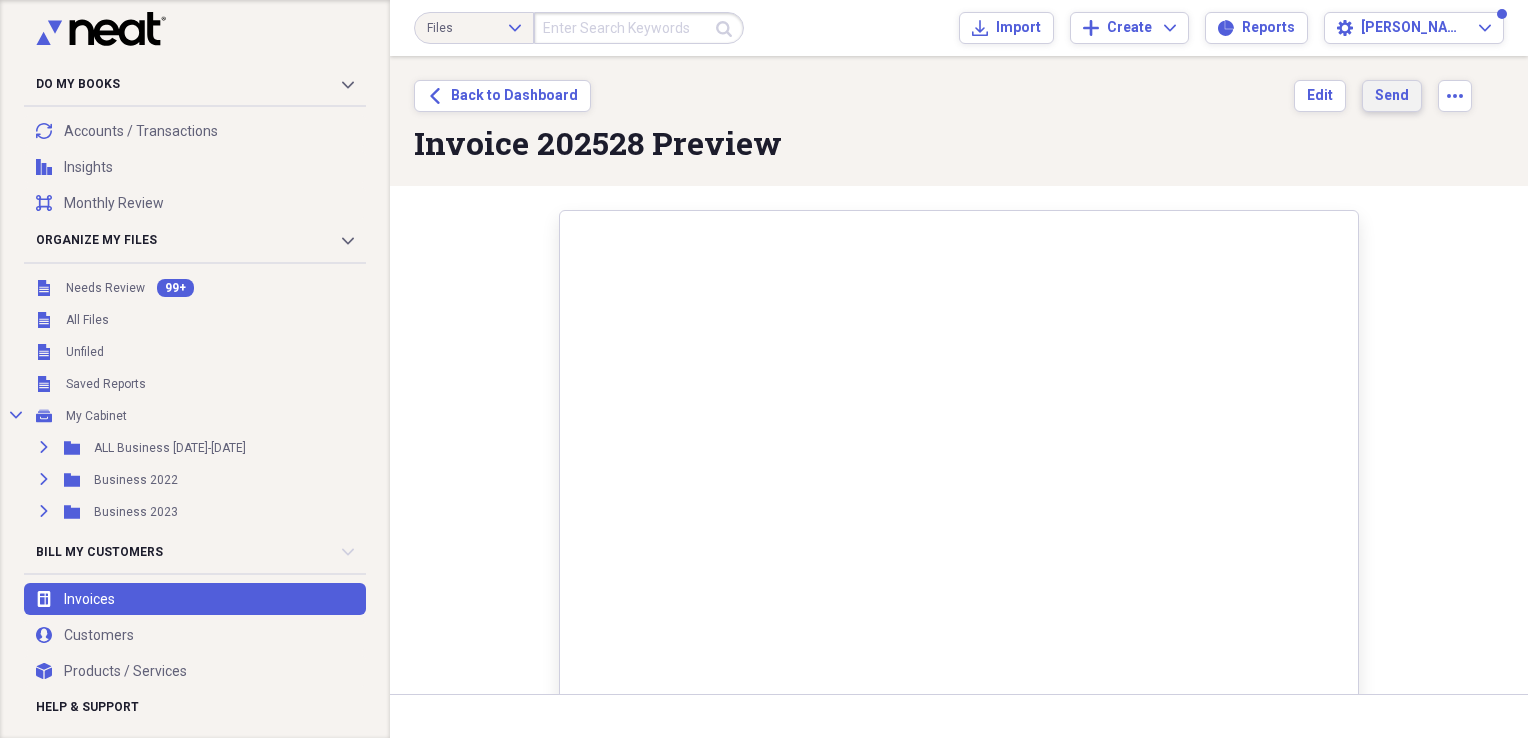 click on "Send" at bounding box center (1392, 96) 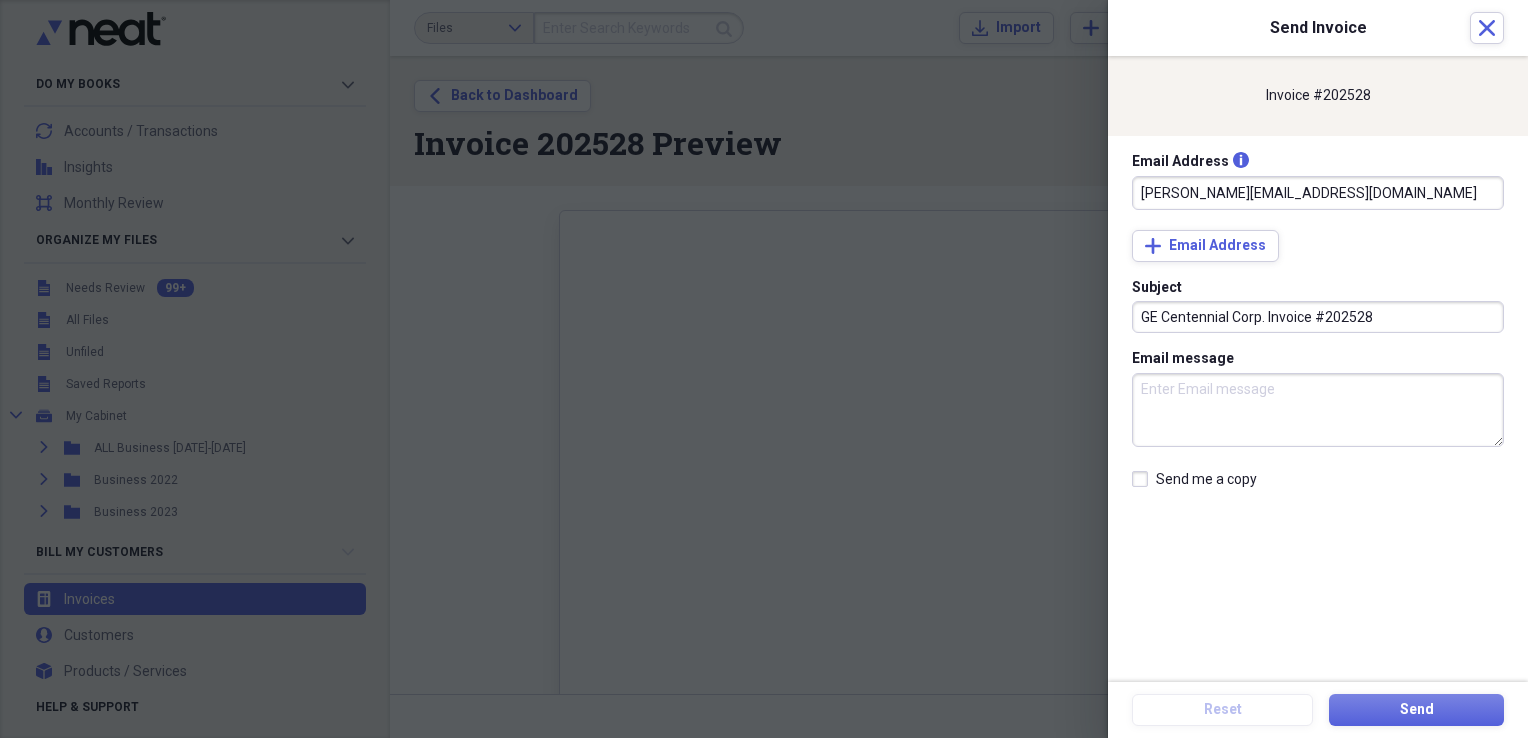 drag, startPoint x: 1263, startPoint y: 318, endPoint x: 1102, endPoint y: 323, distance: 161.07762 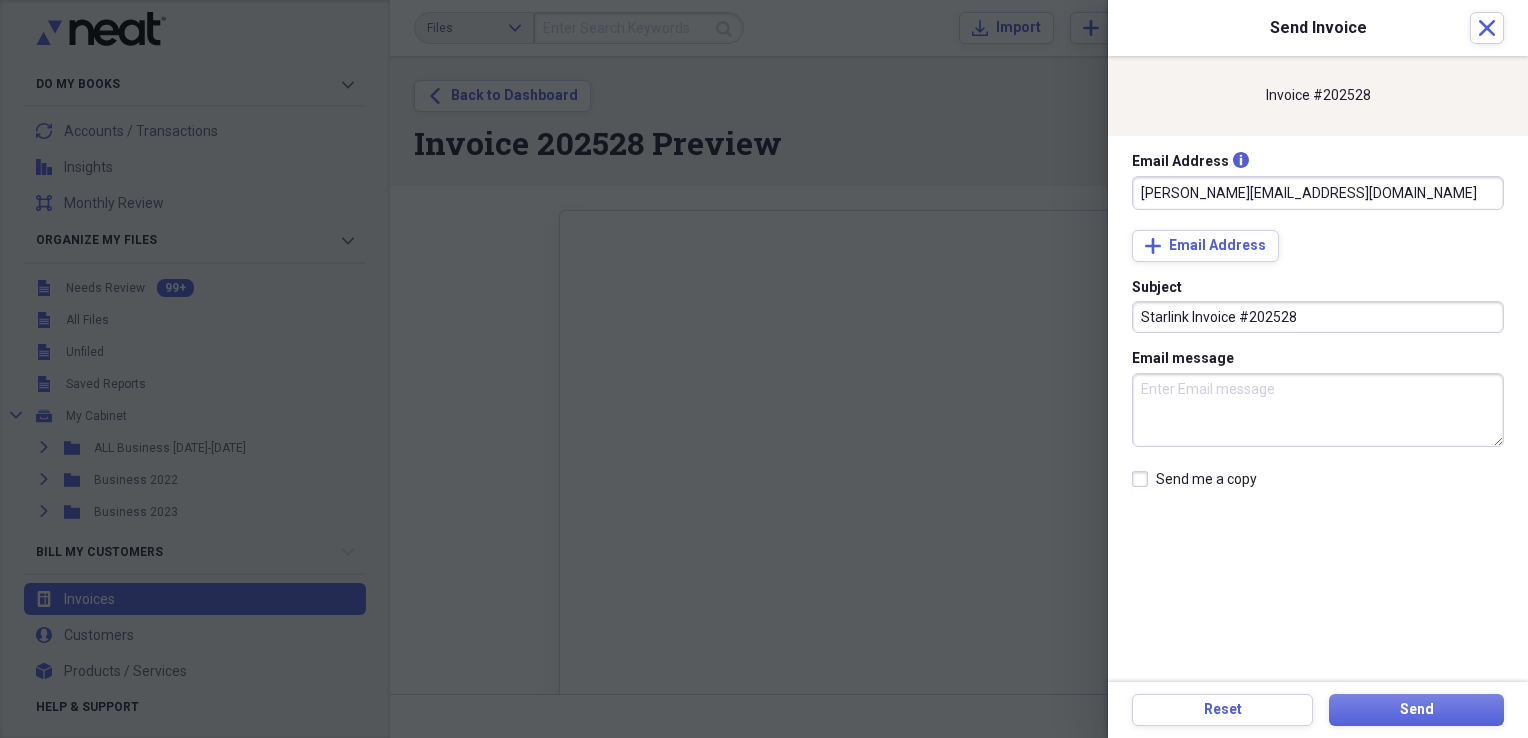 type on "Starlink Invoice #202528" 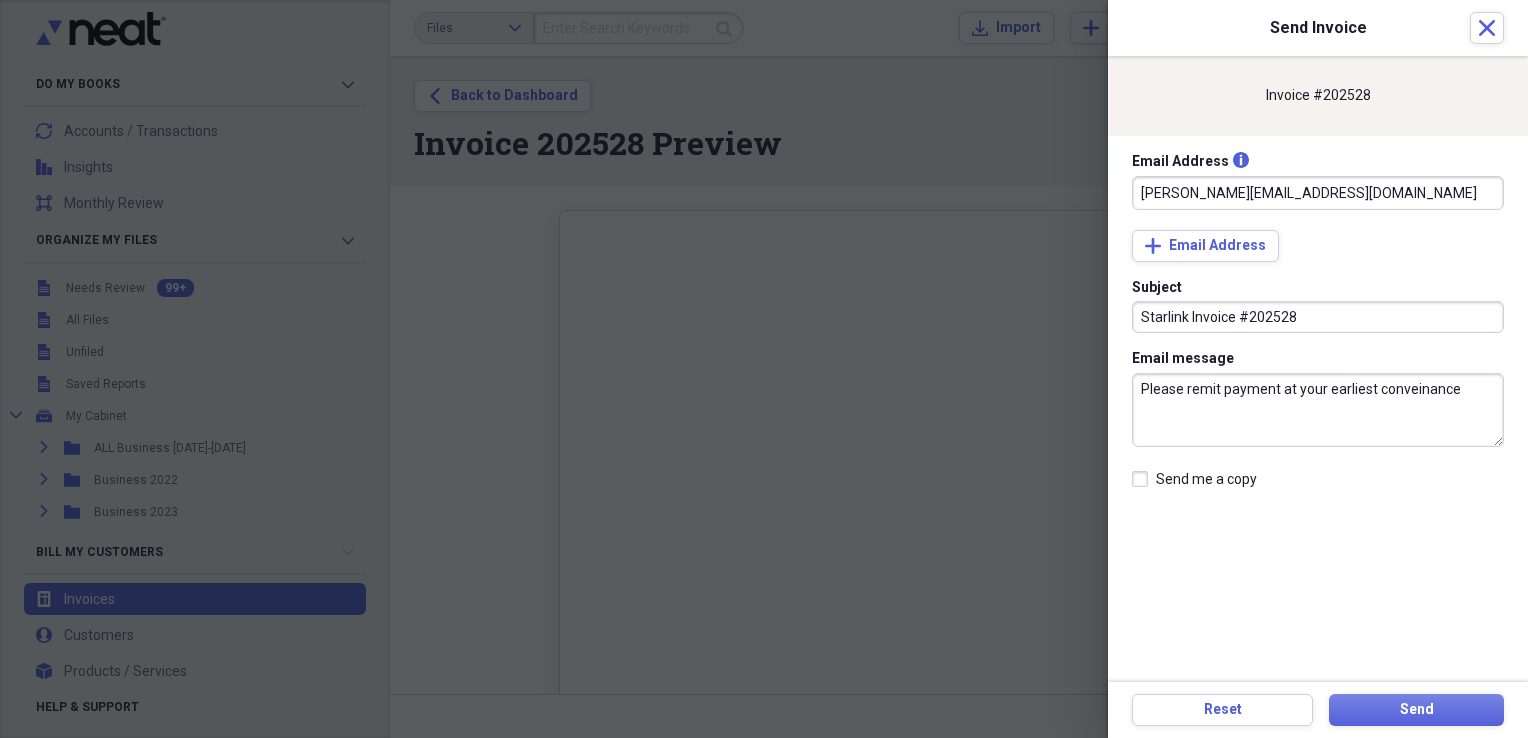 click on "Please remit payment at your earliest conveinance" at bounding box center [1318, 410] 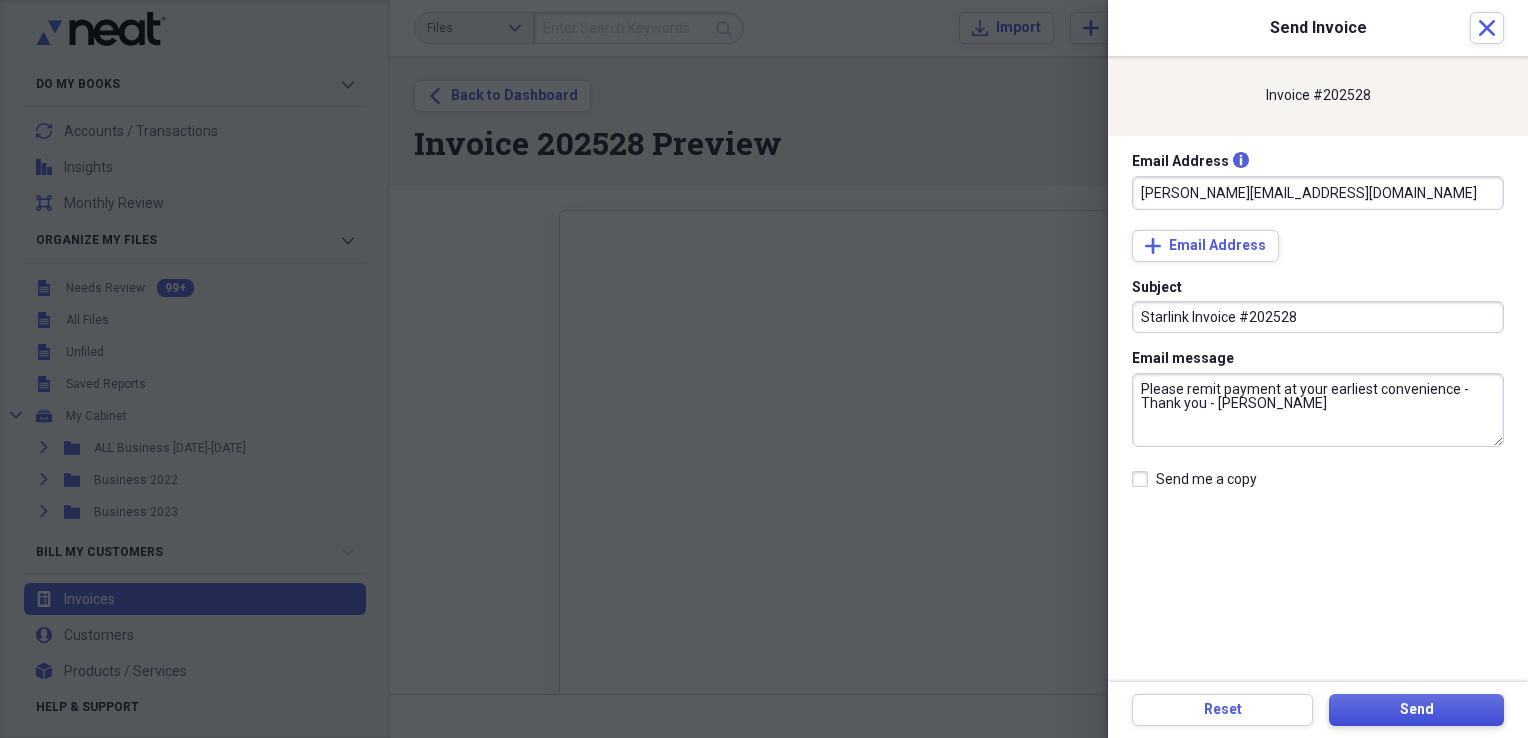 type on "Please remit payment at your earliest convenience - Thank you - Greg" 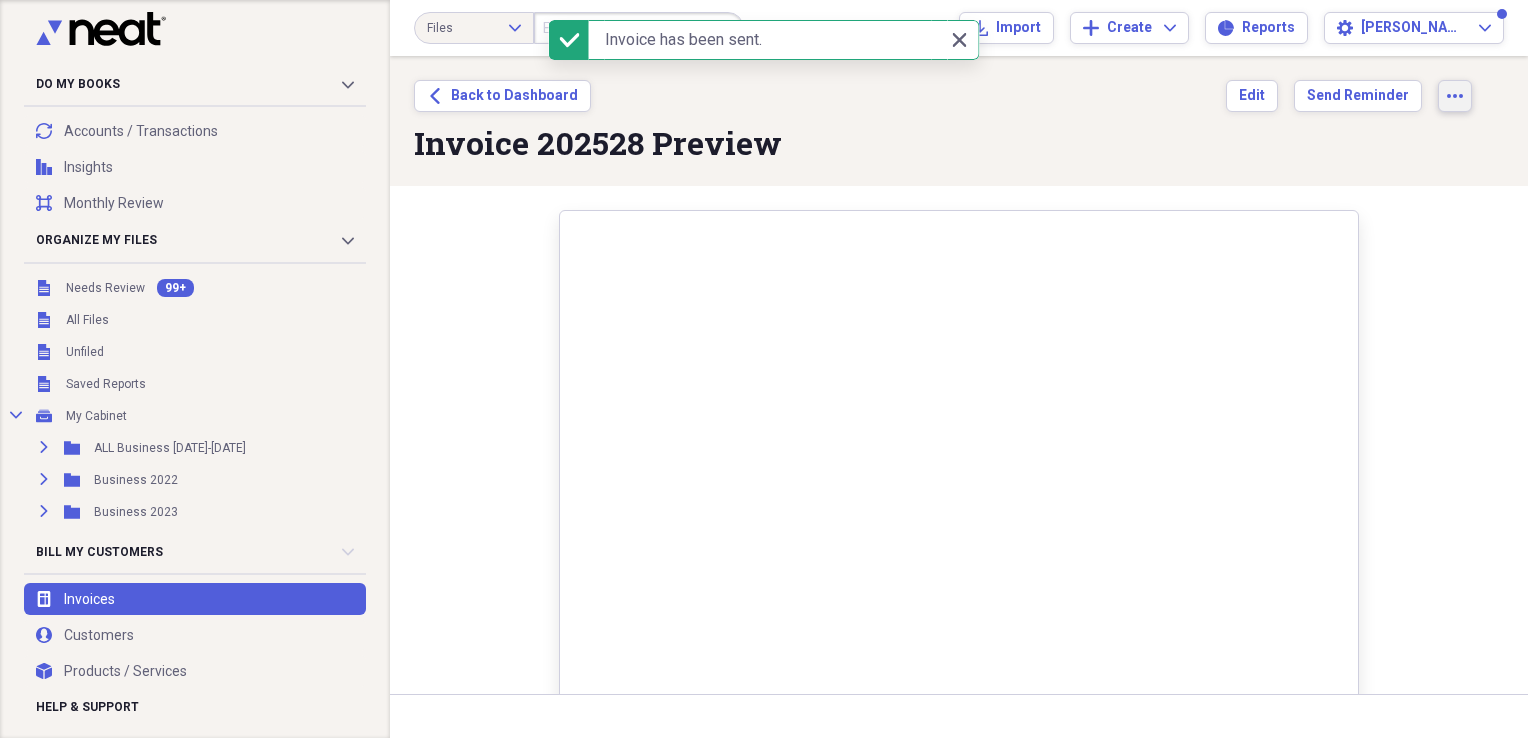 click on "more" 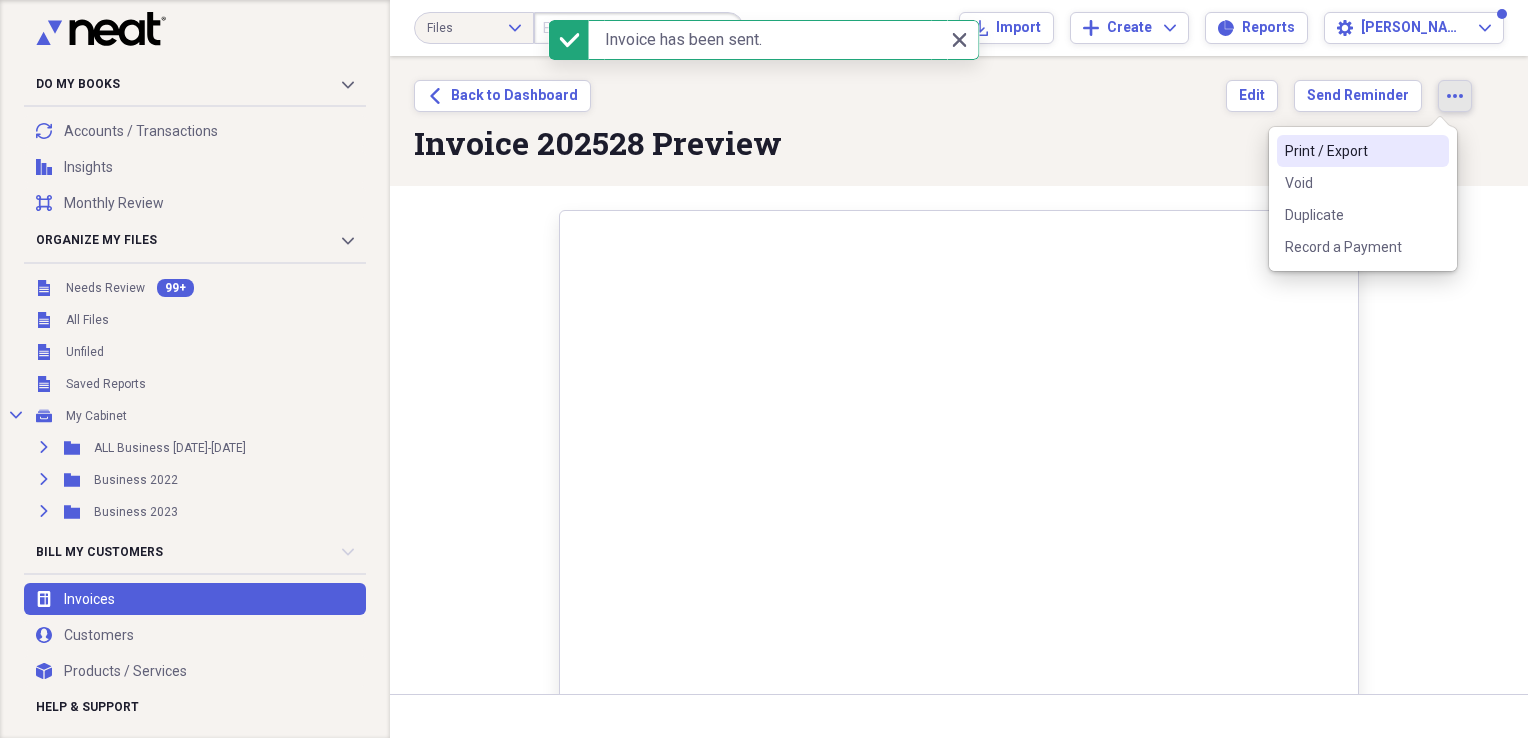 click on "Print / Export" at bounding box center (1351, 151) 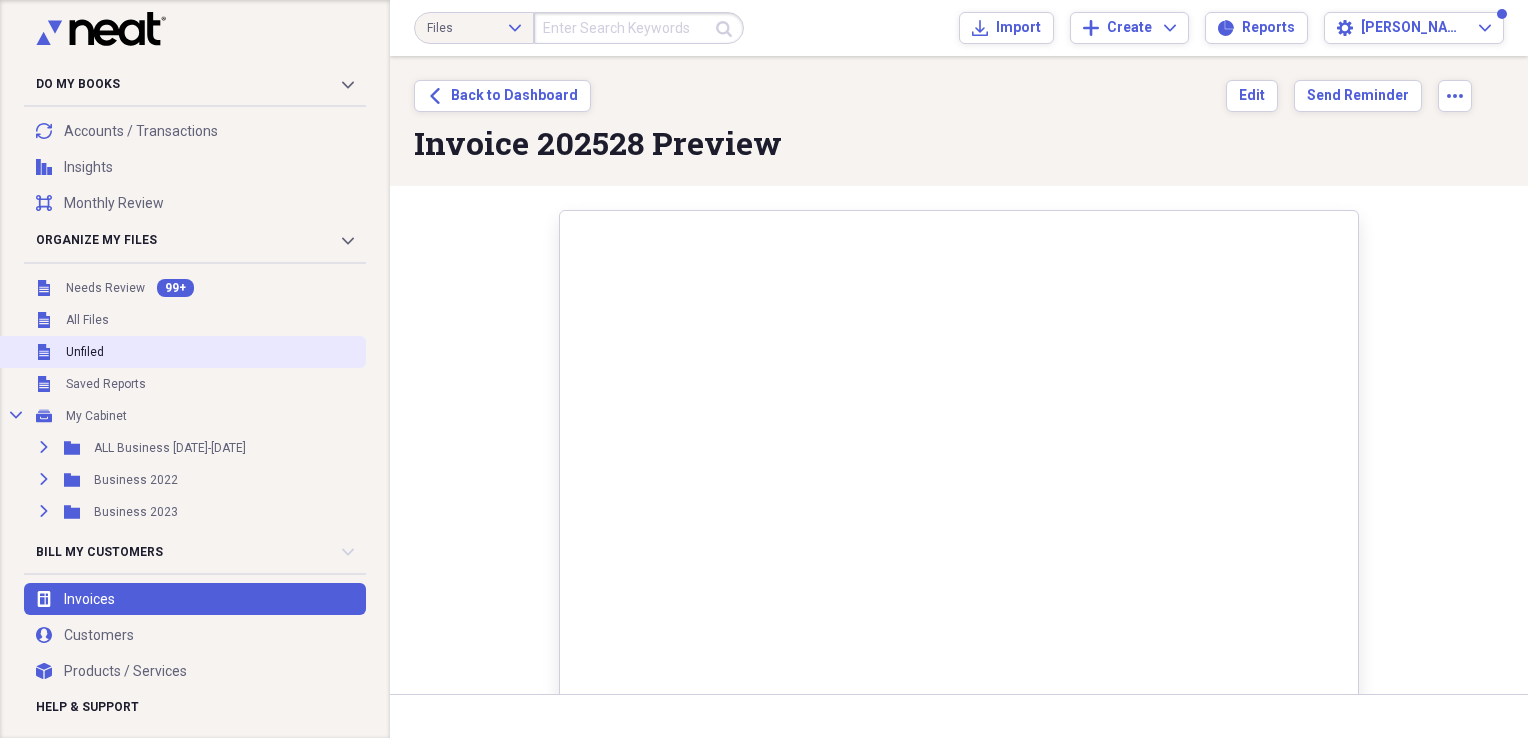 click on "Unfiled Unfiled" at bounding box center (181, 352) 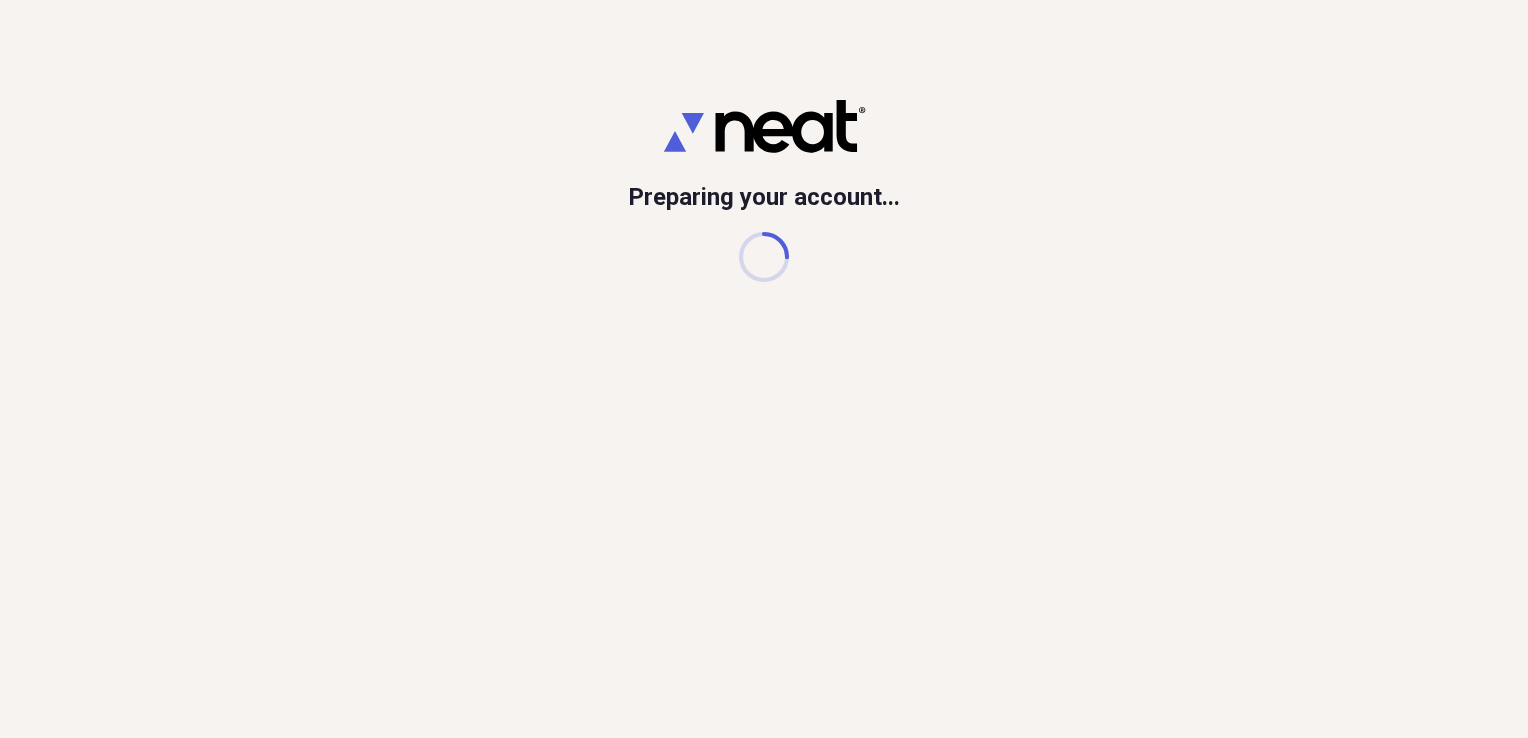 scroll, scrollTop: 0, scrollLeft: 0, axis: both 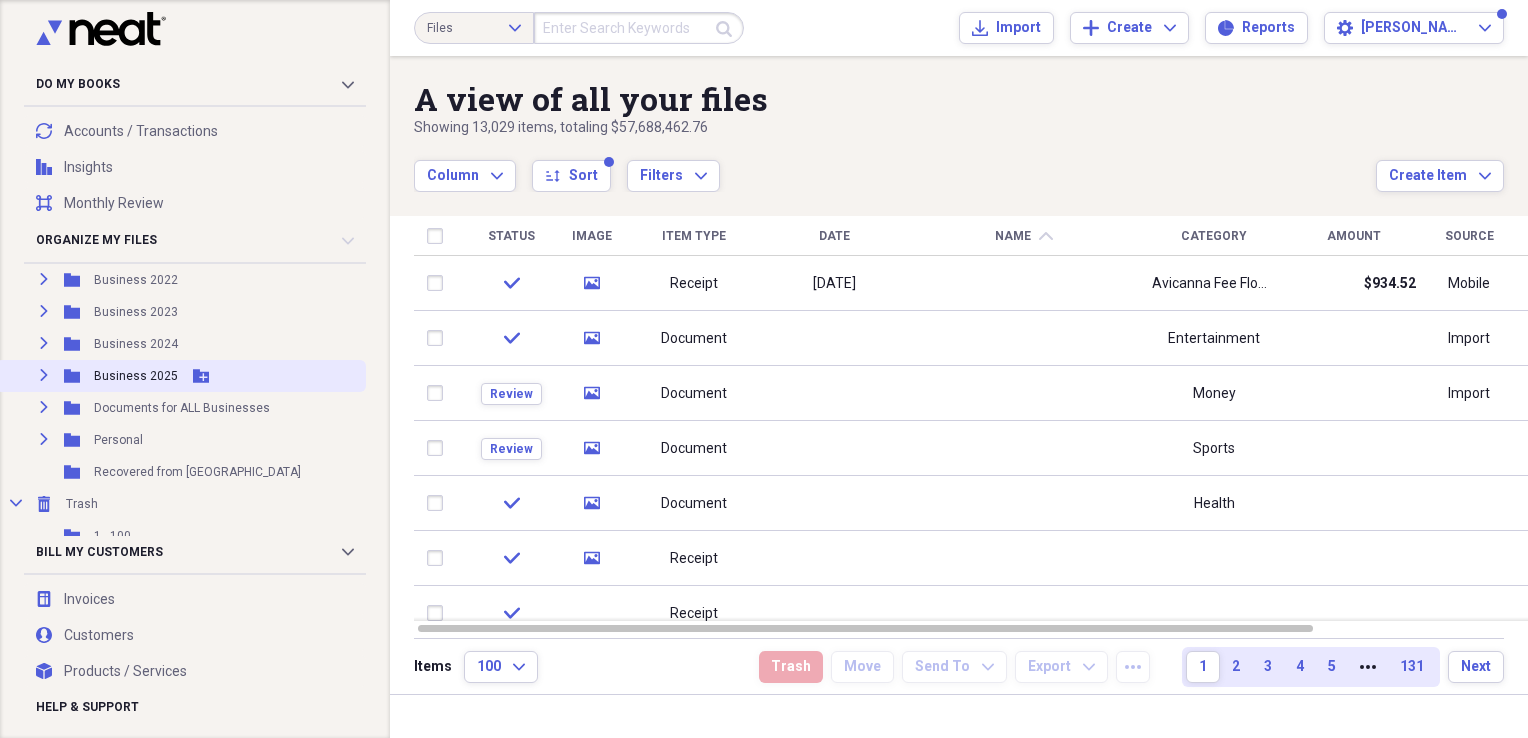 click on "Expand" 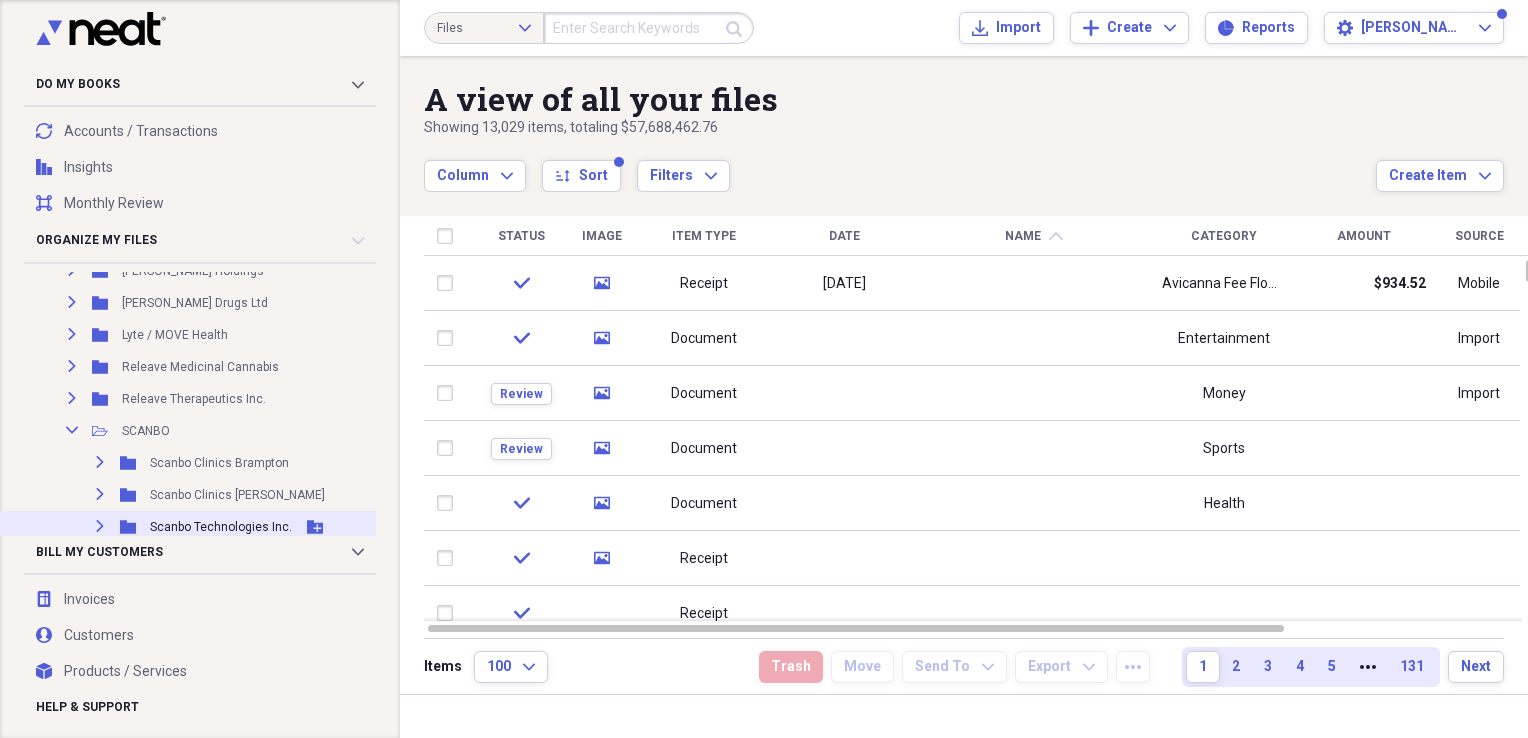 scroll, scrollTop: 500, scrollLeft: 0, axis: vertical 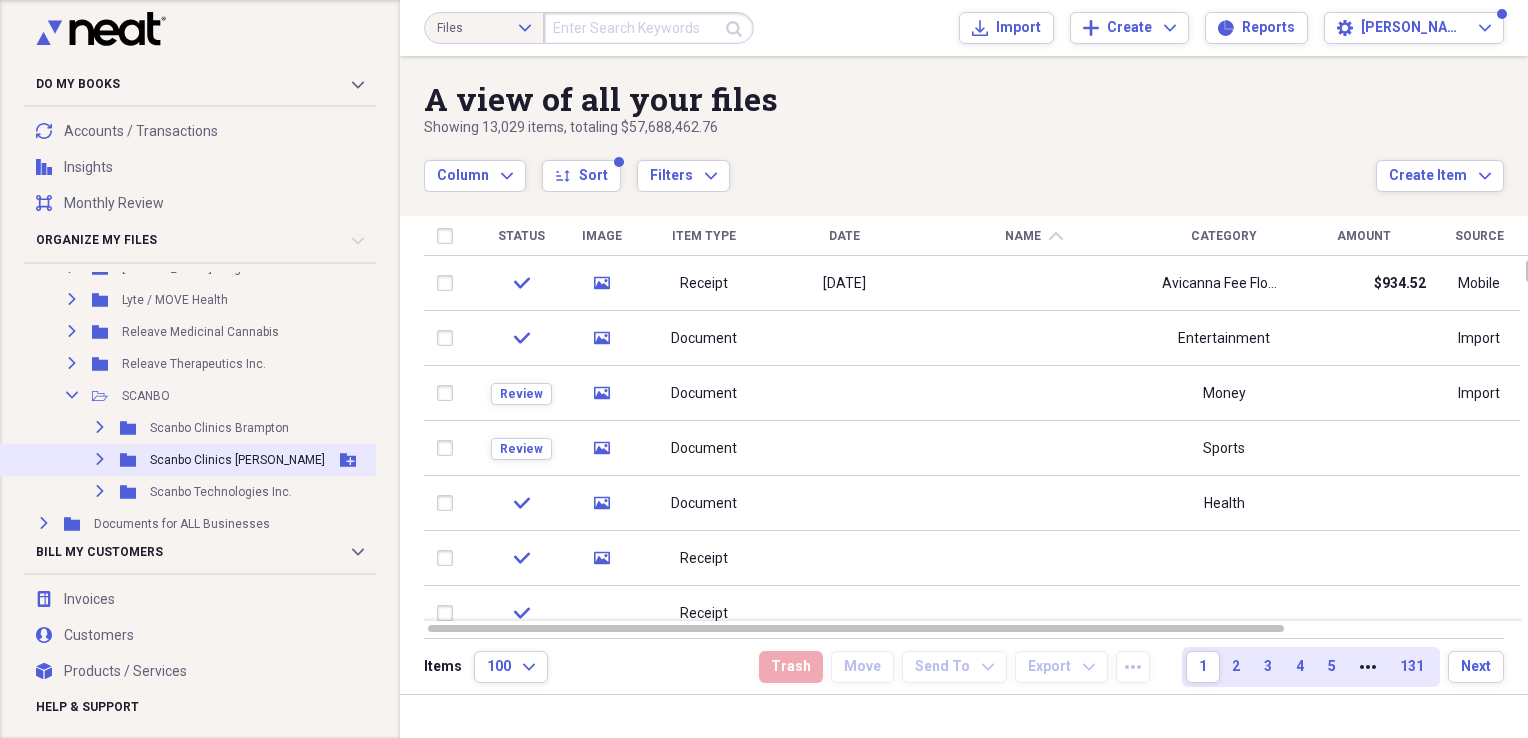 click on "Expand" 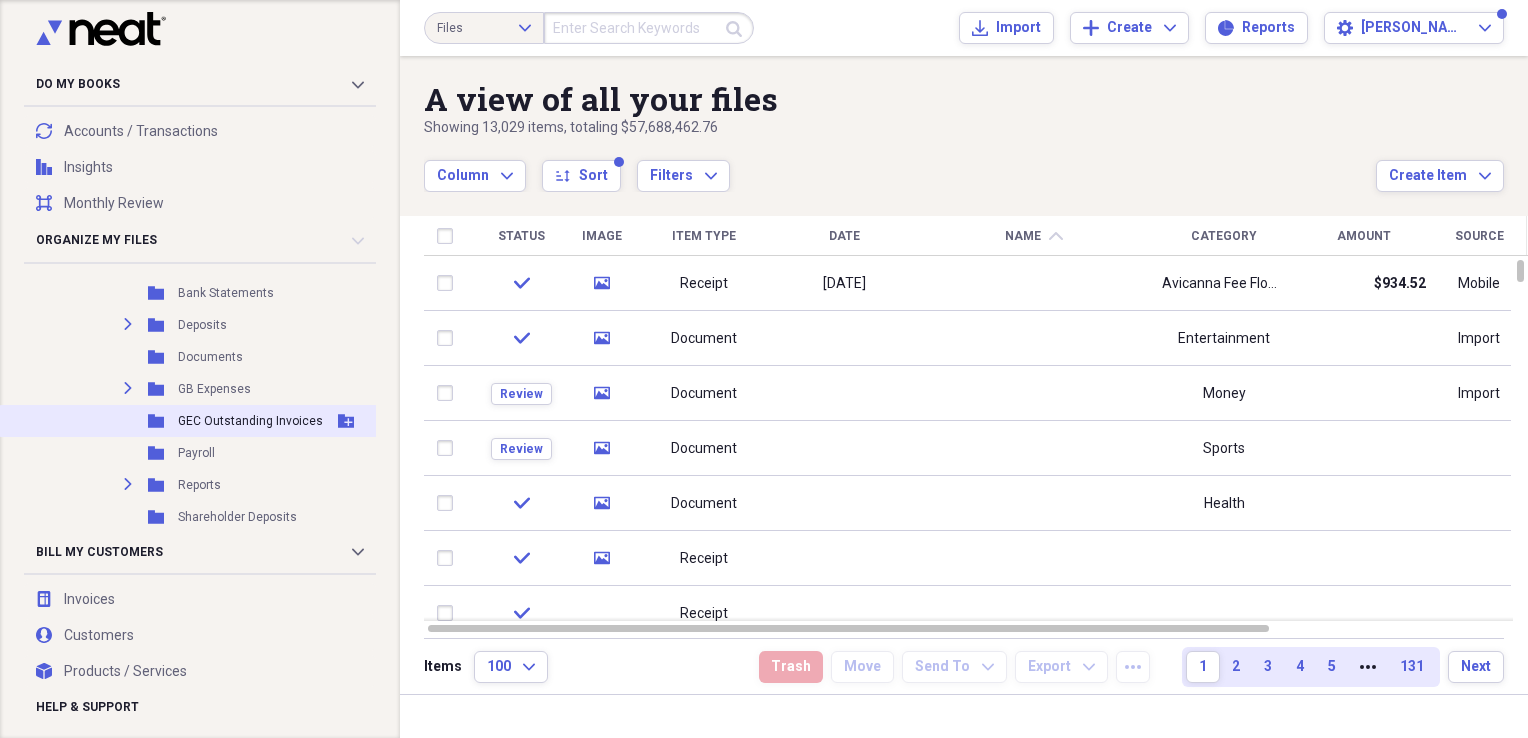 scroll, scrollTop: 700, scrollLeft: 0, axis: vertical 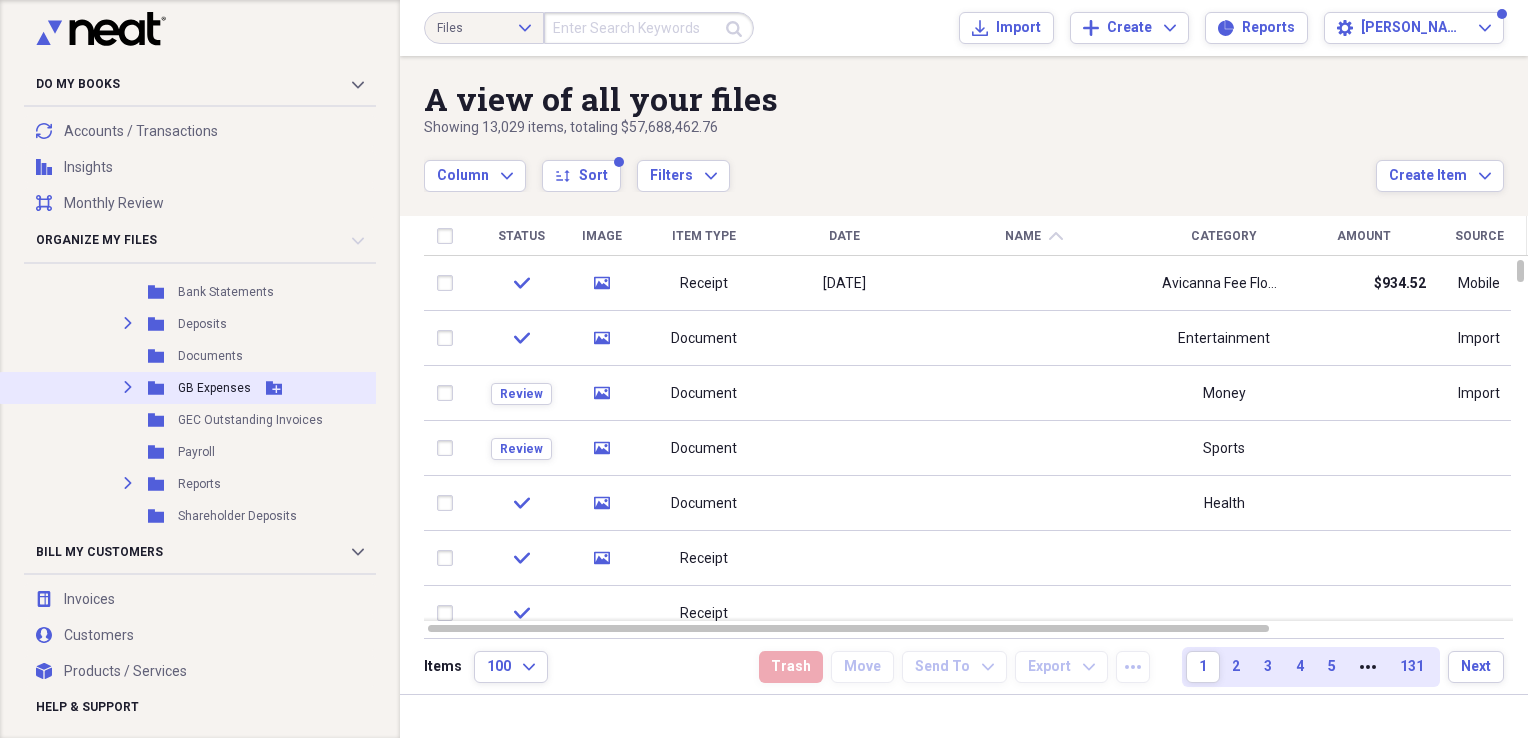 click on "Expand" 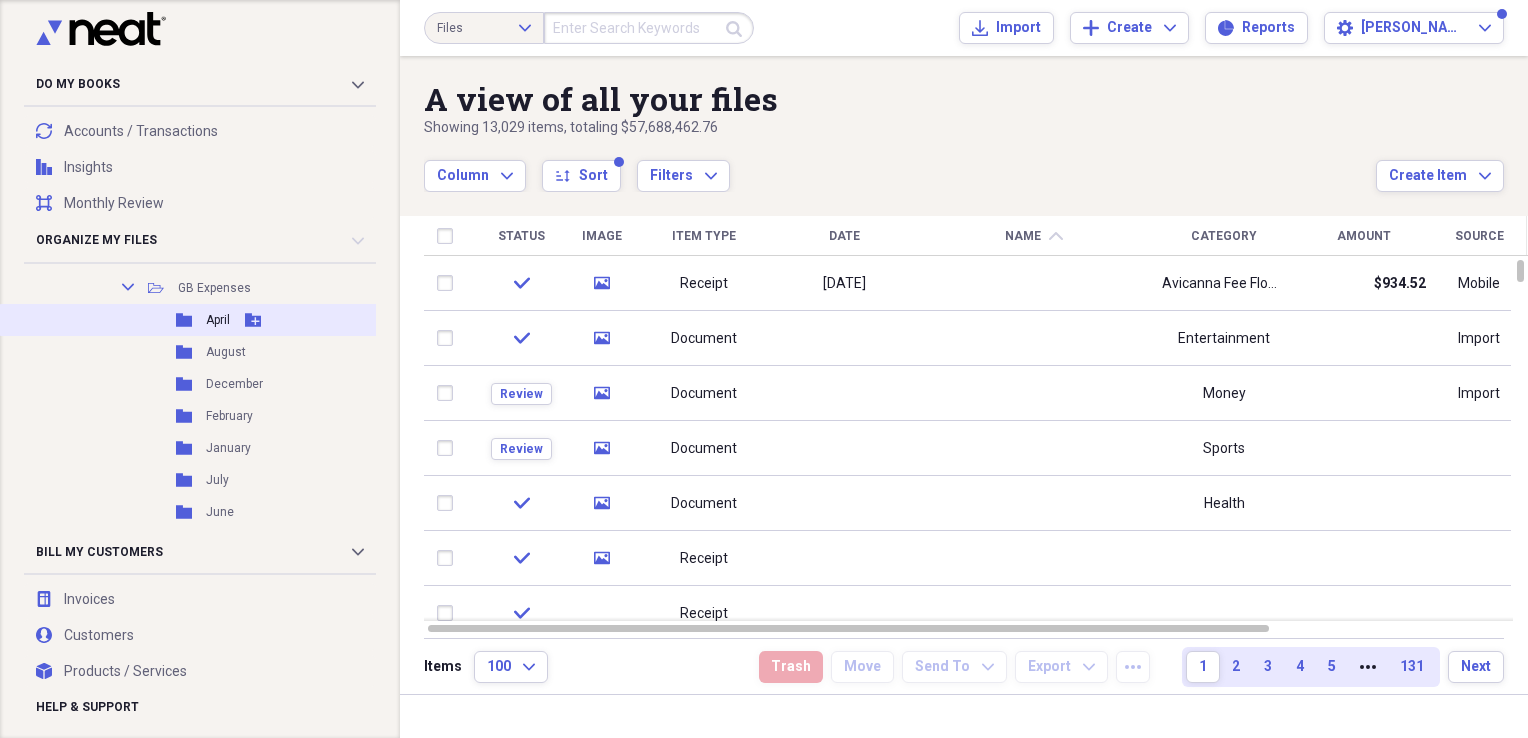 scroll, scrollTop: 900, scrollLeft: 0, axis: vertical 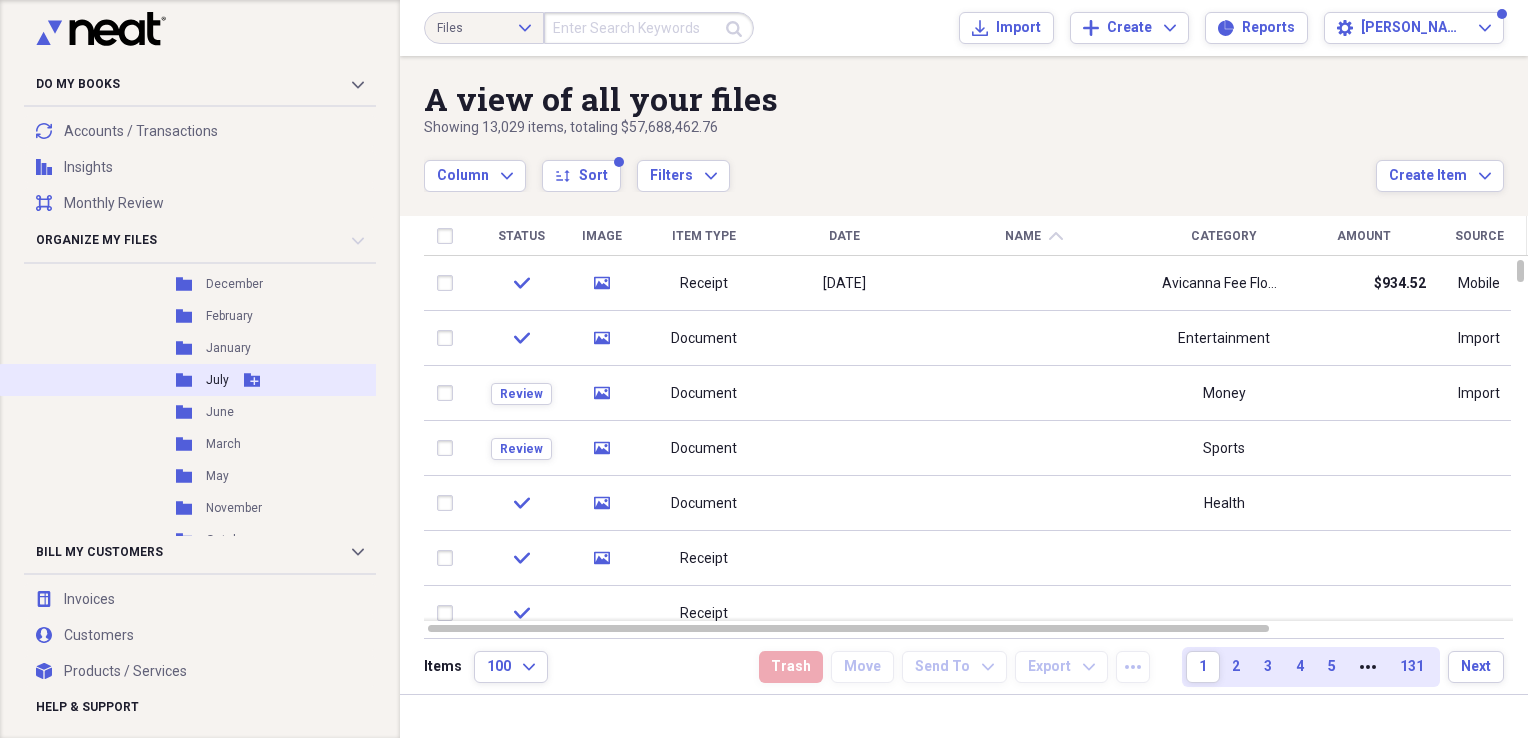 click on "July" at bounding box center [217, 380] 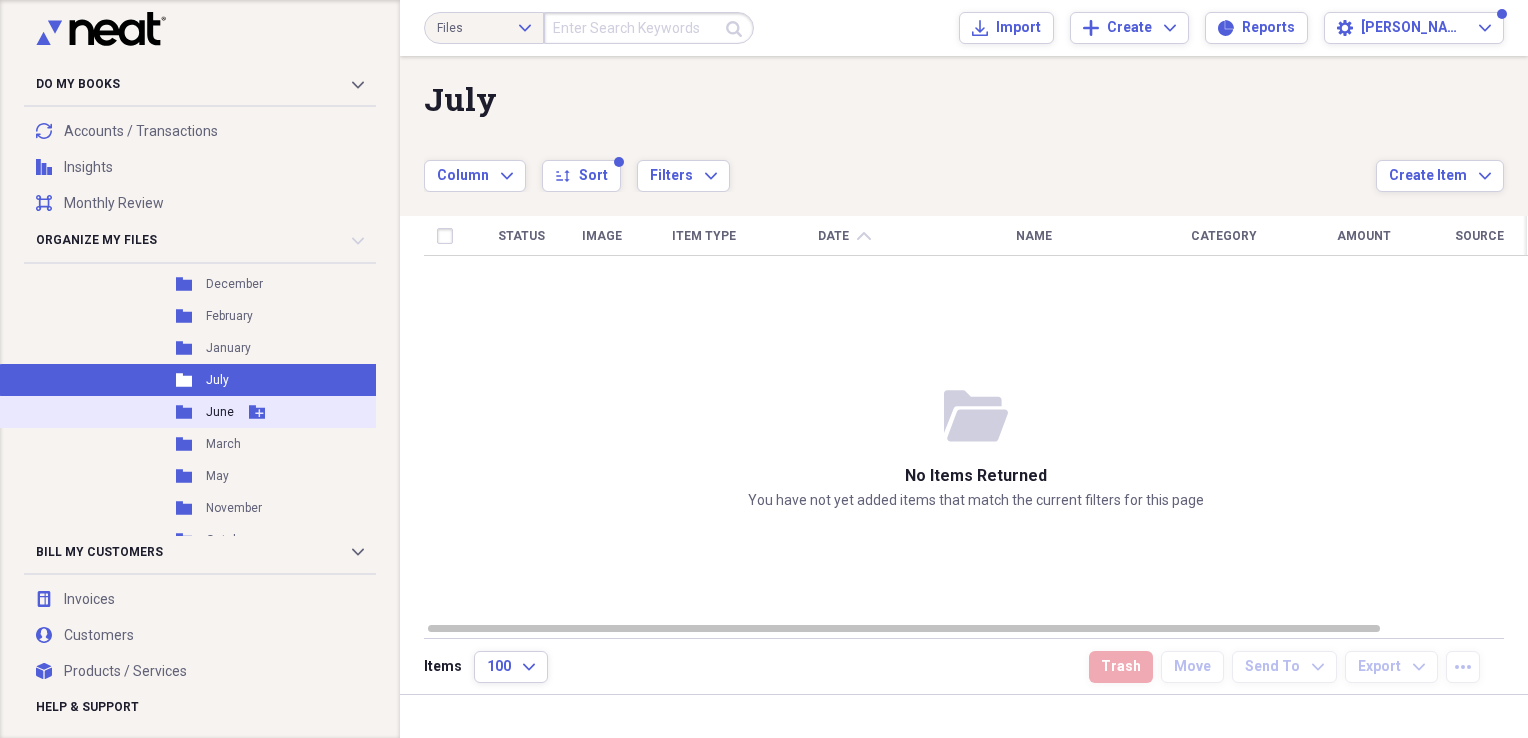 click on "June" at bounding box center [220, 412] 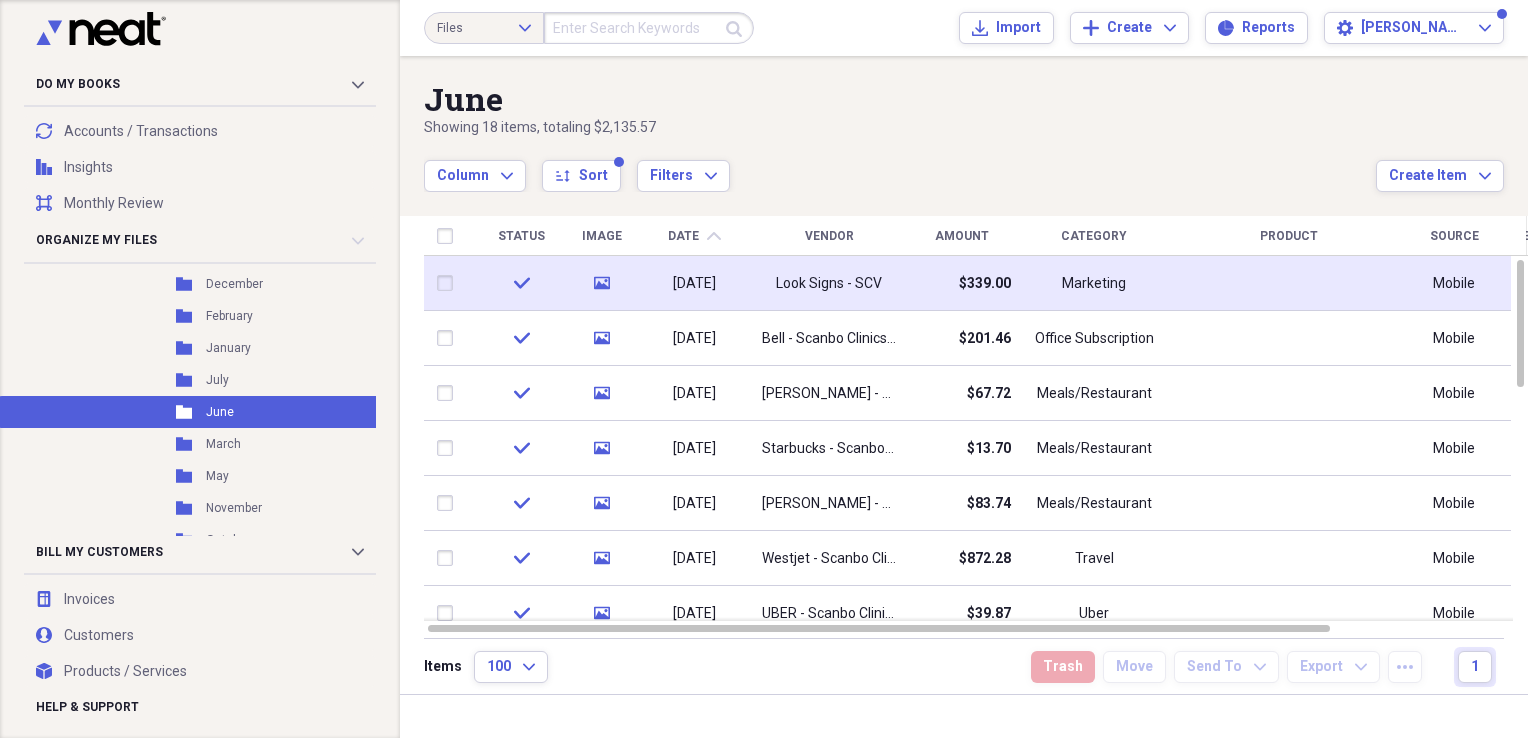 click on "Look Signs - SCV" at bounding box center [829, 283] 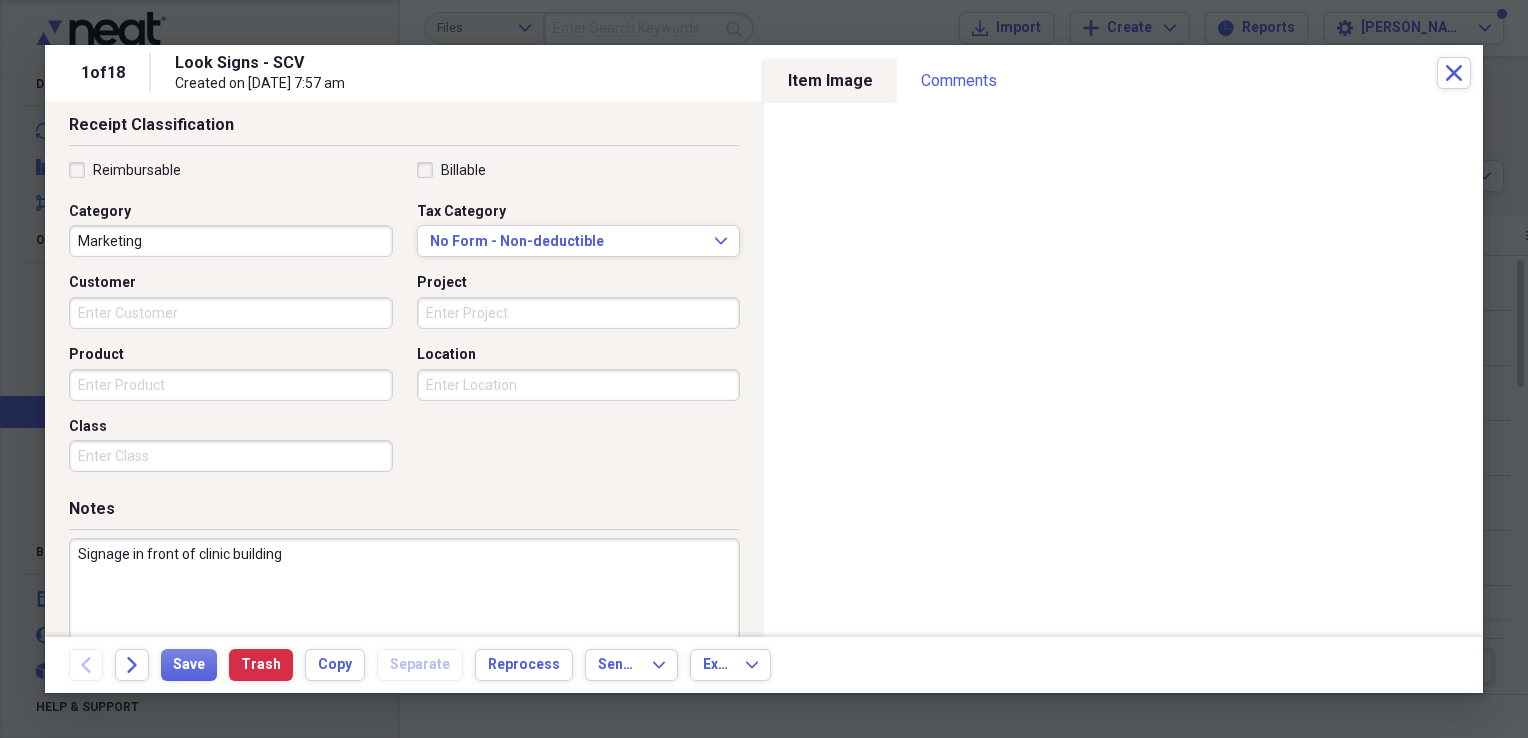 scroll, scrollTop: 483, scrollLeft: 0, axis: vertical 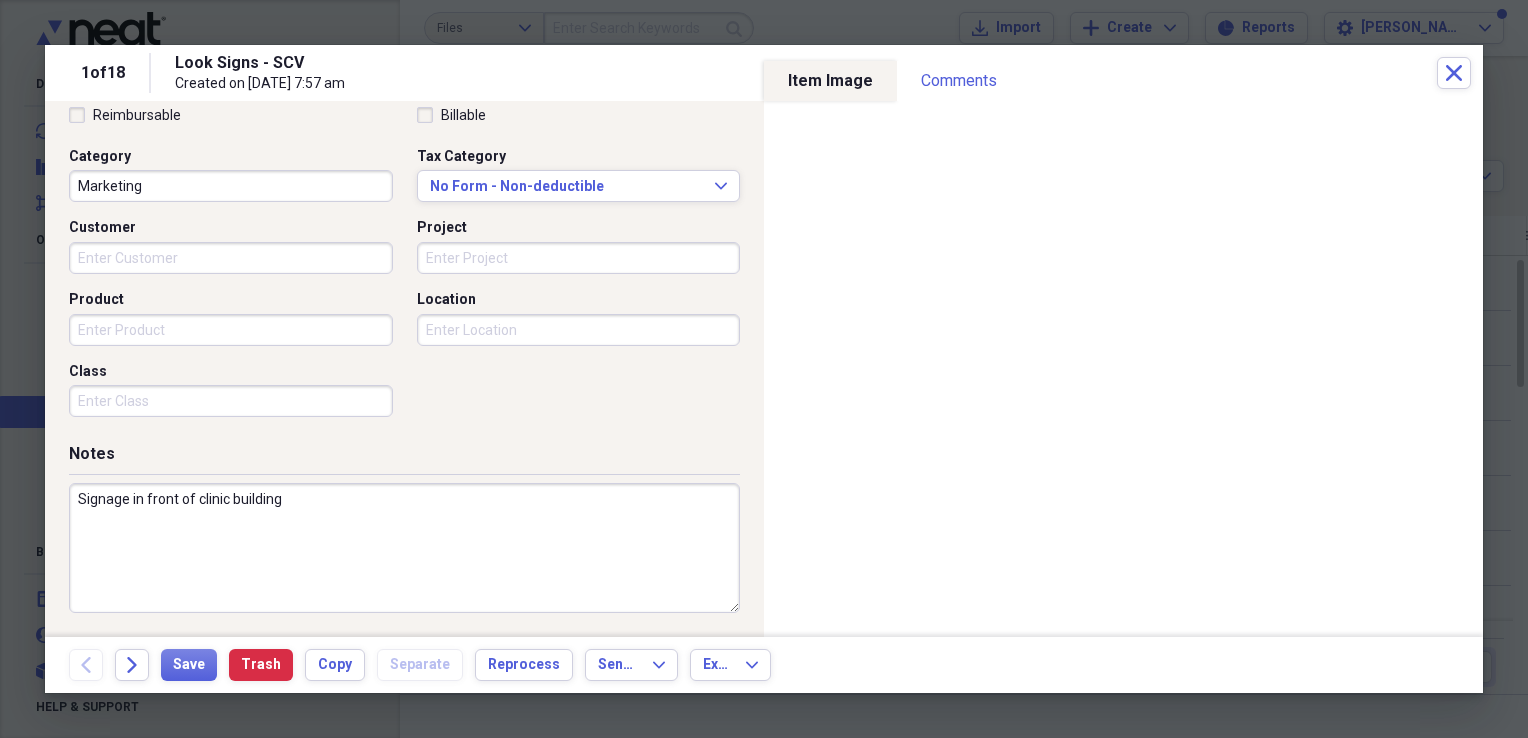 click on "Signage in front of clinic building" at bounding box center [404, 548] 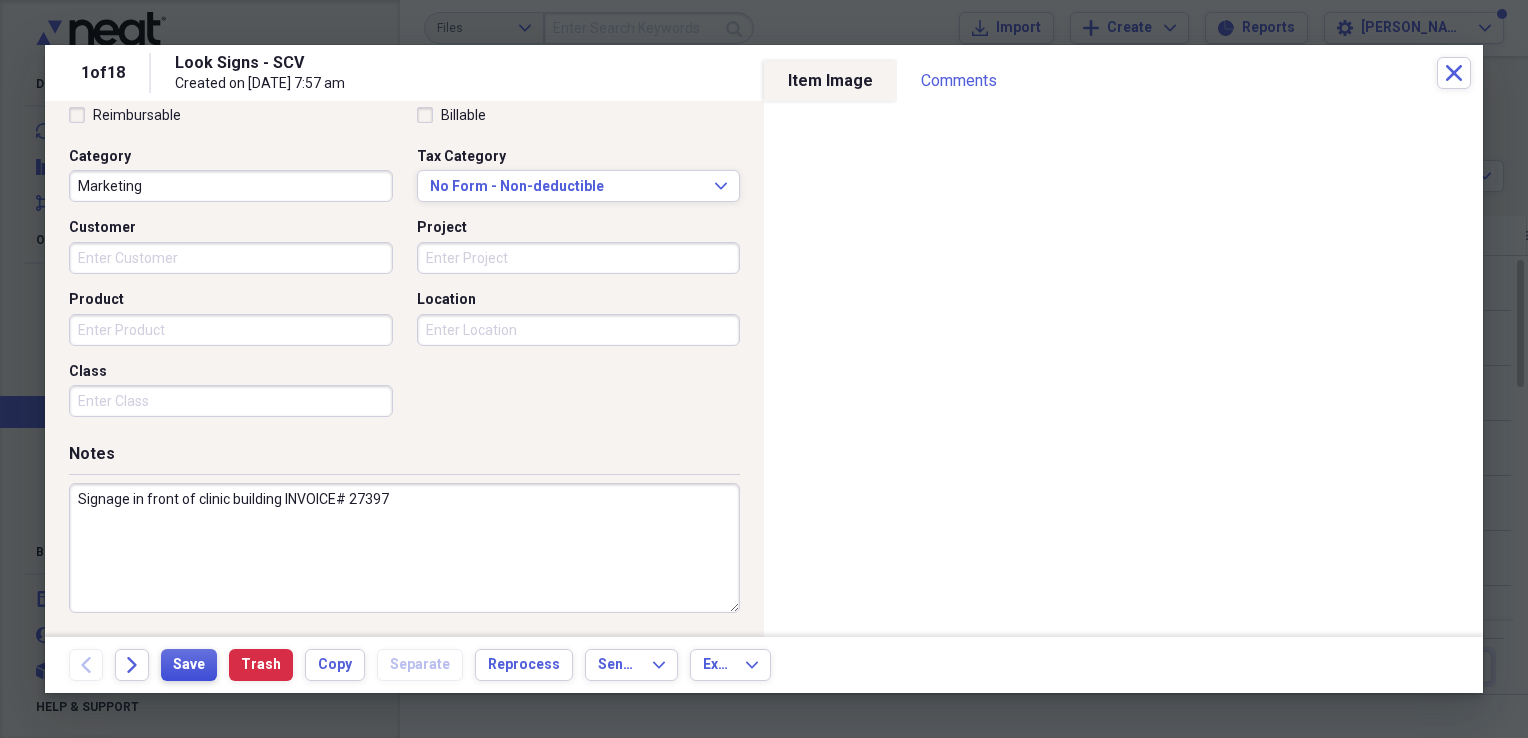 type on "Signage in front of clinic building INVOICE# 27397" 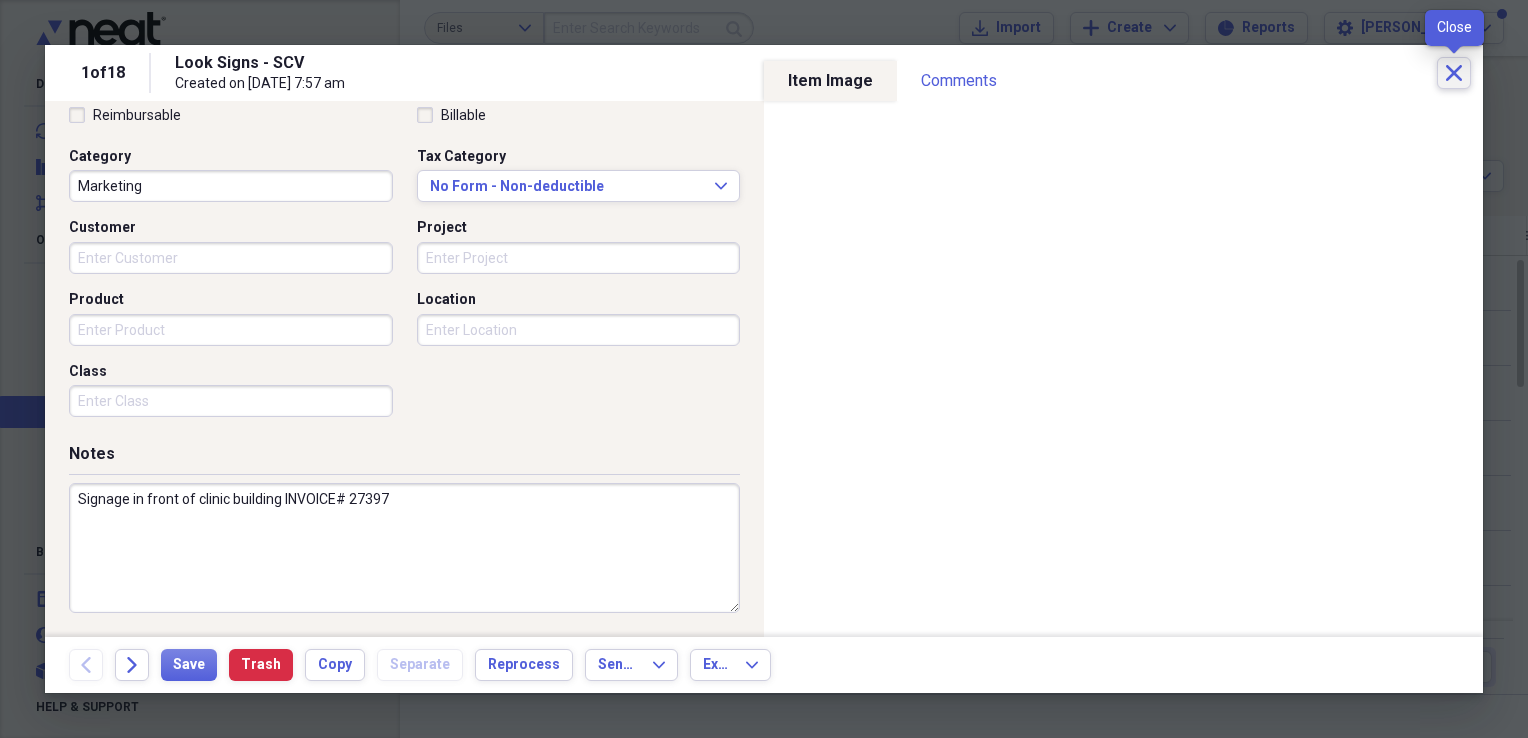 click on "Close" 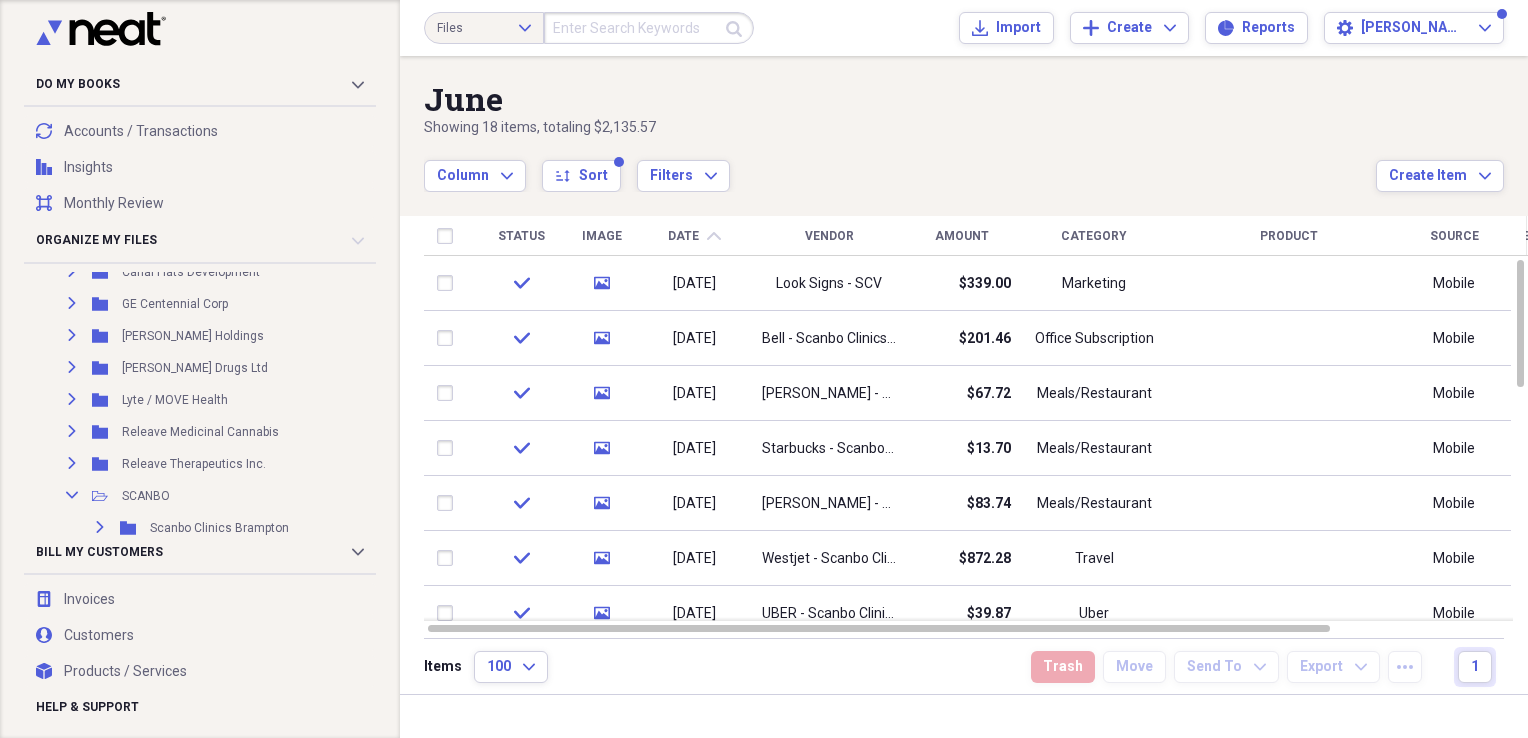 scroll, scrollTop: 0, scrollLeft: 0, axis: both 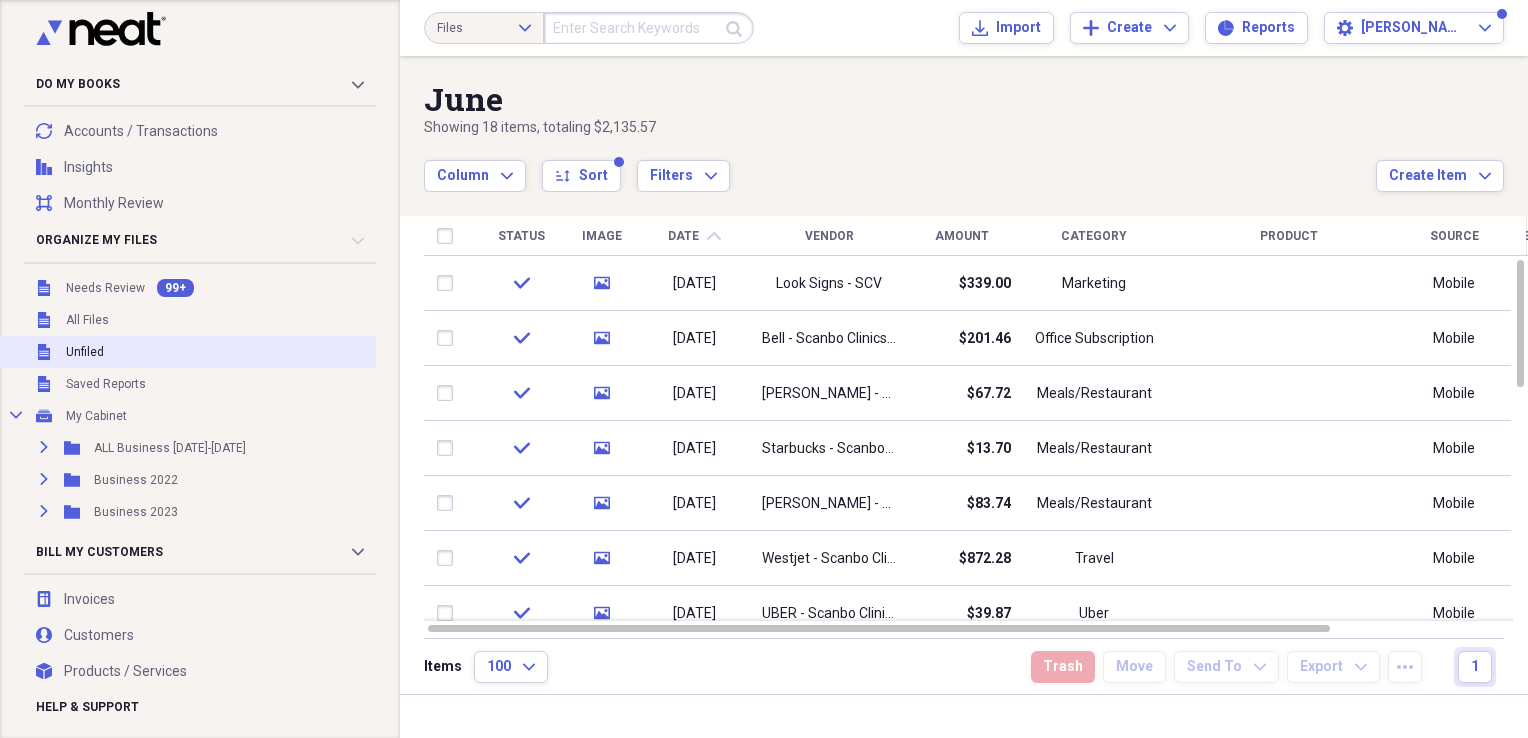 click on "Unfiled Unfiled" at bounding box center (193, 352) 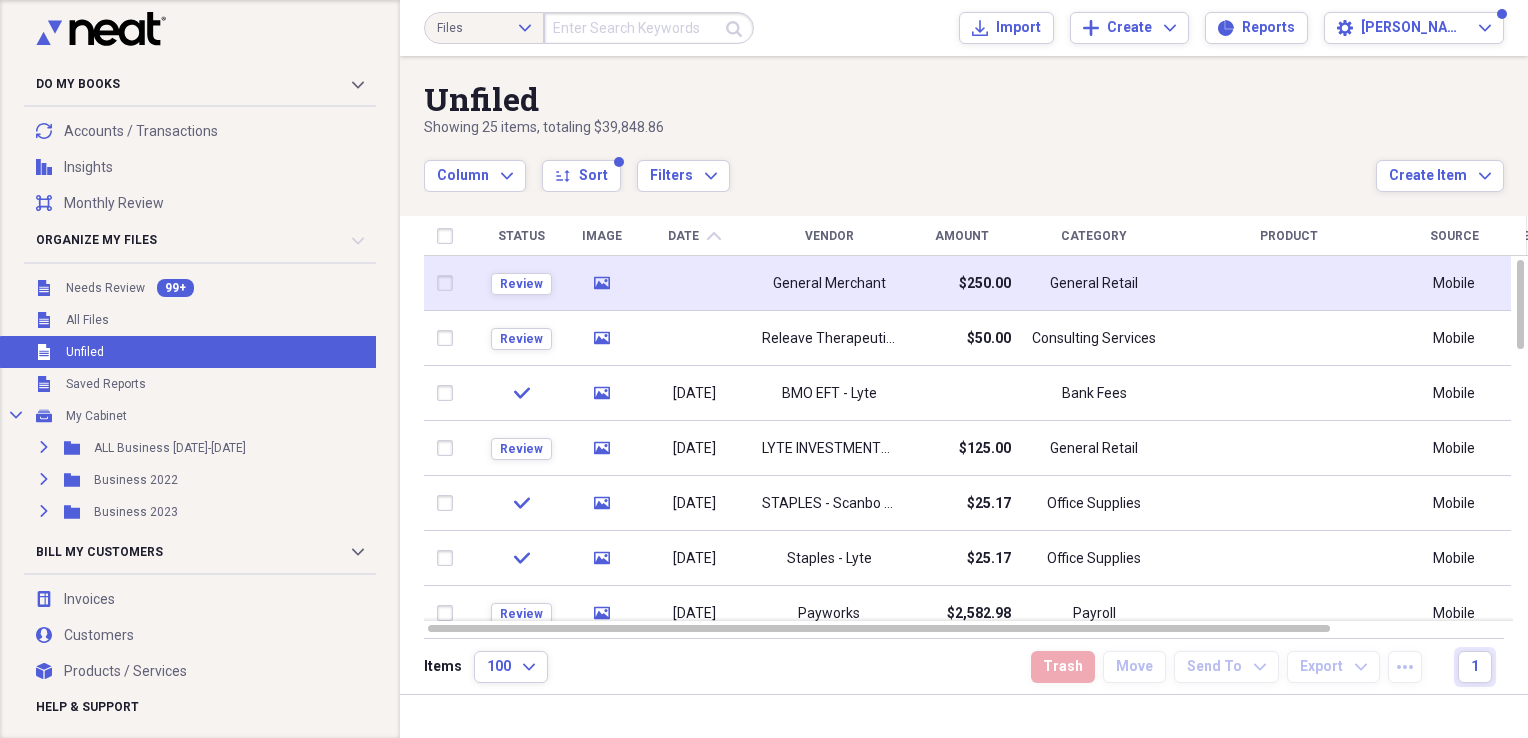 click on "General Merchant" at bounding box center [829, 284] 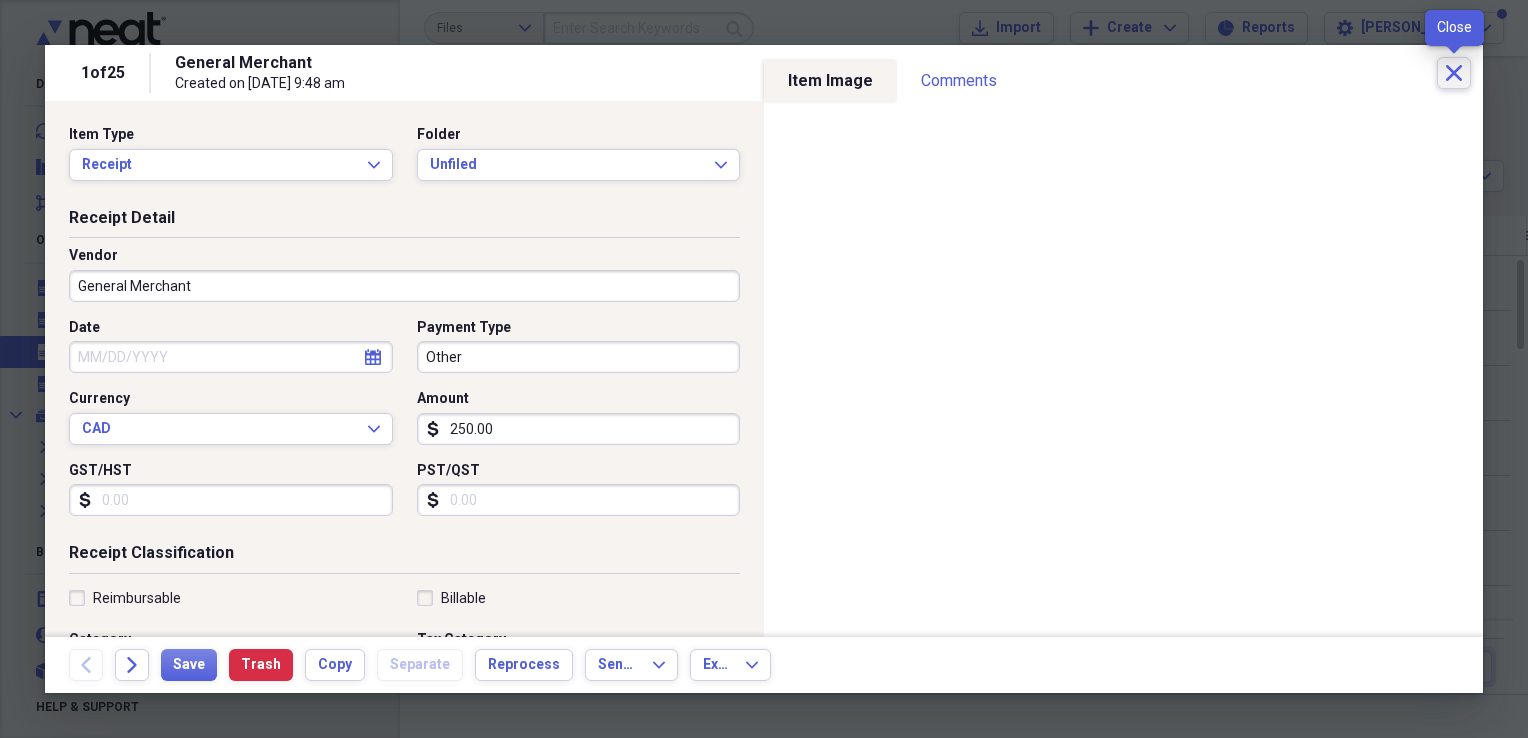 click on "Close" 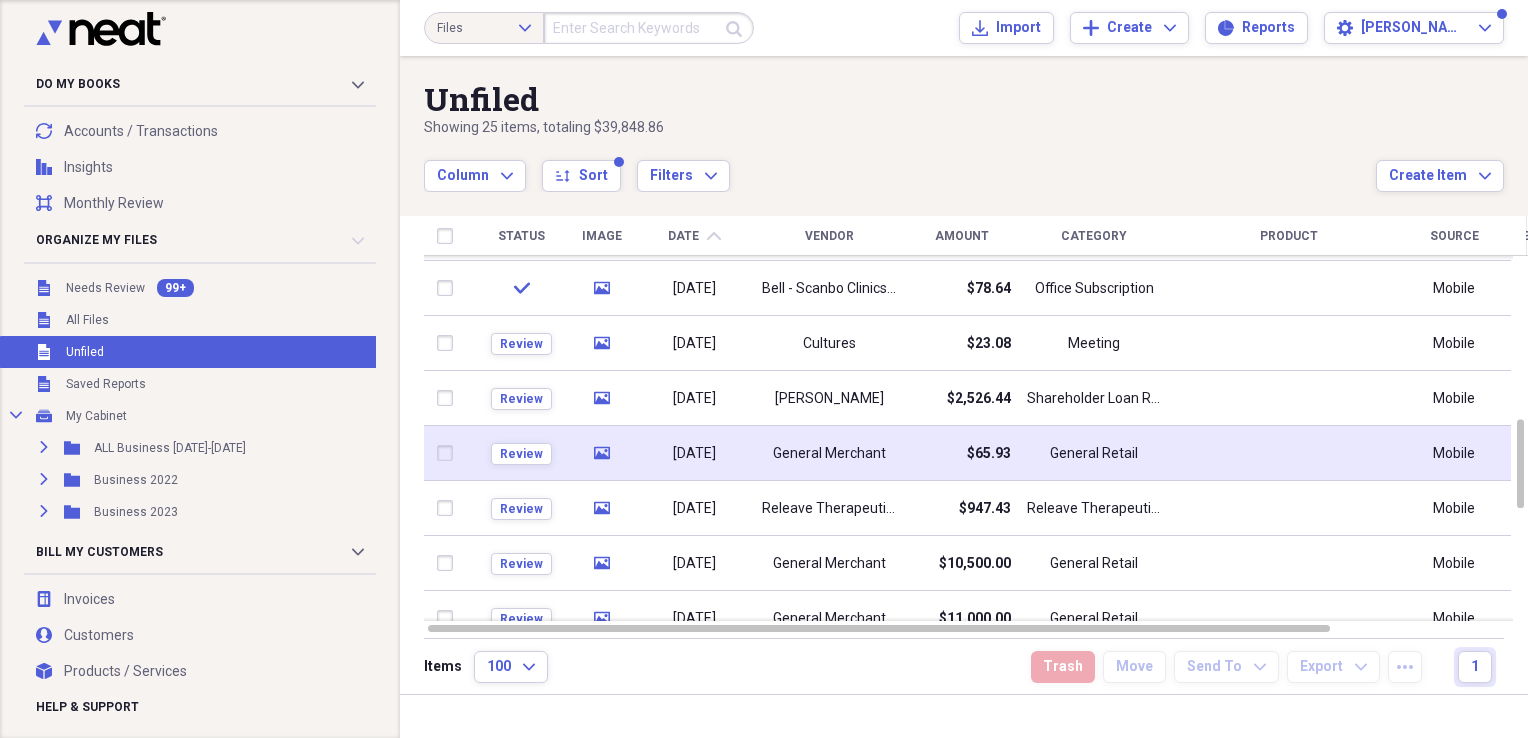 click on "General Merchant" at bounding box center [829, 454] 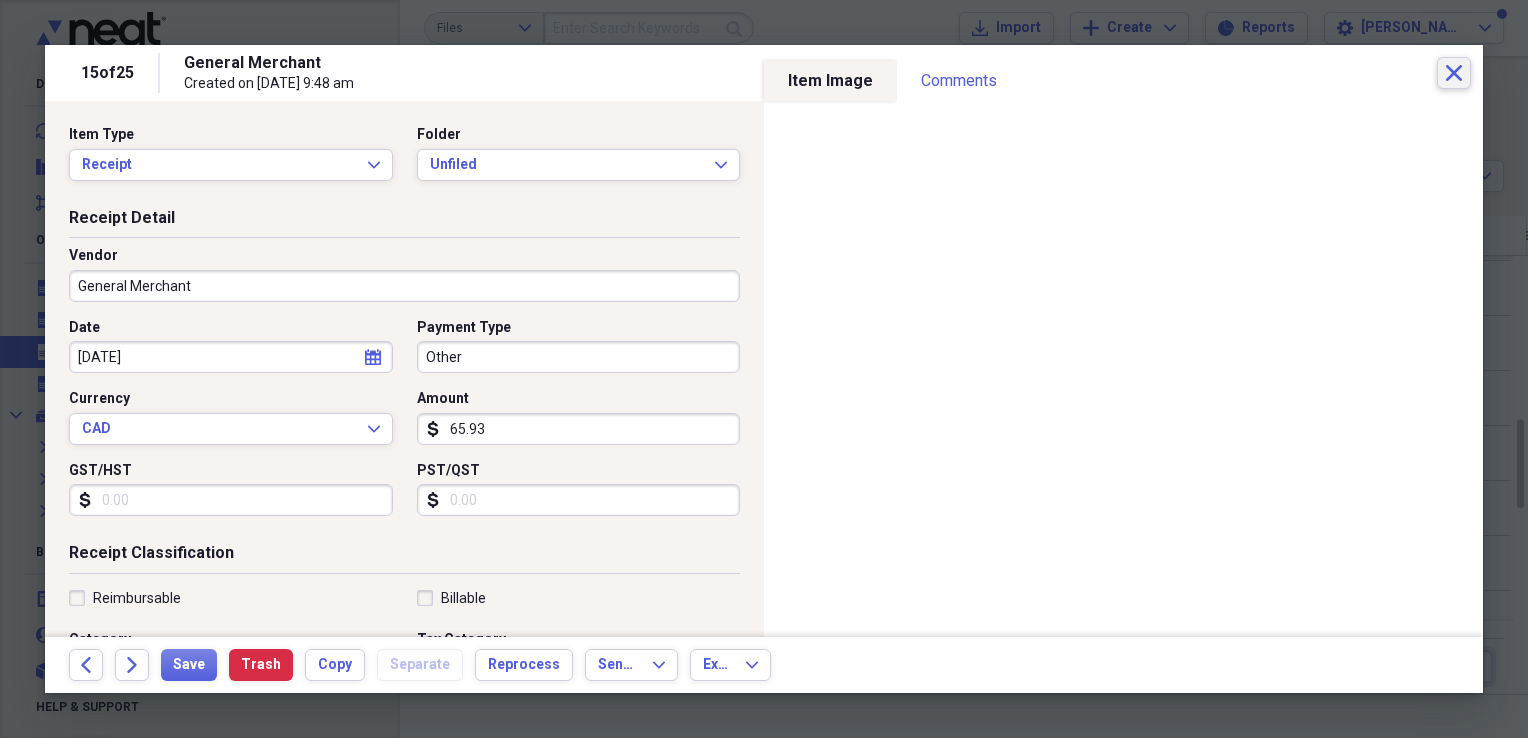 click on "Close" at bounding box center (1454, 73) 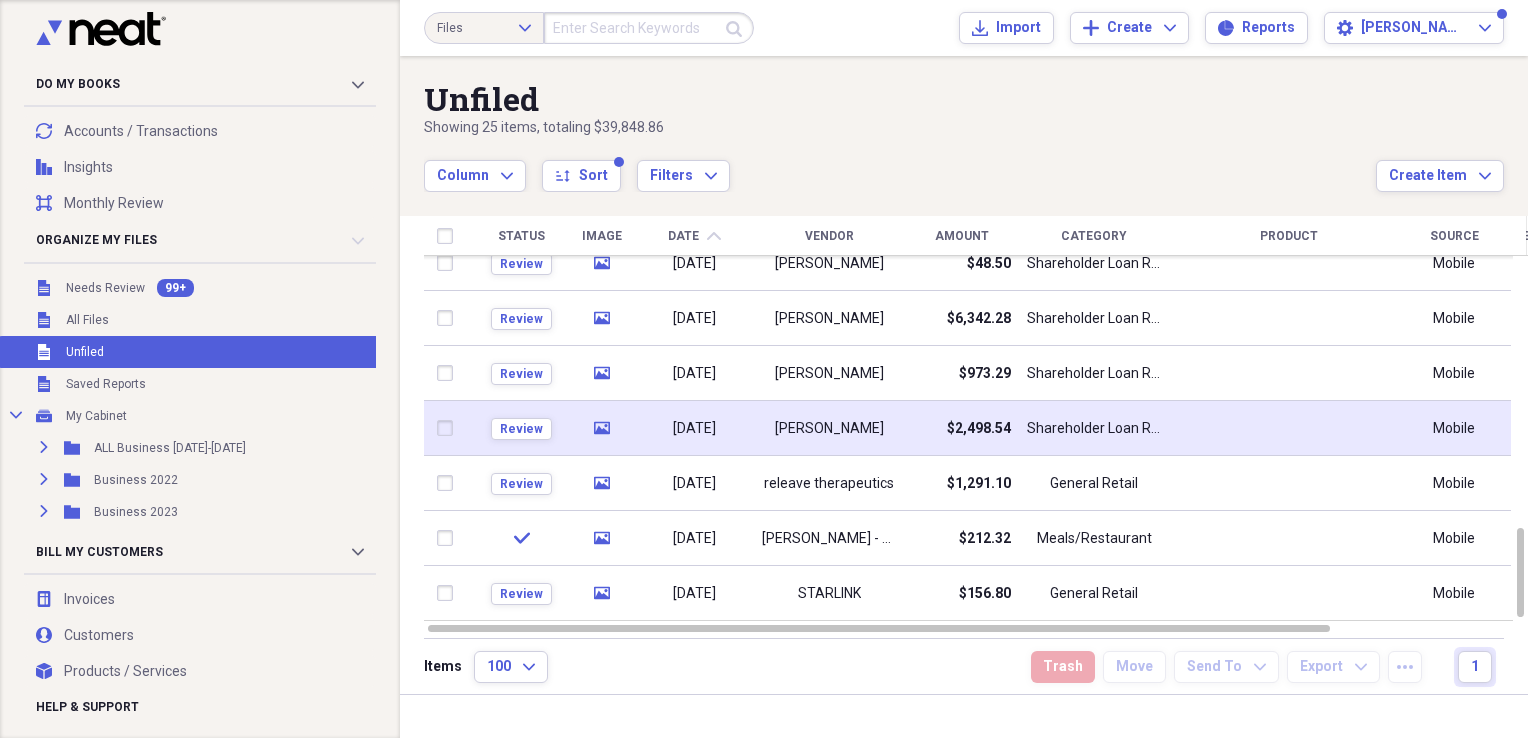 click on "[PERSON_NAME]" at bounding box center (829, 429) 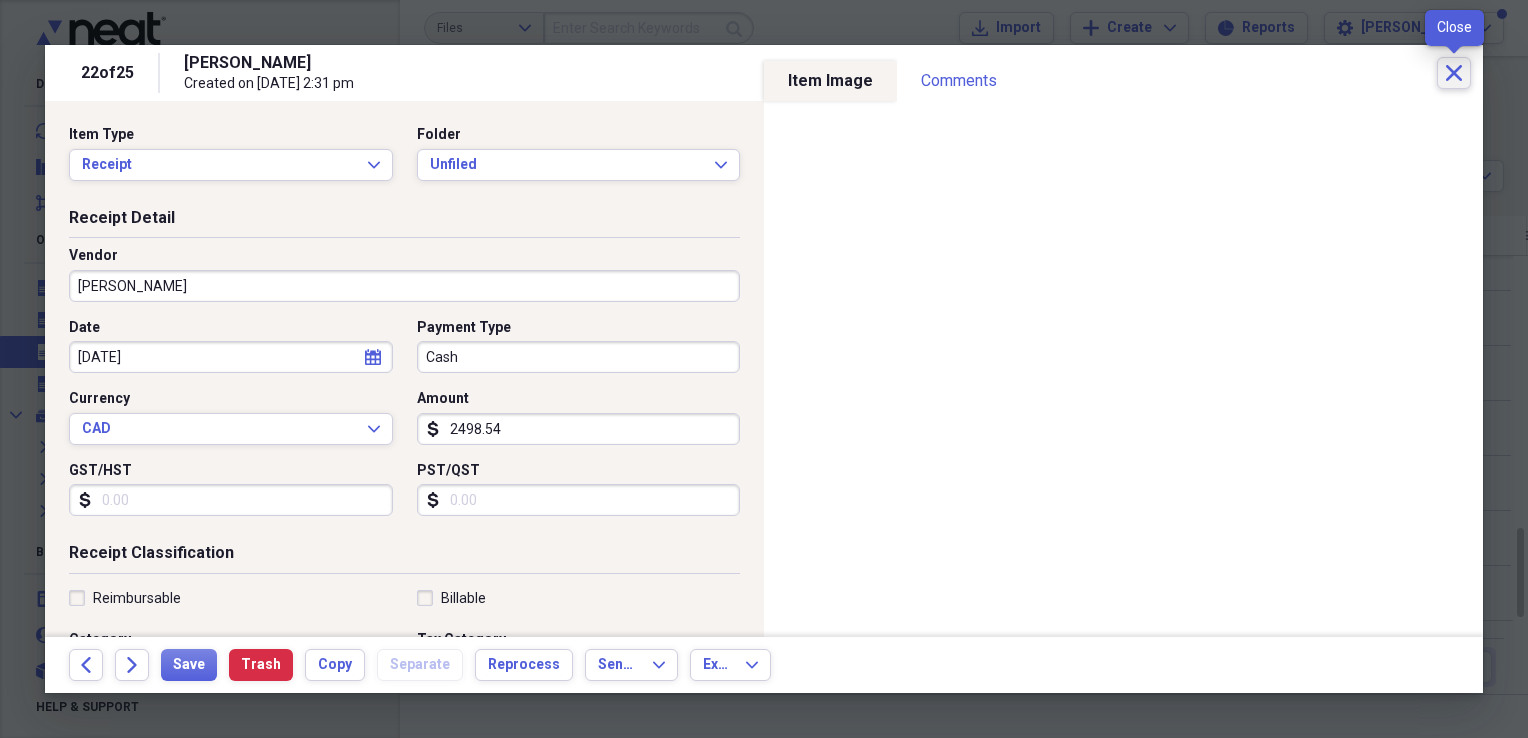 click on "Close" 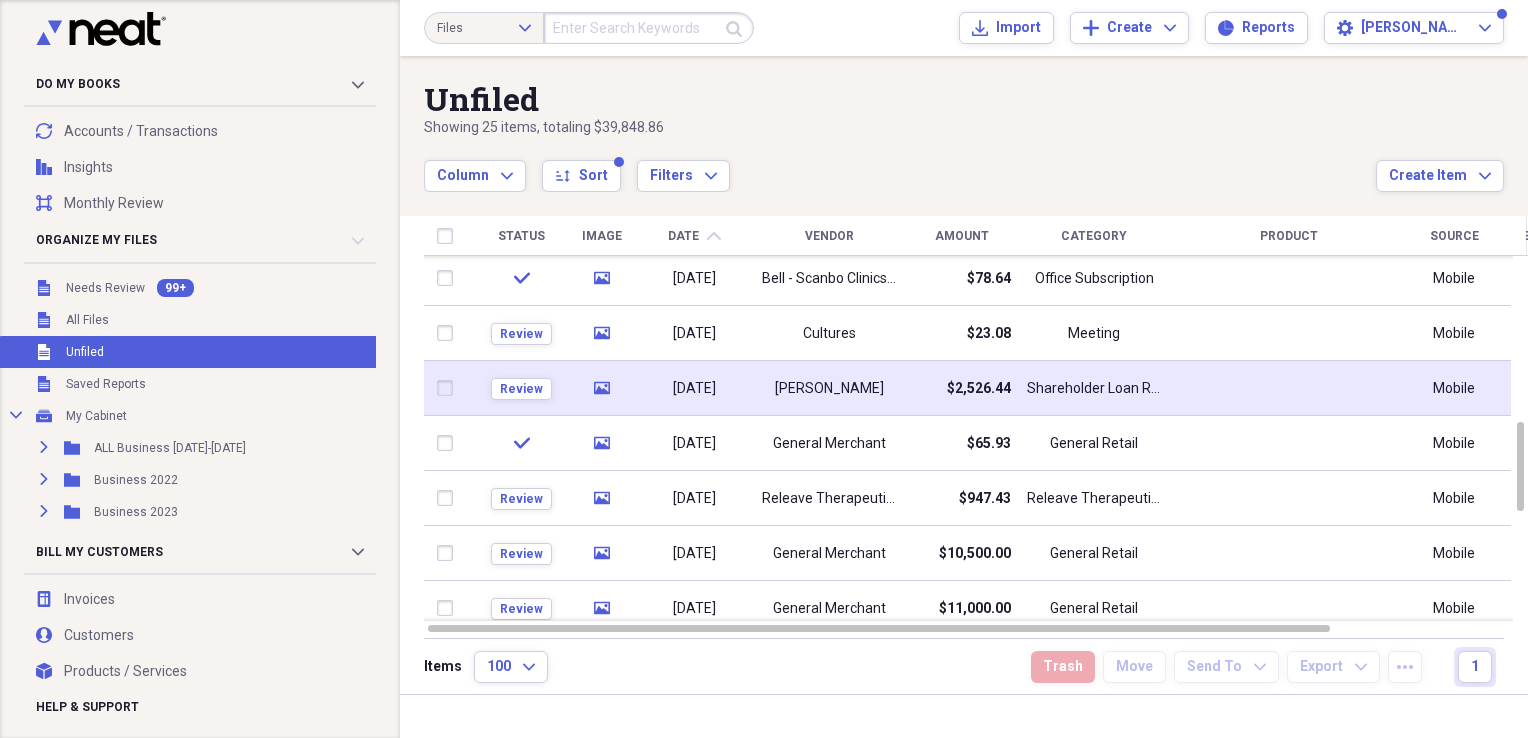 click on "[PERSON_NAME]" at bounding box center (829, 389) 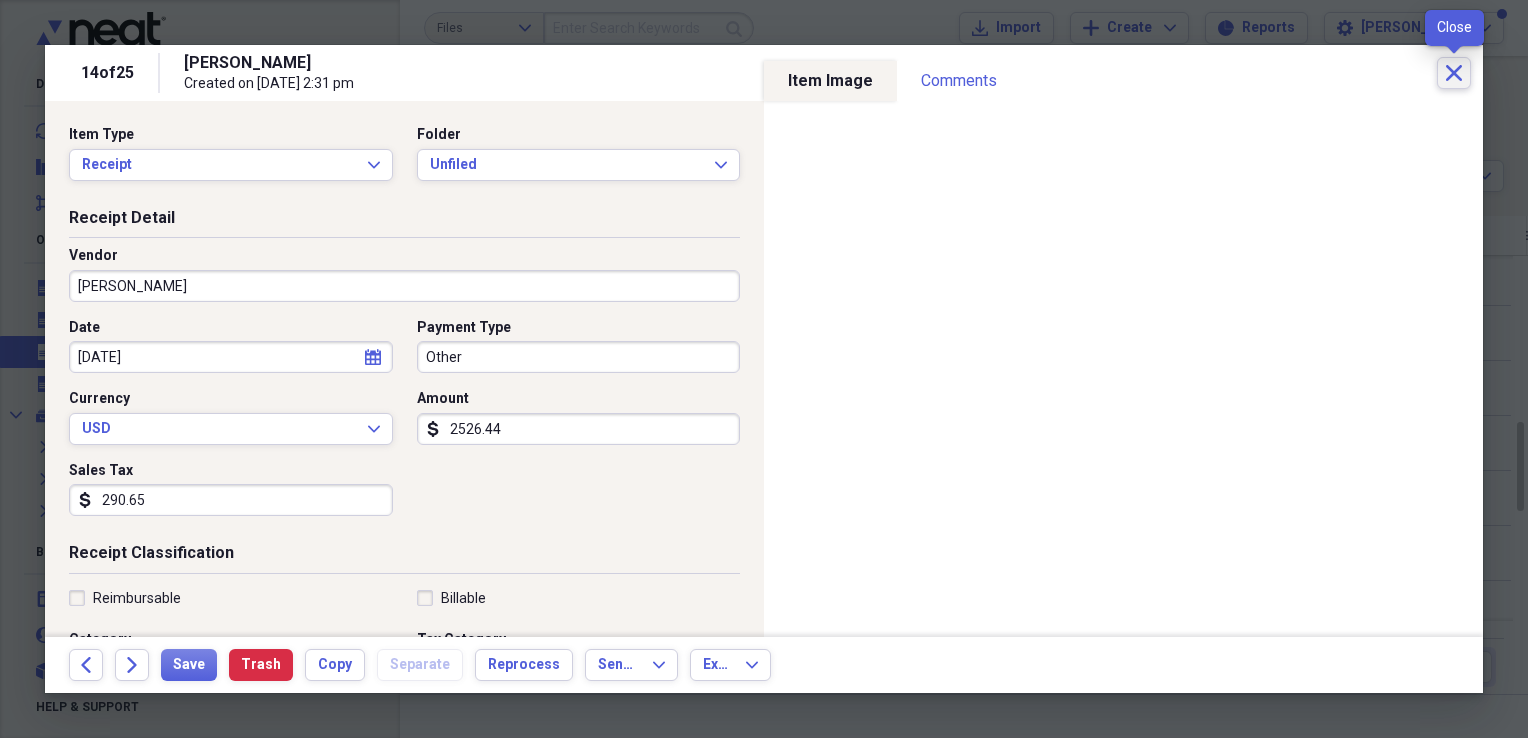 click on "Close" at bounding box center [1454, 73] 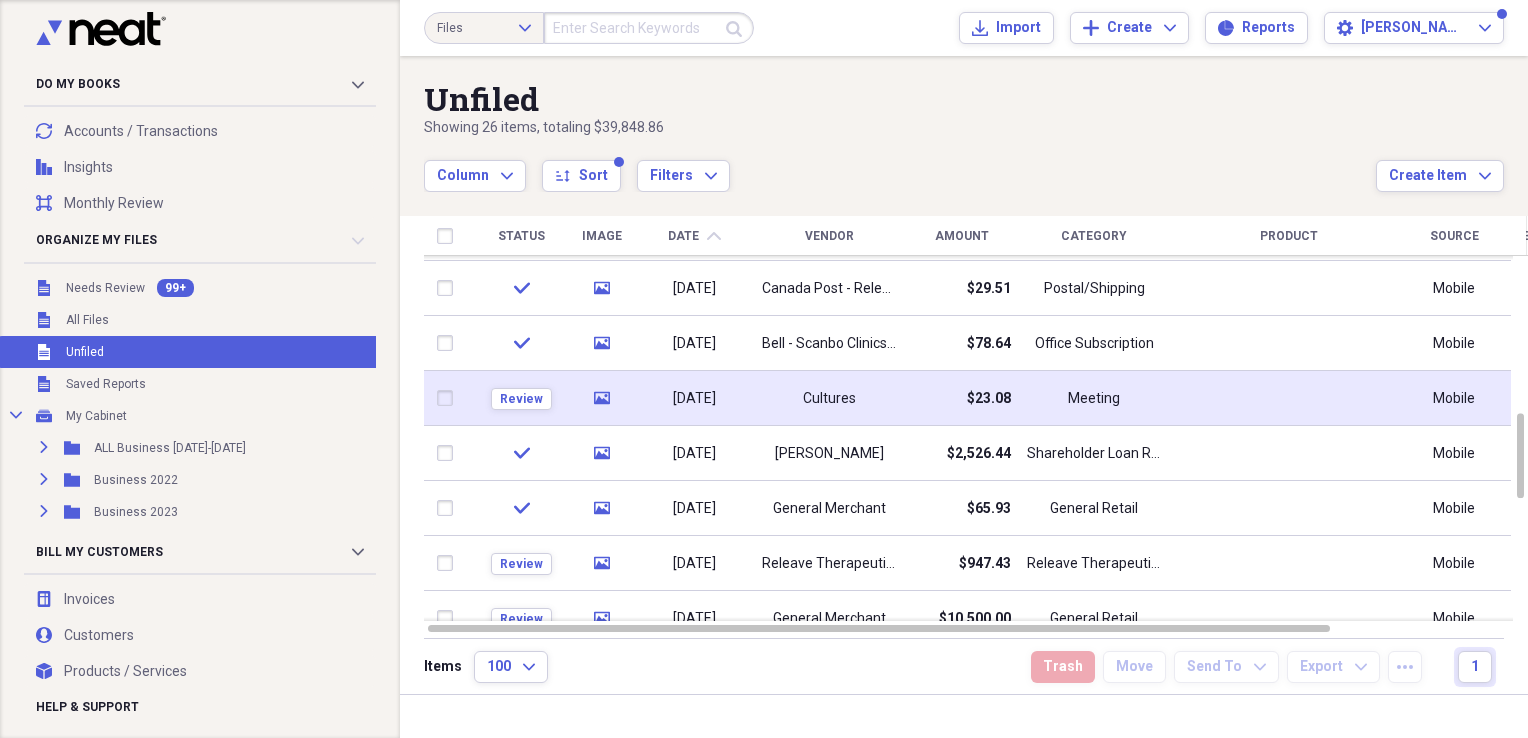 drag, startPoint x: 841, startPoint y: 402, endPoint x: 807, endPoint y: 410, distance: 34.928497 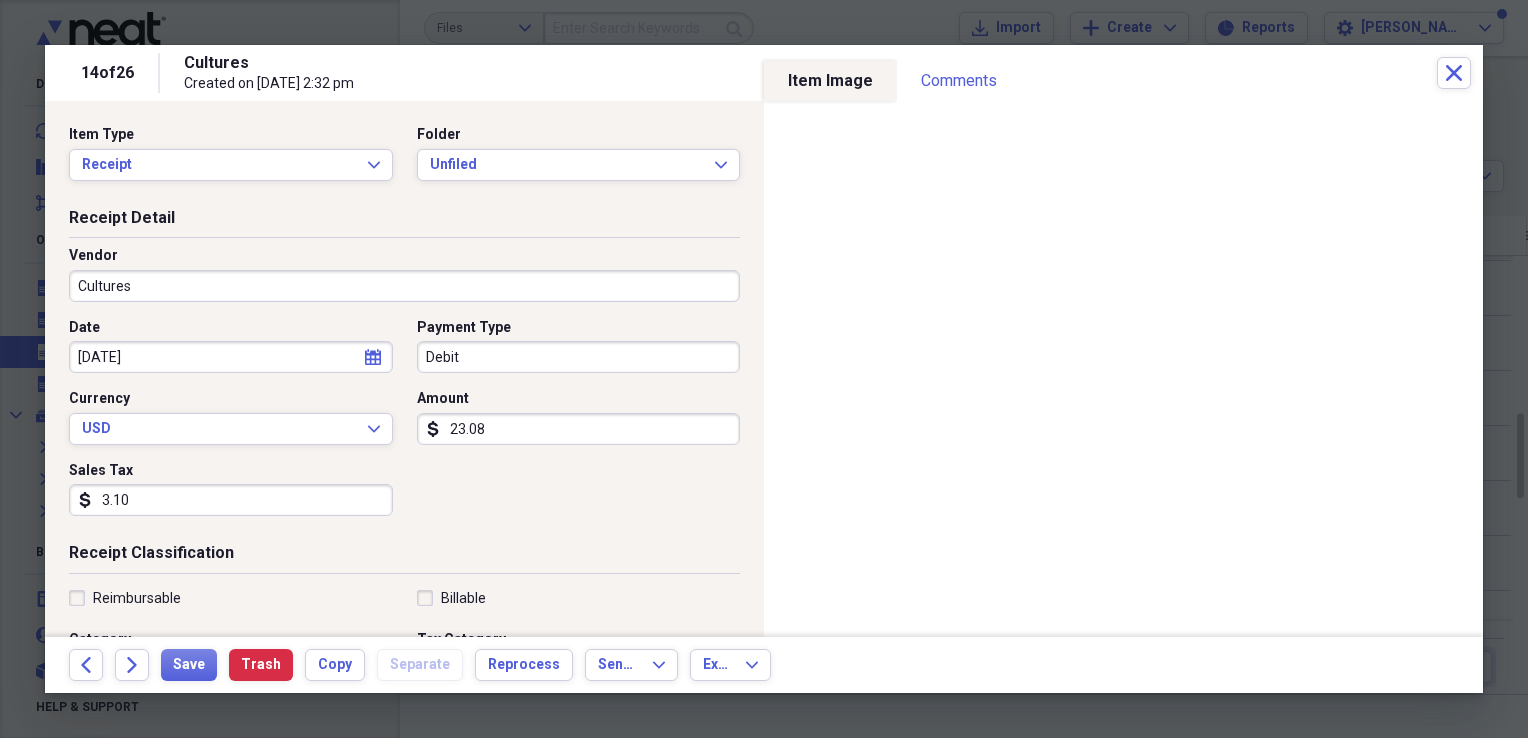 click on "Cultures" at bounding box center (404, 286) 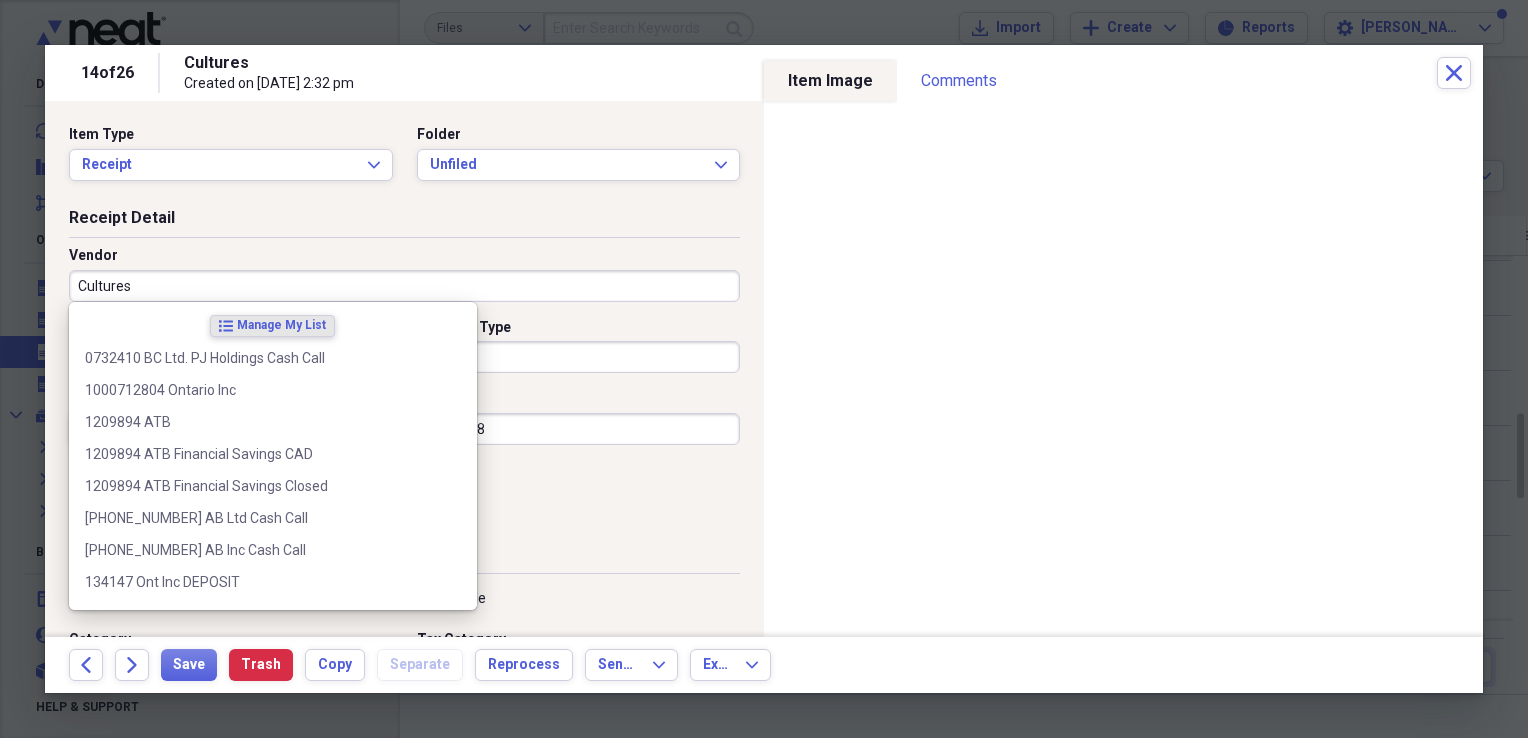 click on "Cultures" at bounding box center [404, 286] 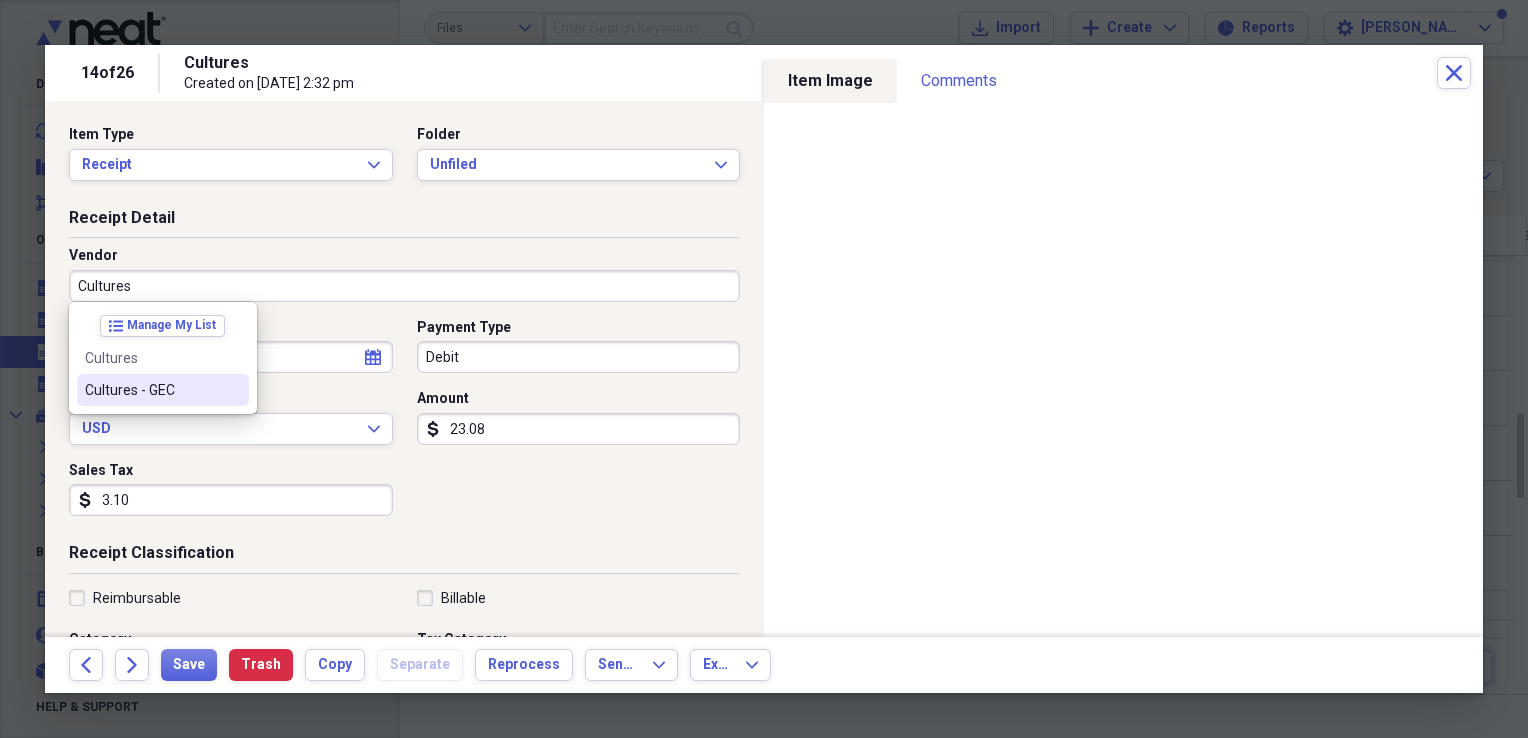 click on "Cultures - GEC" at bounding box center [151, 390] 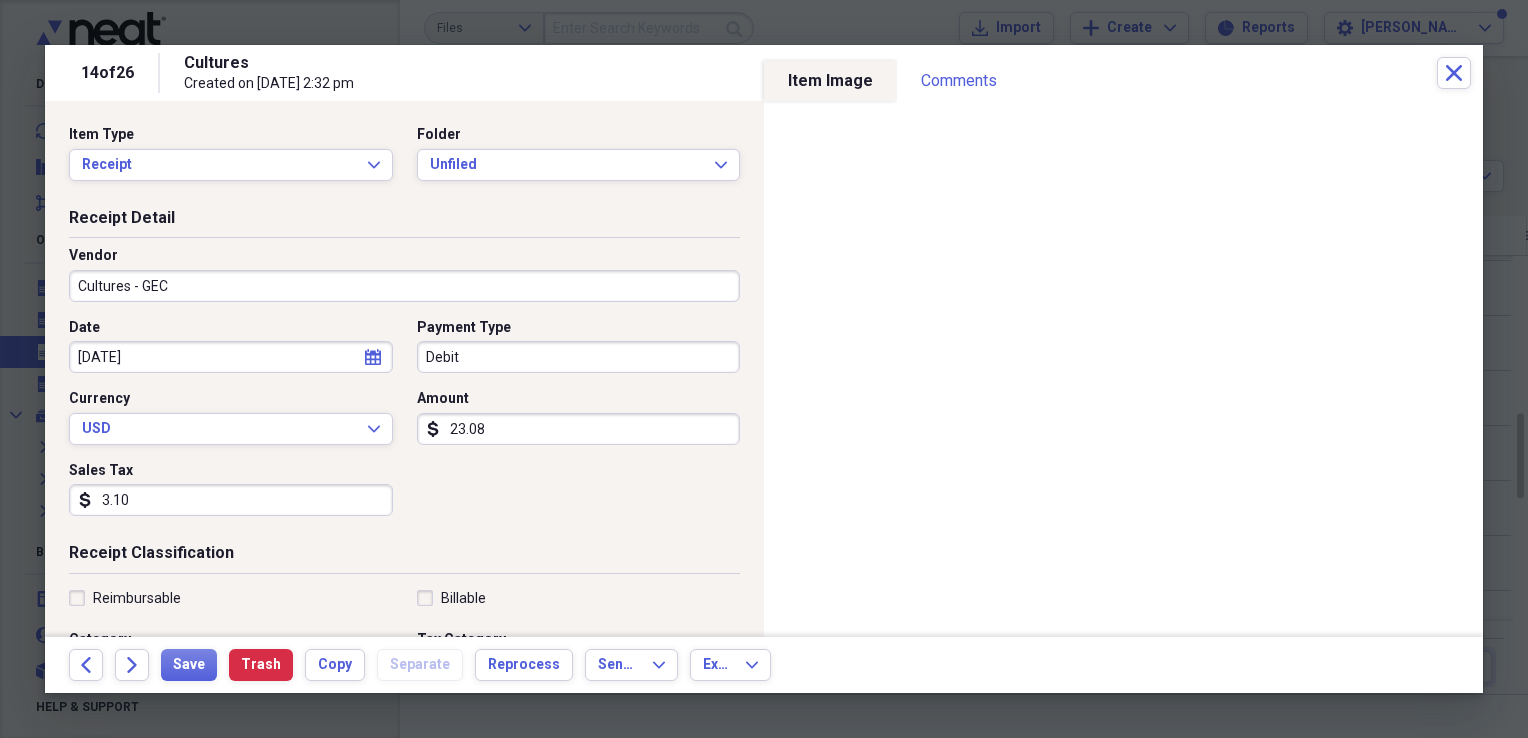 type on "Meals/Restaurant" 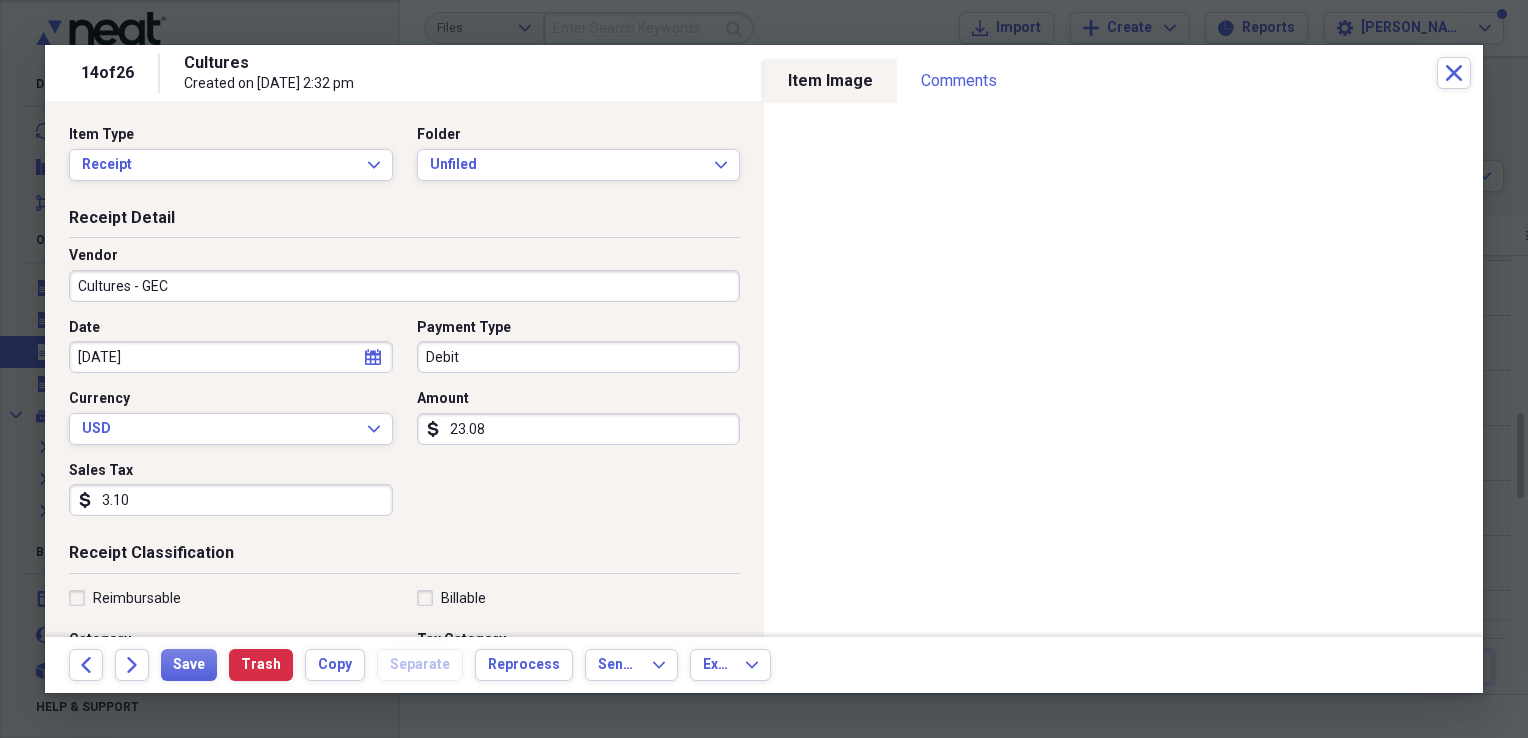 click on "Debit" at bounding box center [579, 357] 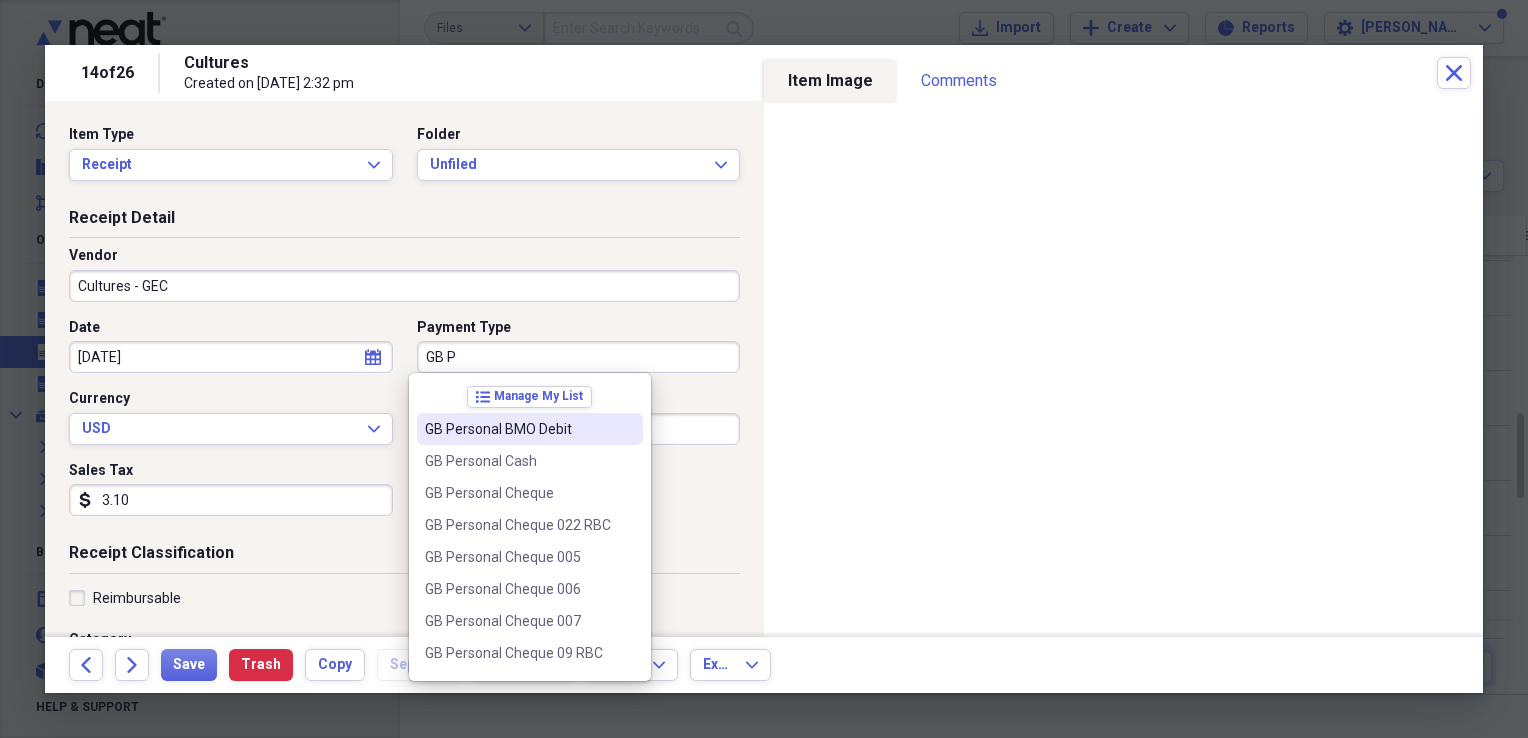 click on "GB Personal BMO Debit" at bounding box center [518, 429] 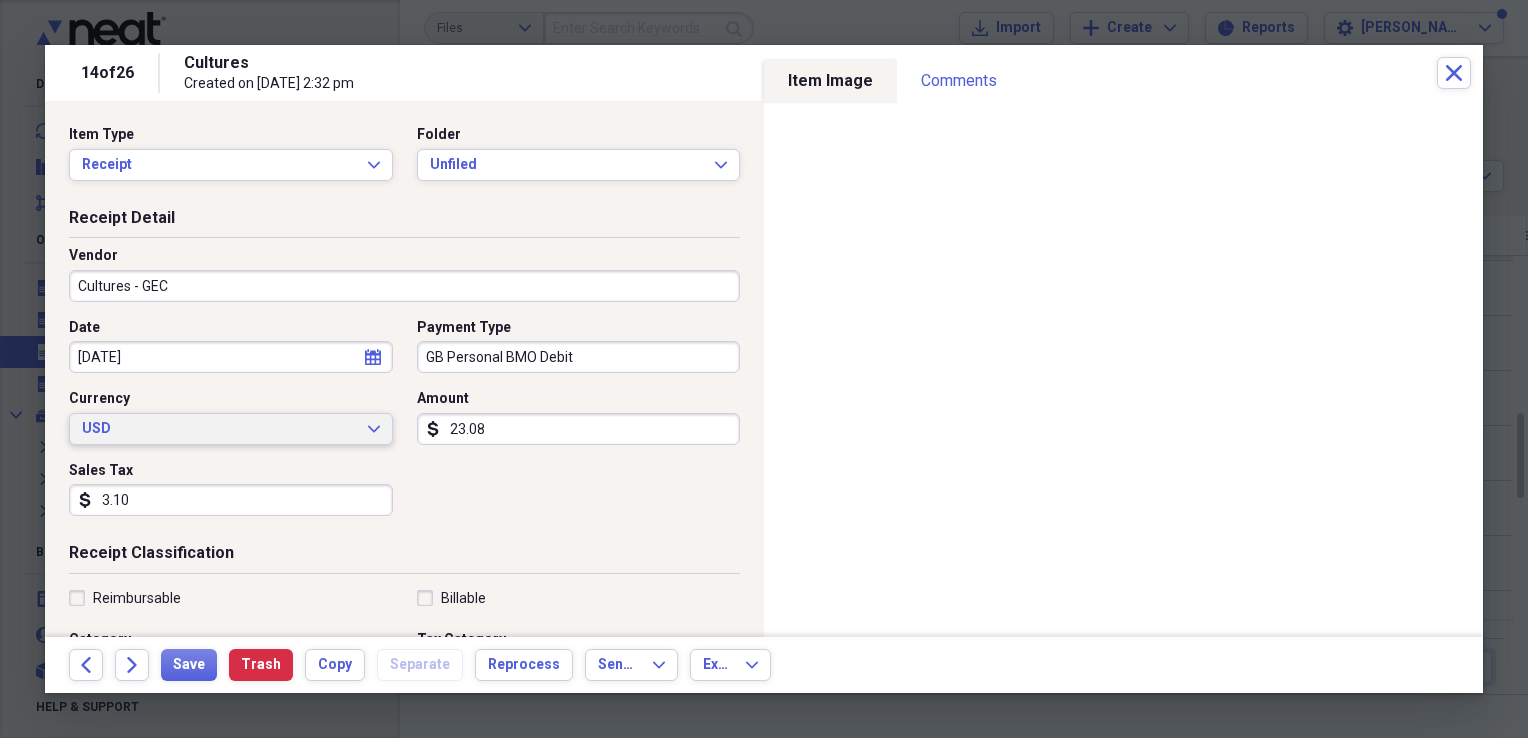 click on "Expand" 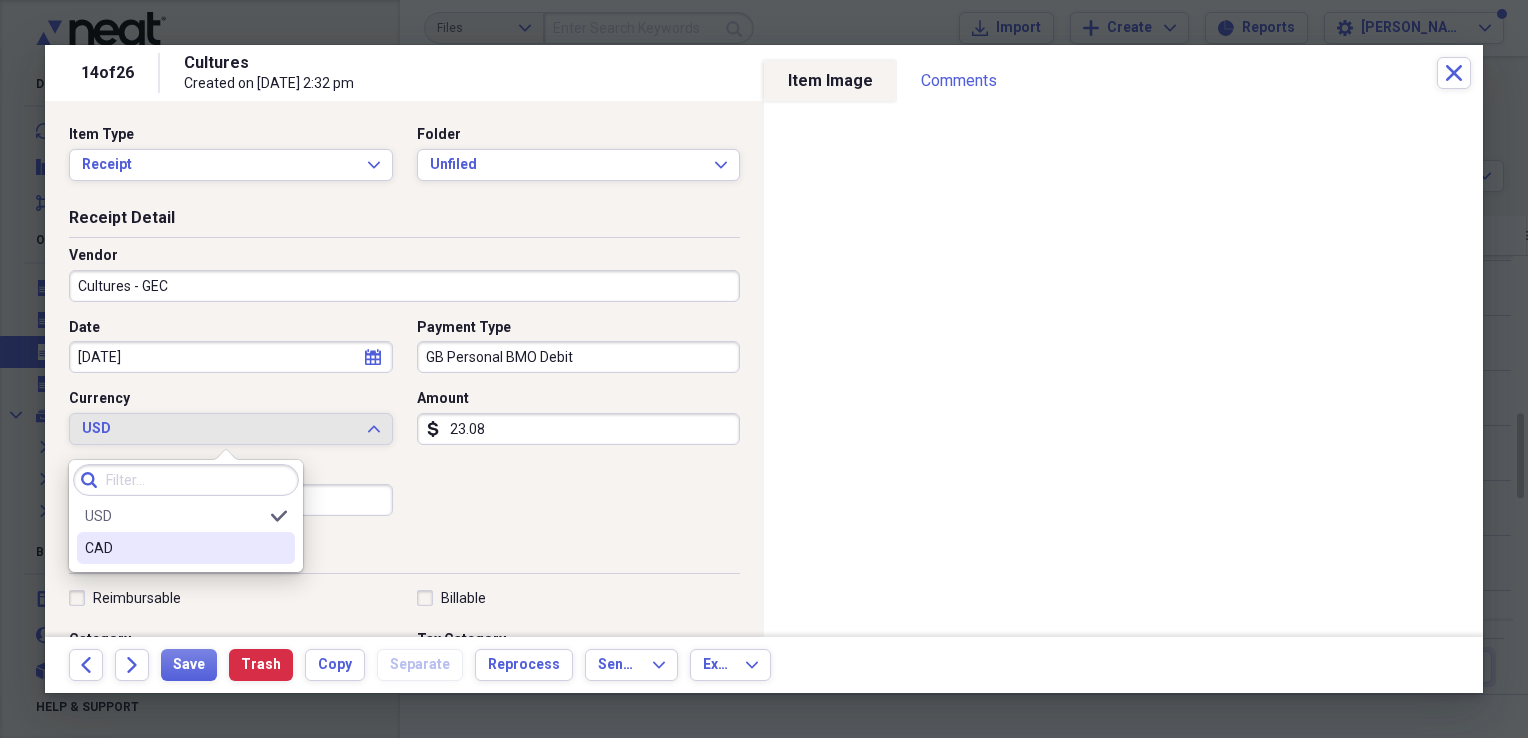 click on "CAD" at bounding box center (186, 548) 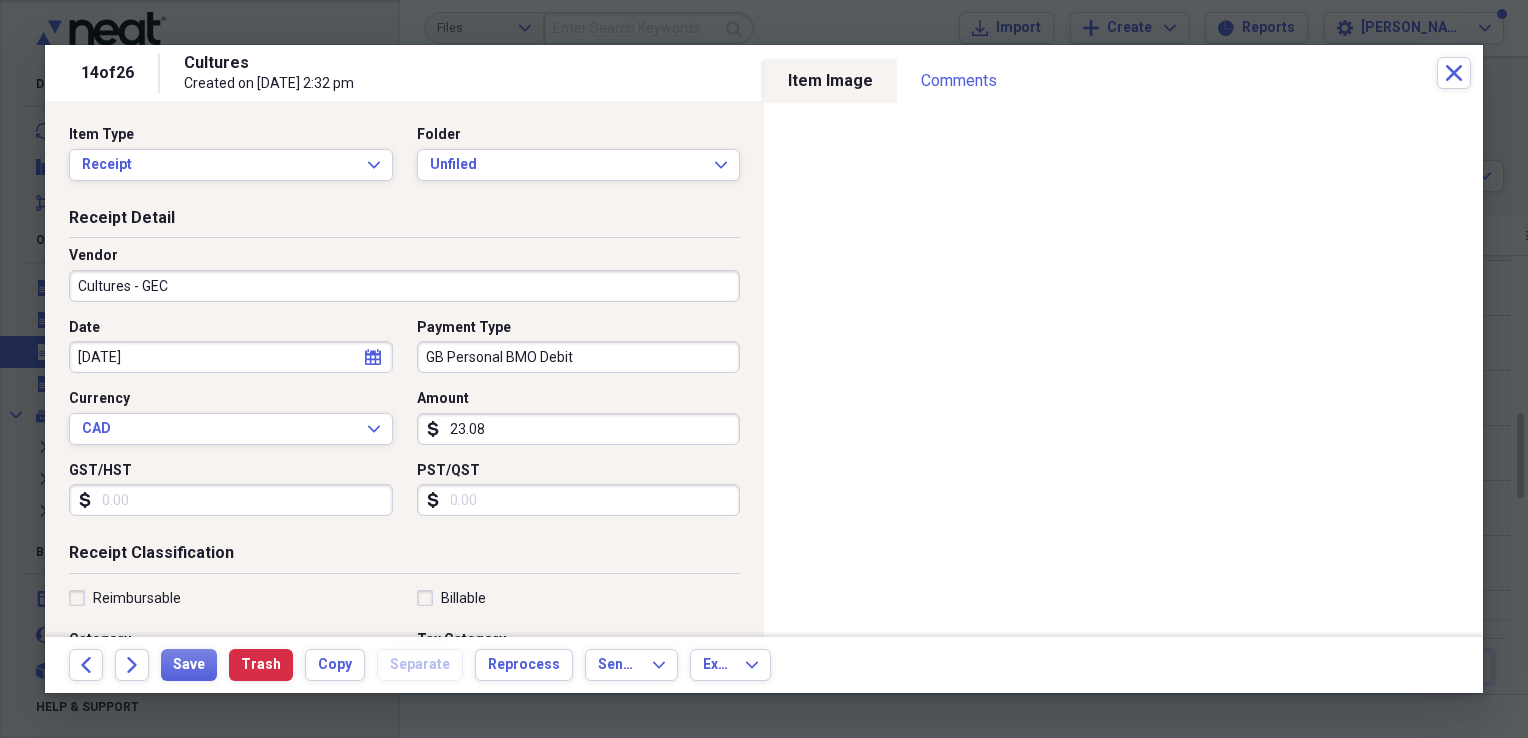click on "GST/HST" at bounding box center [231, 500] 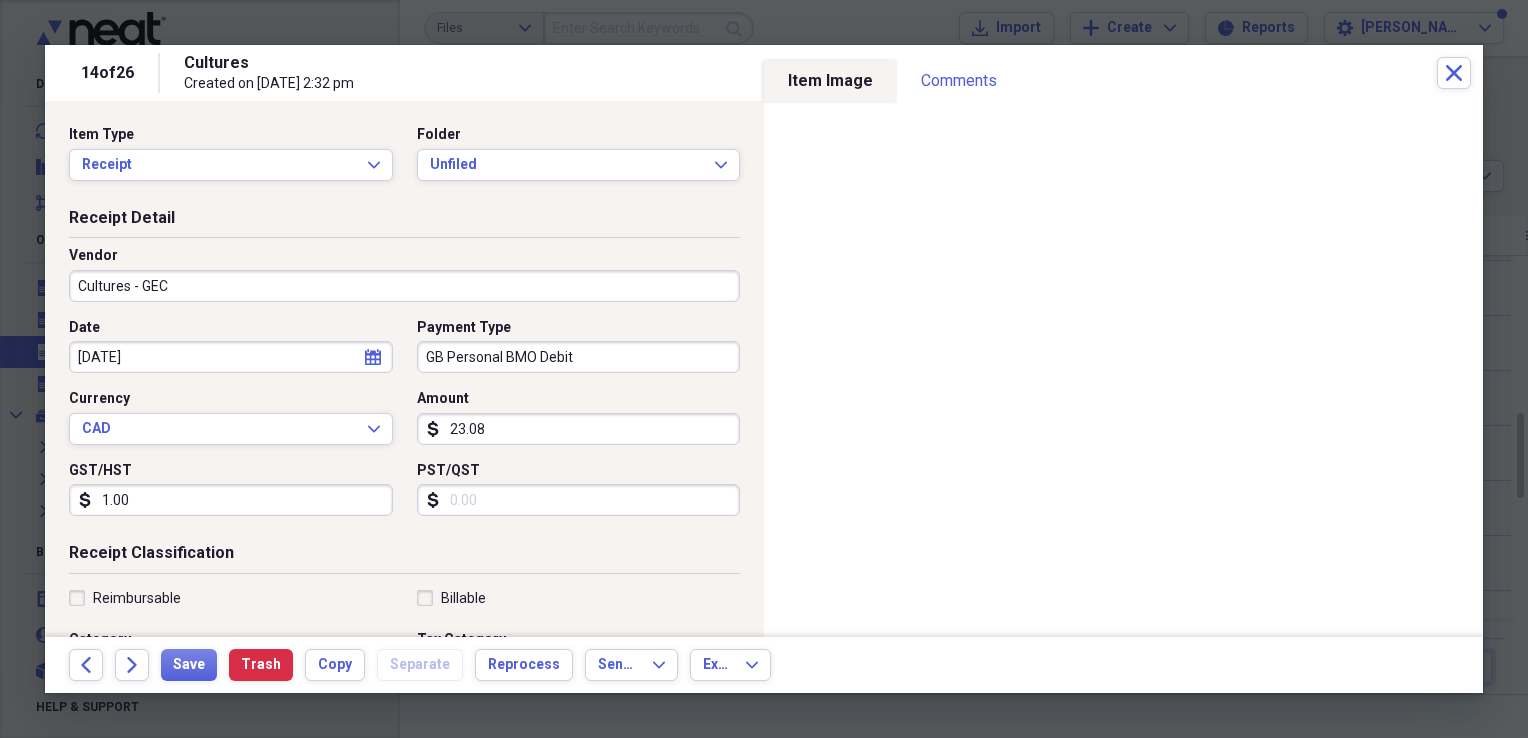 scroll, scrollTop: 200, scrollLeft: 0, axis: vertical 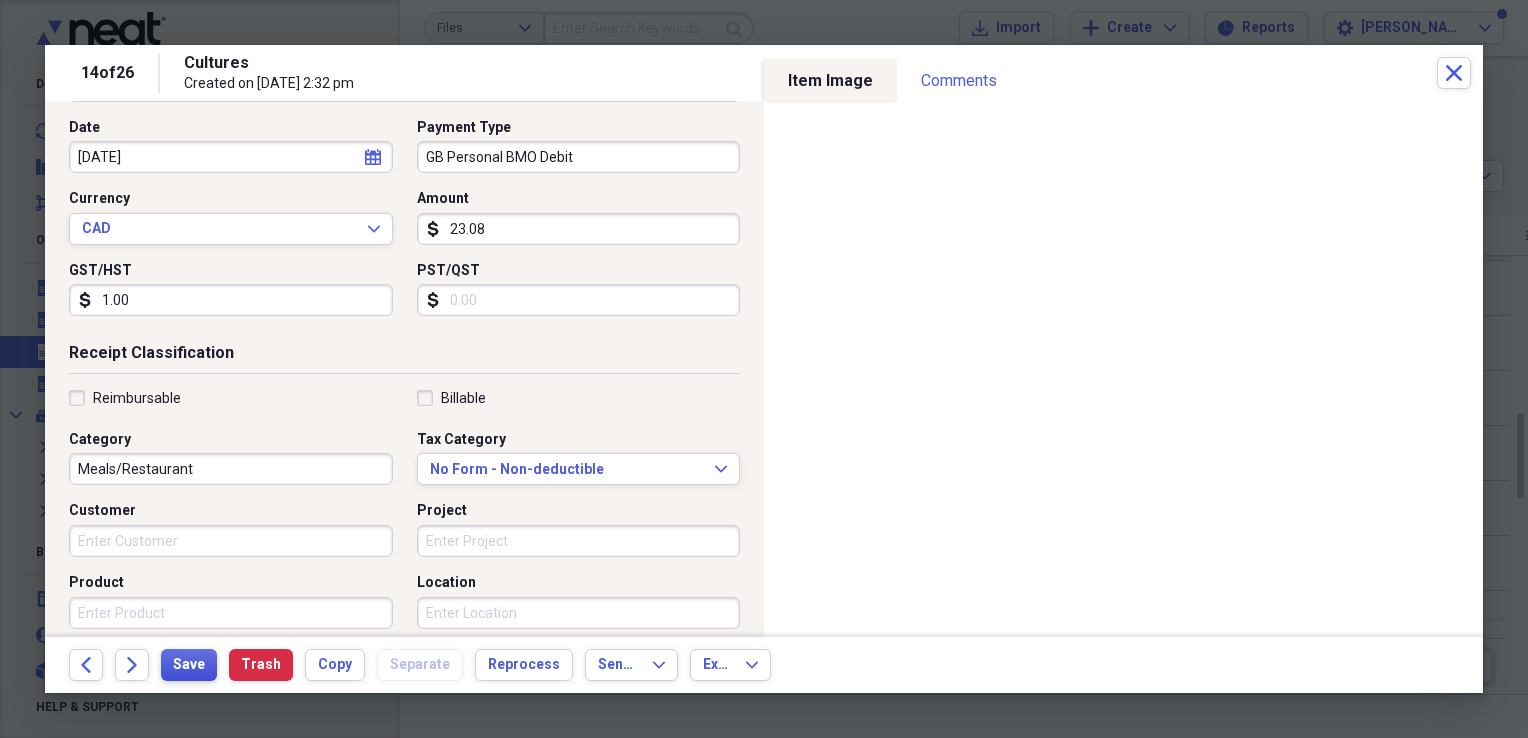 type on "1.00" 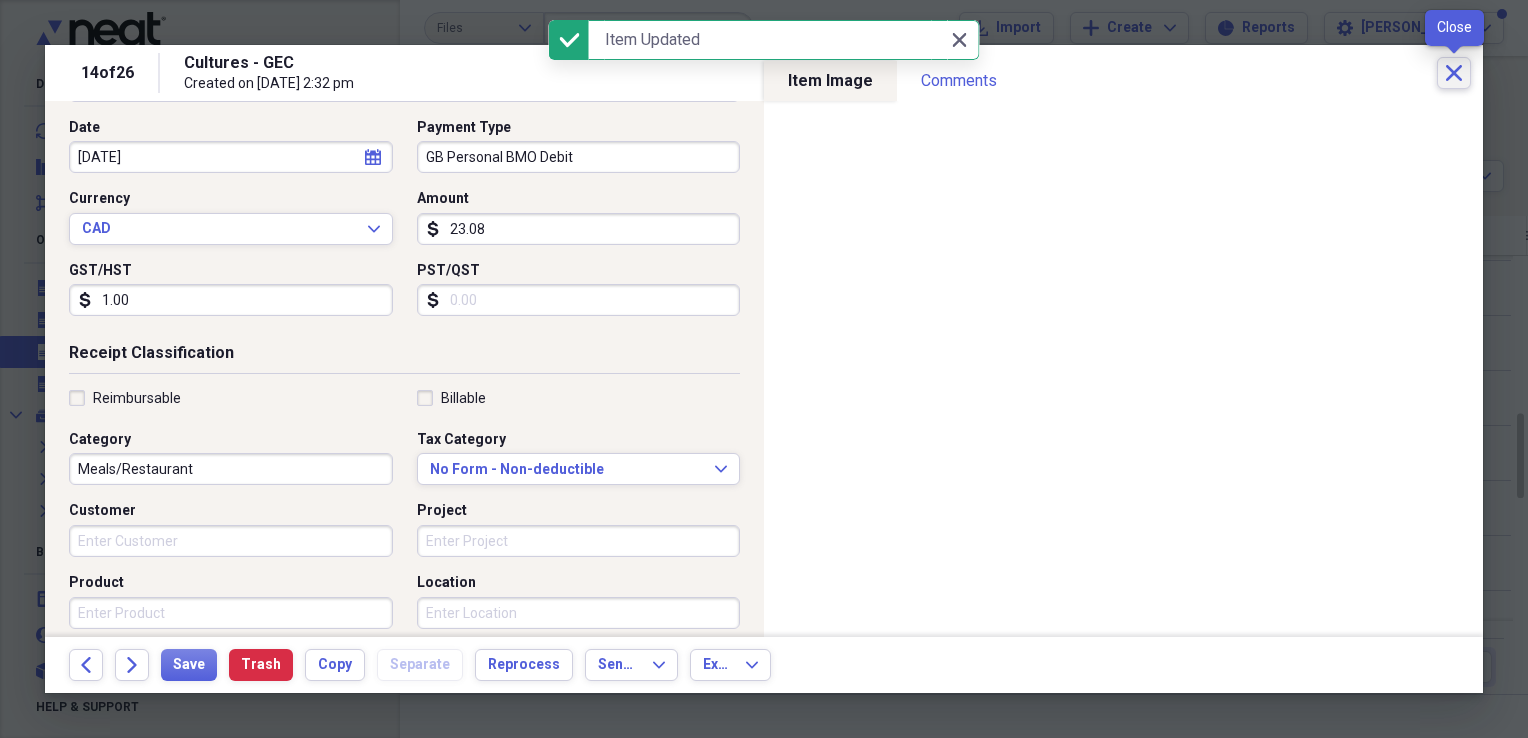 click on "Close" 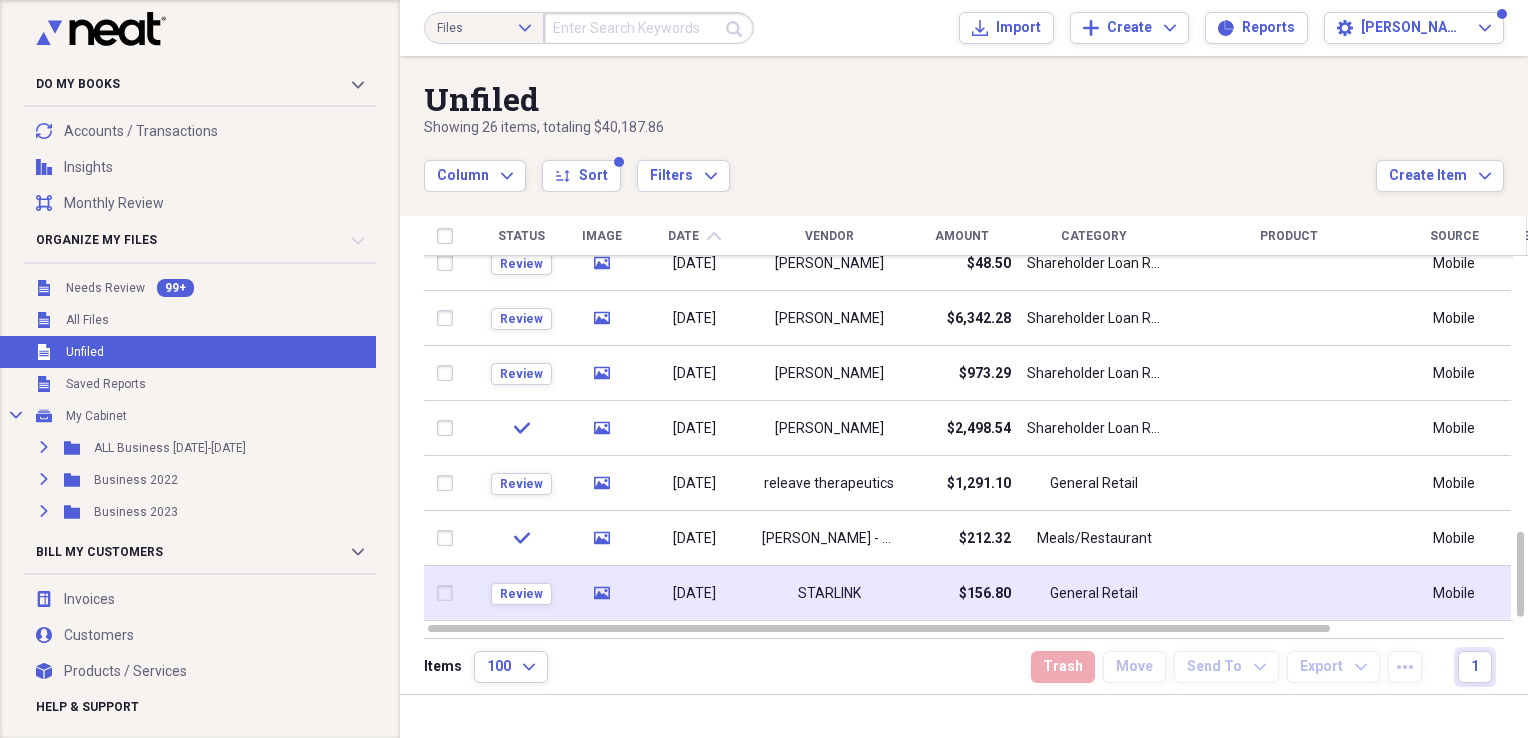 click on "STARLINK" at bounding box center (829, 593) 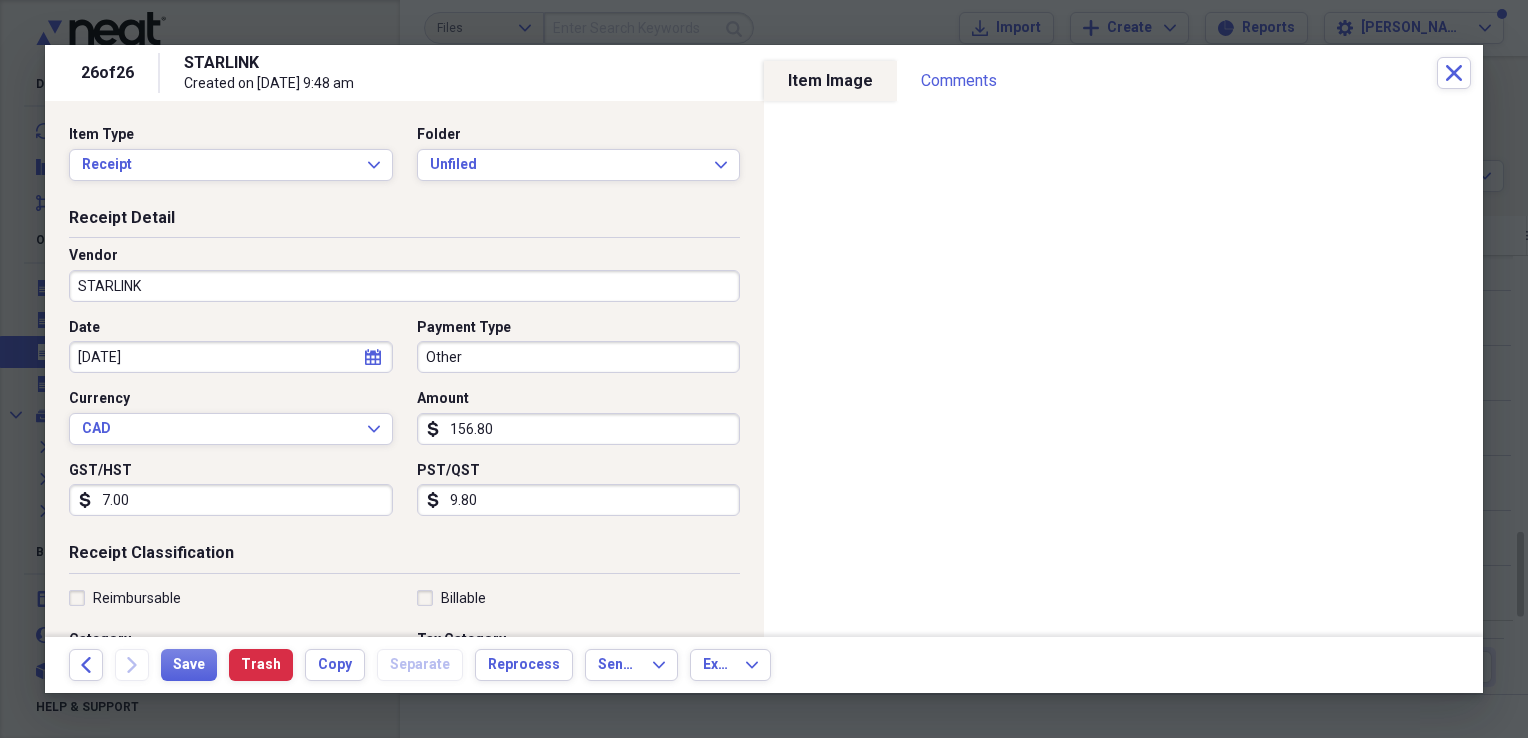 drag, startPoint x: 175, startPoint y: 287, endPoint x: 152, endPoint y: 285, distance: 23.086792 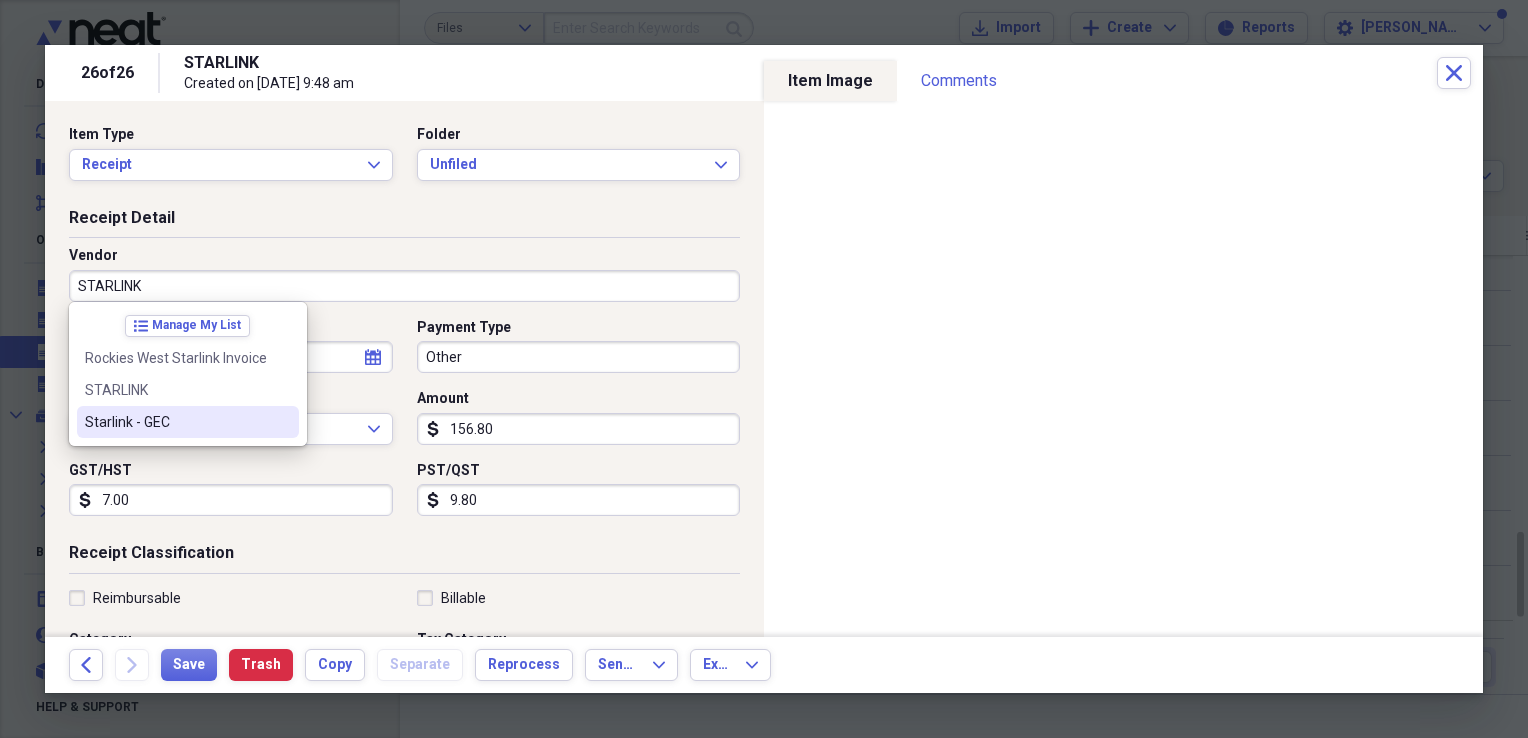 click on "Starlink - GEC" at bounding box center [176, 422] 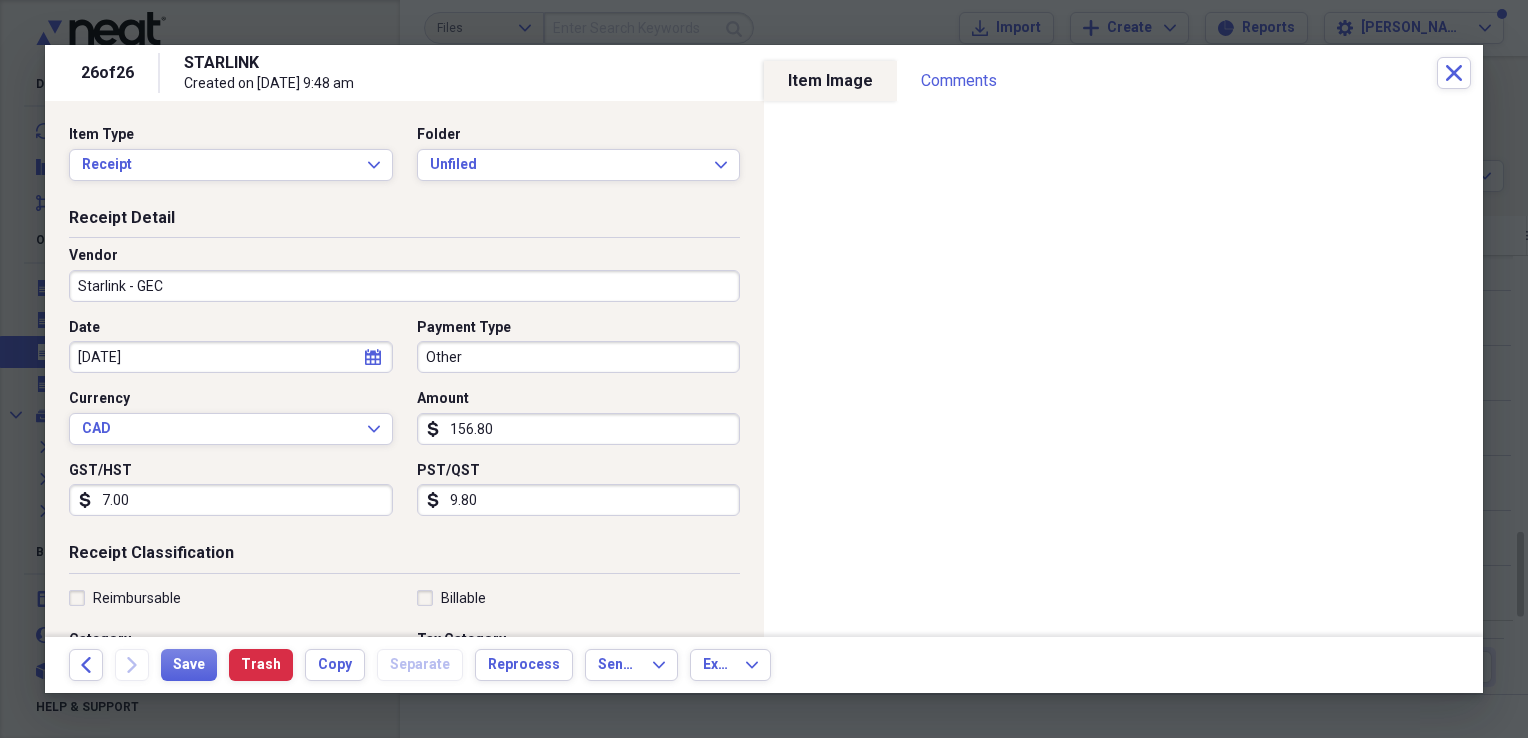 type on "Phone / Internet" 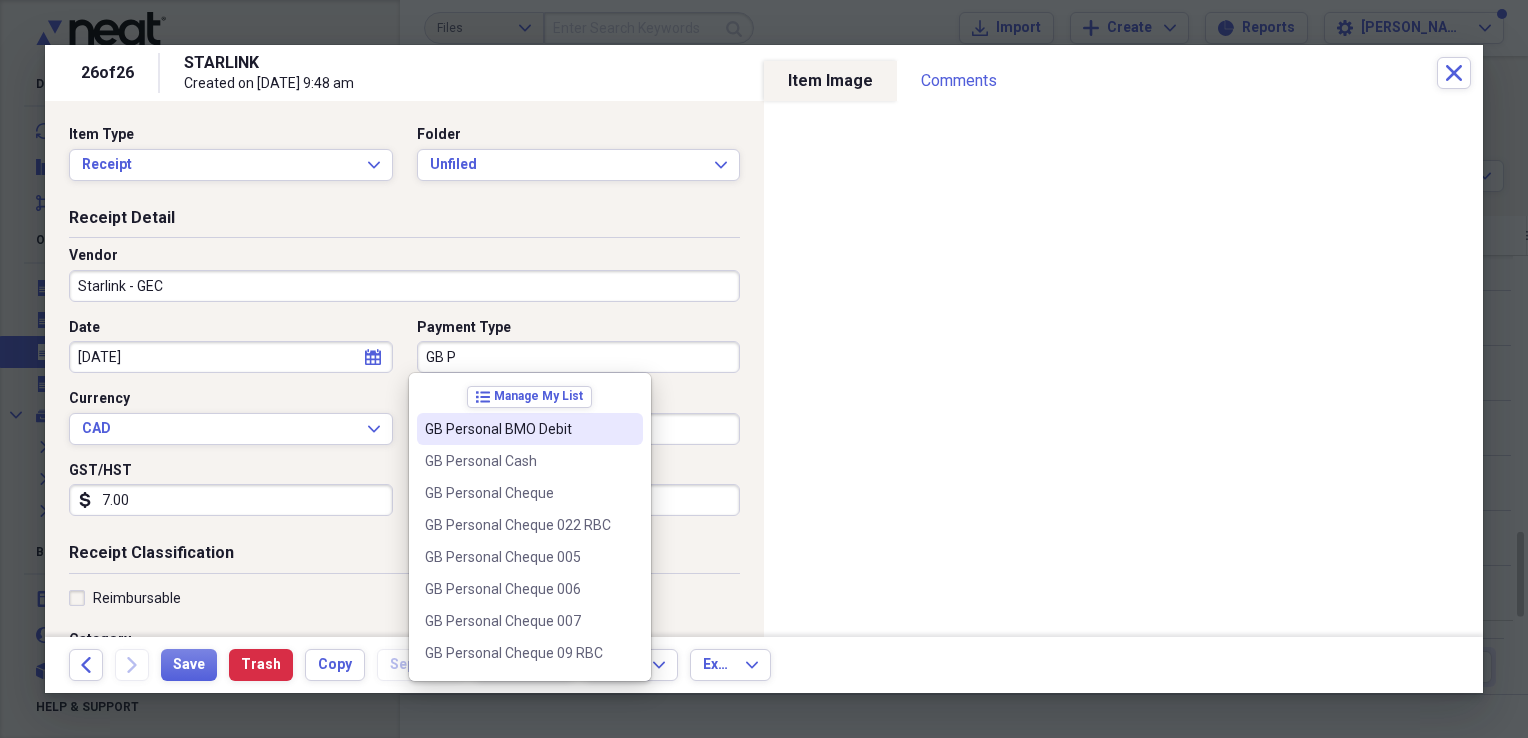 click on "GB Personal BMO Debit" at bounding box center (518, 429) 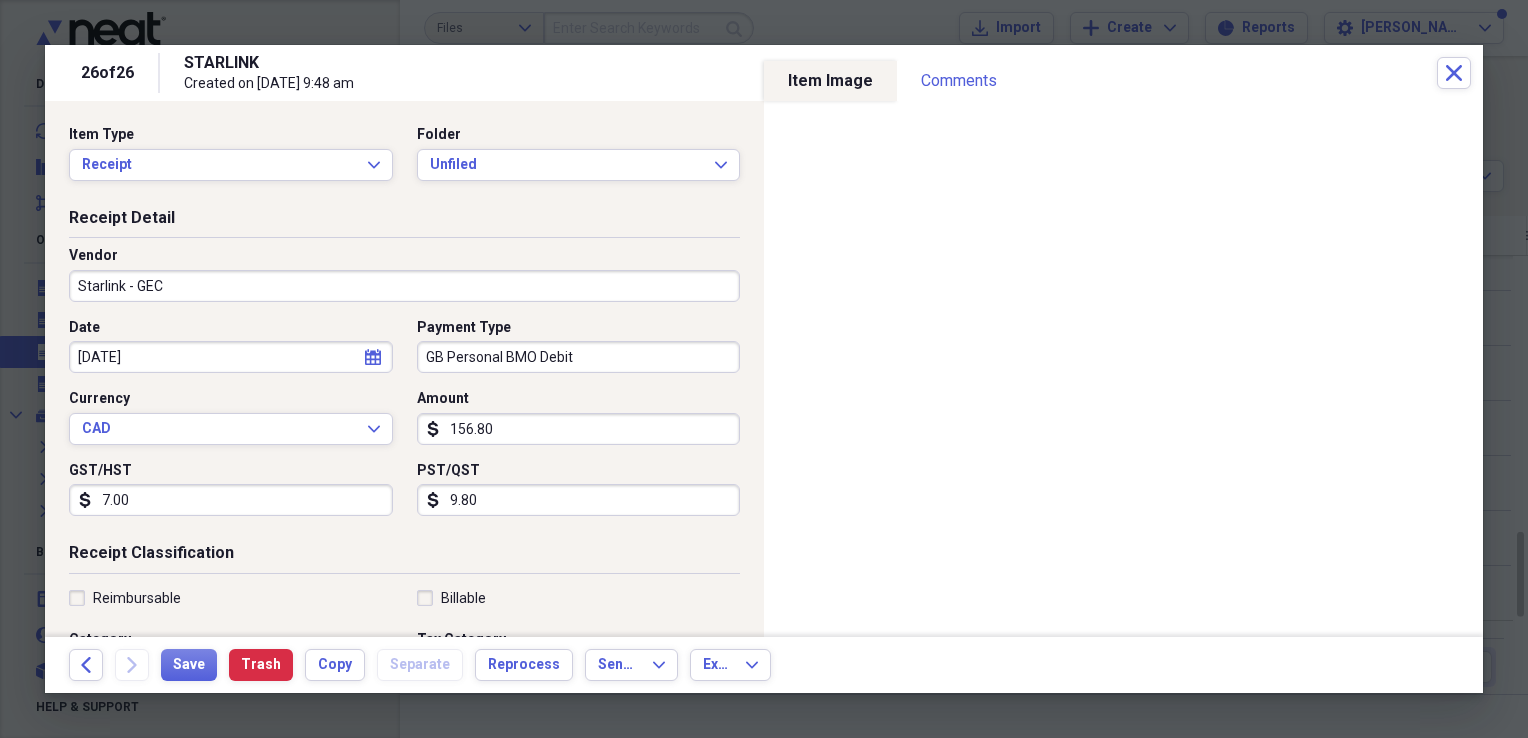 click on "9.80" at bounding box center [579, 500] 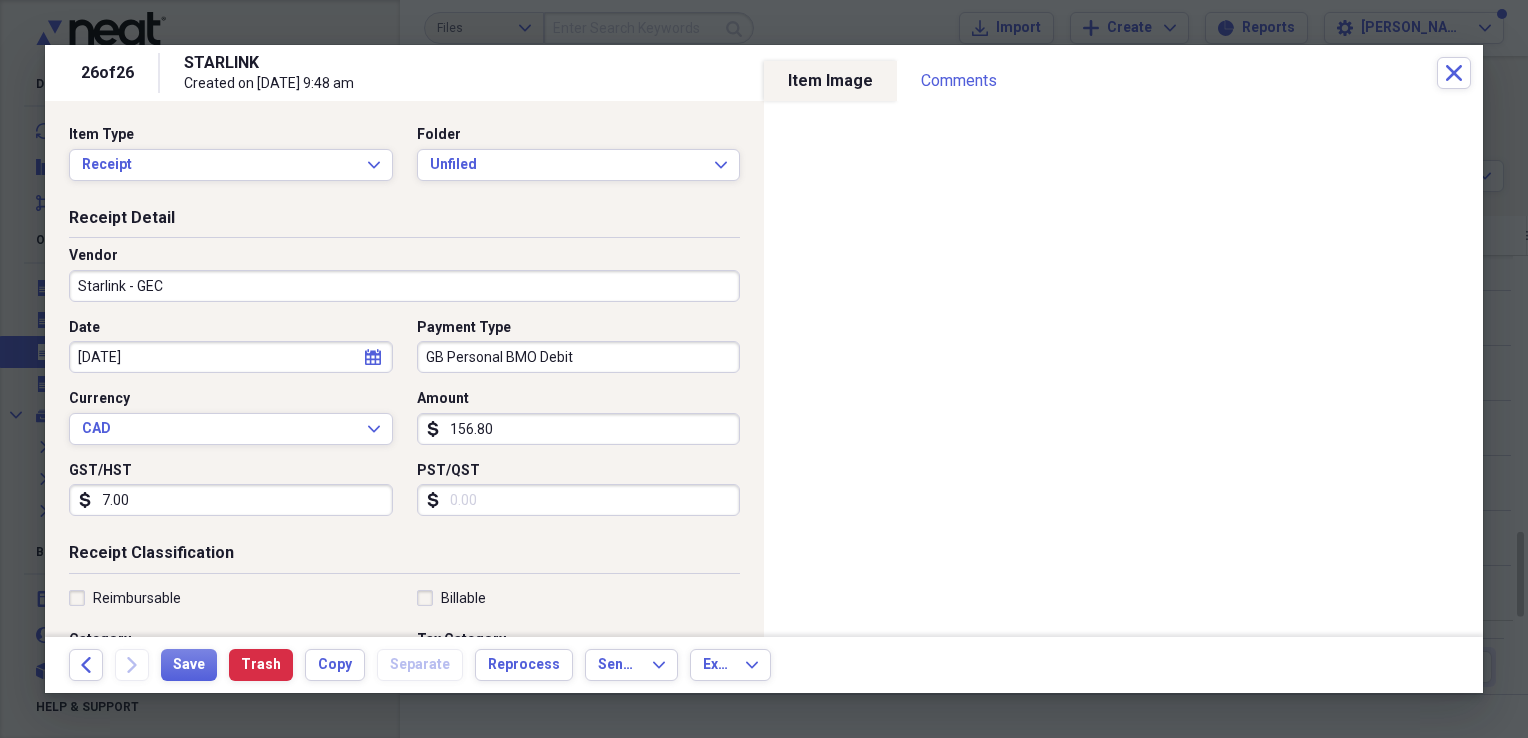 type 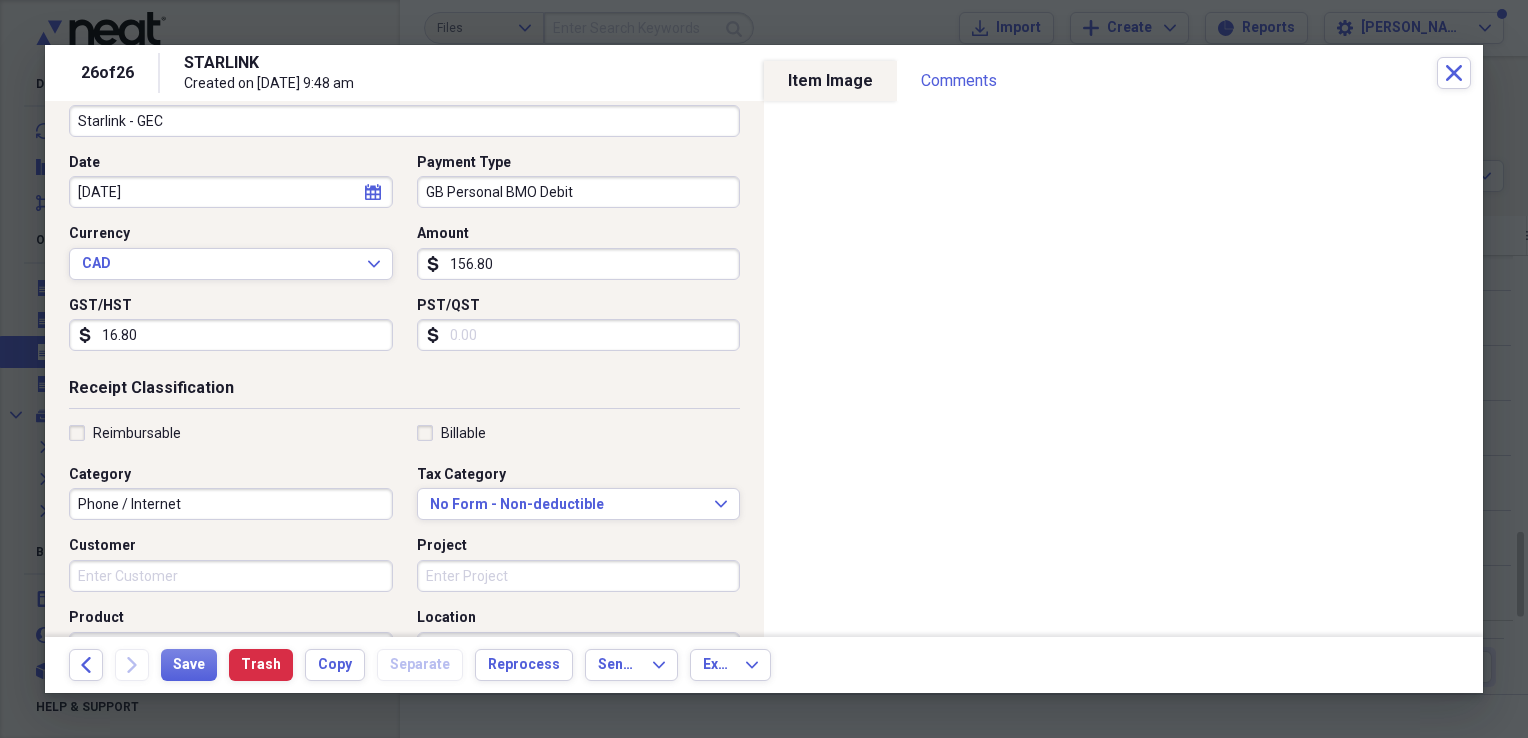 scroll, scrollTop: 200, scrollLeft: 0, axis: vertical 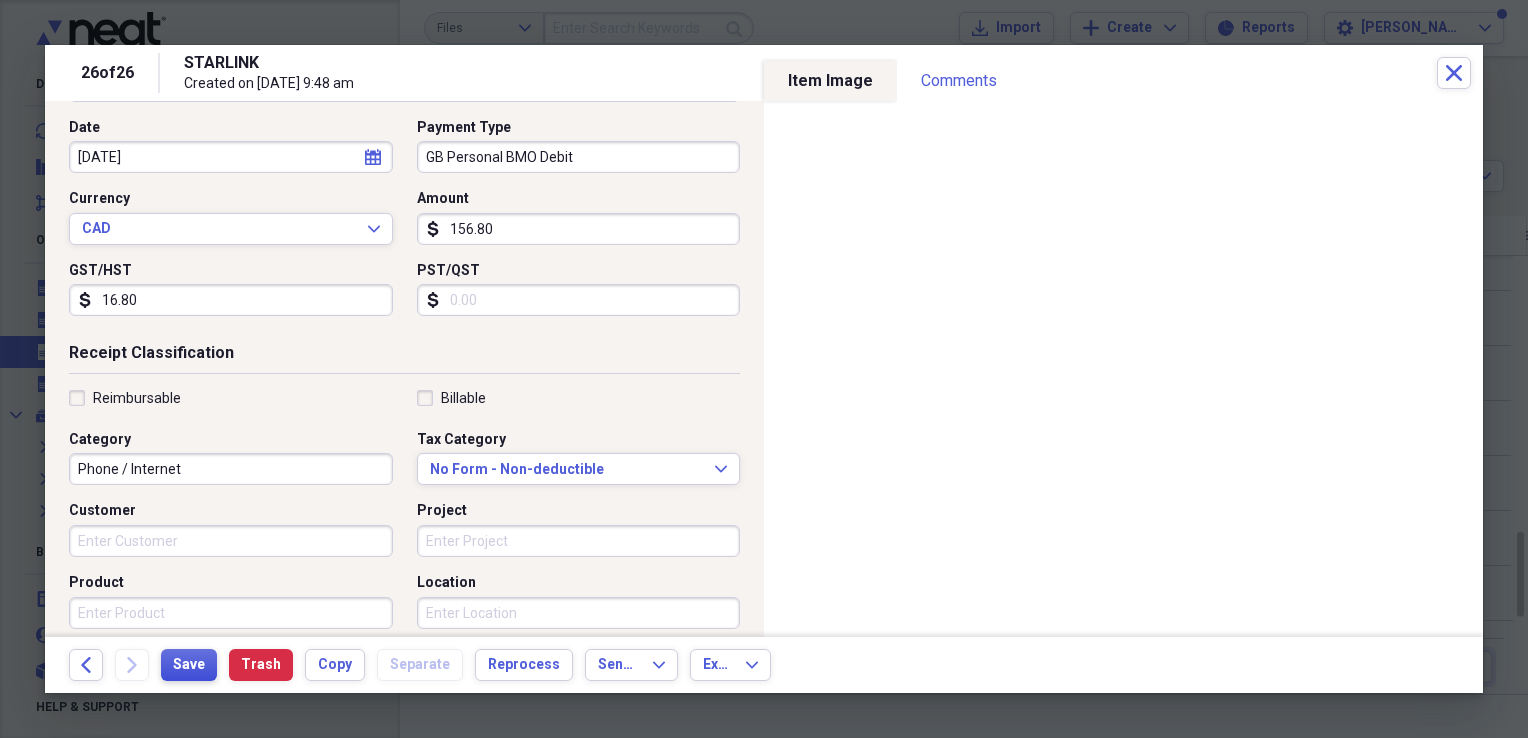 type on "16.80" 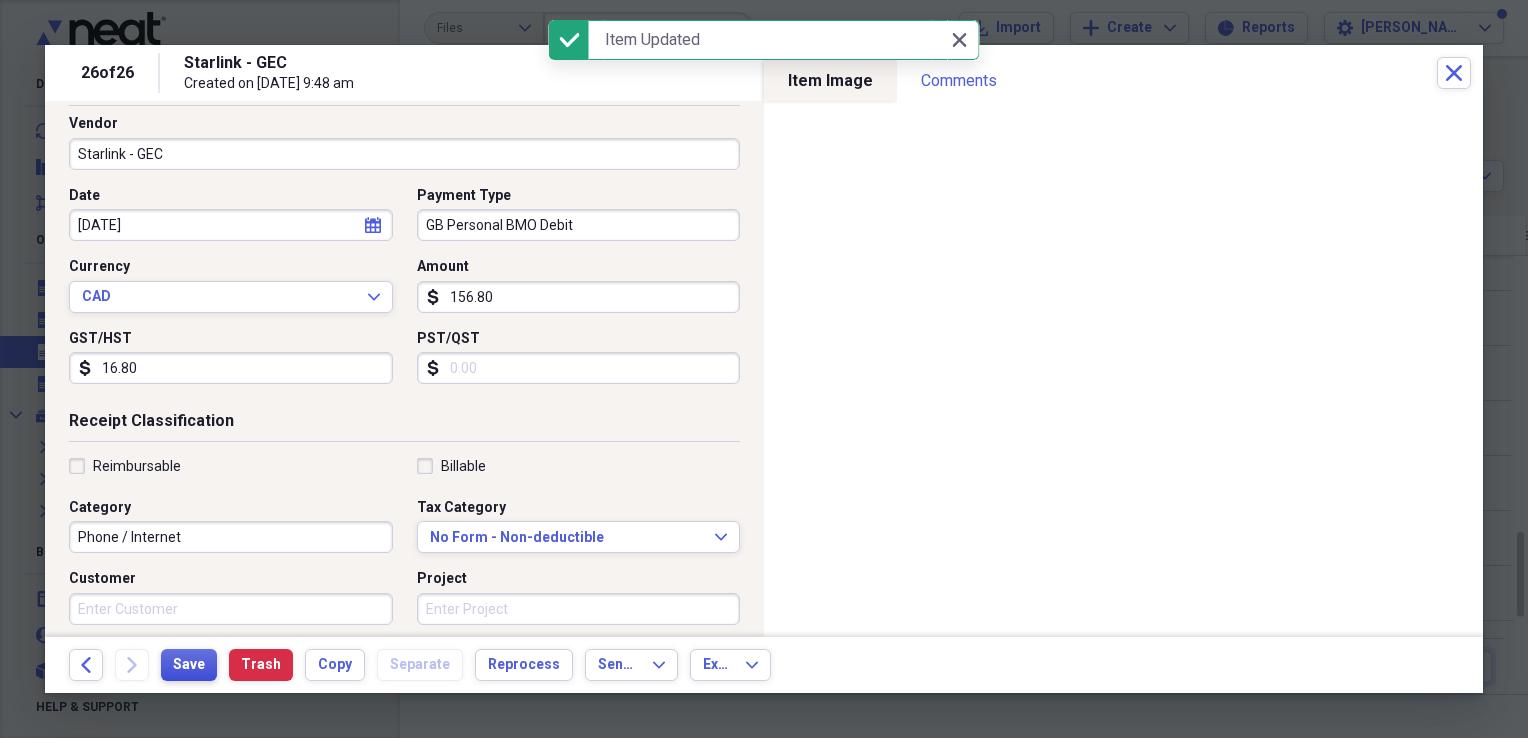 scroll, scrollTop: 100, scrollLeft: 0, axis: vertical 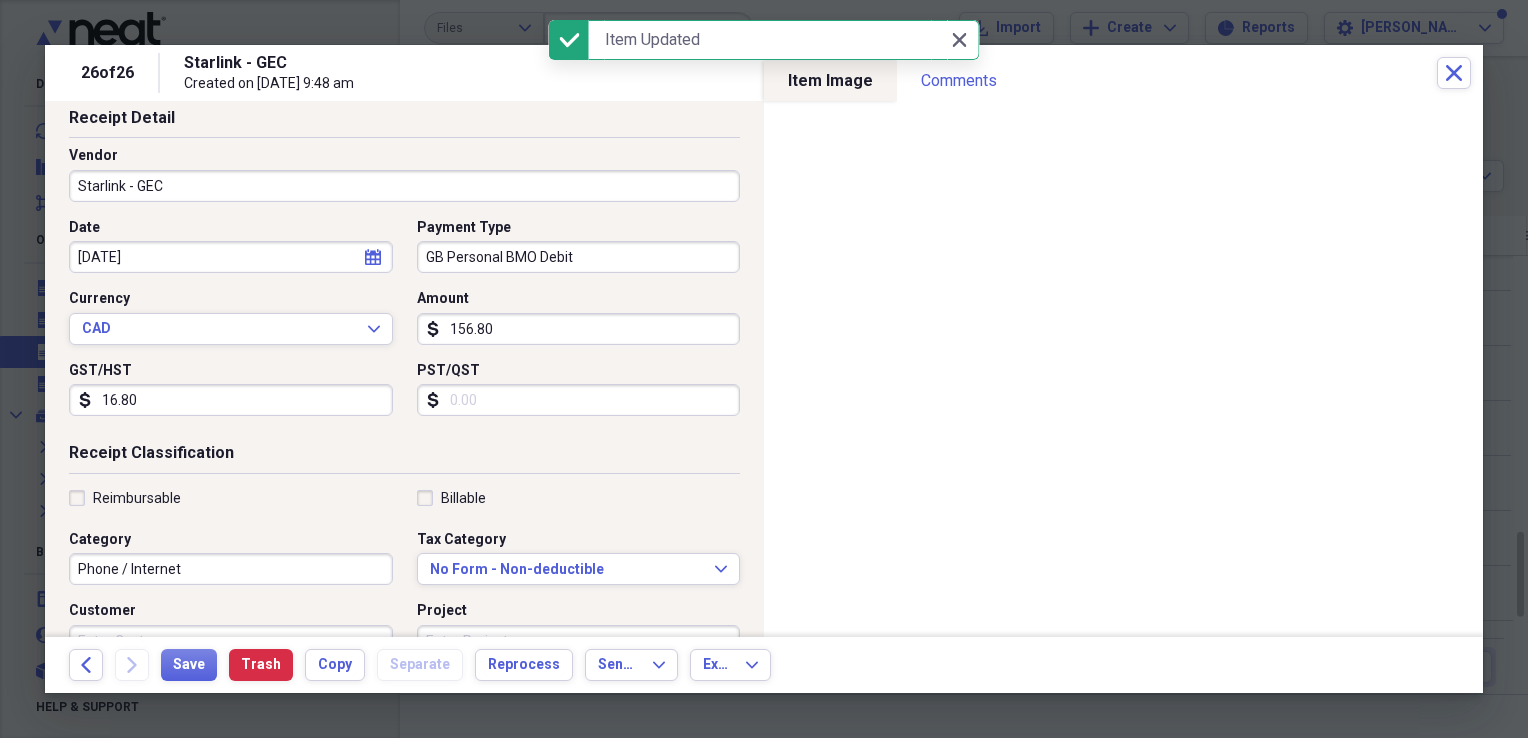 click on "calendar" 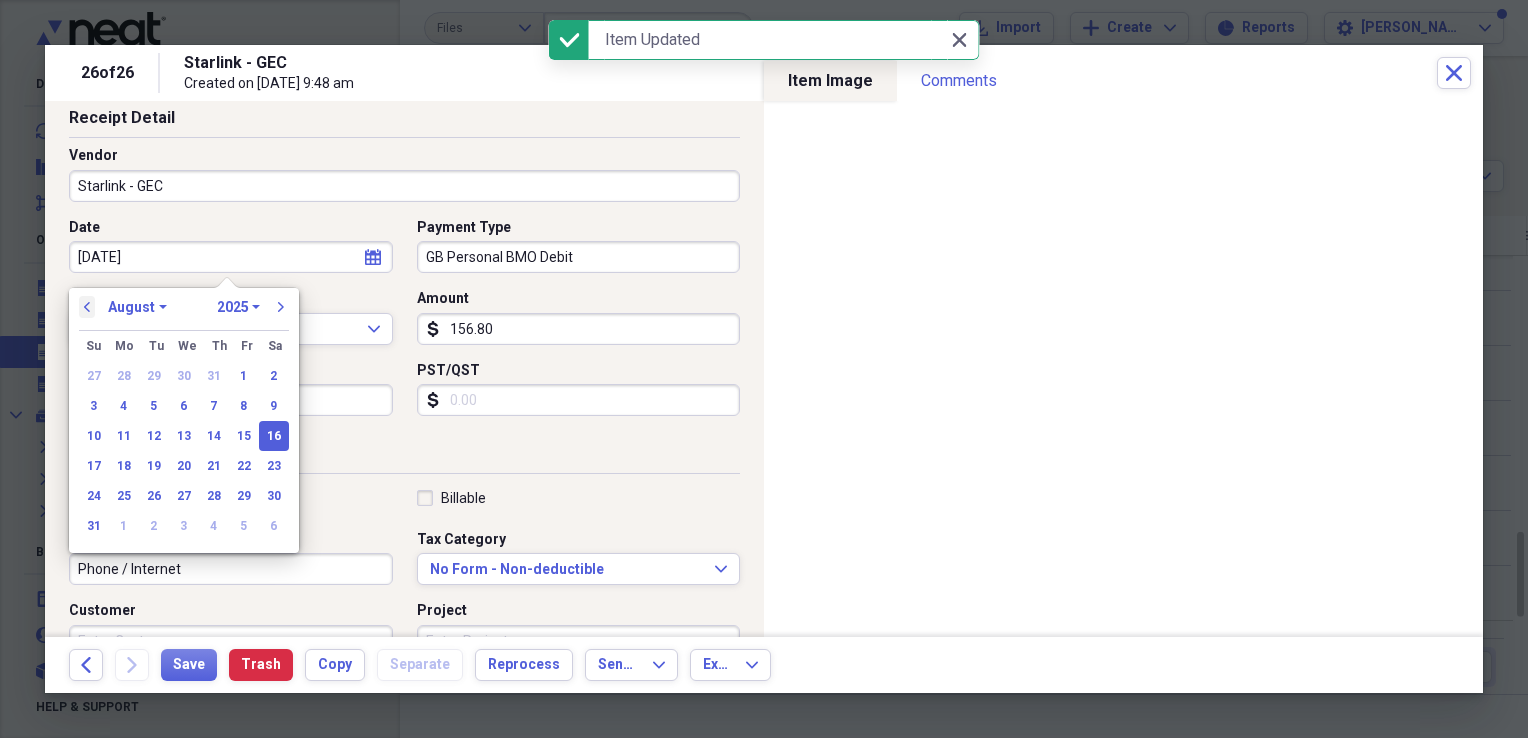 click on "previous" at bounding box center (87, 307) 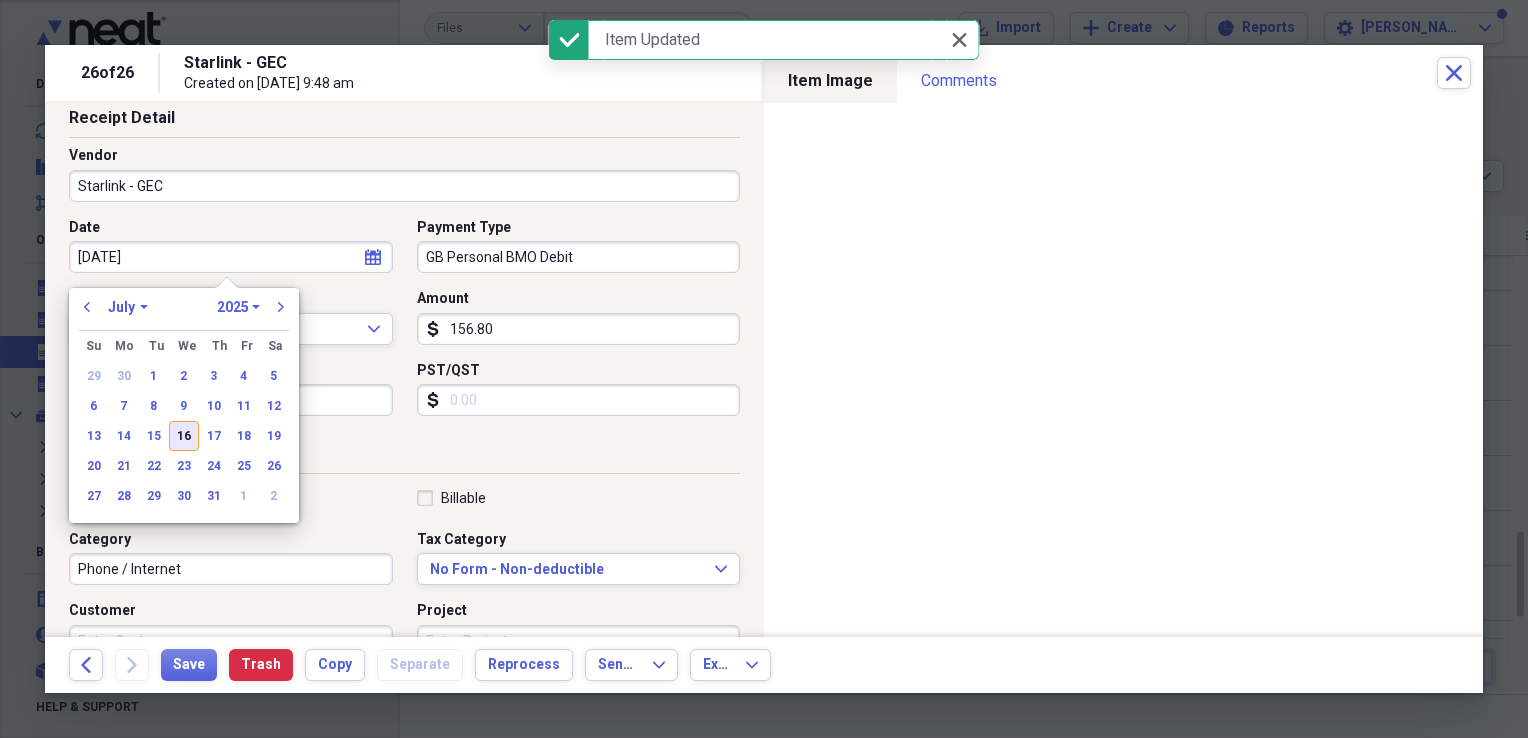 click on "16" at bounding box center (184, 436) 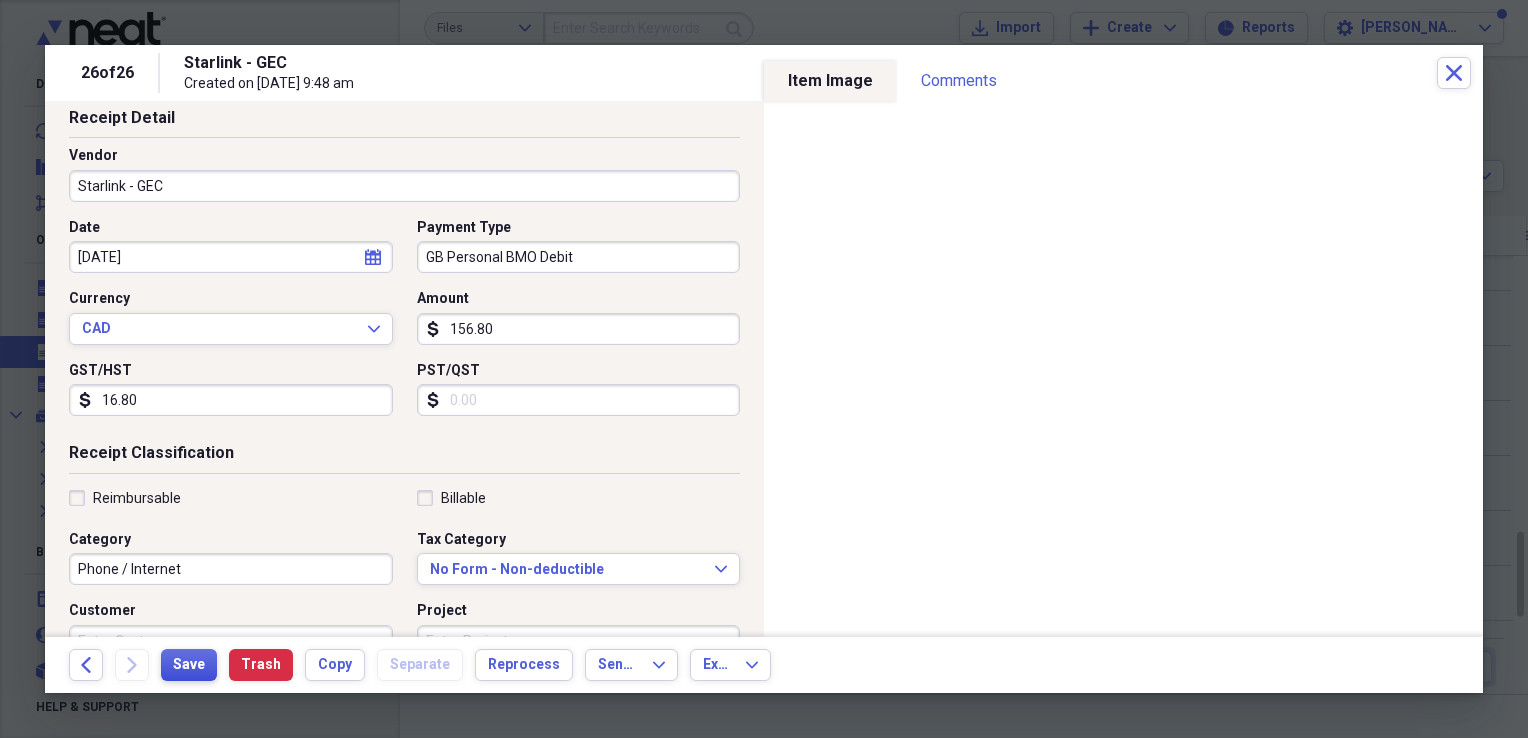 click on "Save" at bounding box center (189, 665) 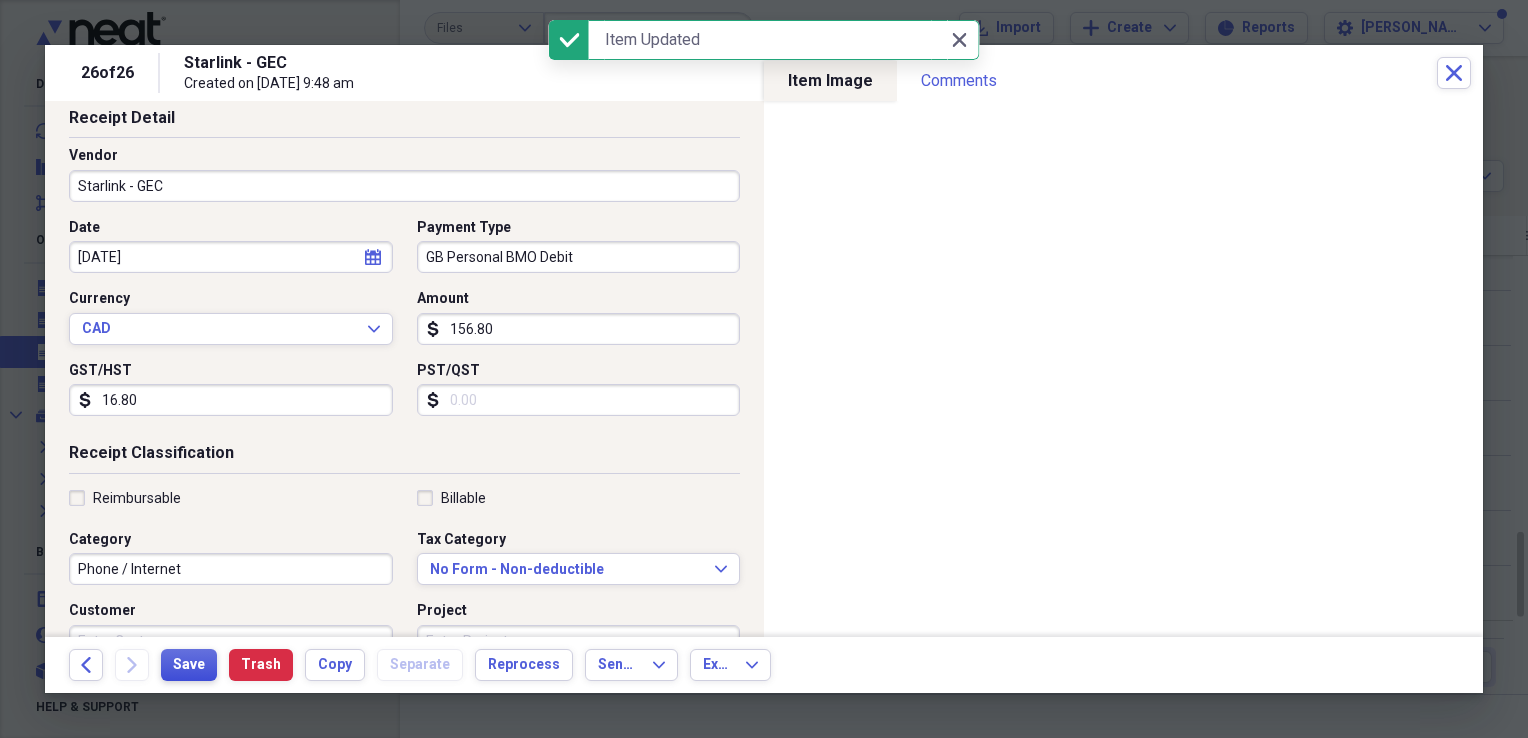 scroll, scrollTop: 0, scrollLeft: 0, axis: both 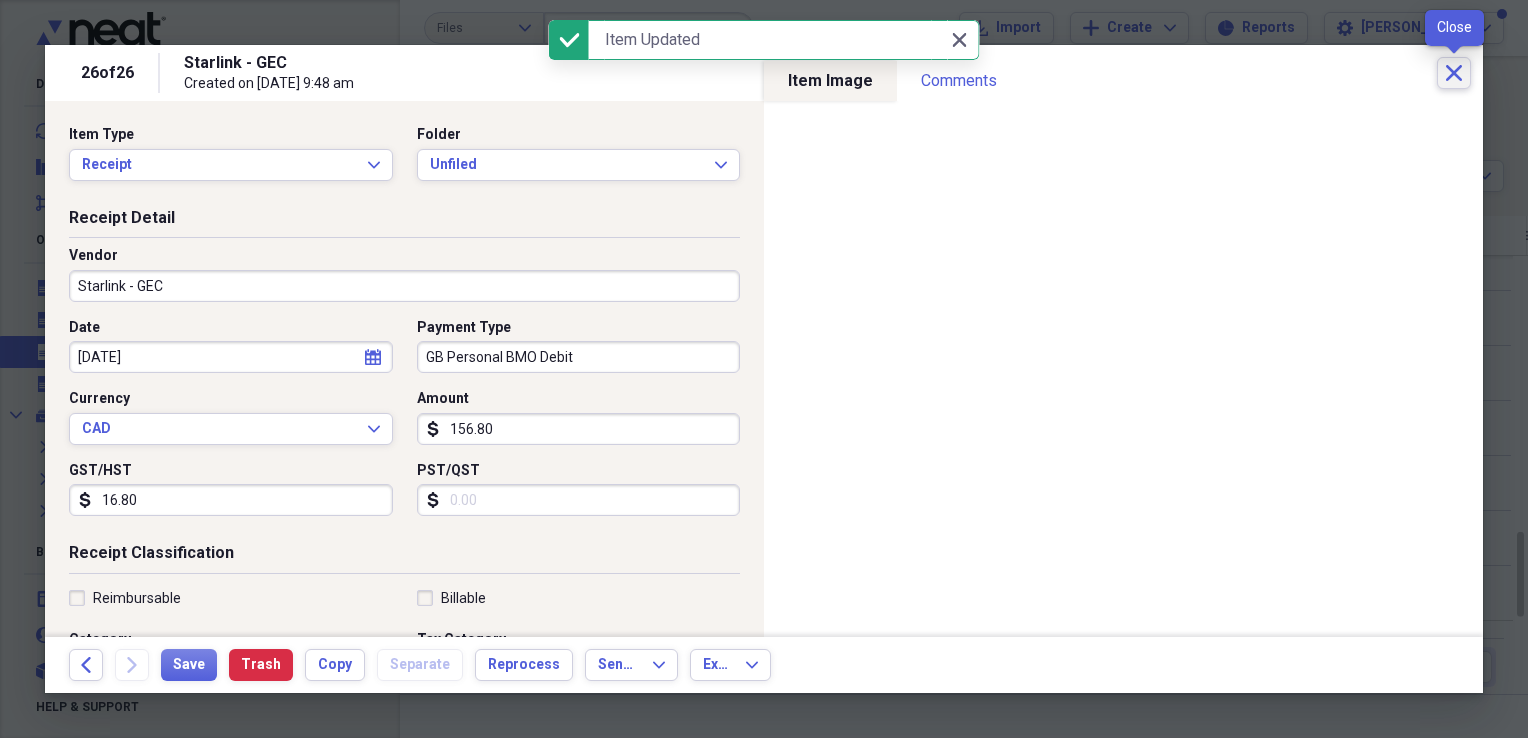click 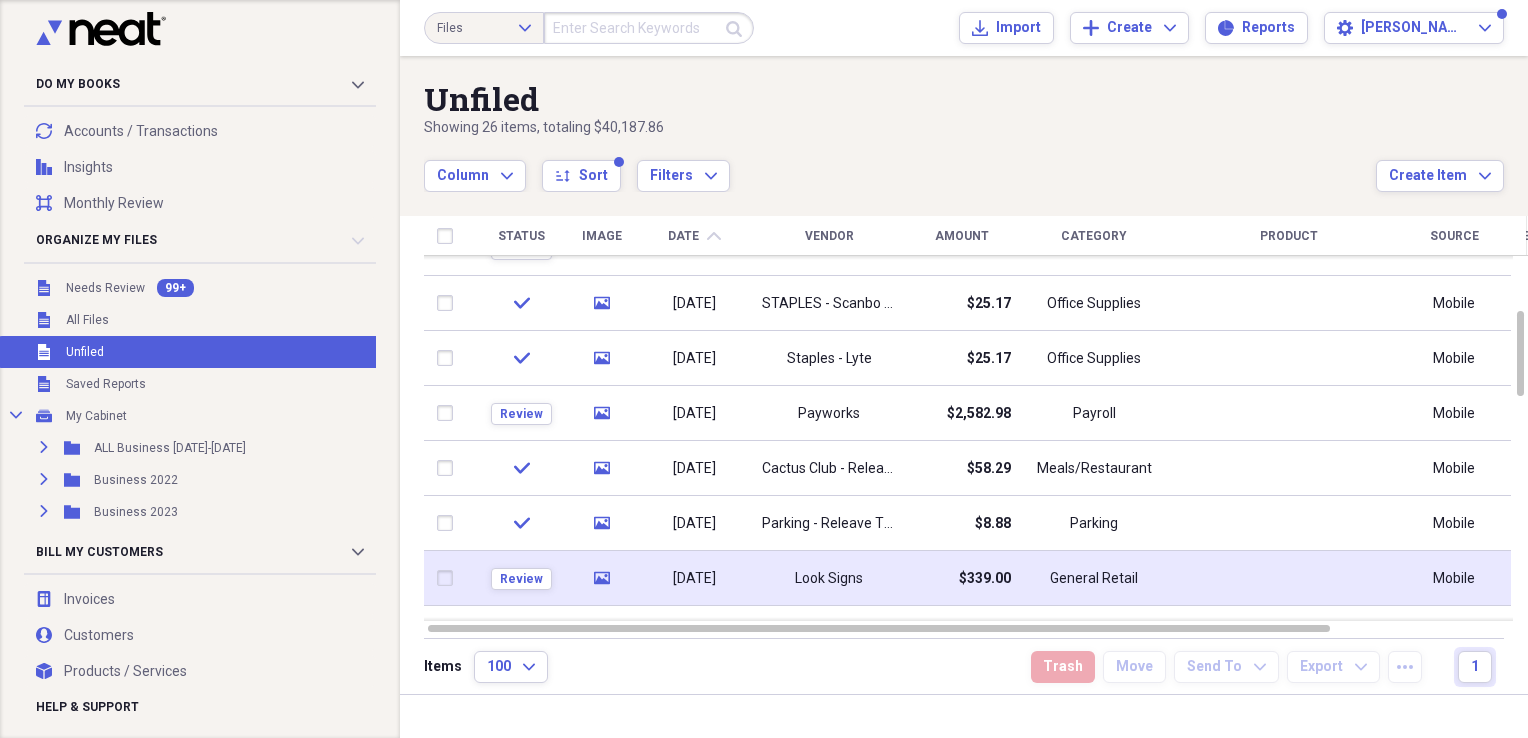 click on "Look Signs" at bounding box center (829, 578) 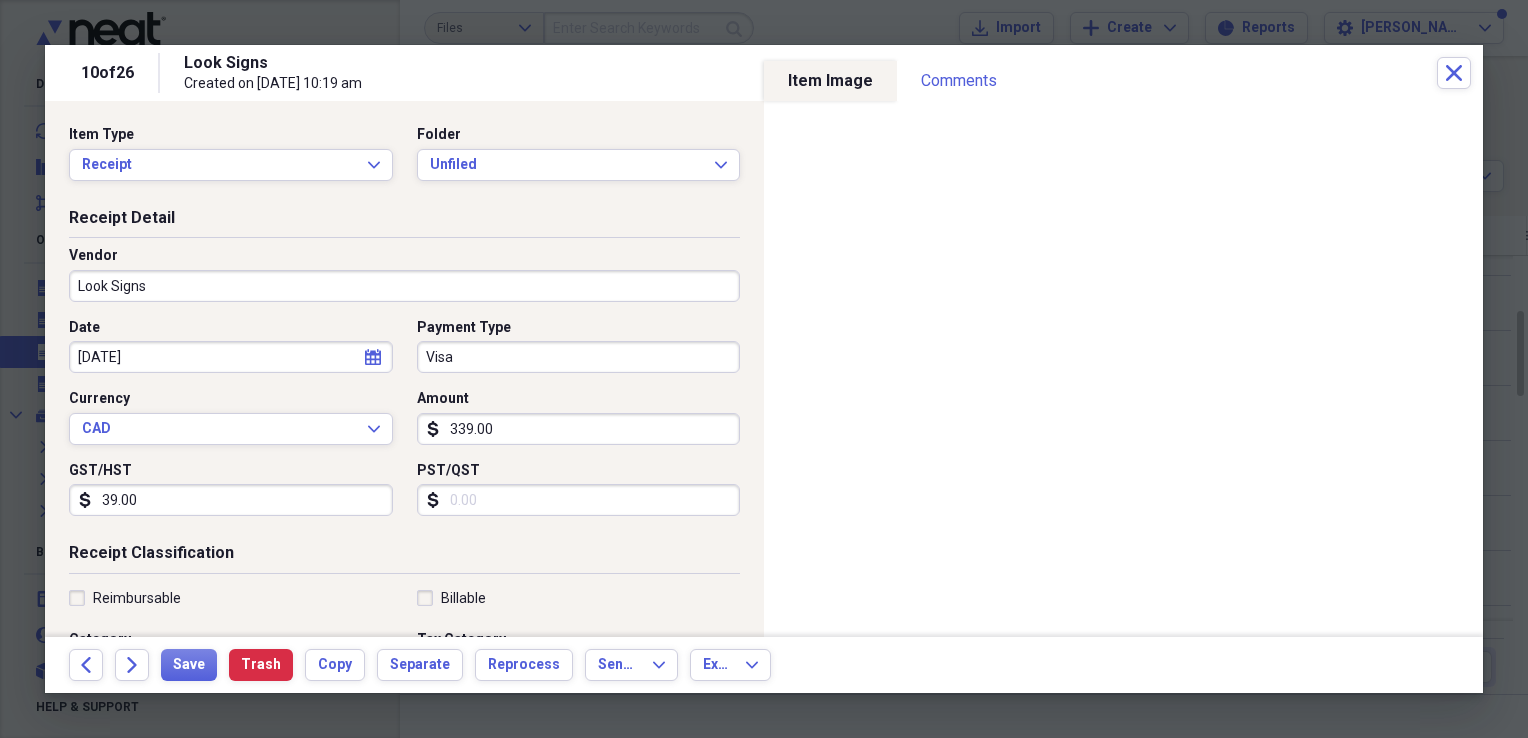 click on "Look Signs" at bounding box center [404, 286] 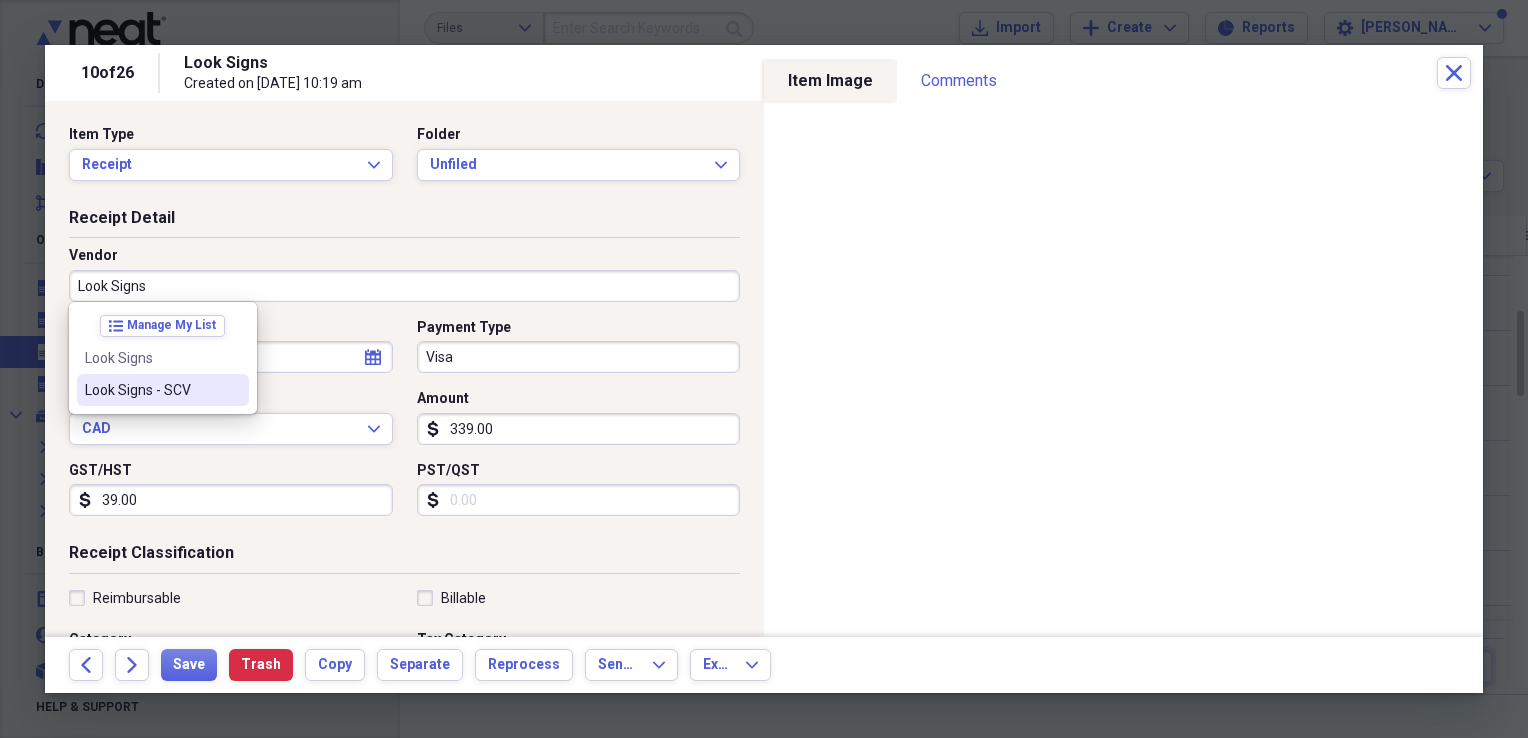 click on "Look Signs - SCV" at bounding box center [151, 390] 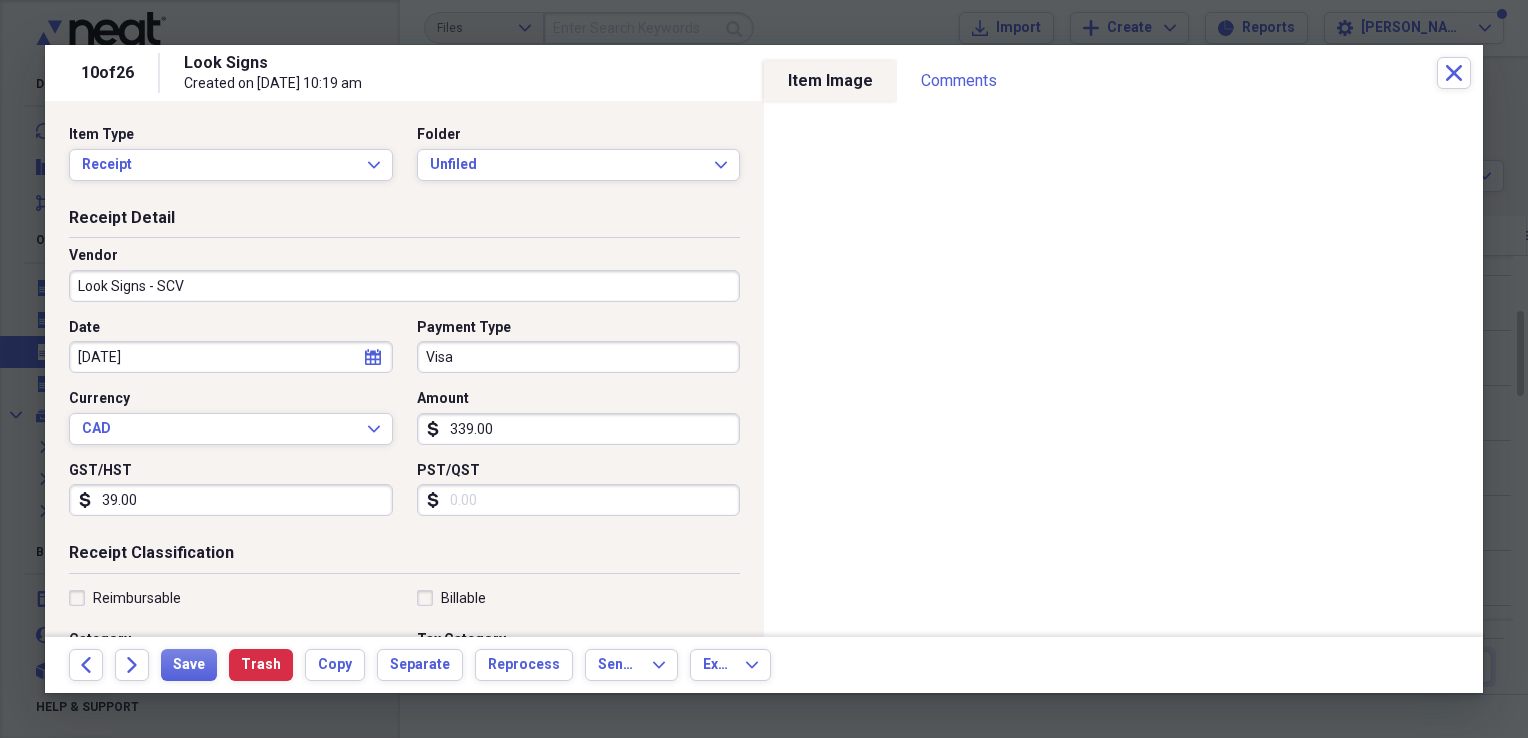 type on "Marketing" 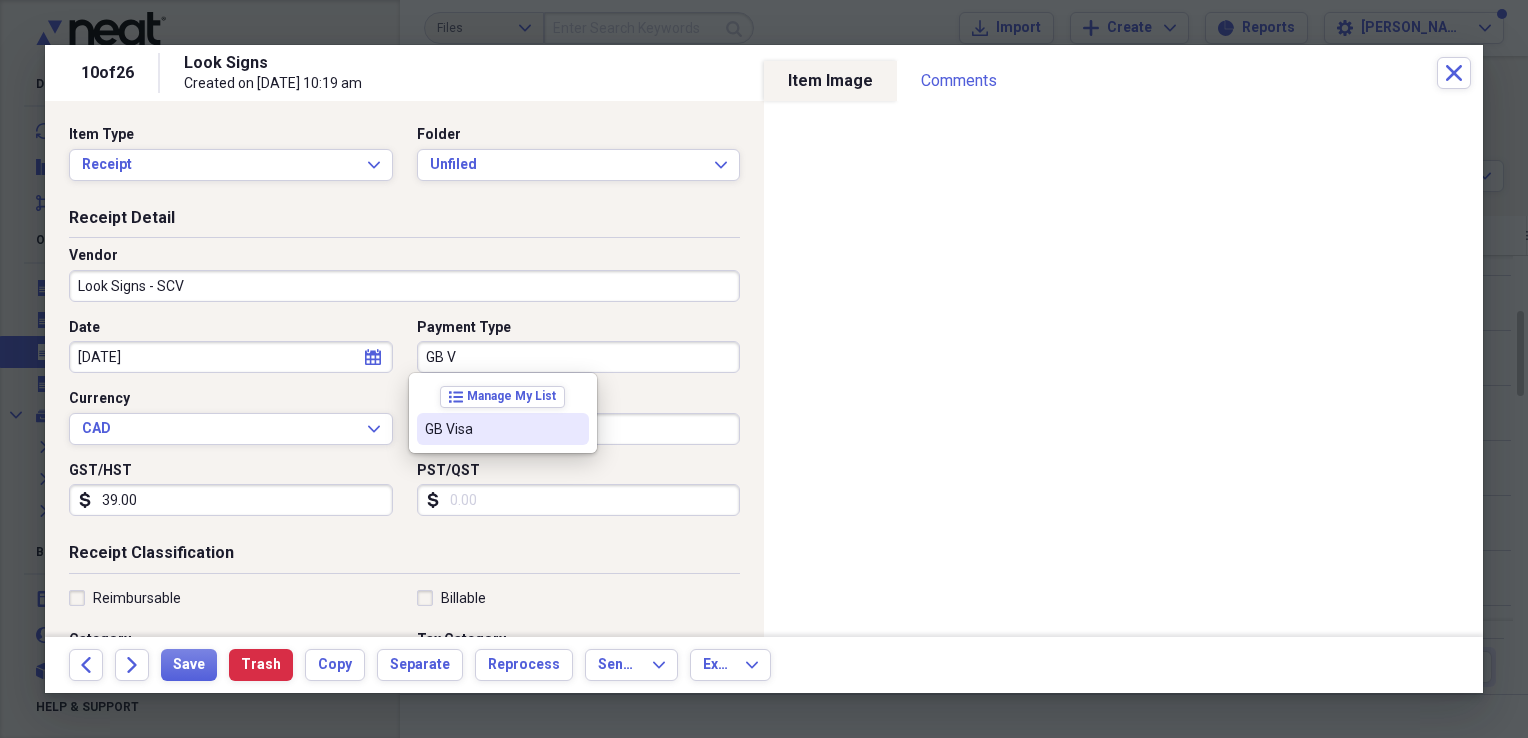 click on "GB Visa" at bounding box center (491, 429) 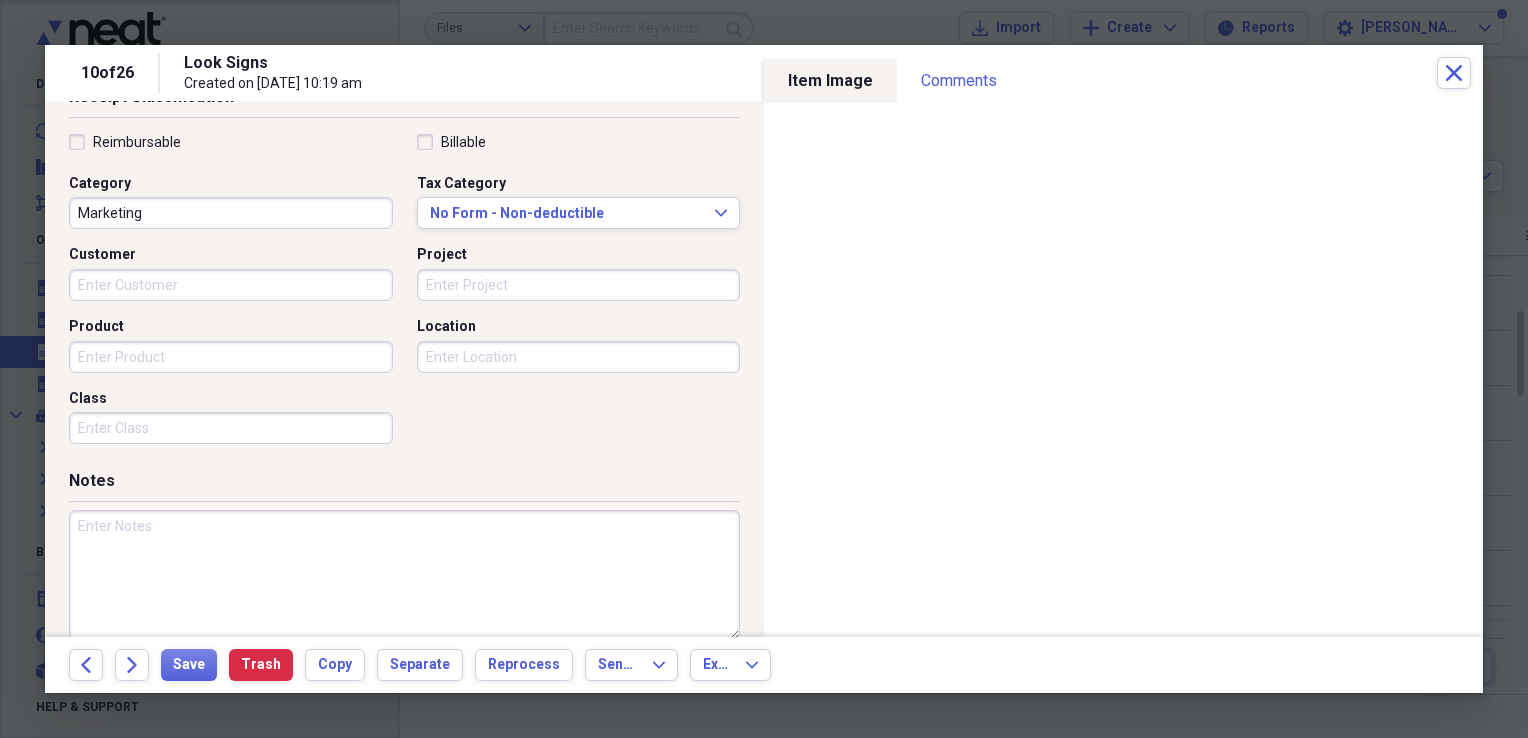 scroll, scrollTop: 483, scrollLeft: 0, axis: vertical 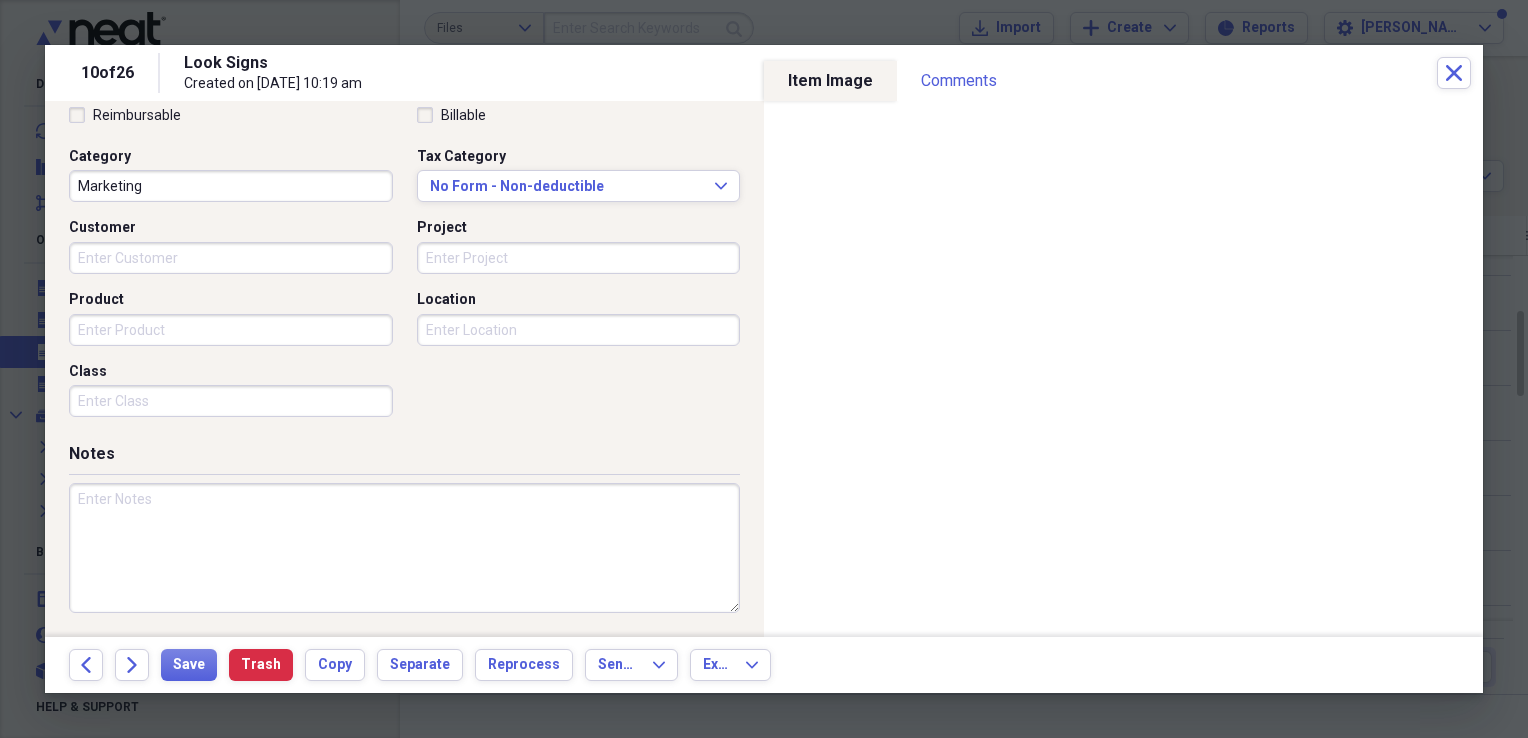 click at bounding box center [404, 548] 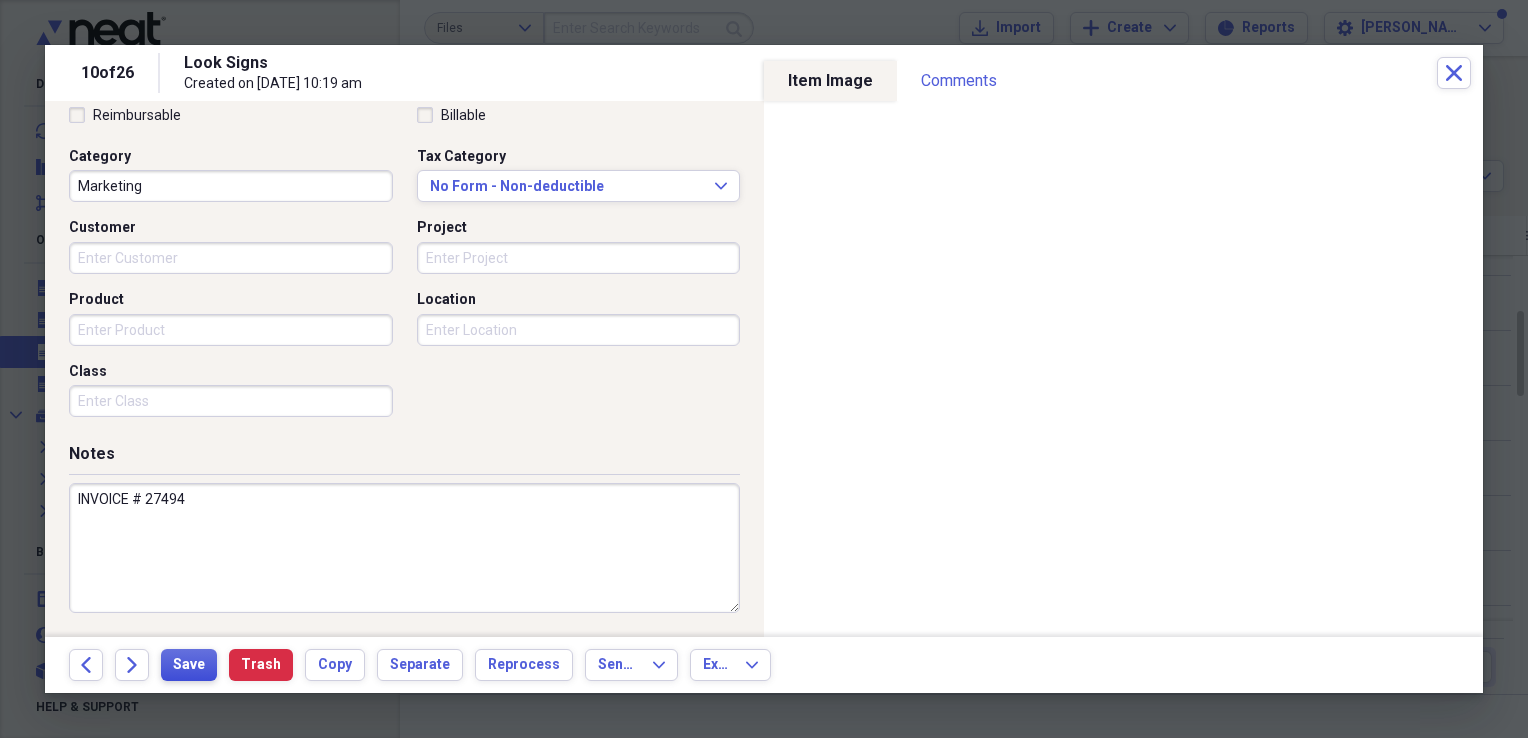type on "INVOICE # 27494" 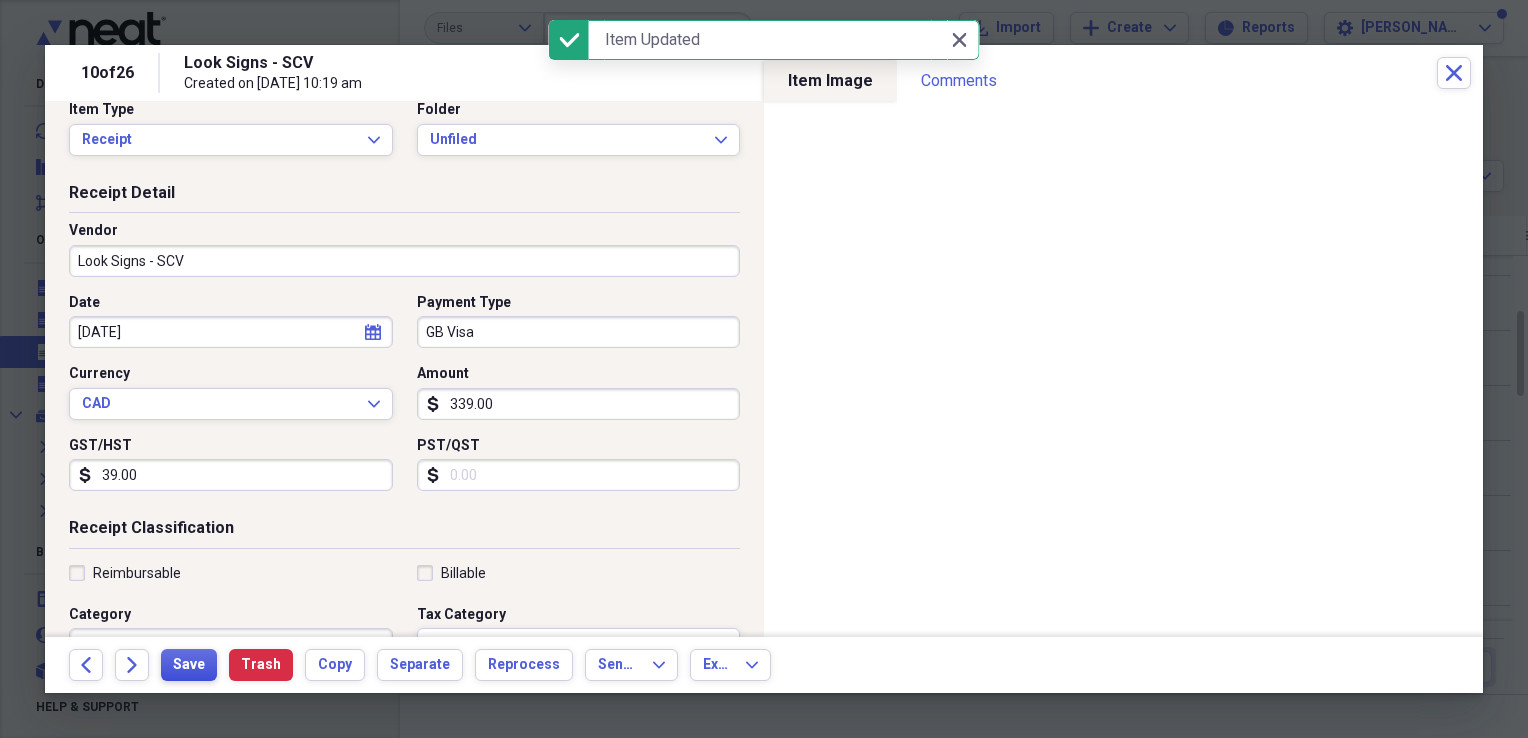 scroll, scrollTop: 0, scrollLeft: 0, axis: both 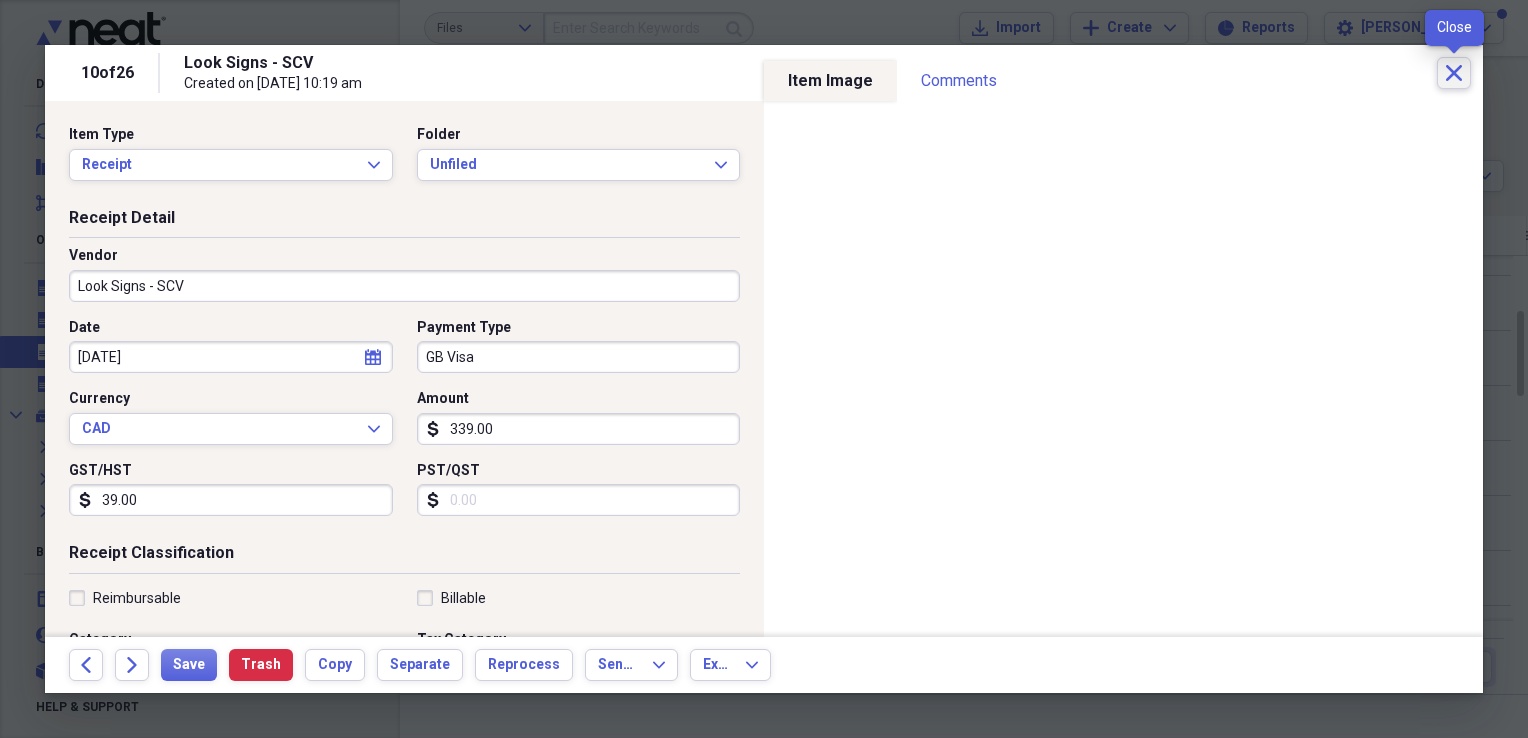 click 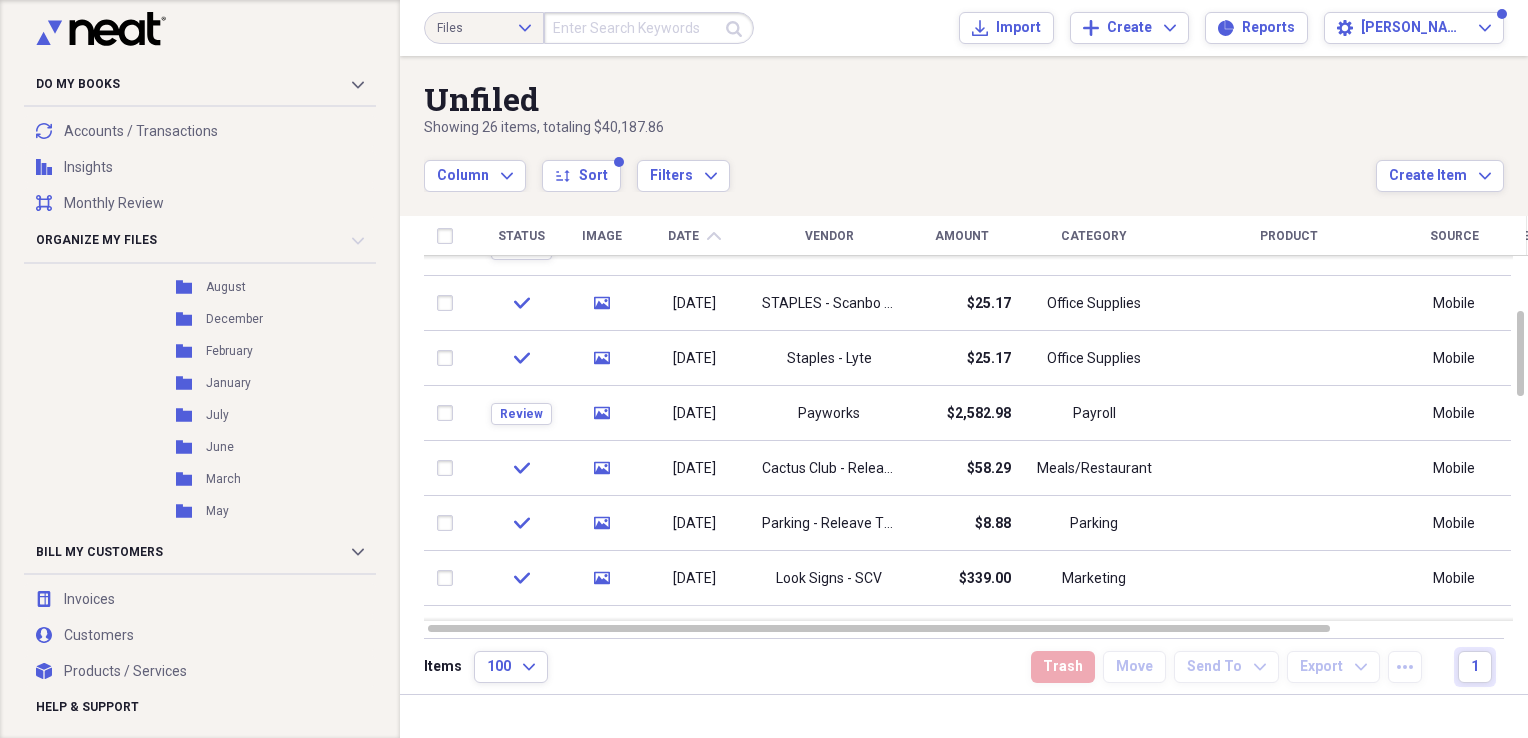 scroll, scrollTop: 900, scrollLeft: 0, axis: vertical 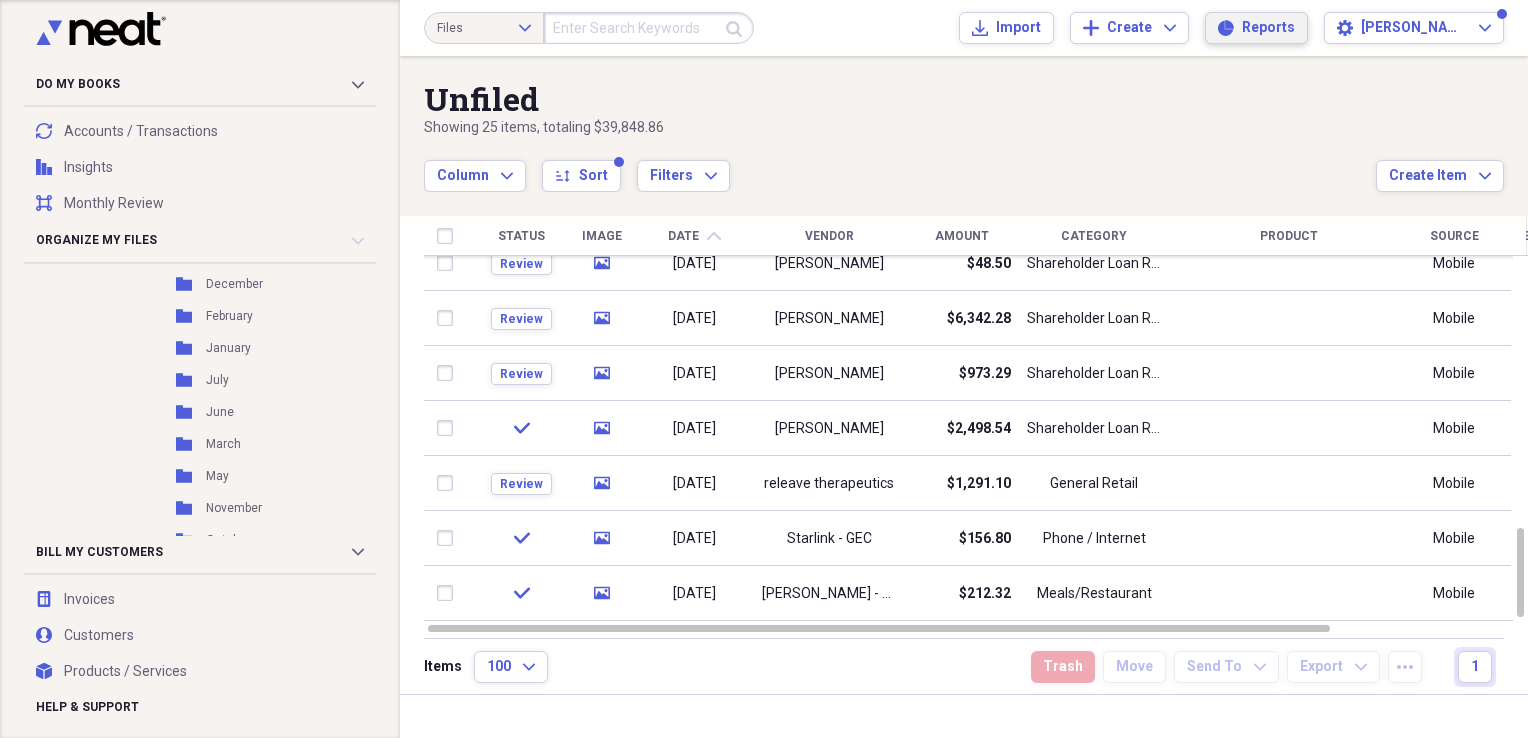 click on "Reports" at bounding box center [1268, 28] 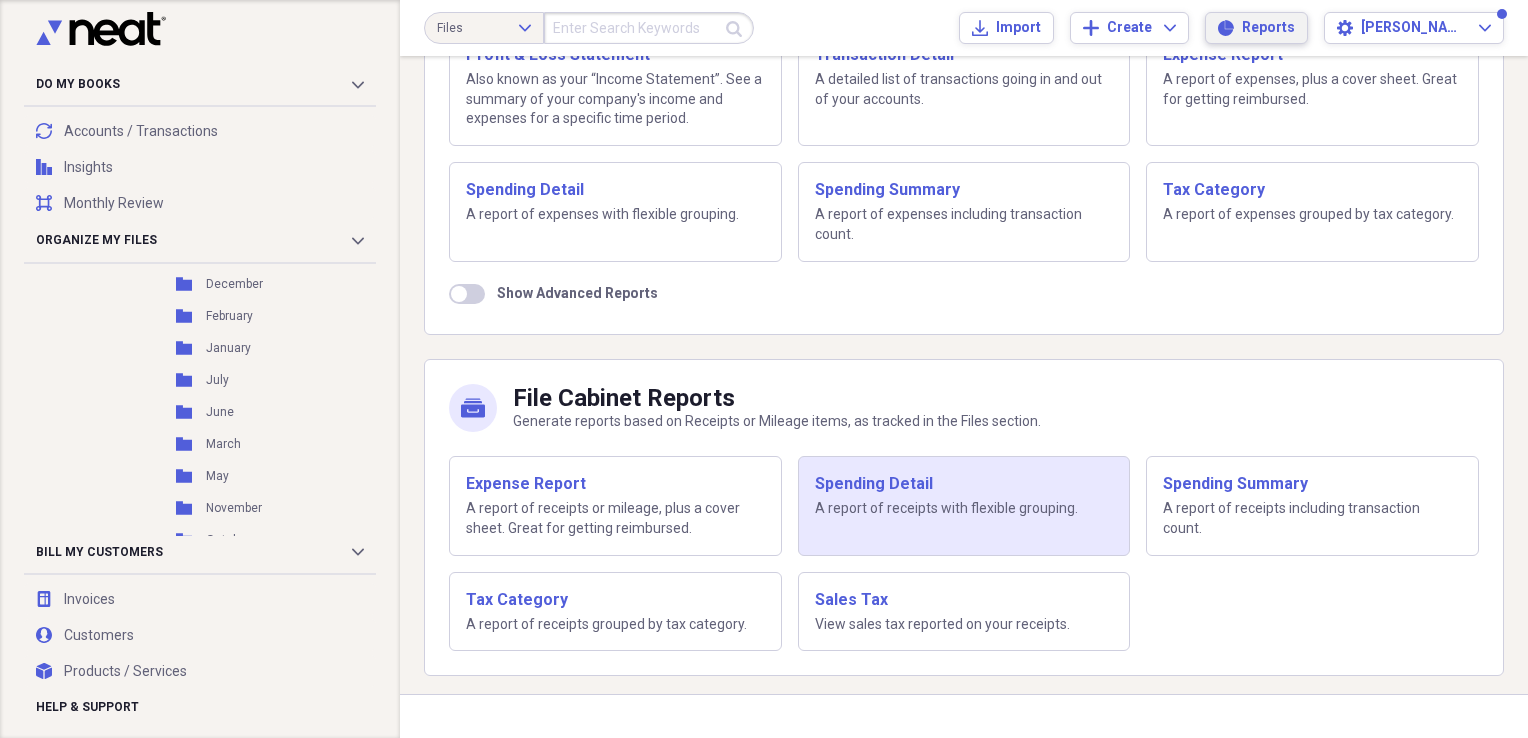 scroll, scrollTop: 212, scrollLeft: 0, axis: vertical 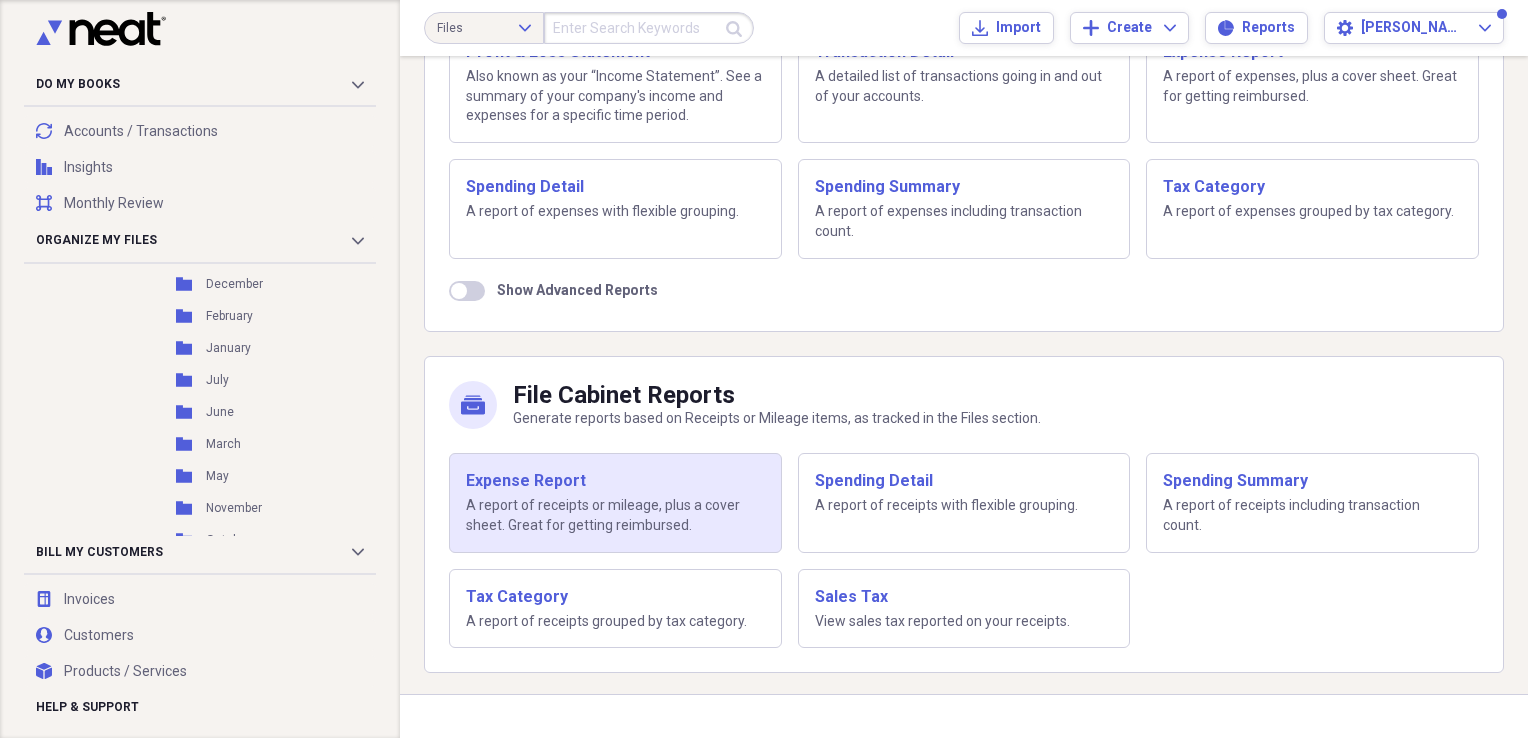 click on "Expense Report" at bounding box center (615, 481) 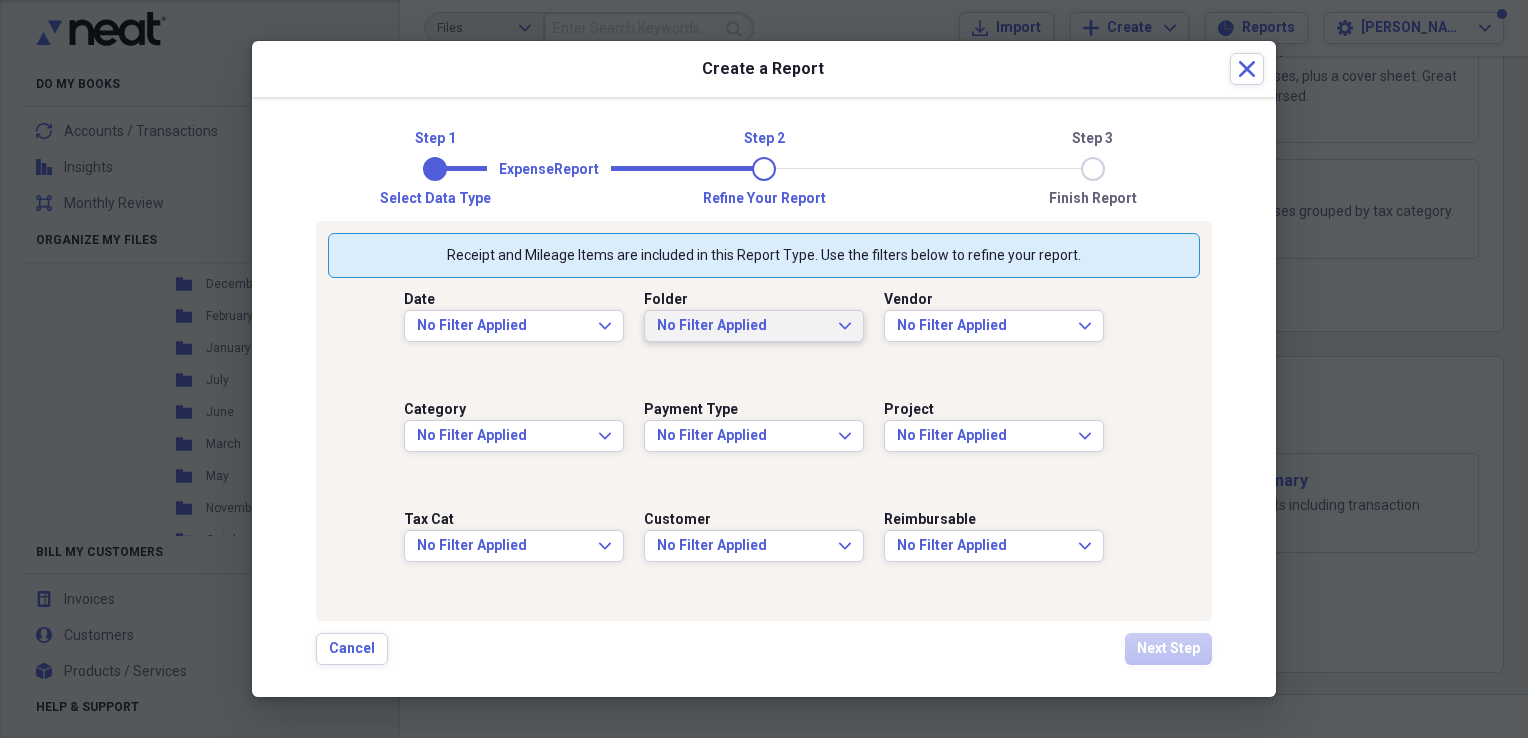 click on "Expand" 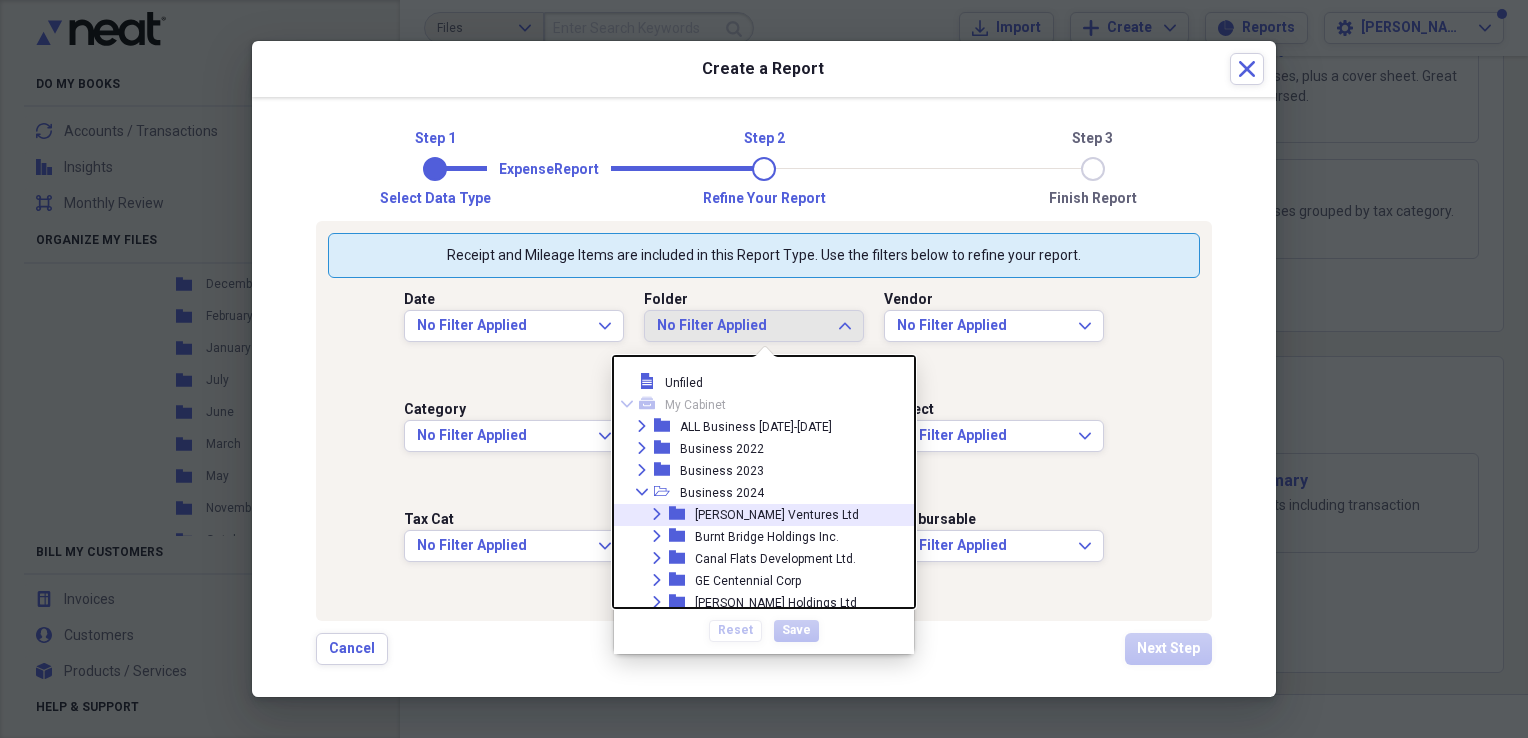 scroll, scrollTop: 100, scrollLeft: 0, axis: vertical 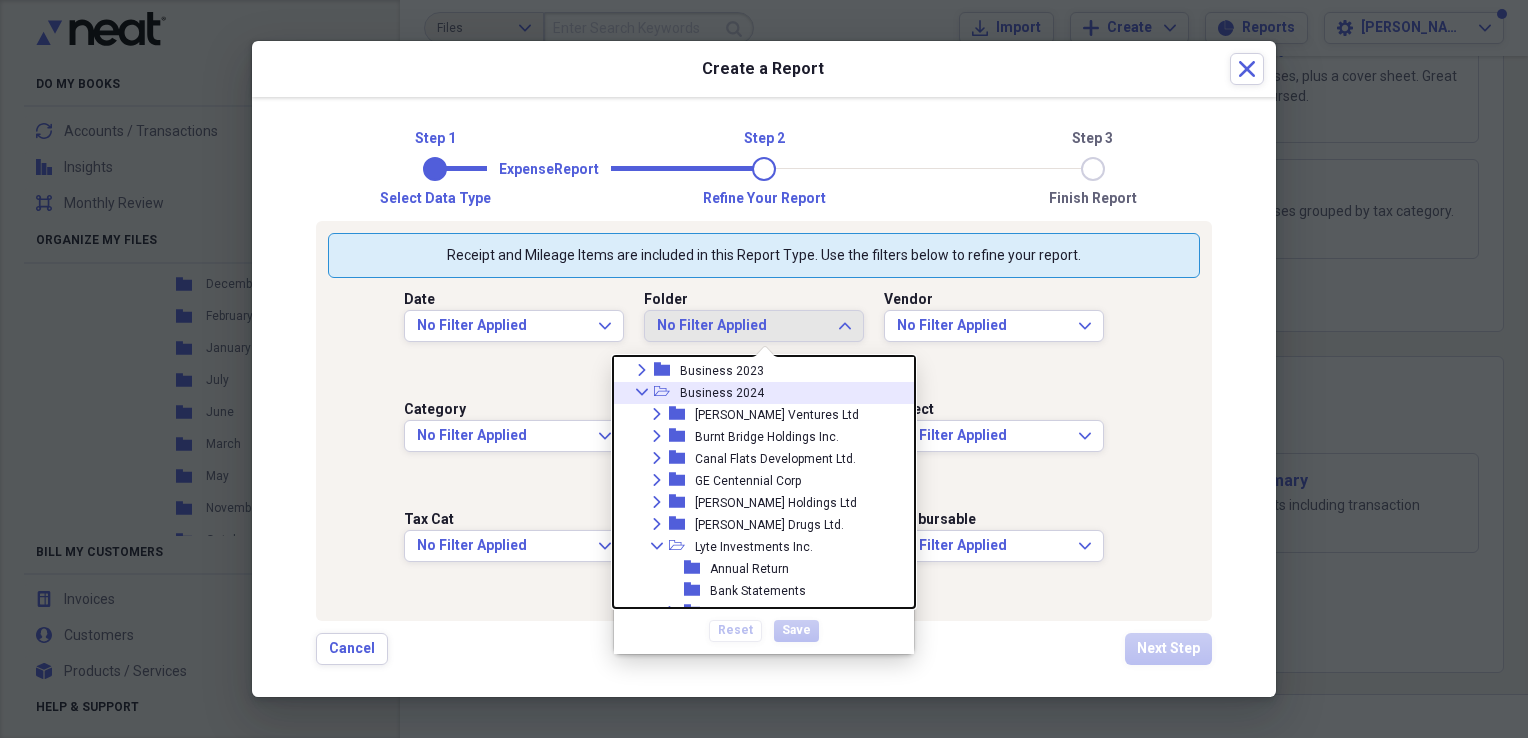 click 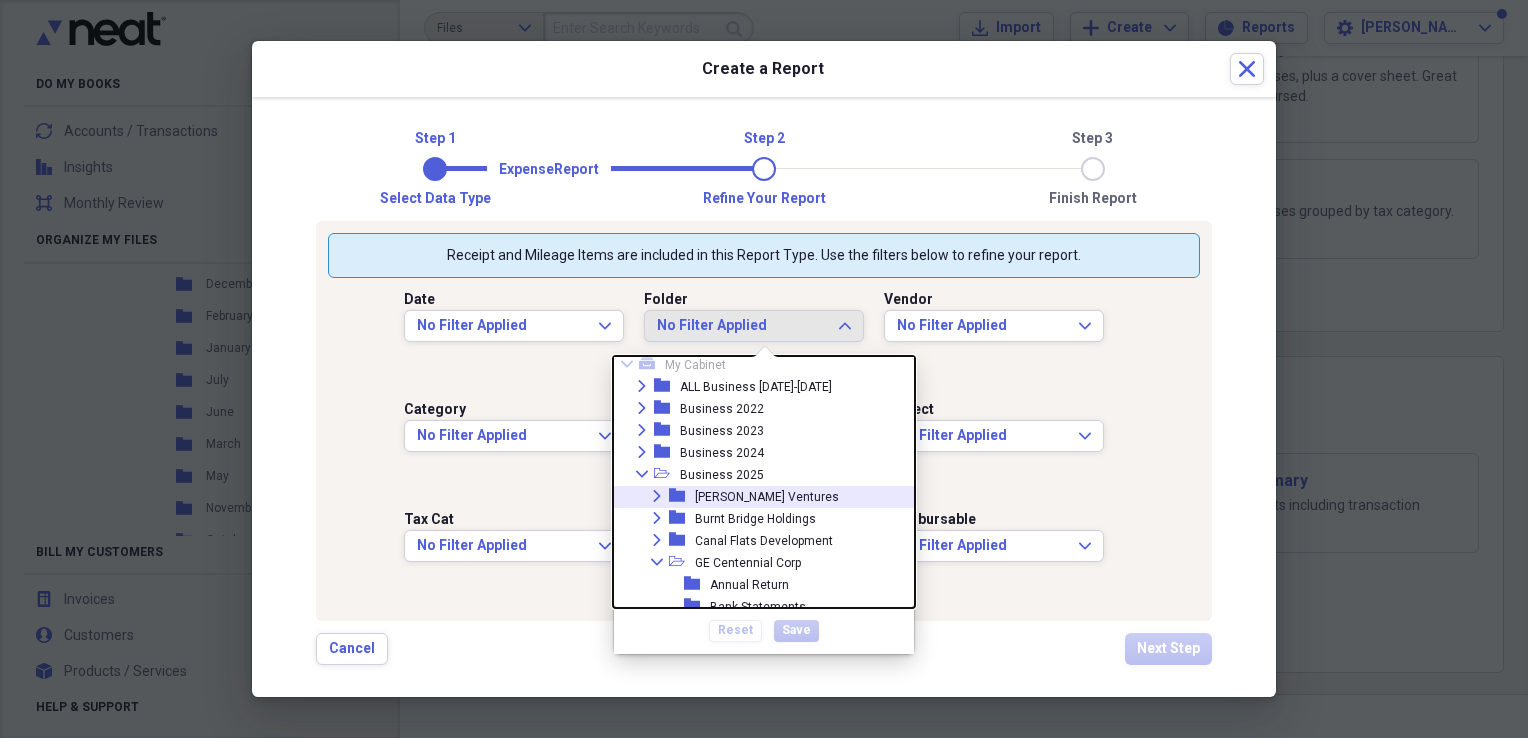 scroll, scrollTop: 140, scrollLeft: 0, axis: vertical 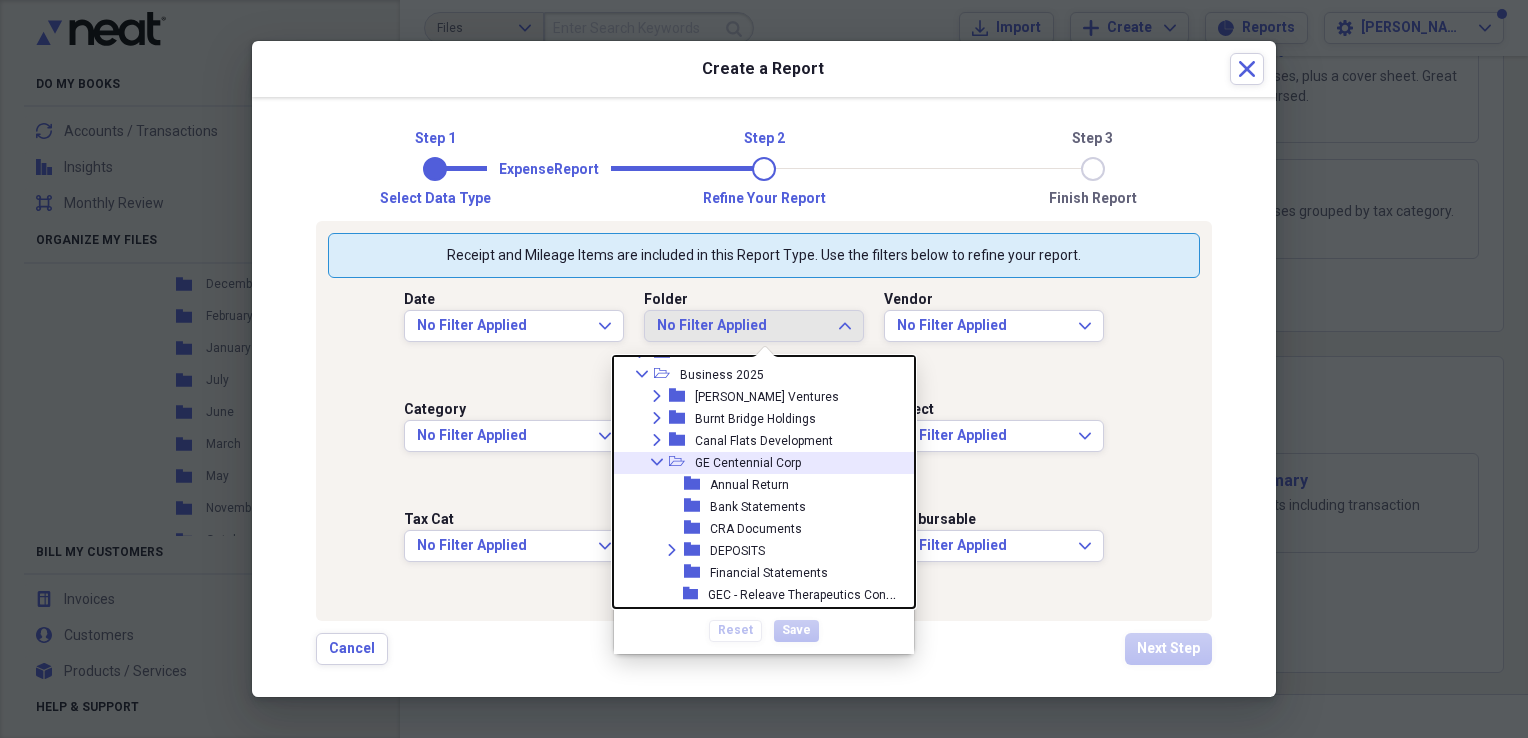 click on "Collapse" 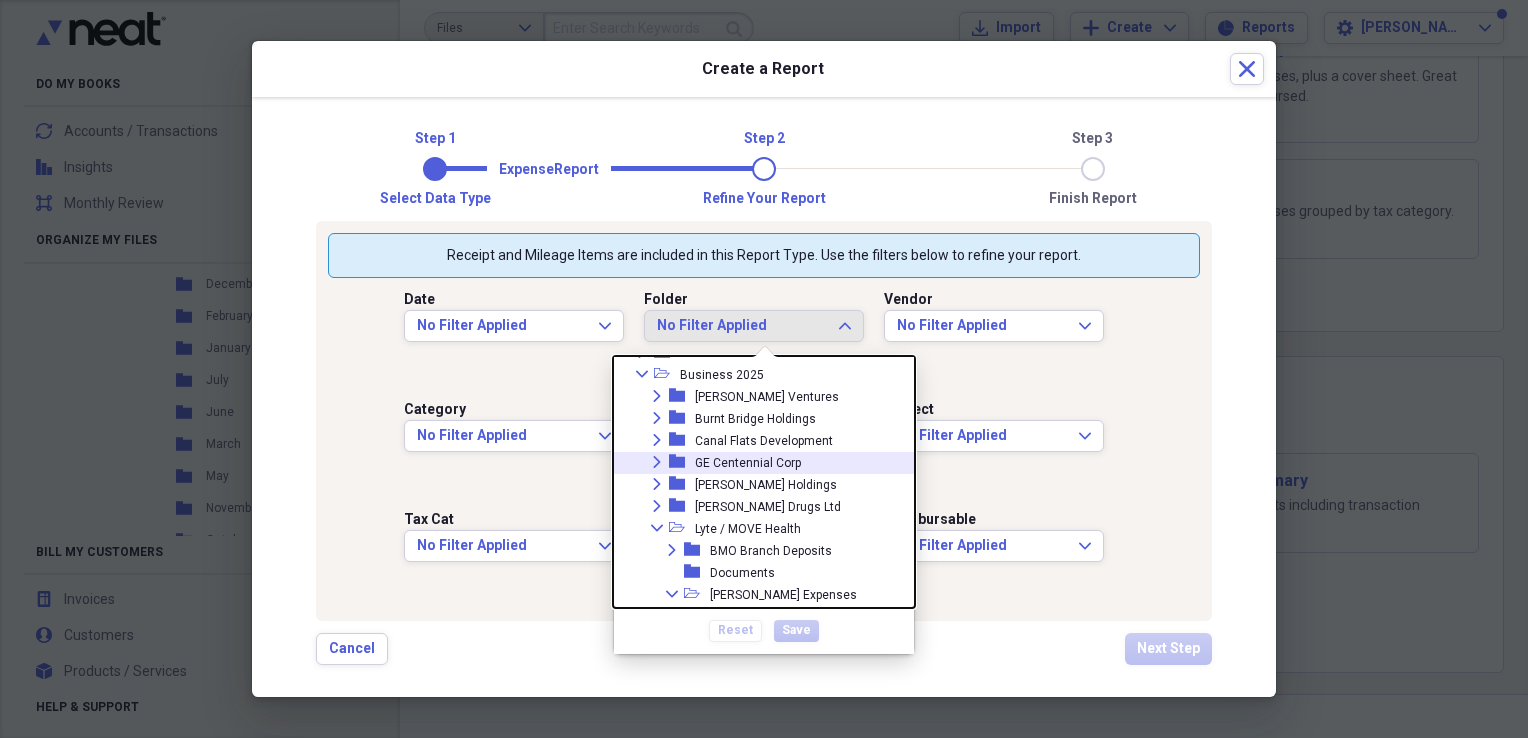 scroll, scrollTop: 240, scrollLeft: 0, axis: vertical 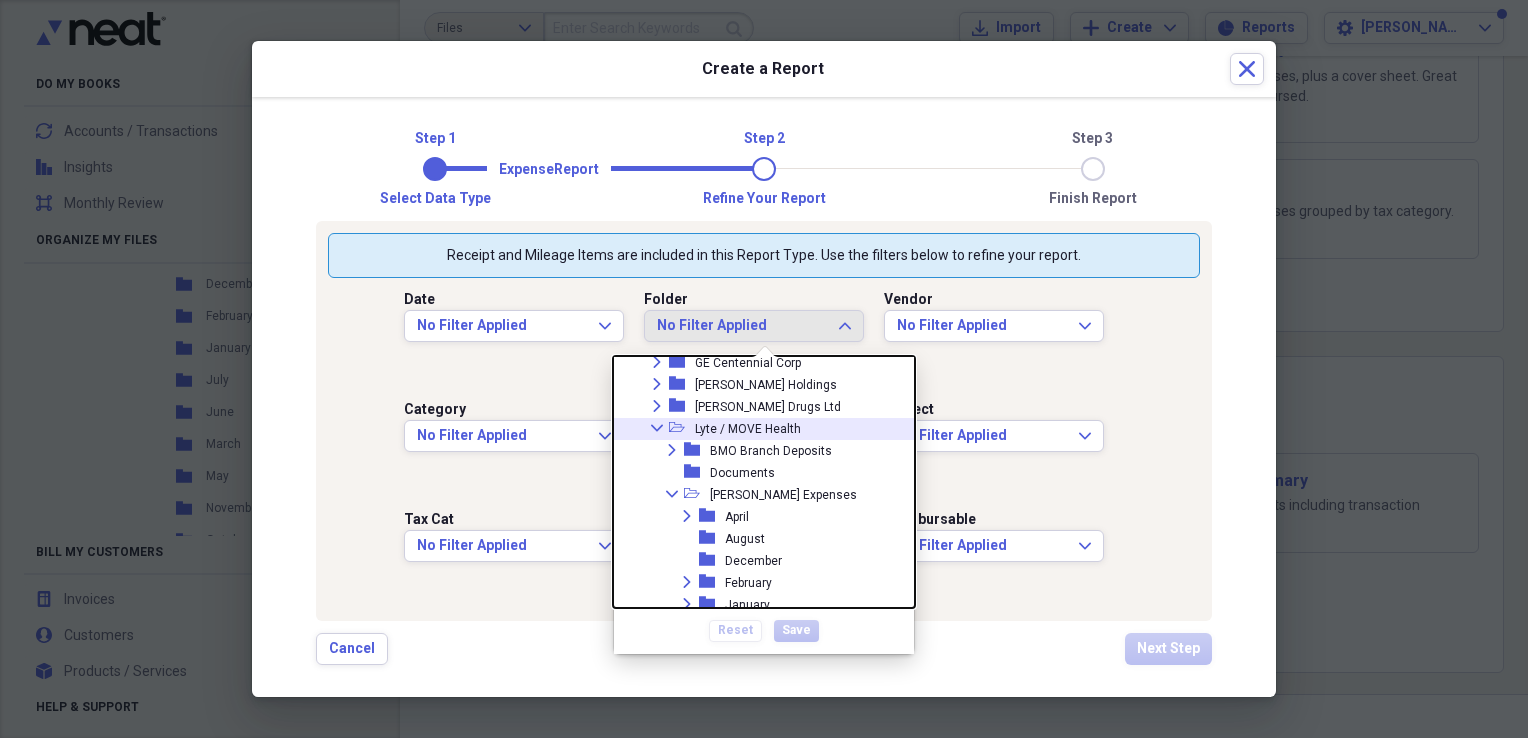 click 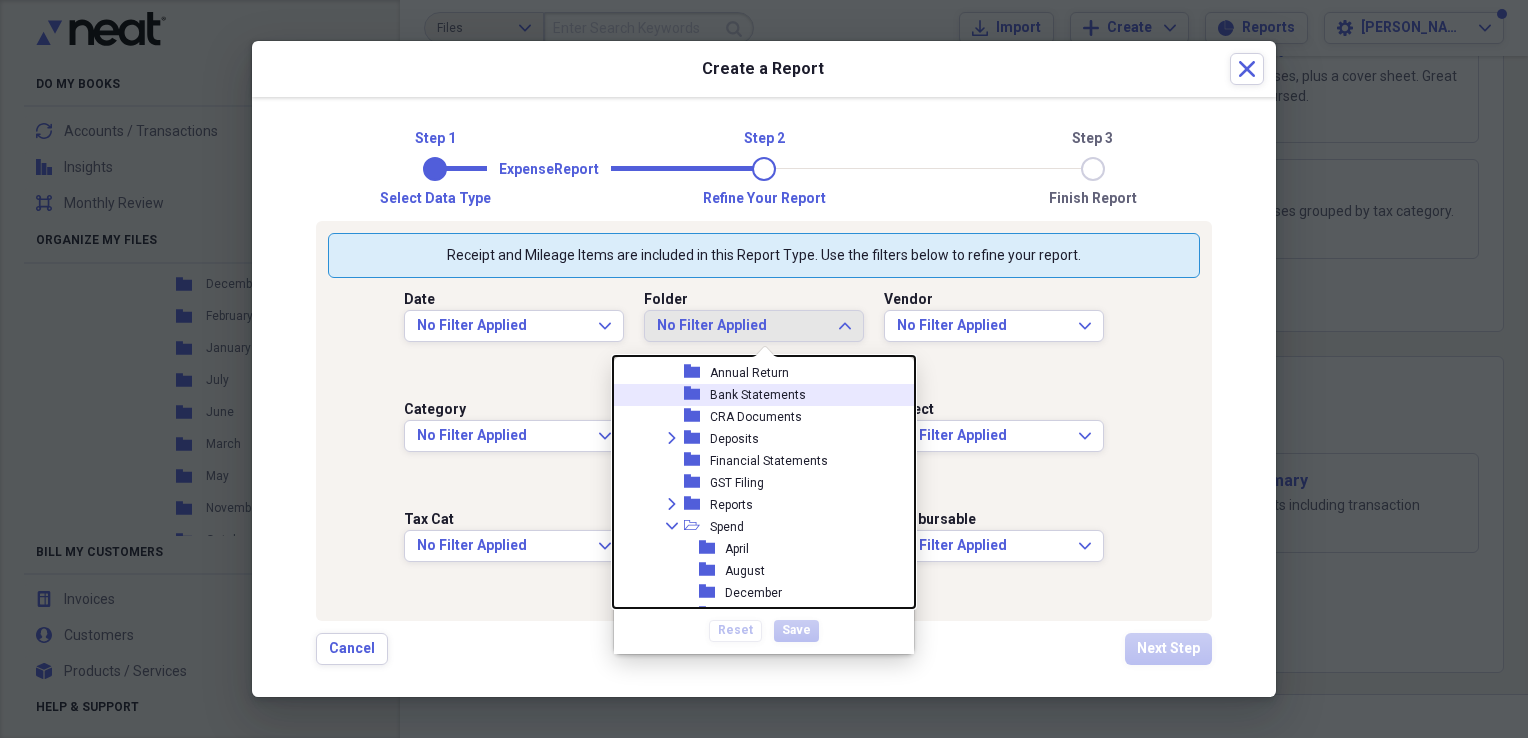 scroll, scrollTop: 240, scrollLeft: 0, axis: vertical 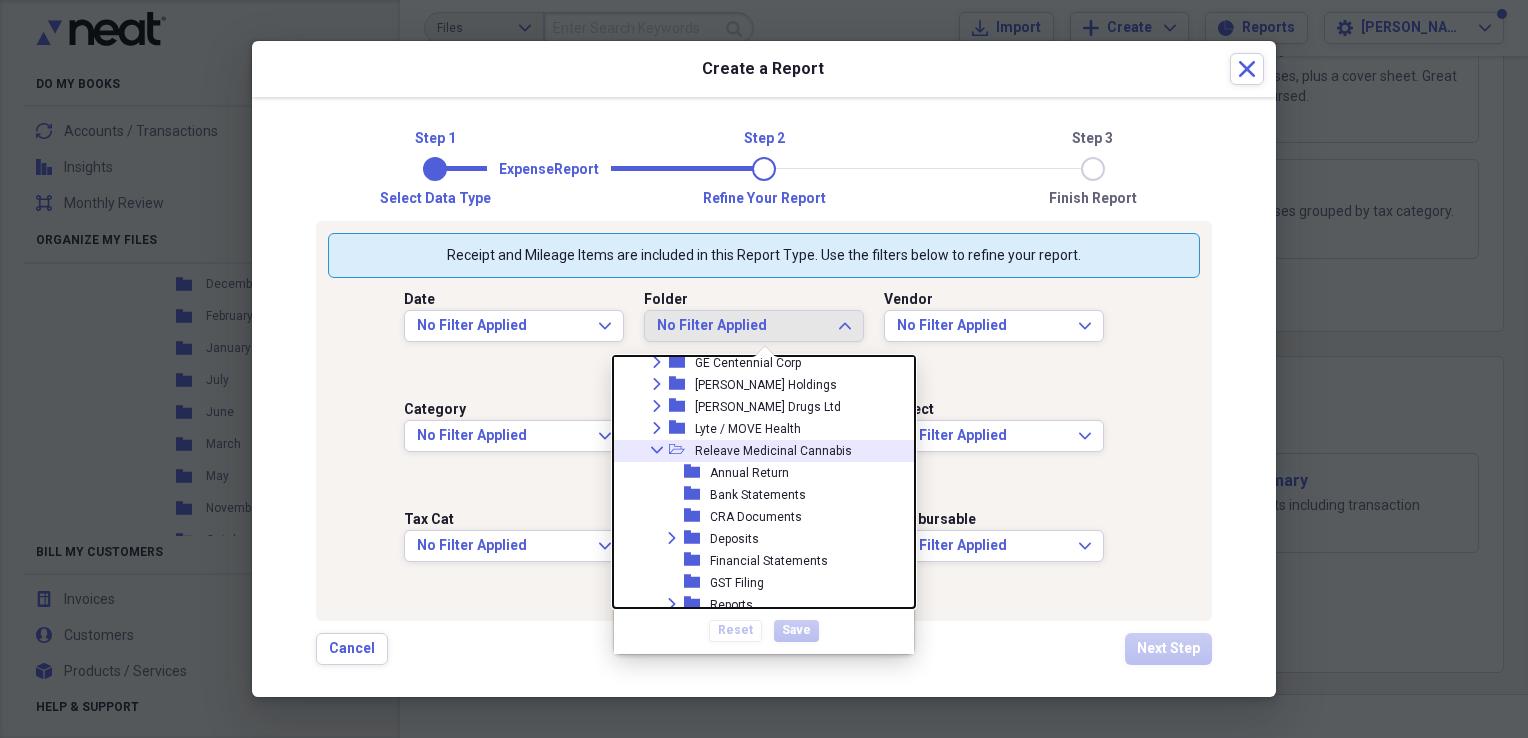 click on "Collapse" 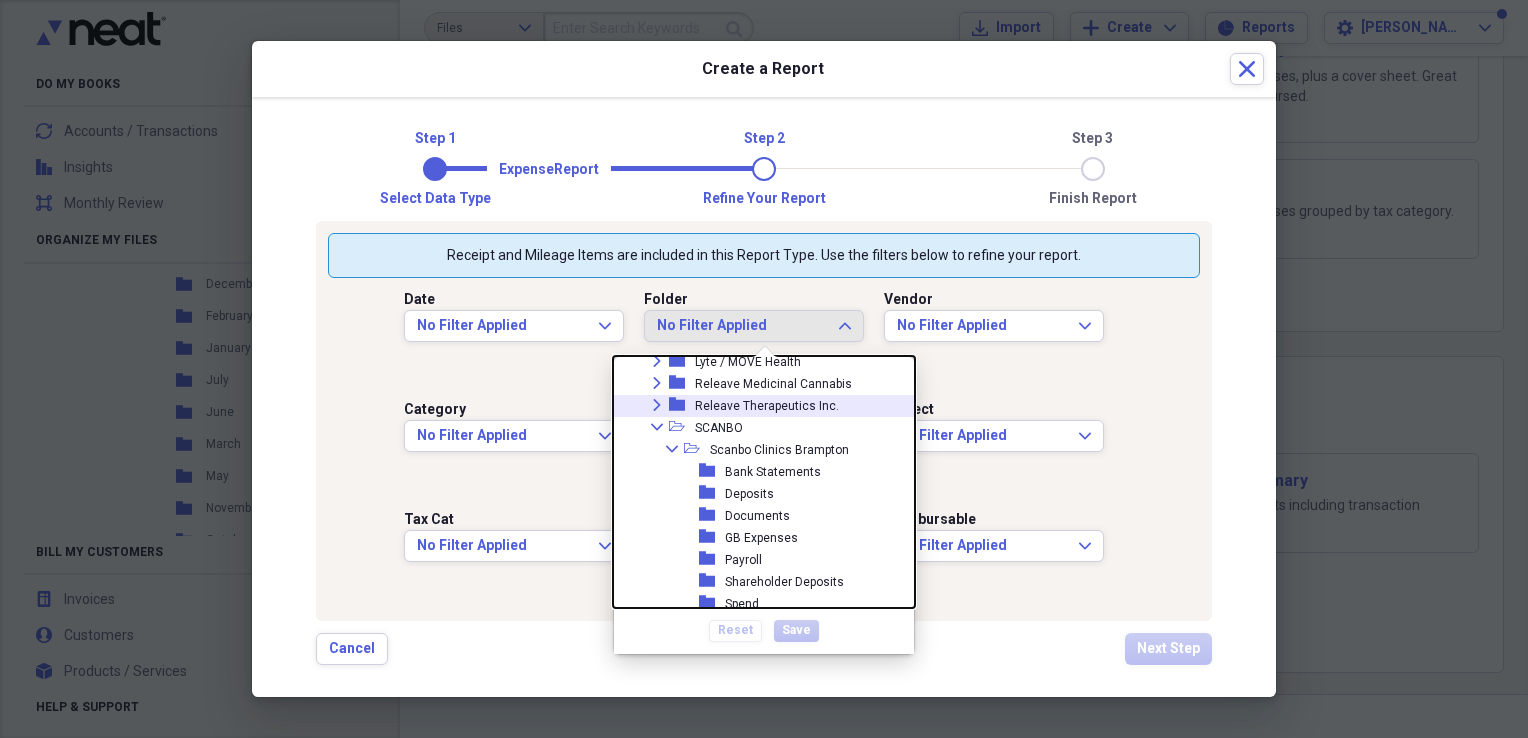 scroll, scrollTop: 340, scrollLeft: 0, axis: vertical 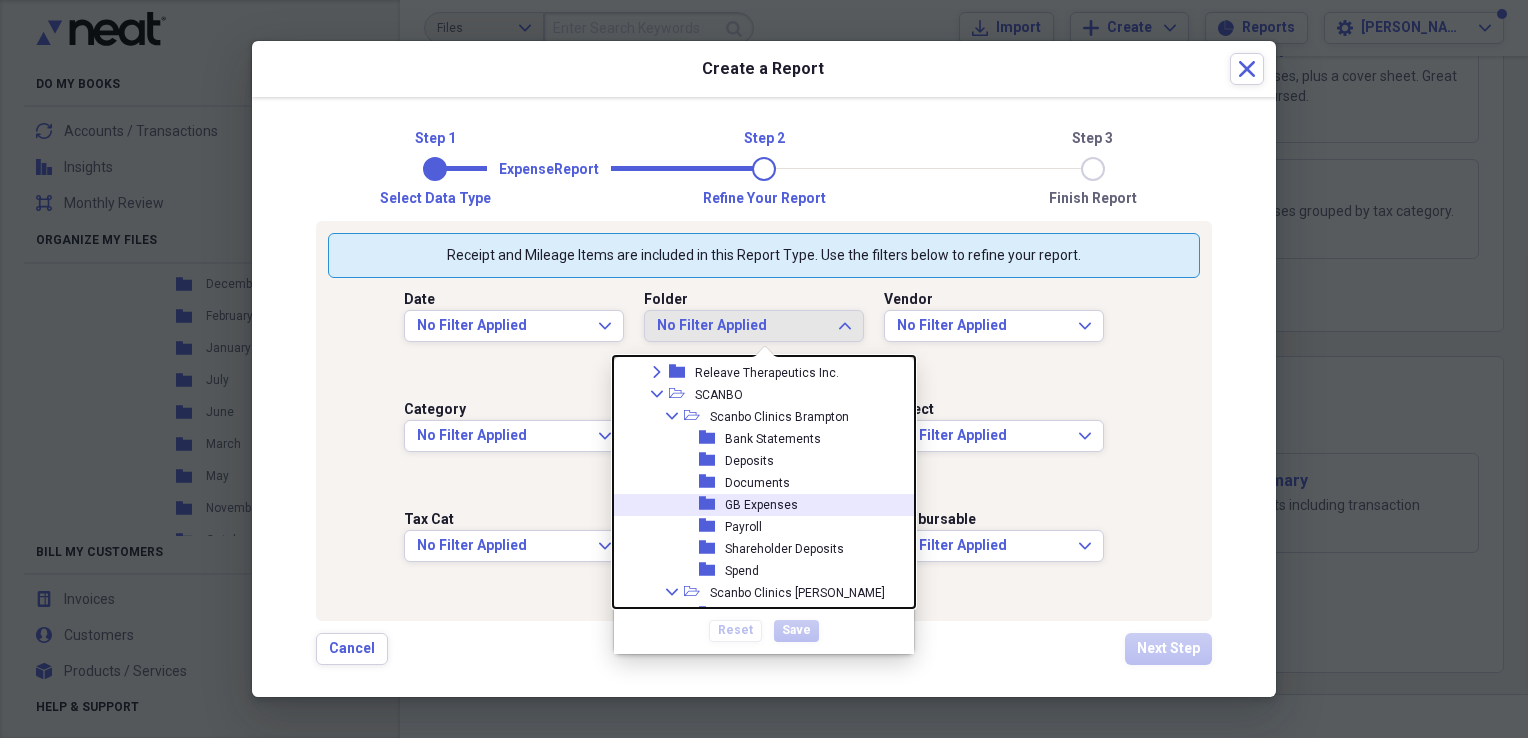 click on "GB Expenses" at bounding box center [761, 505] 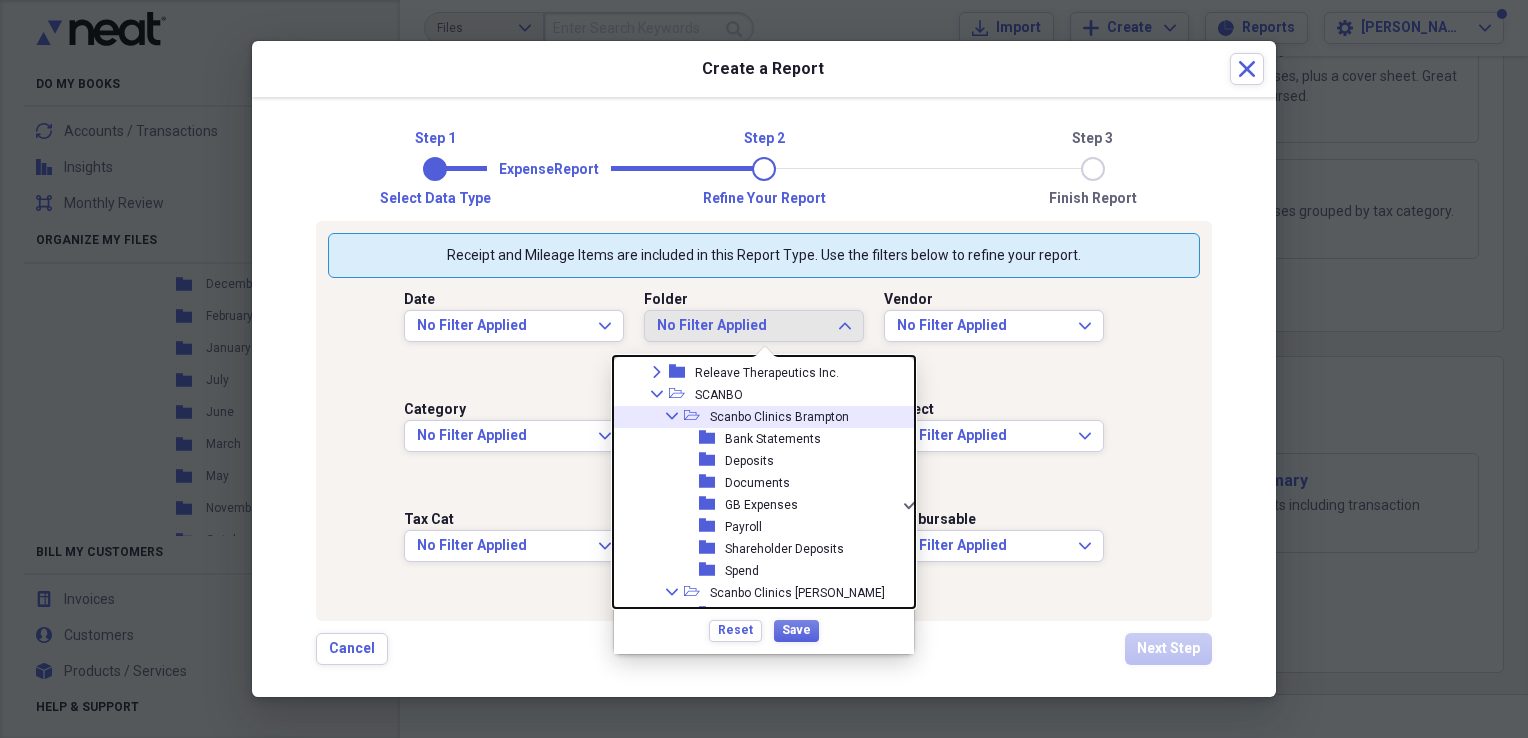 click on "Collapse" 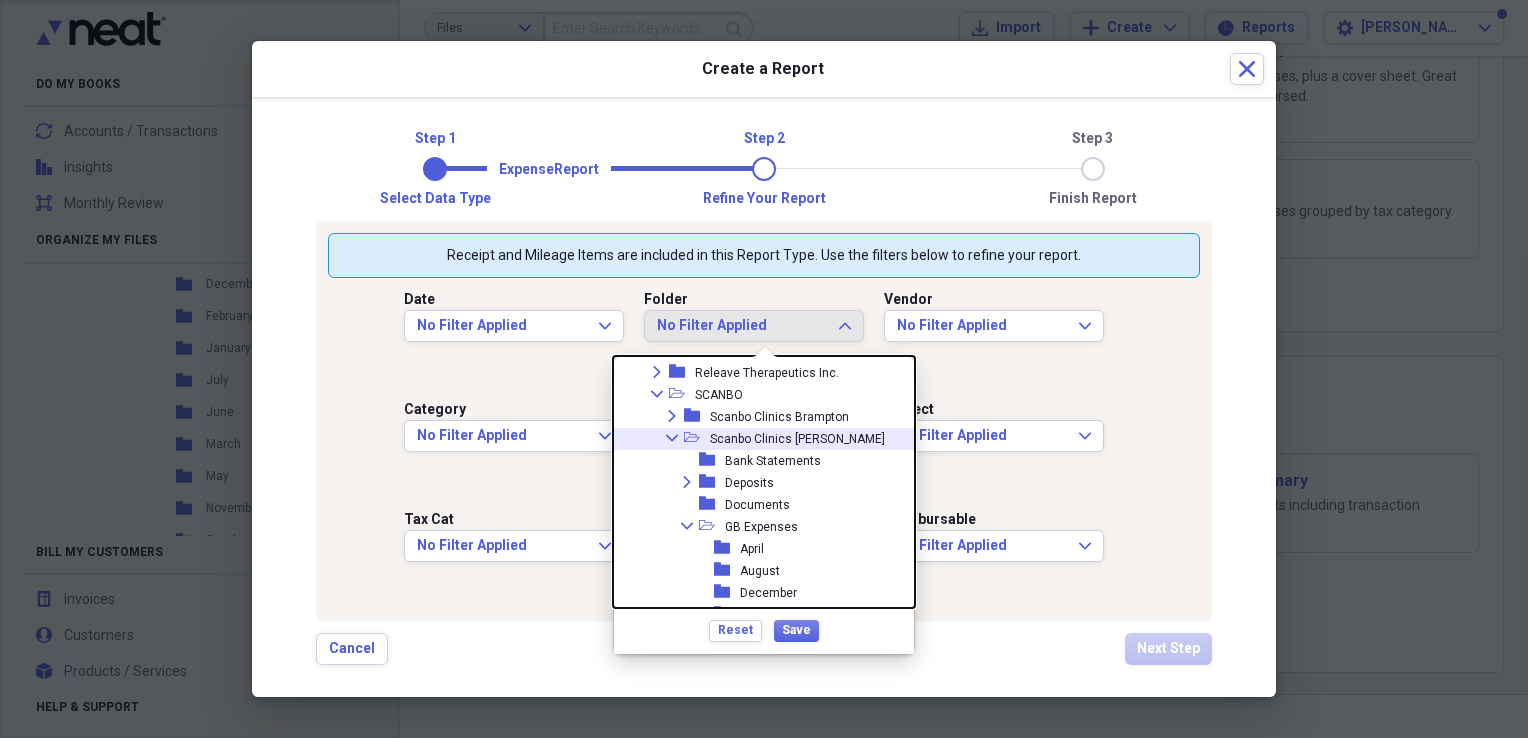 click on "Collapse" 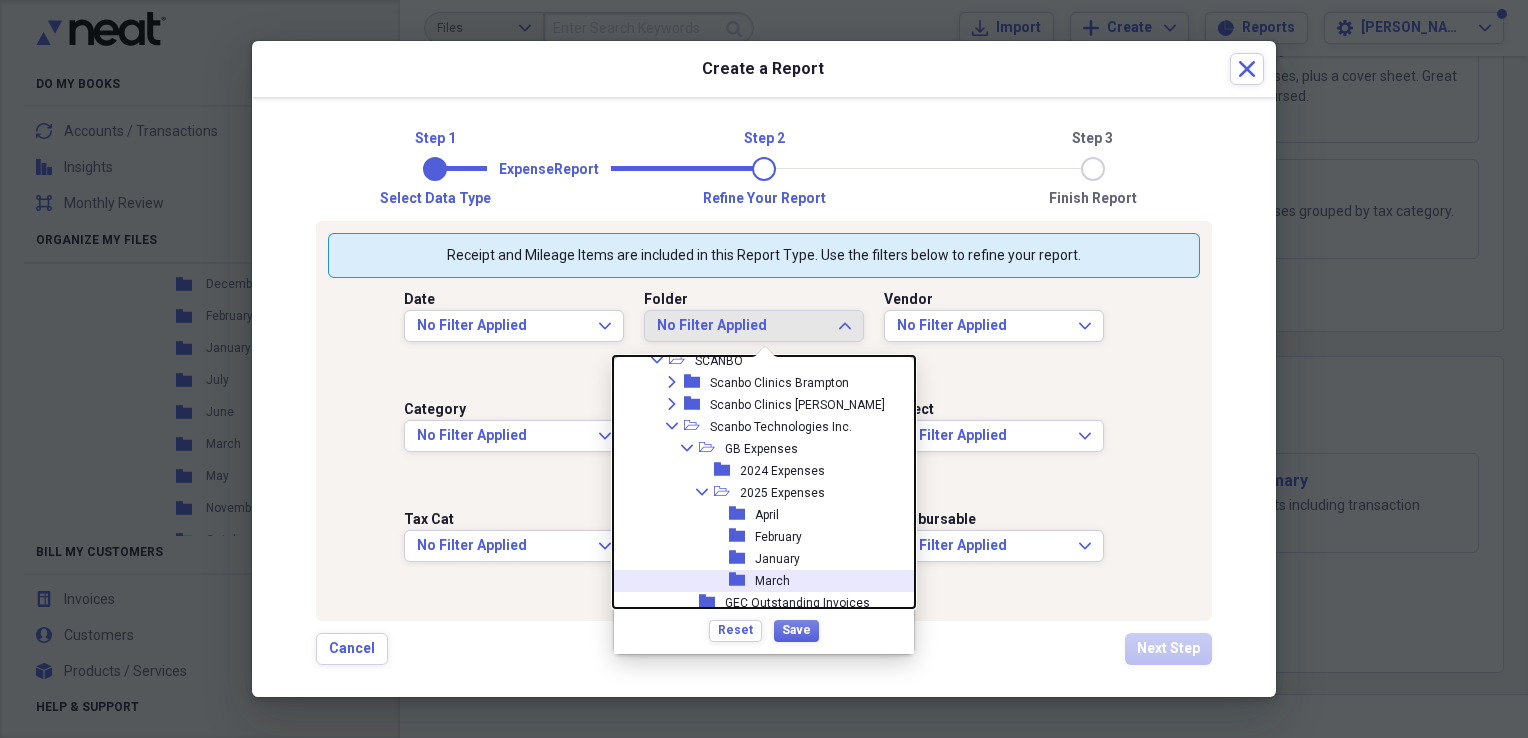 scroll, scrollTop: 340, scrollLeft: 0, axis: vertical 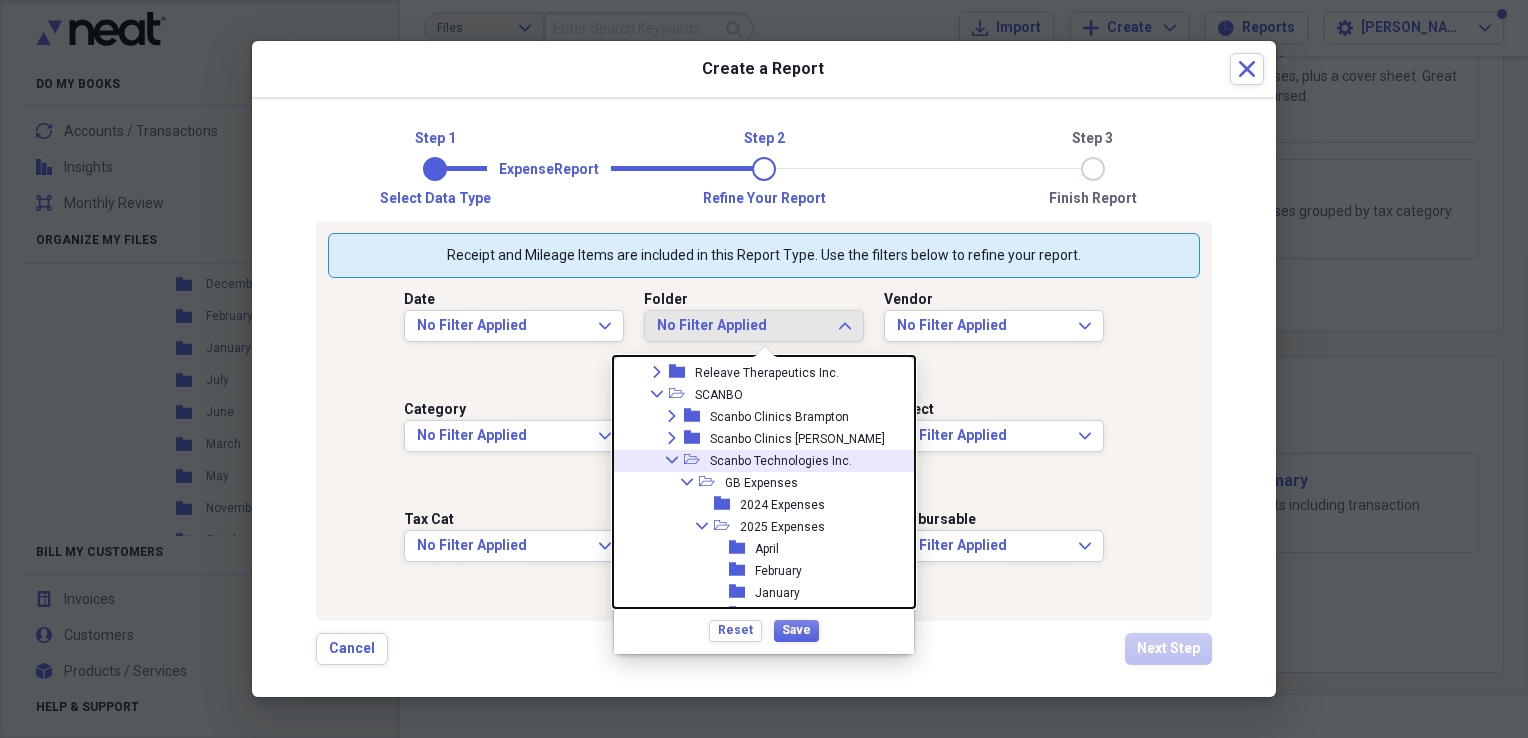 click 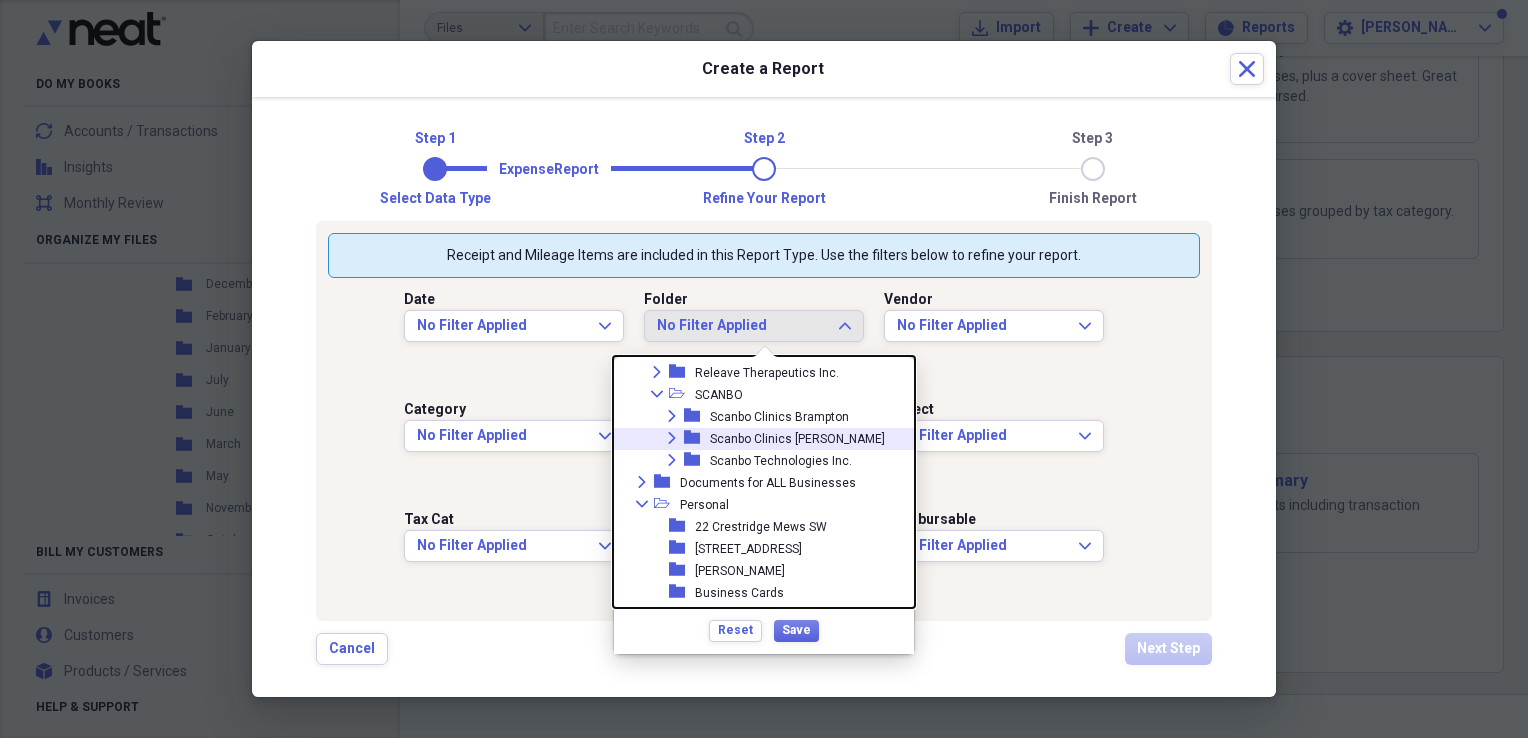 click on "Expand" 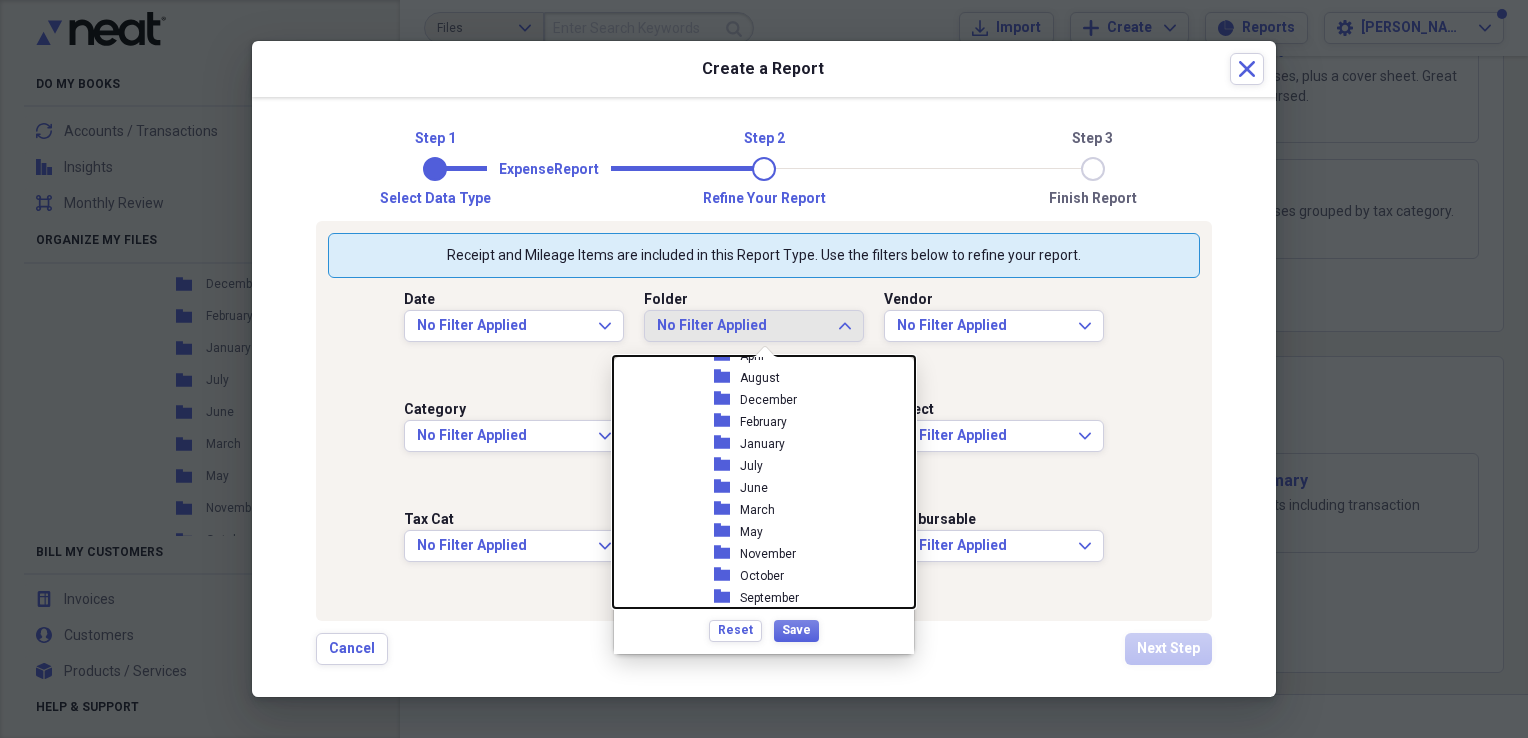scroll, scrollTop: 440, scrollLeft: 0, axis: vertical 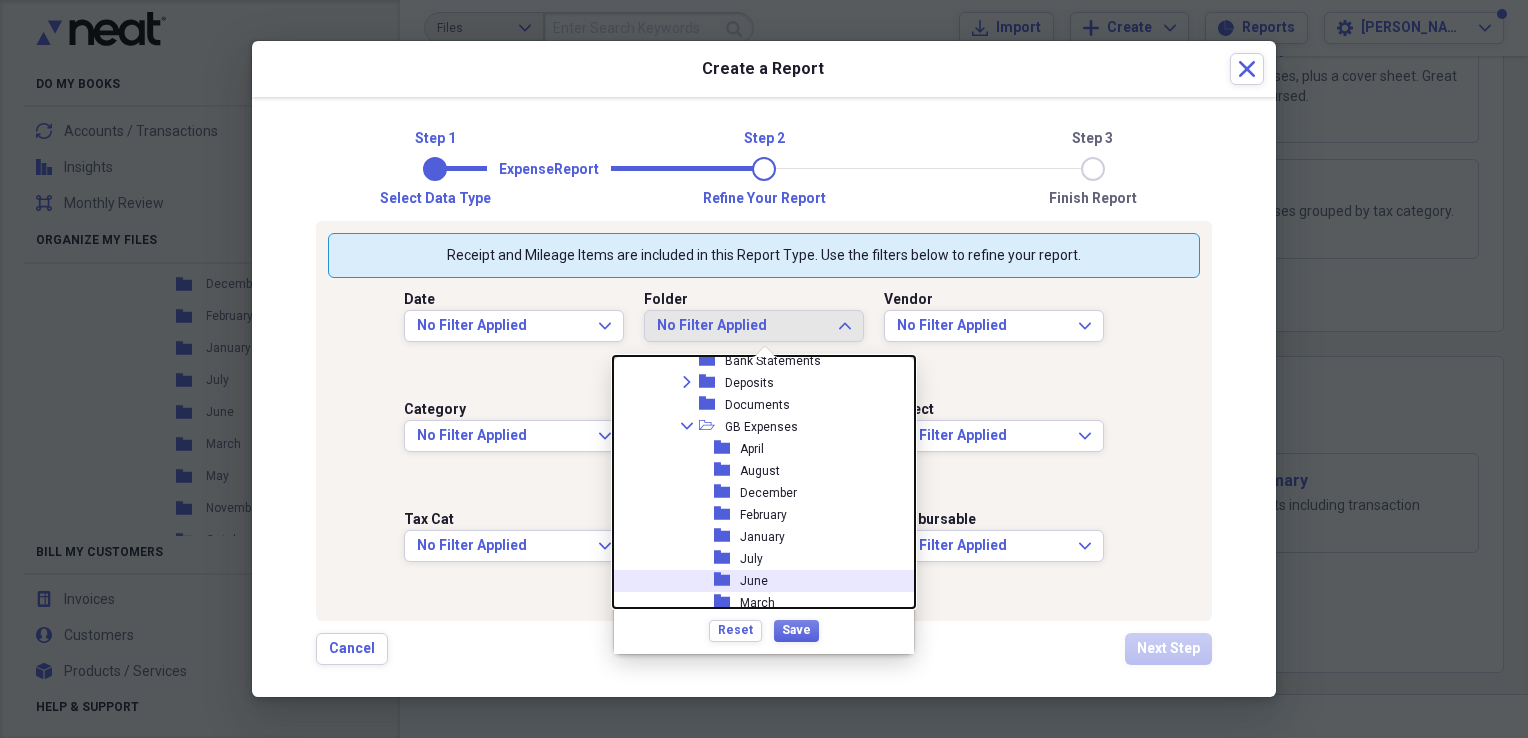 click on "folder June" at bounding box center (759, 581) 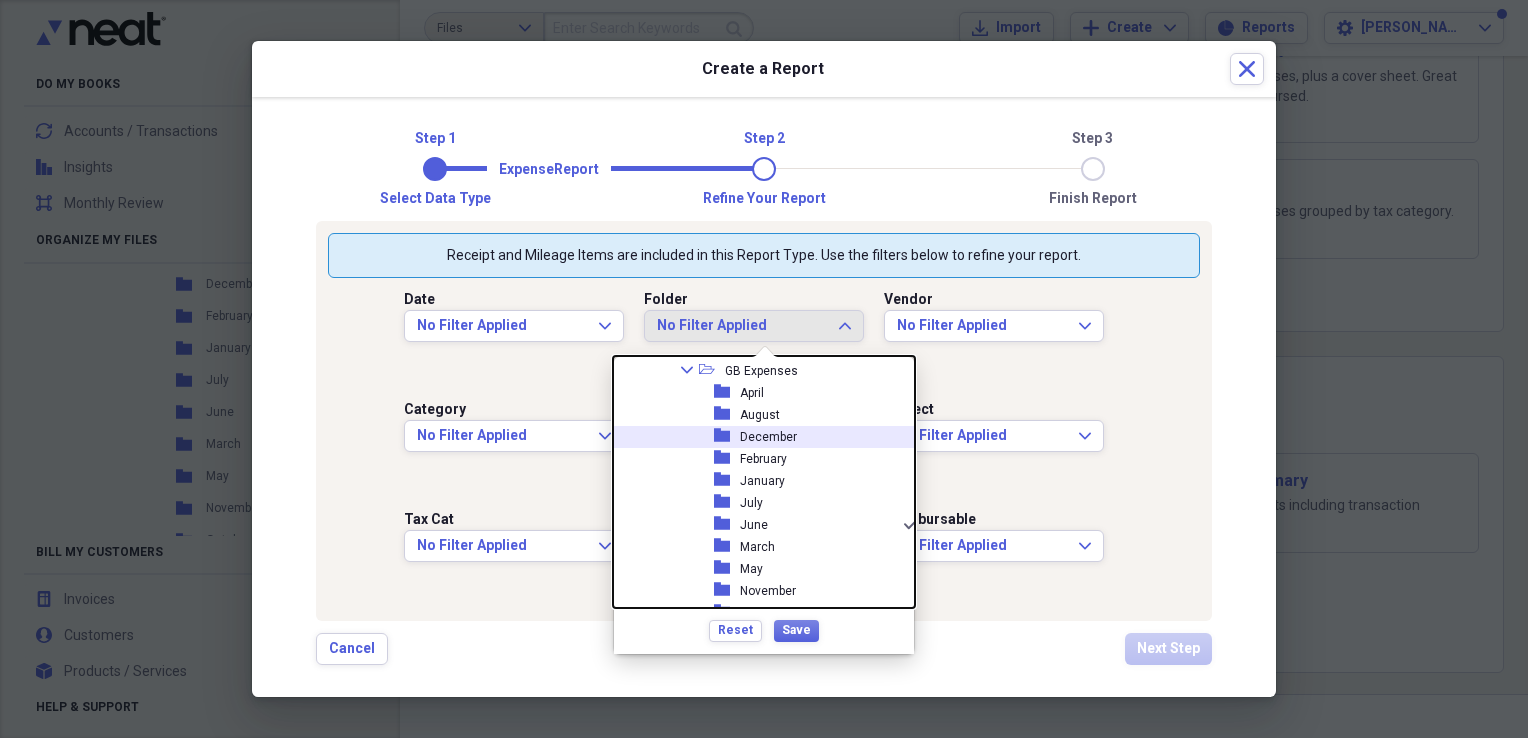 scroll, scrollTop: 540, scrollLeft: 0, axis: vertical 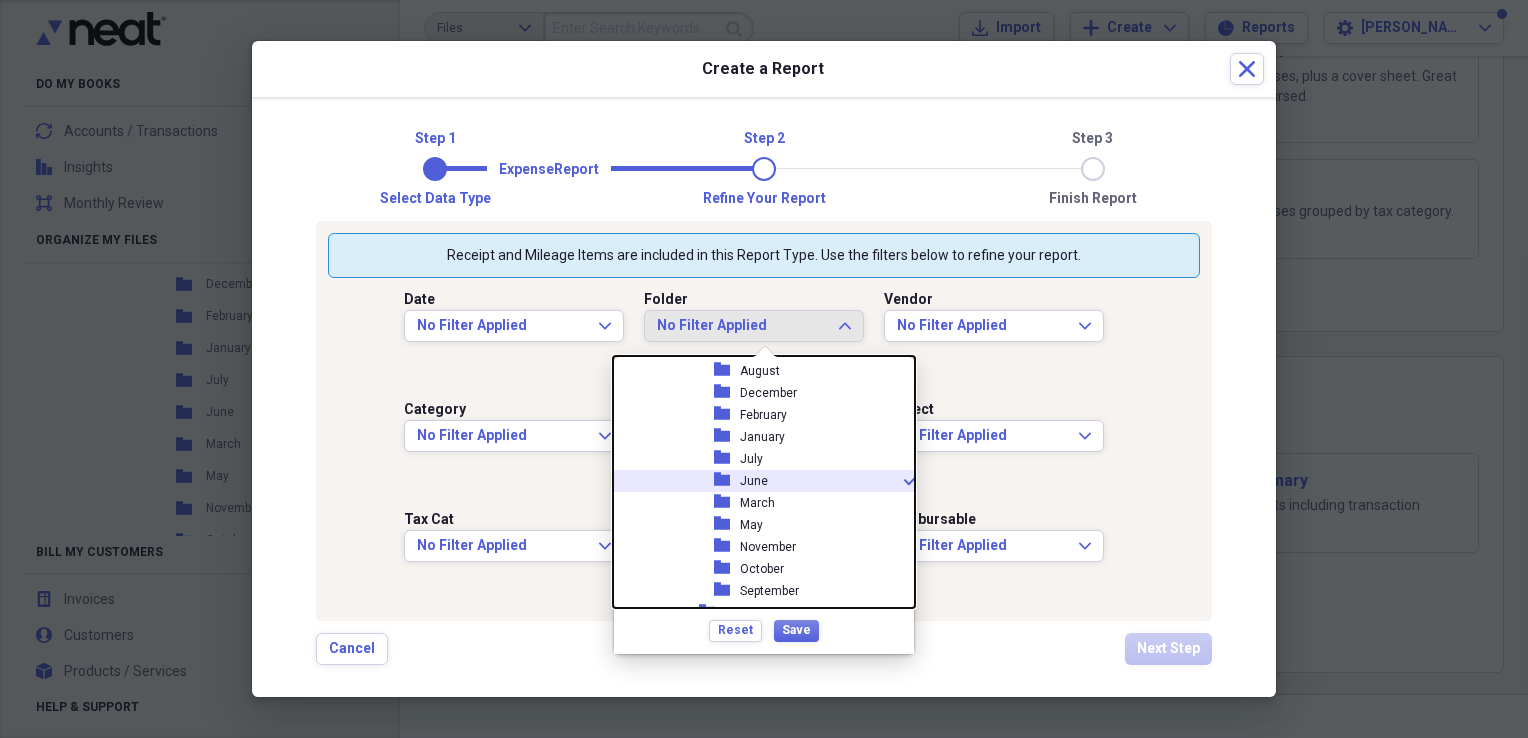 click on "June" at bounding box center [754, 481] 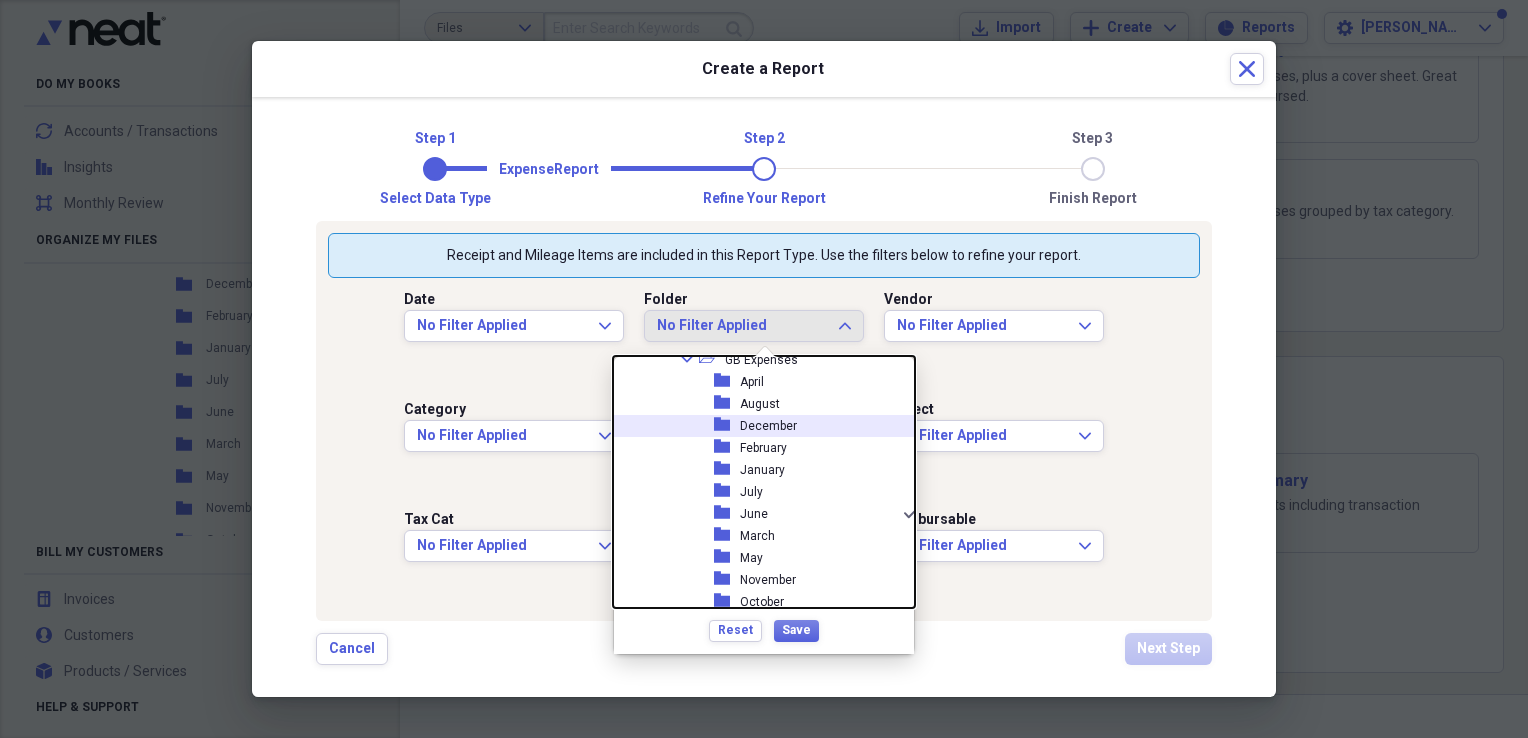 scroll, scrollTop: 540, scrollLeft: 0, axis: vertical 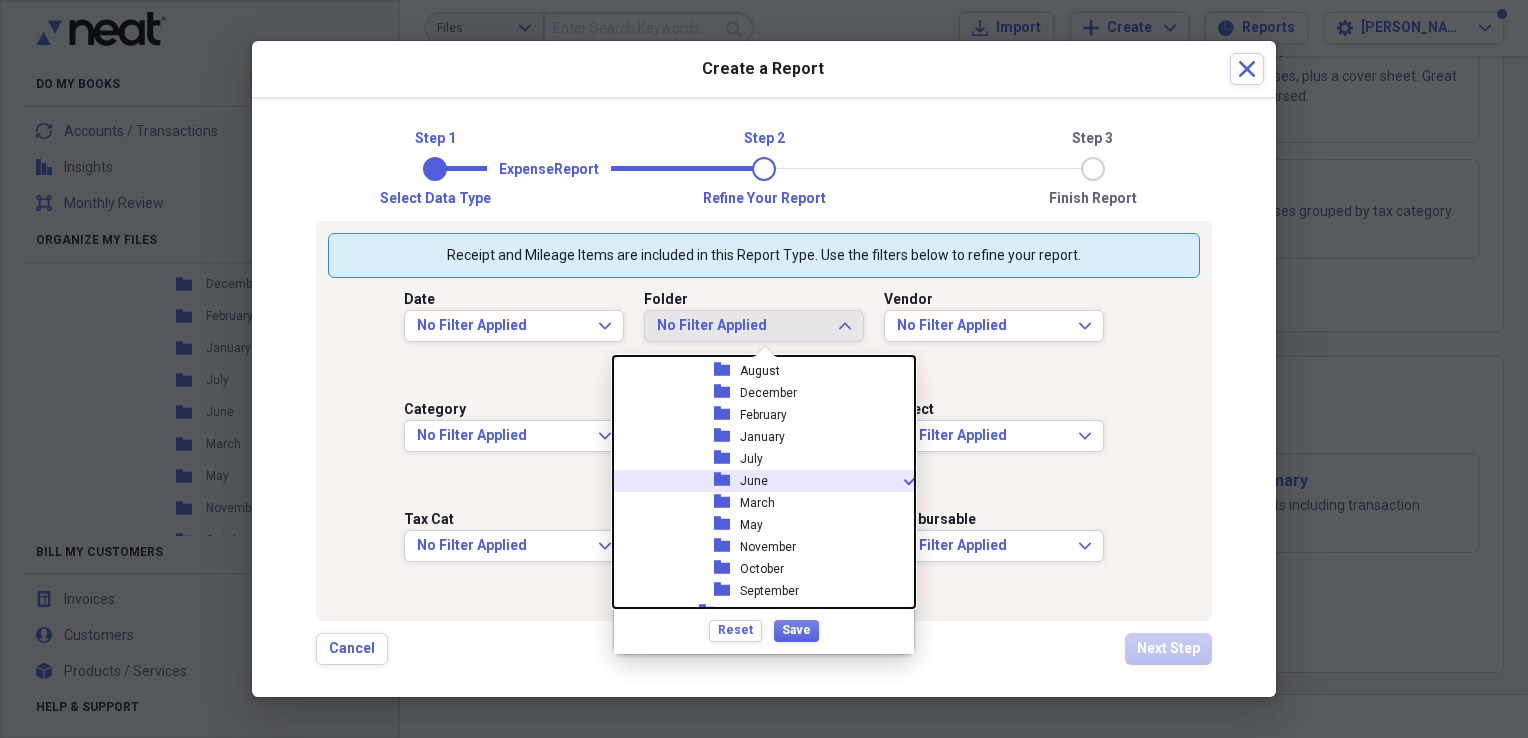 click on "June" at bounding box center (754, 481) 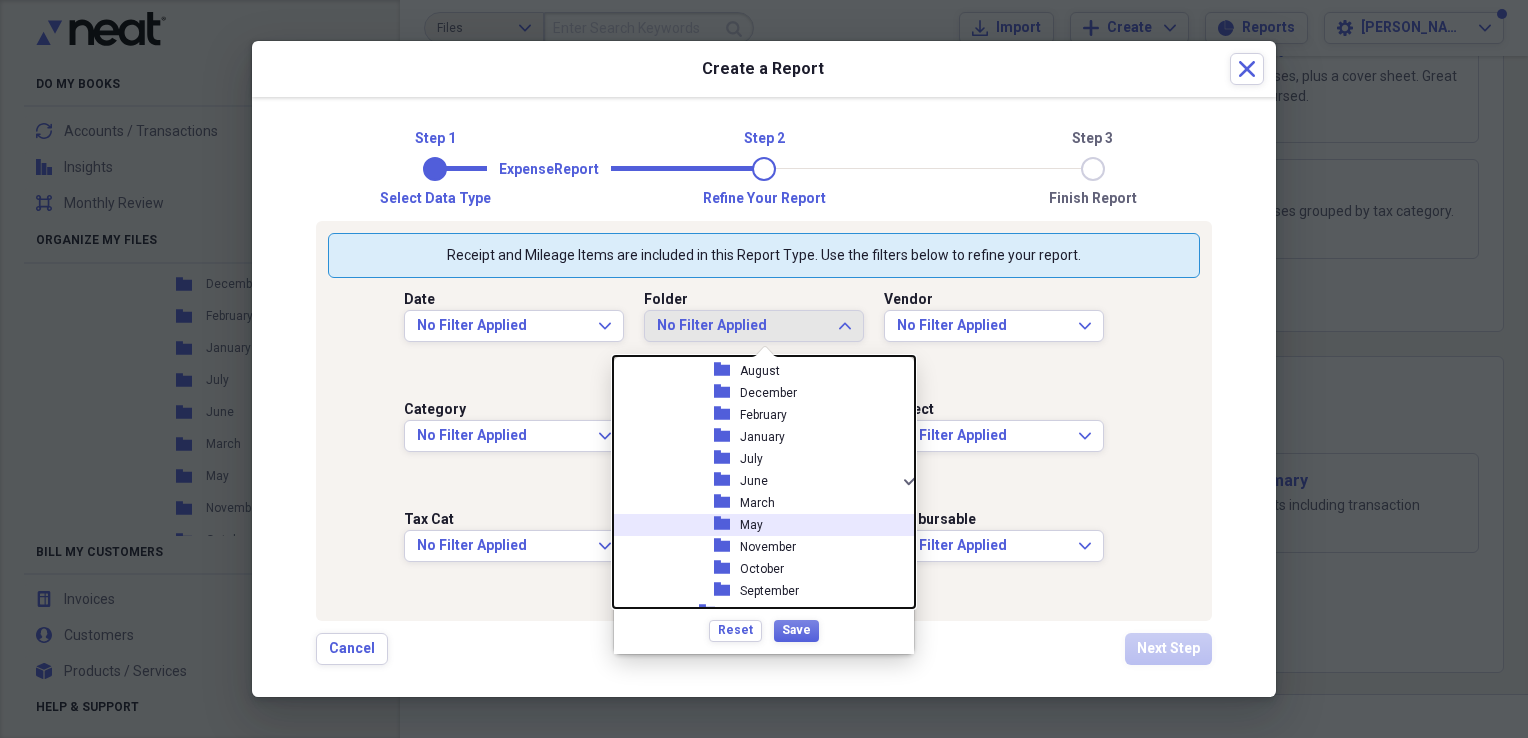 scroll, scrollTop: 440, scrollLeft: 0, axis: vertical 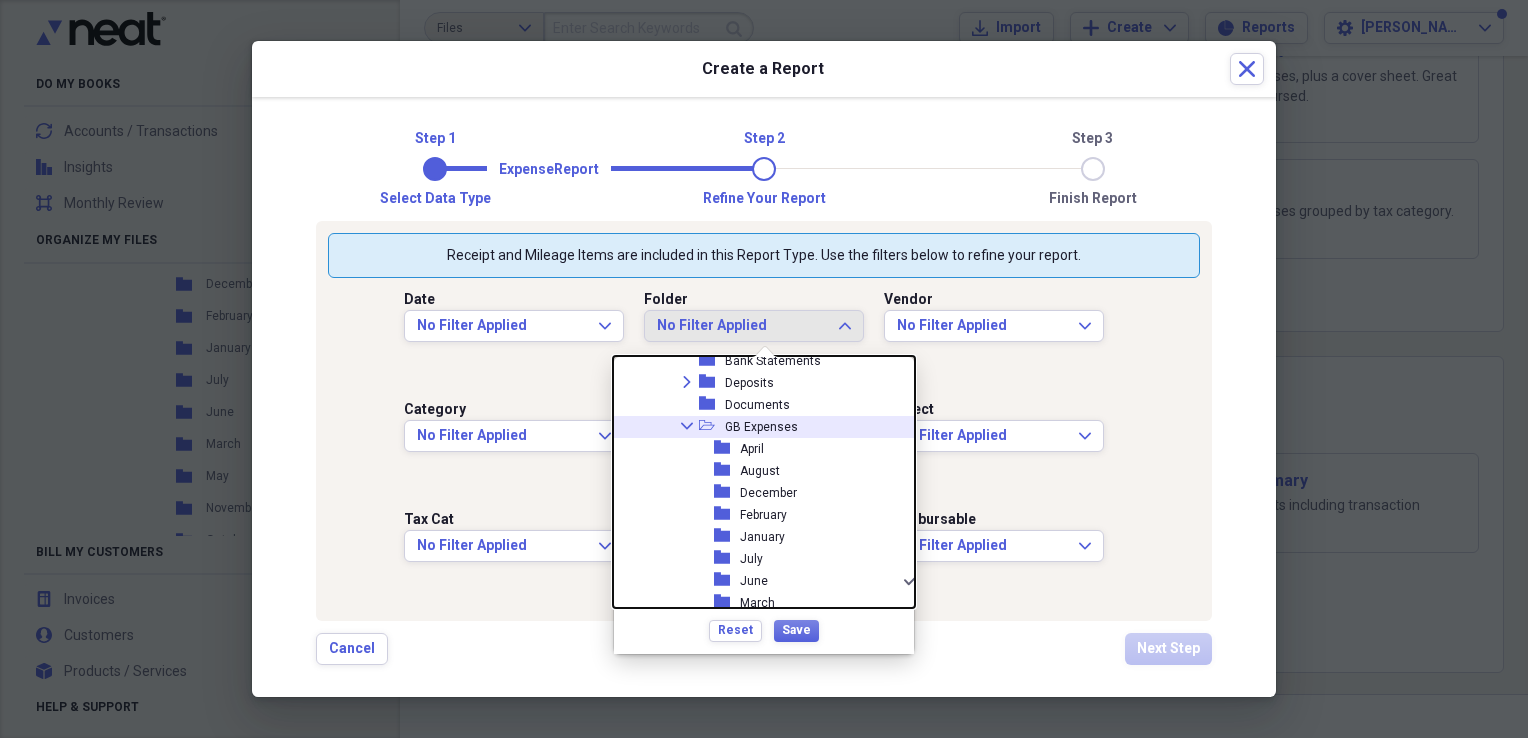 click on "Collapse" at bounding box center [687, 426] 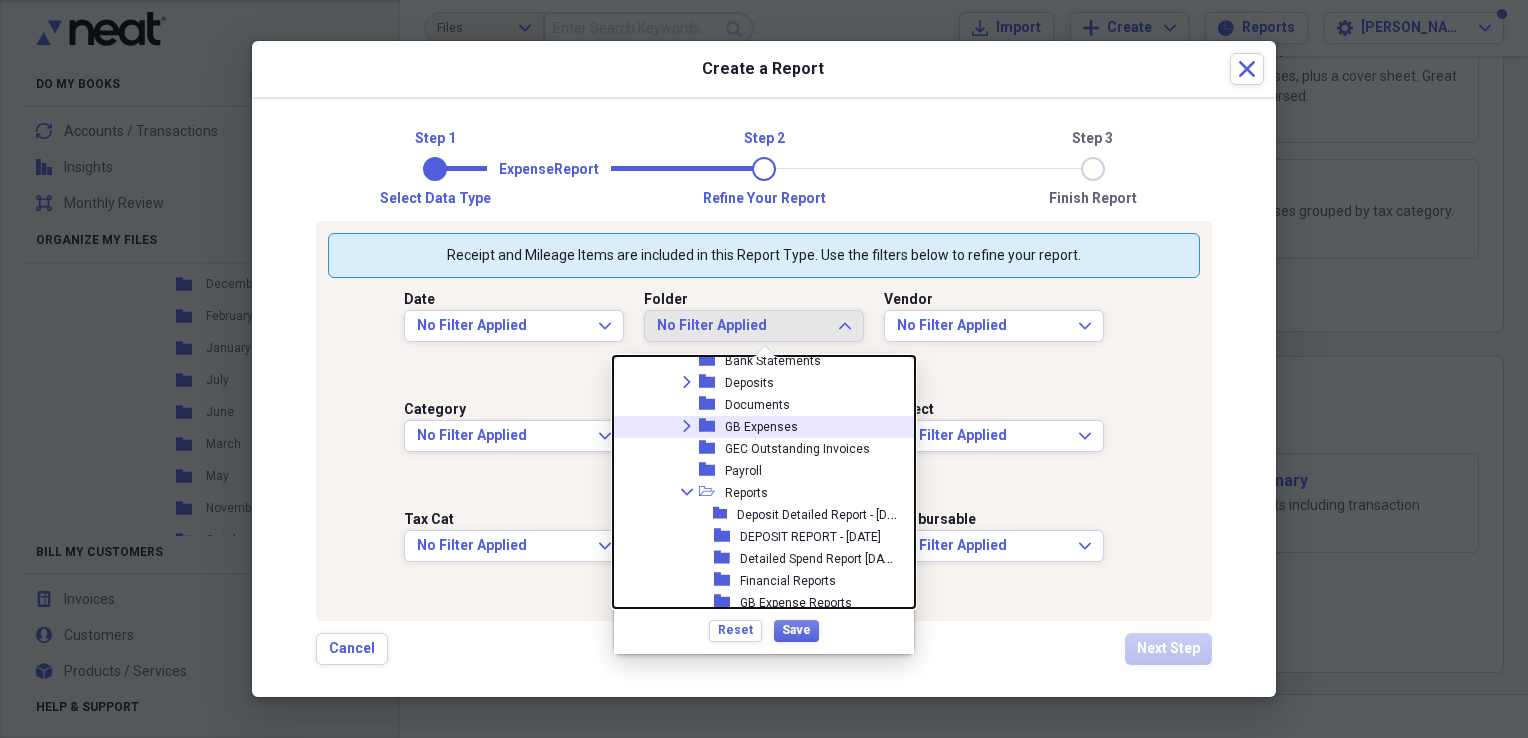click on "Expand" 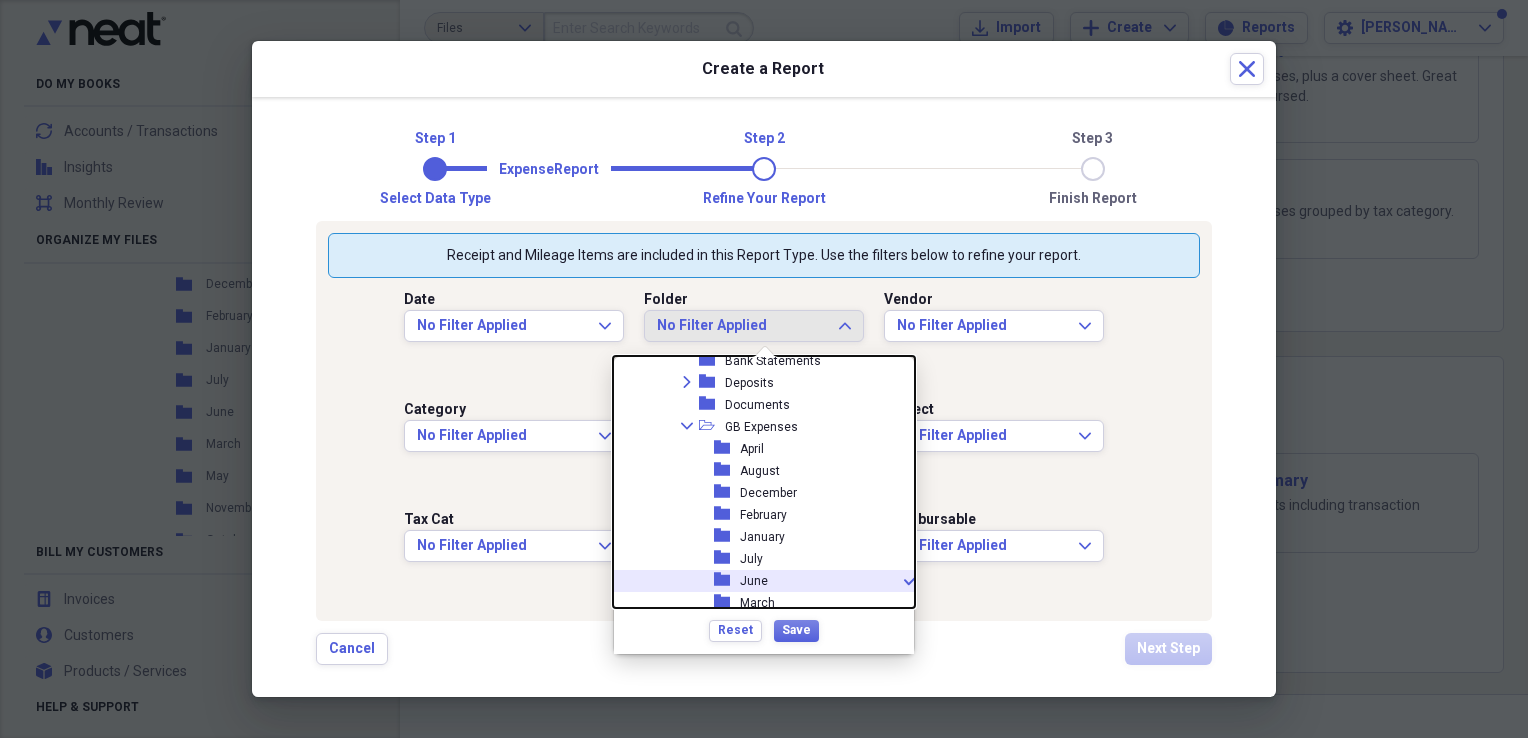 click on "folder June   check" at bounding box center (759, 581) 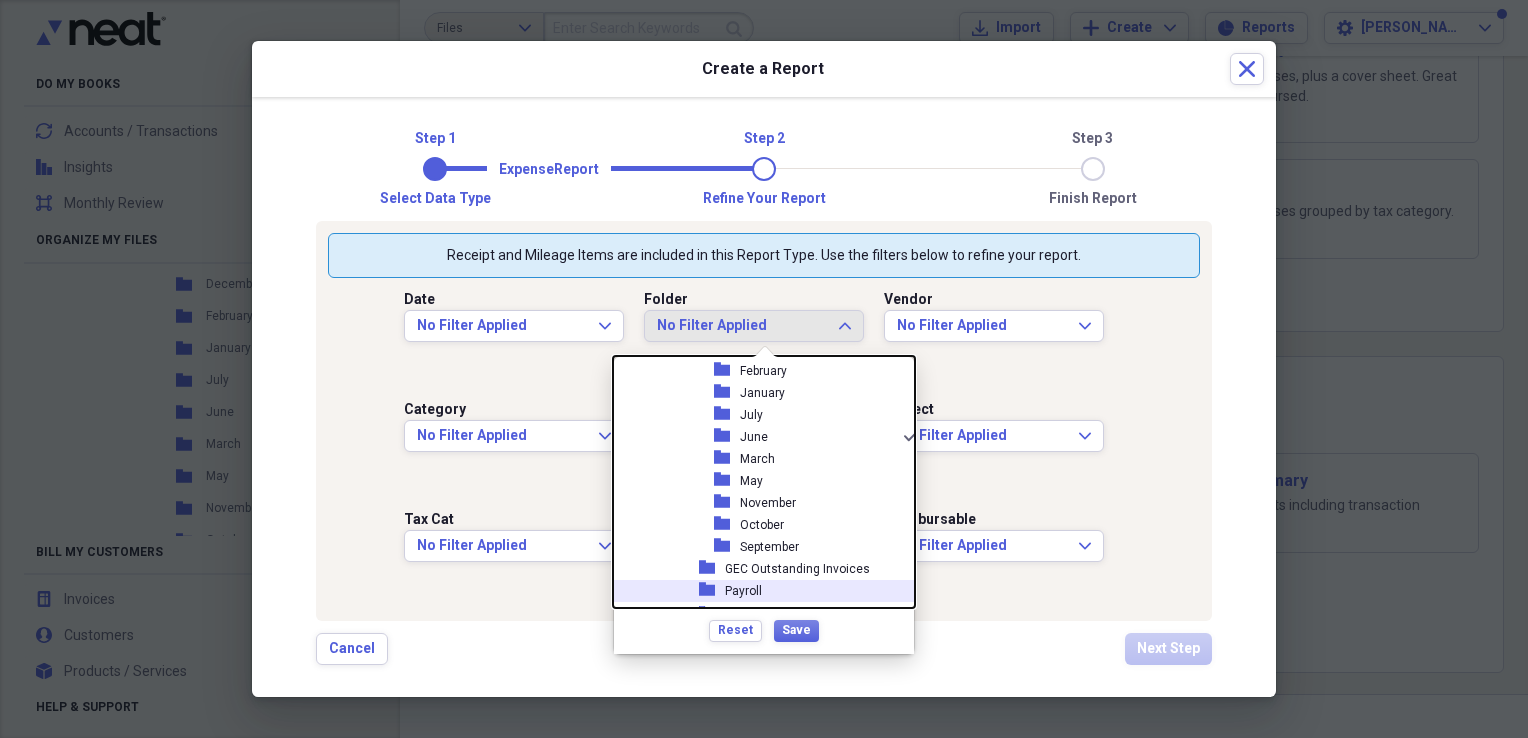 scroll, scrollTop: 540, scrollLeft: 0, axis: vertical 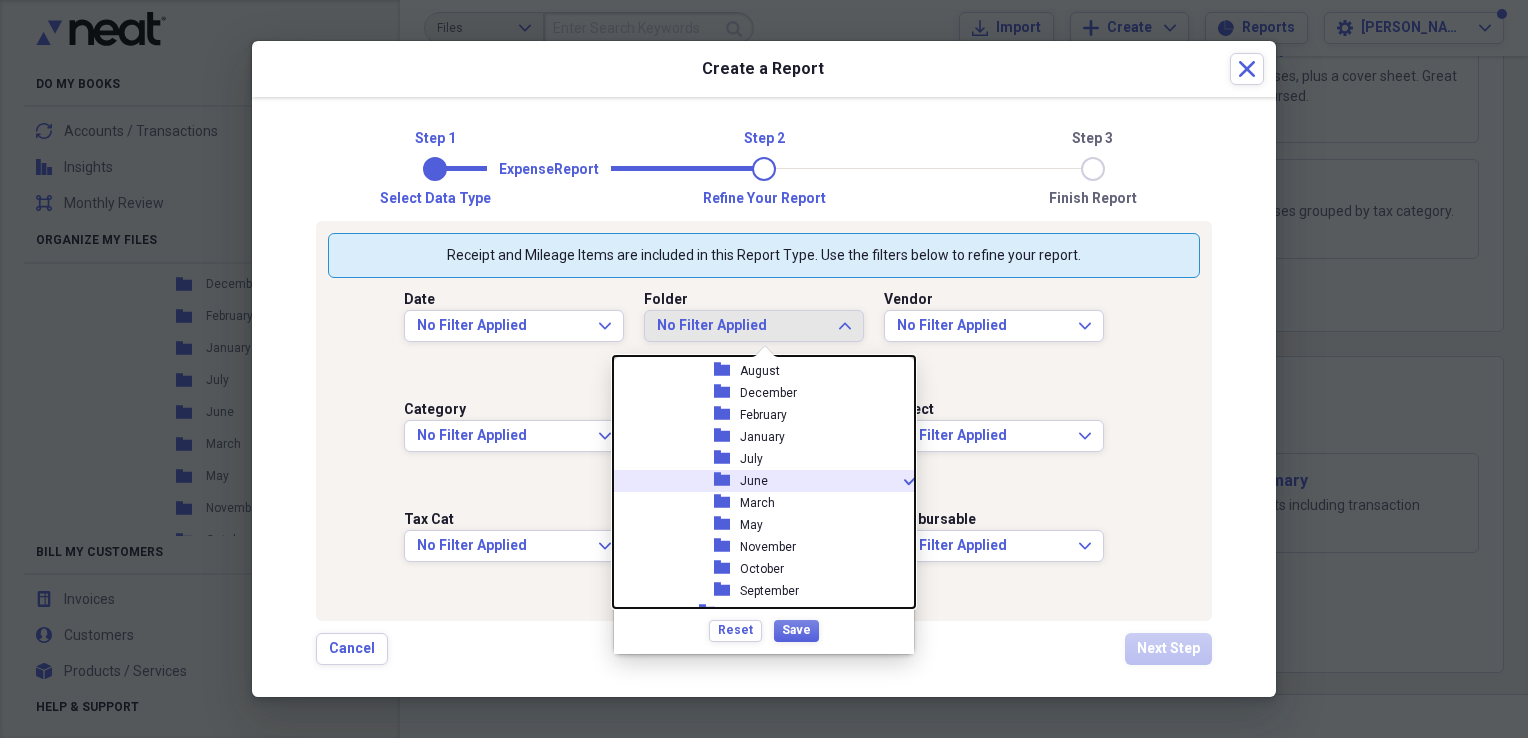 click on "folder June   check" at bounding box center [759, 481] 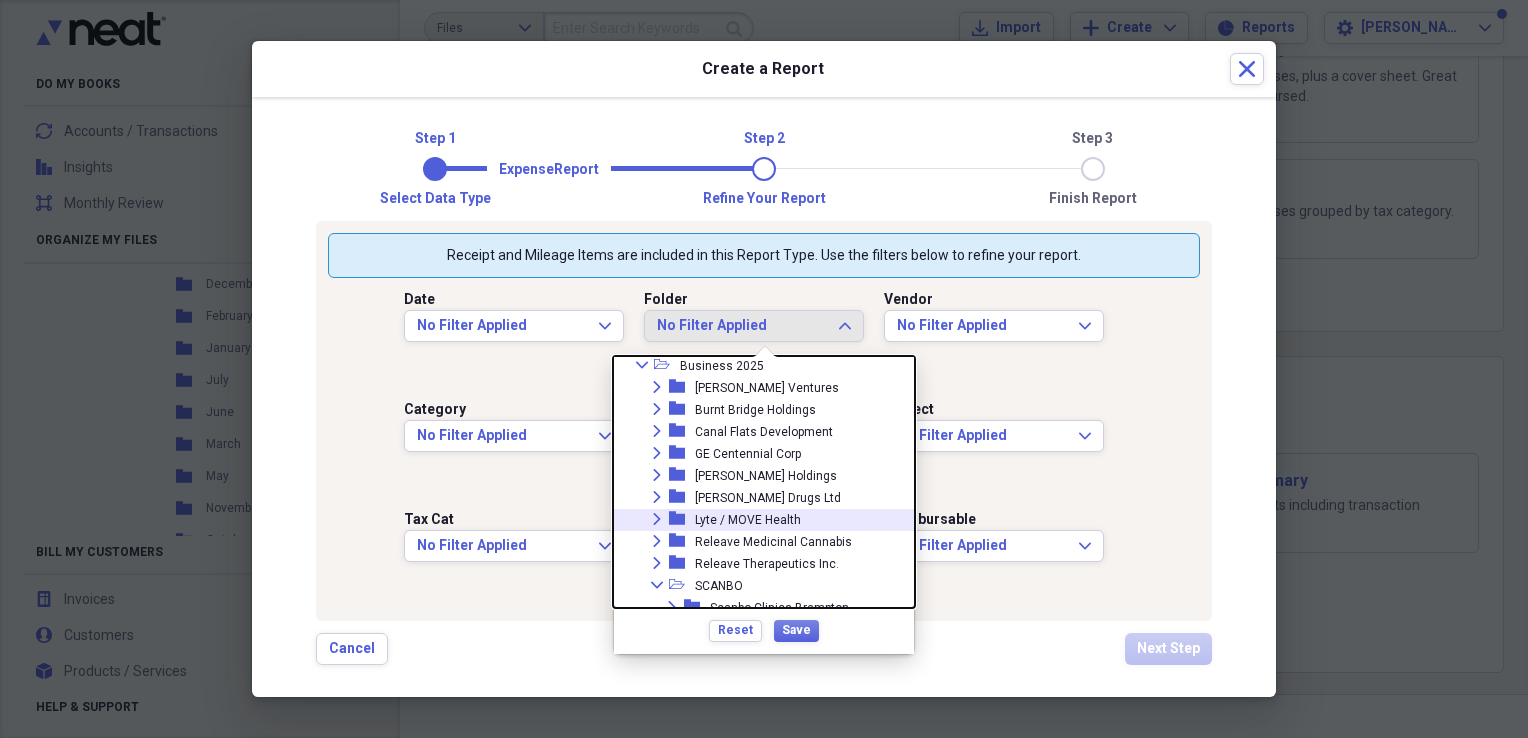 scroll, scrollTop: 140, scrollLeft: 0, axis: vertical 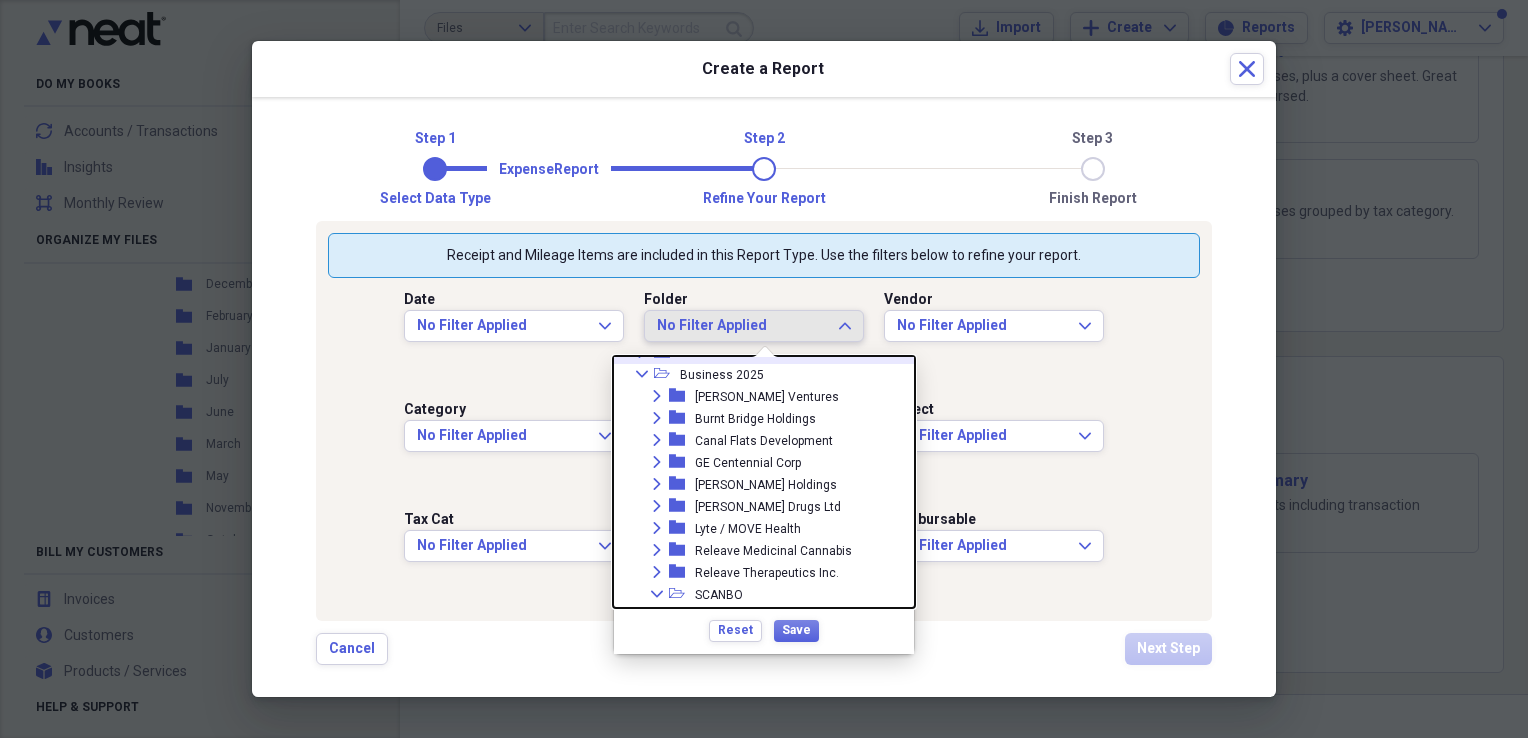 click on "No Filter Applied Expand" at bounding box center [754, 326] 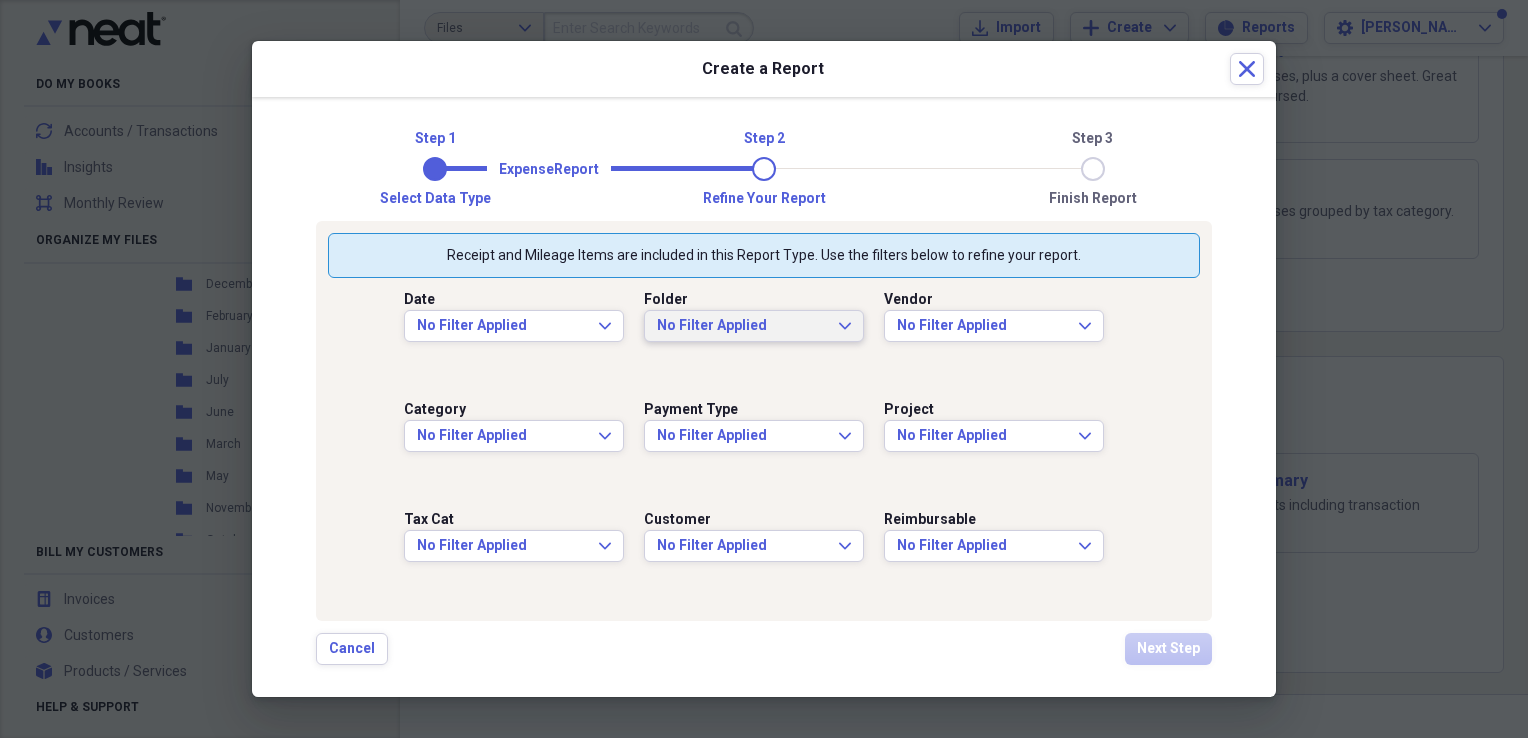 scroll, scrollTop: 0, scrollLeft: 0, axis: both 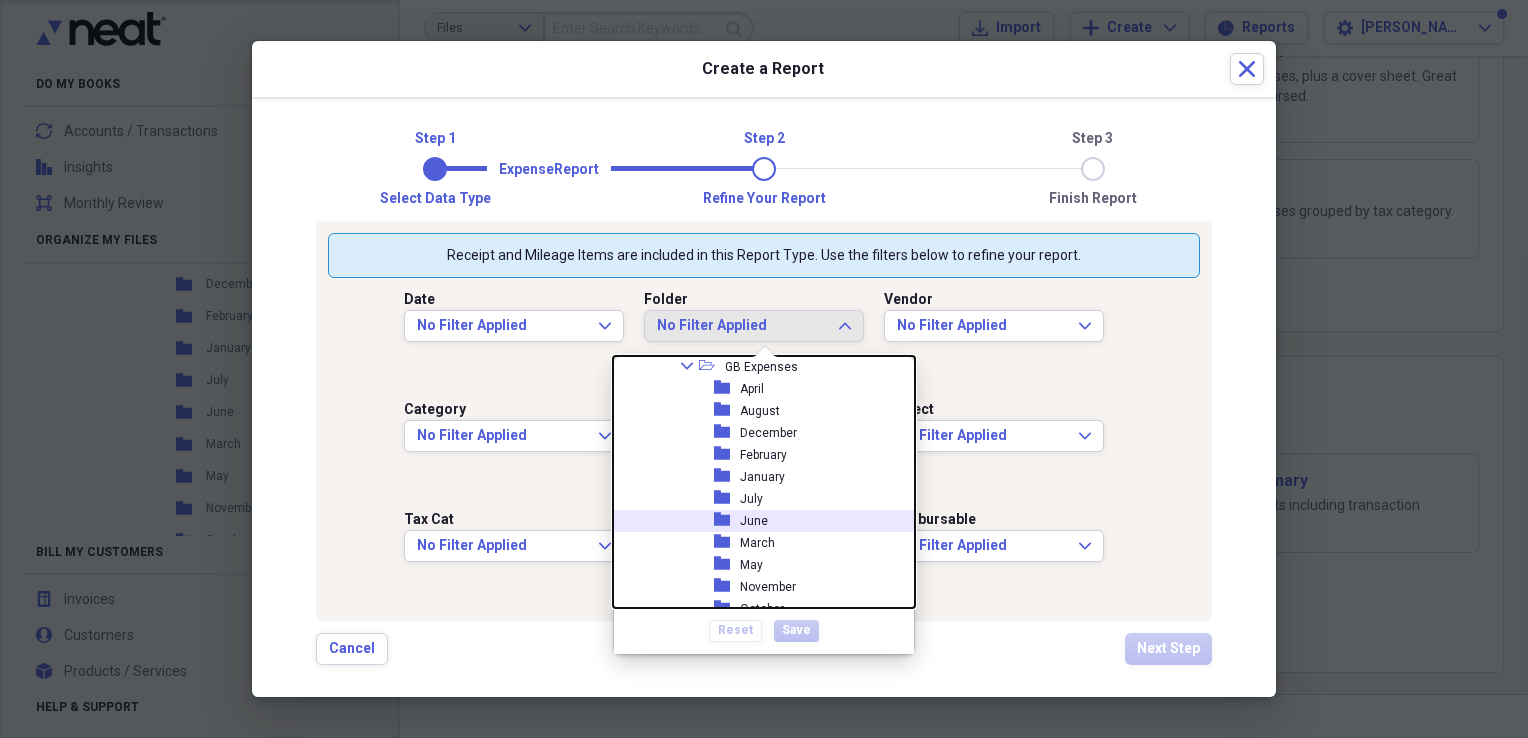 click on "folder June" at bounding box center (759, 521) 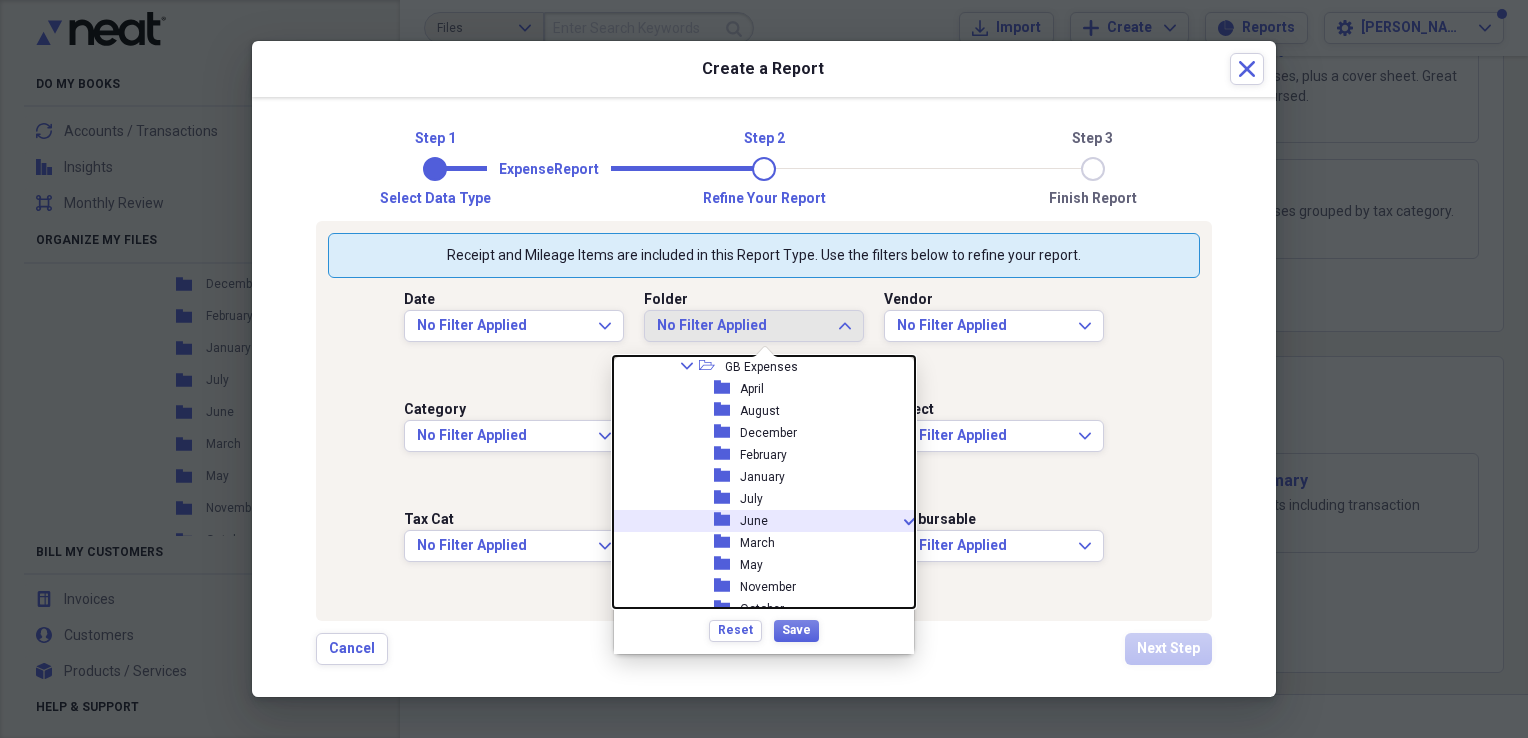 click on "folder June   check" at bounding box center (759, 521) 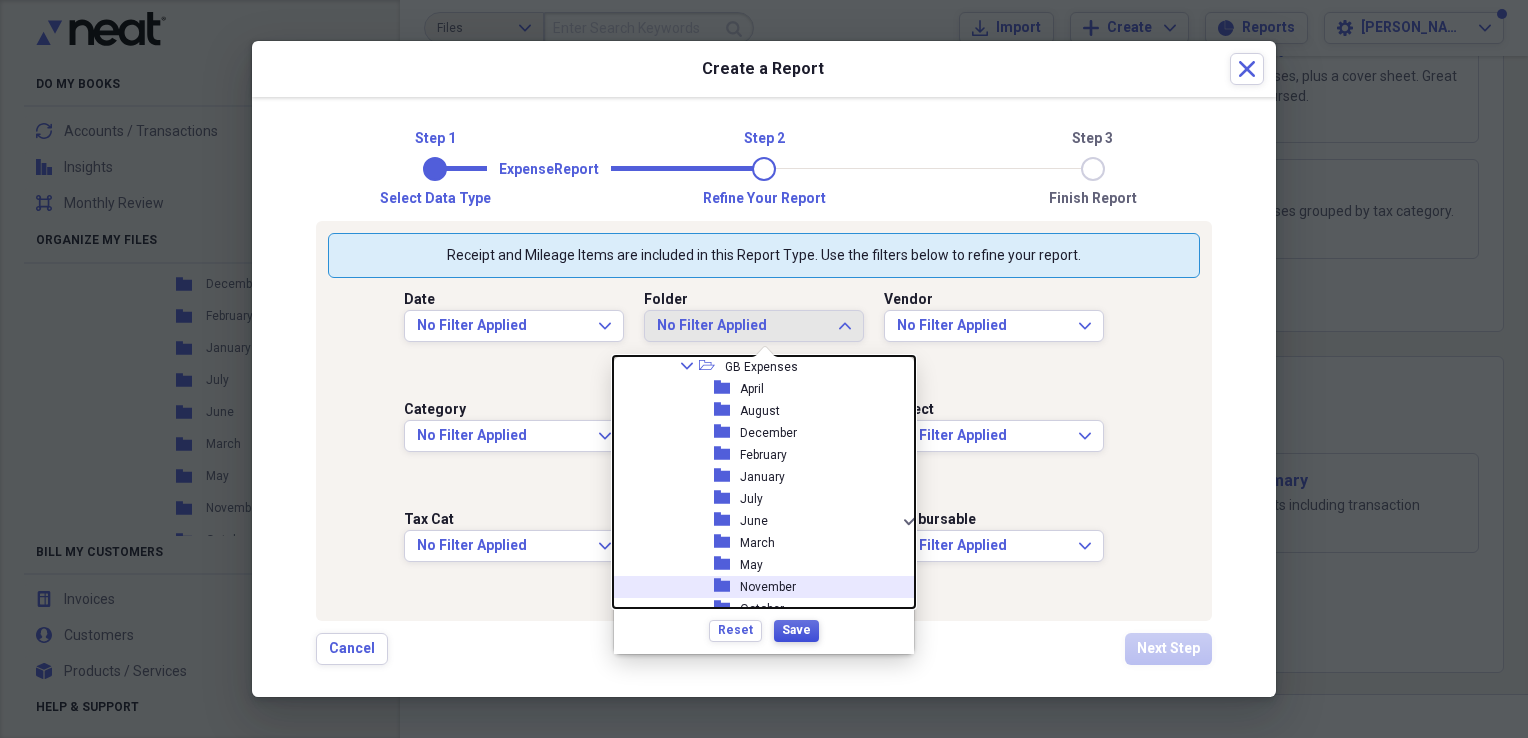 click on "Save" at bounding box center [796, 630] 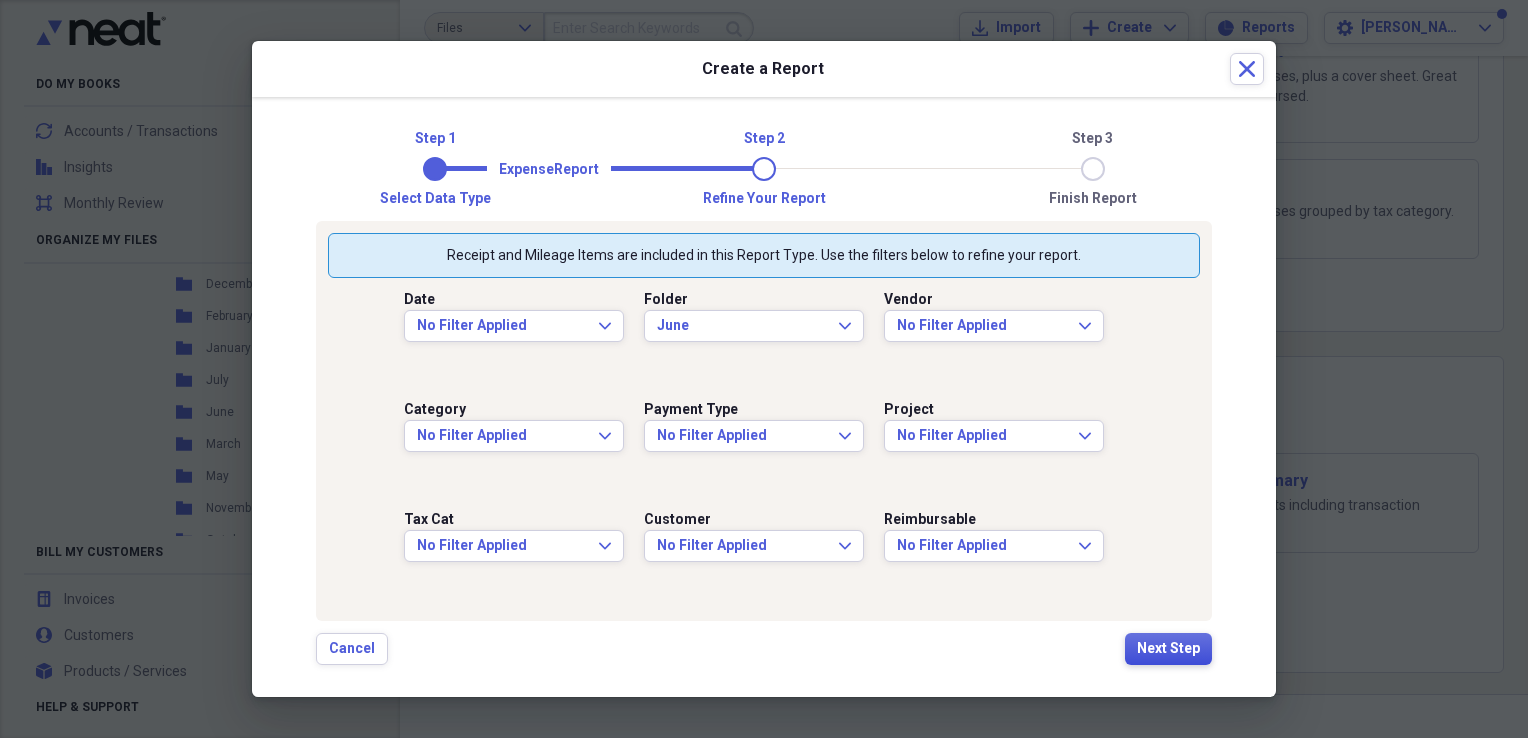 click on "Next Step" at bounding box center [1168, 649] 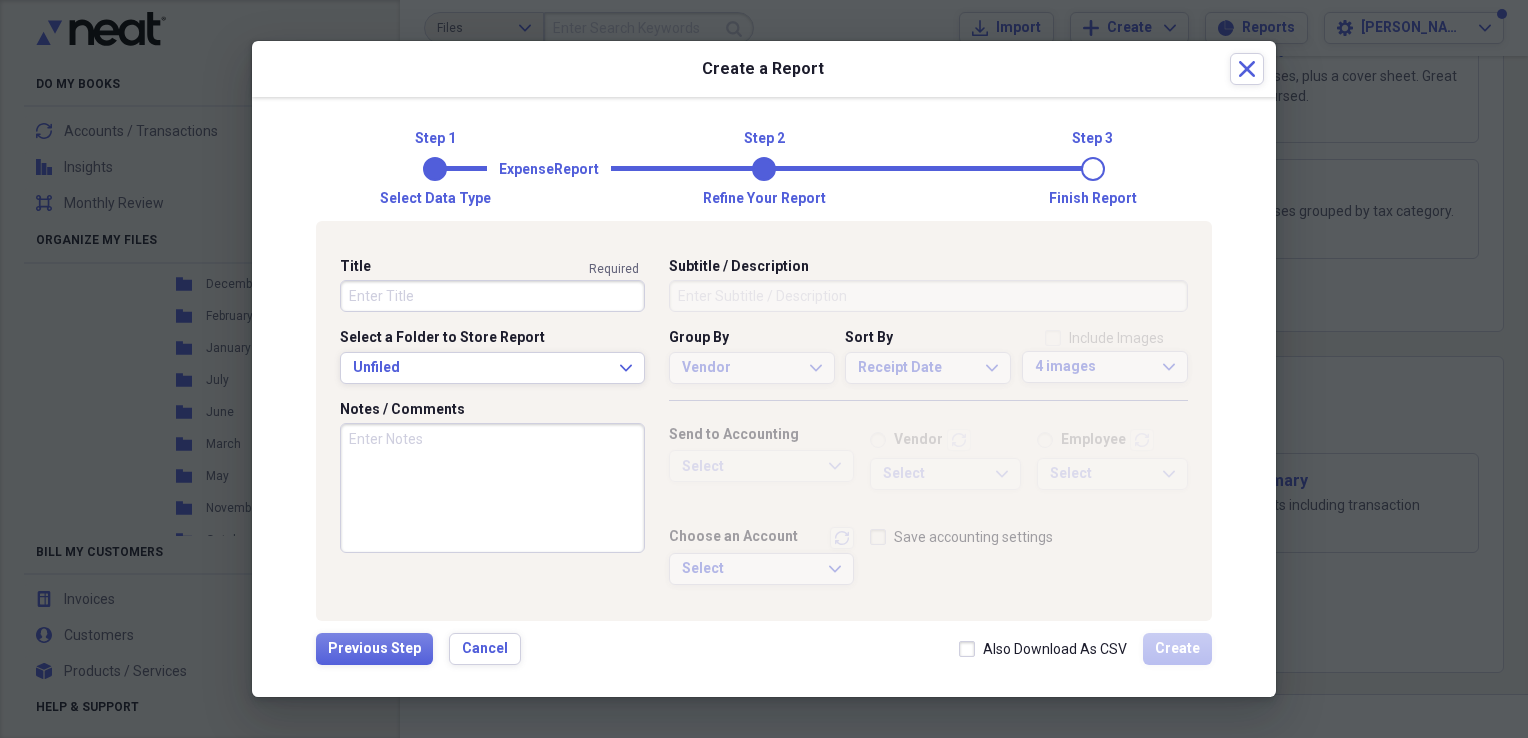 click on "Title" at bounding box center [492, 296] 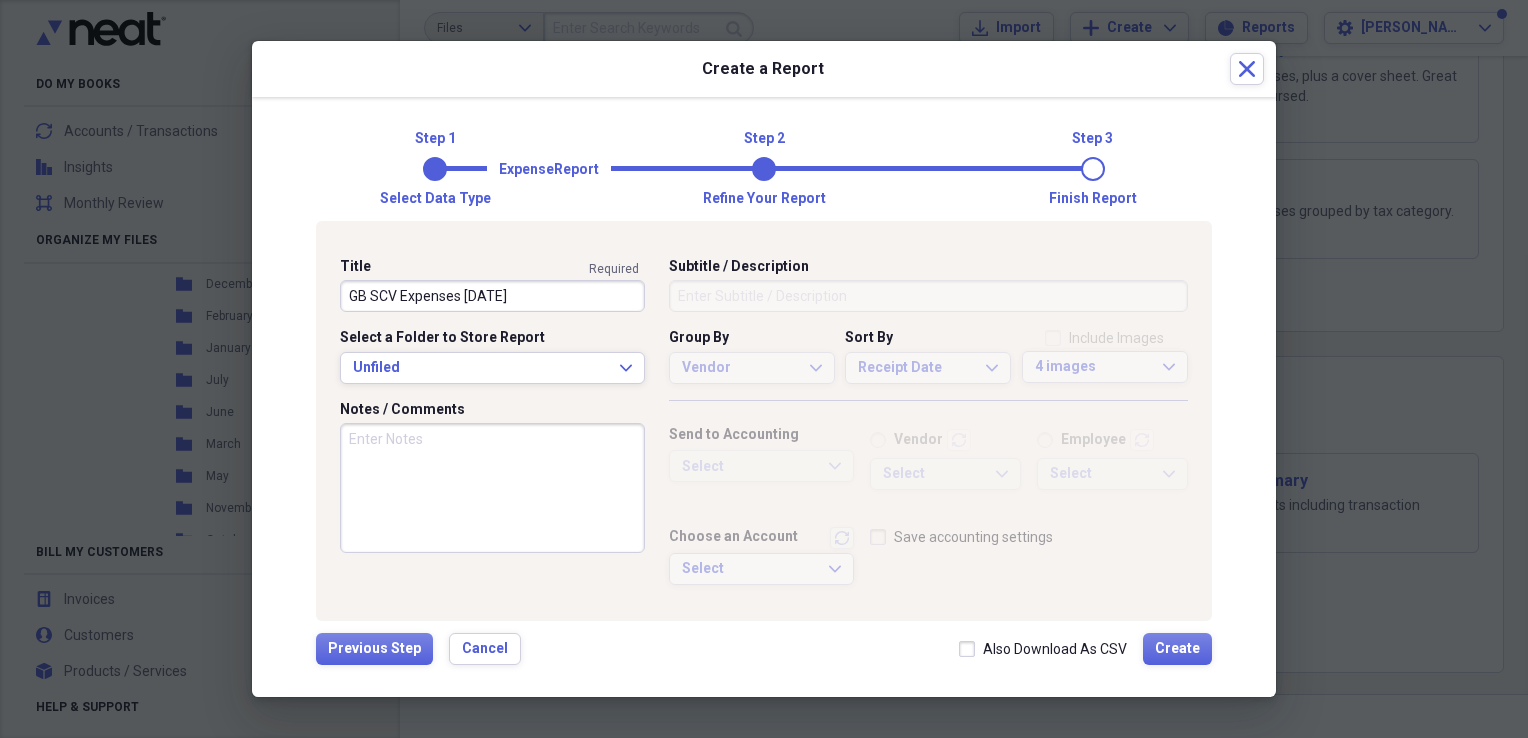 type on "GB SCV Expenses [DATE]" 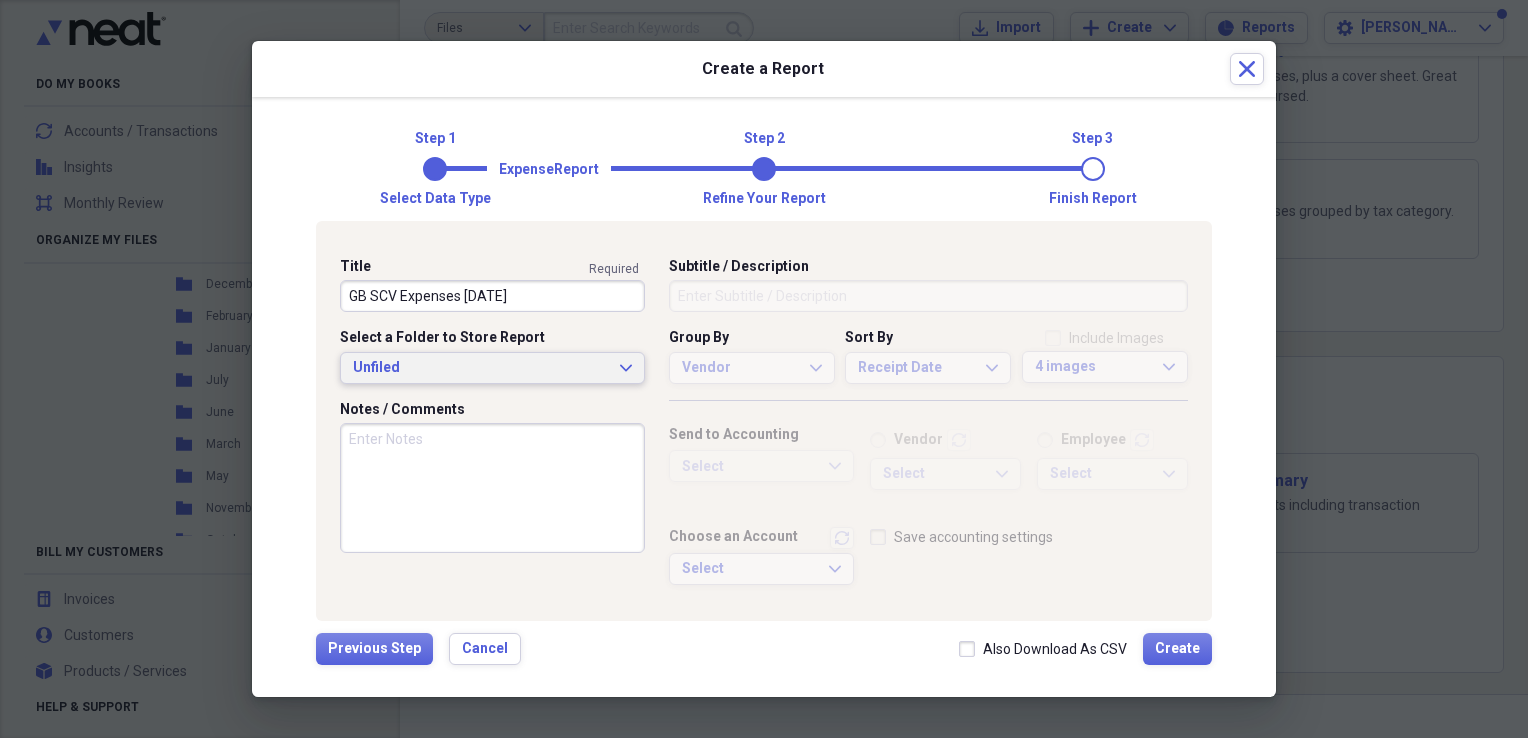 click 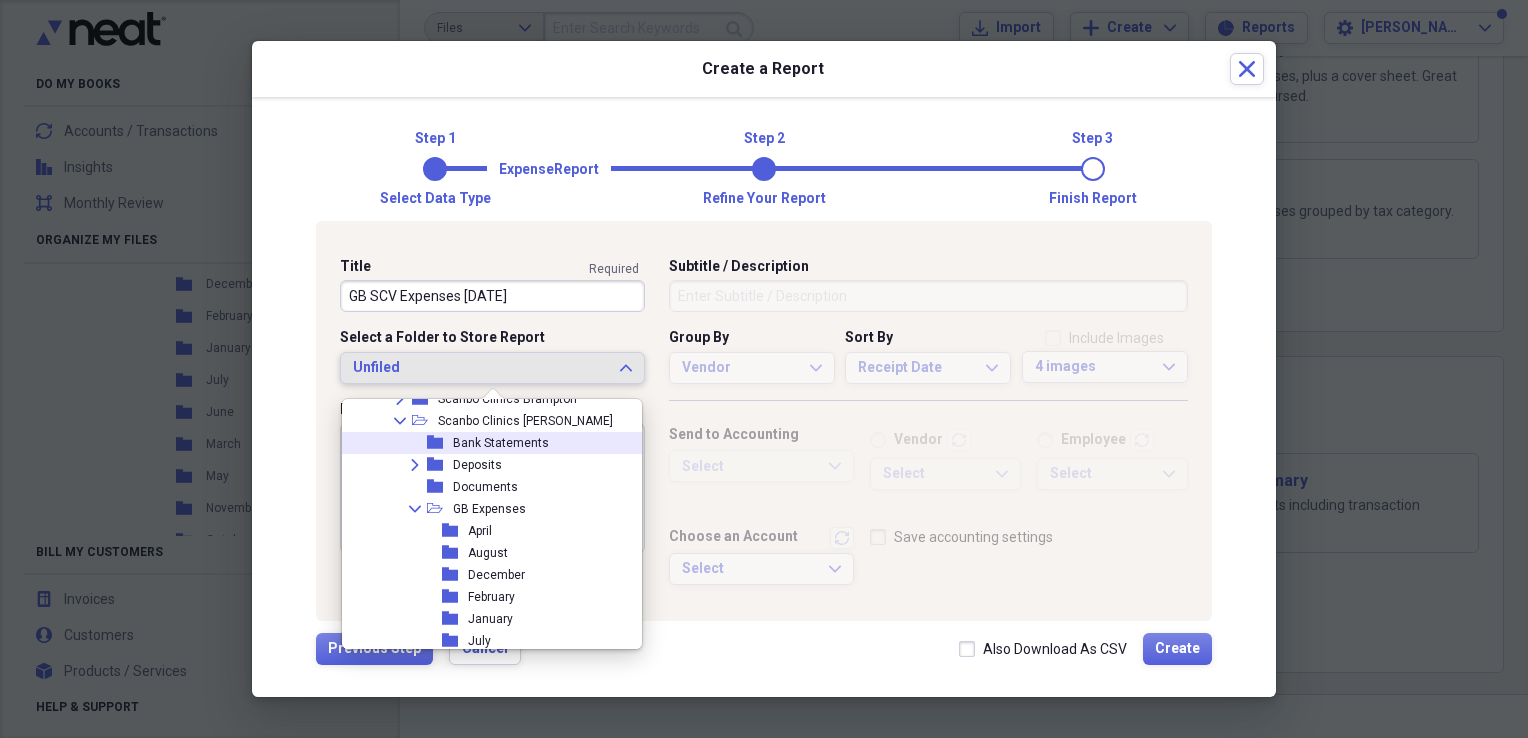 scroll, scrollTop: 500, scrollLeft: 0, axis: vertical 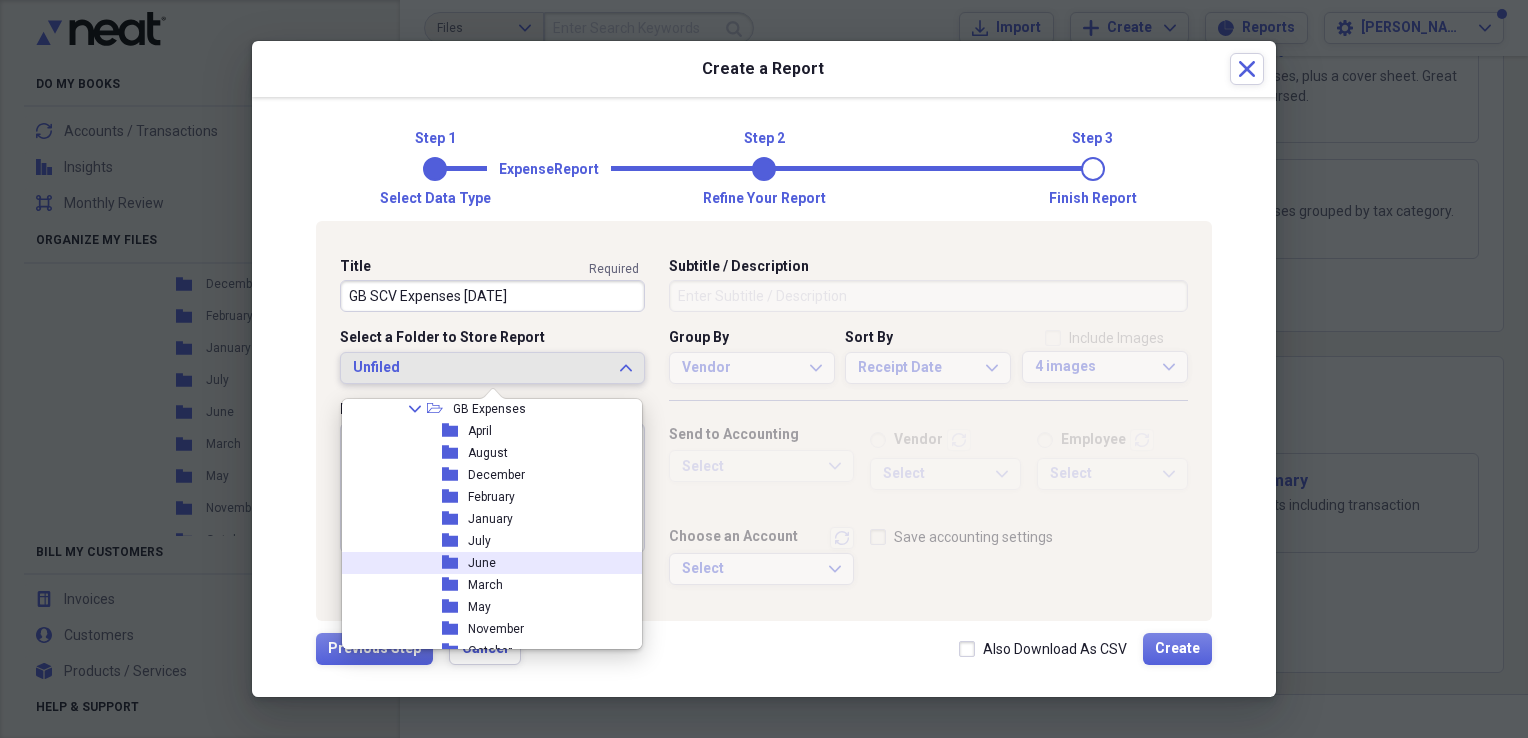 click on "folder June" at bounding box center (487, 563) 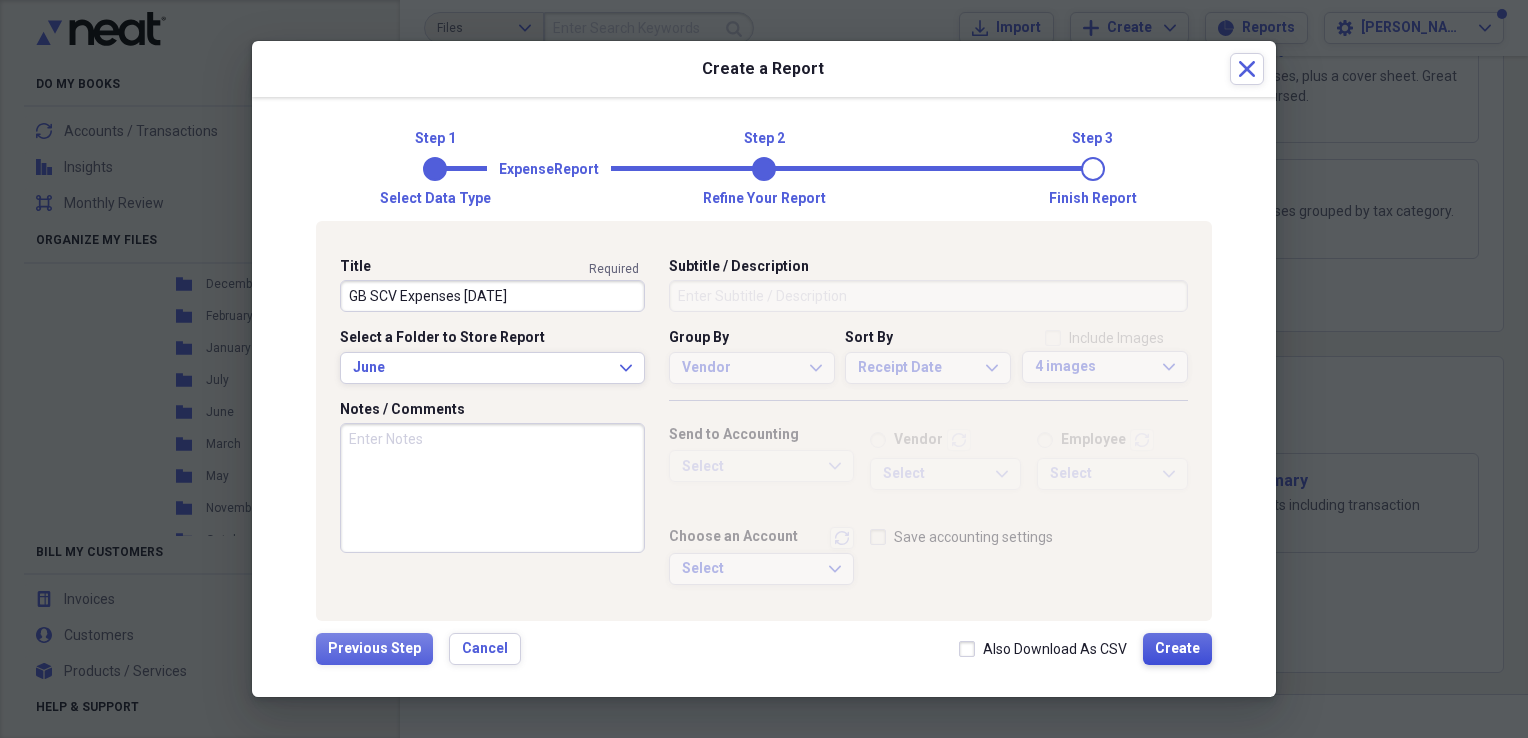 click on "Create" at bounding box center (1177, 649) 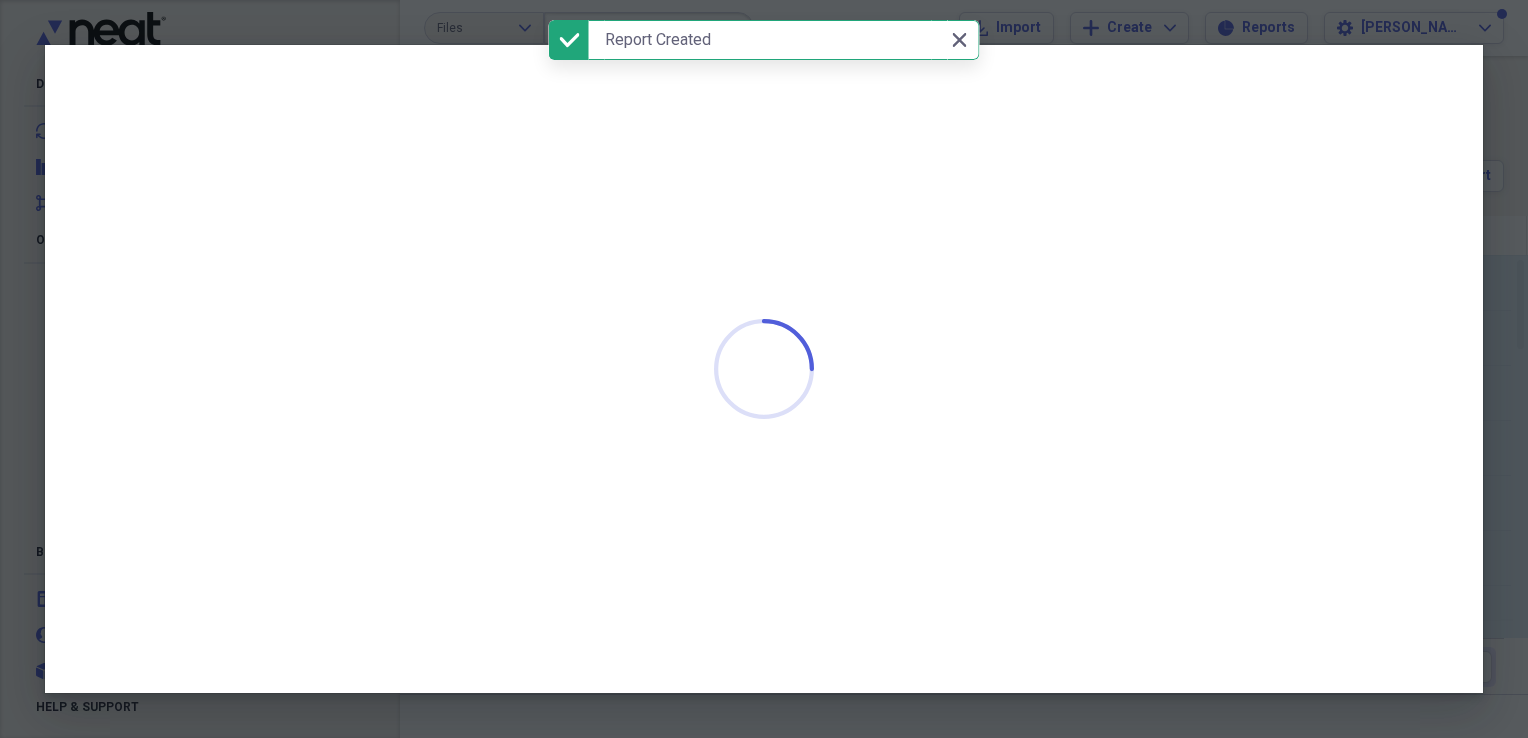scroll, scrollTop: 0, scrollLeft: 0, axis: both 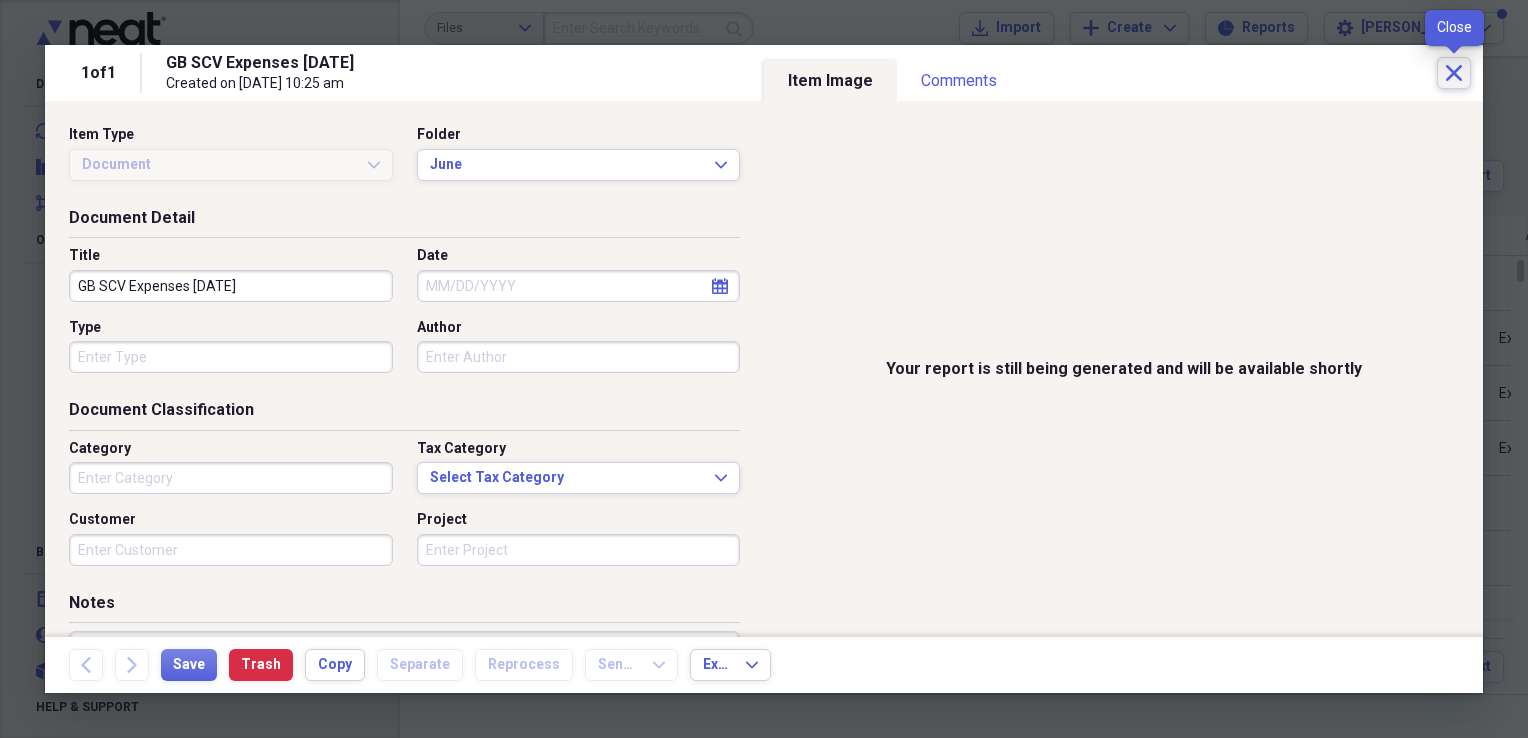 click 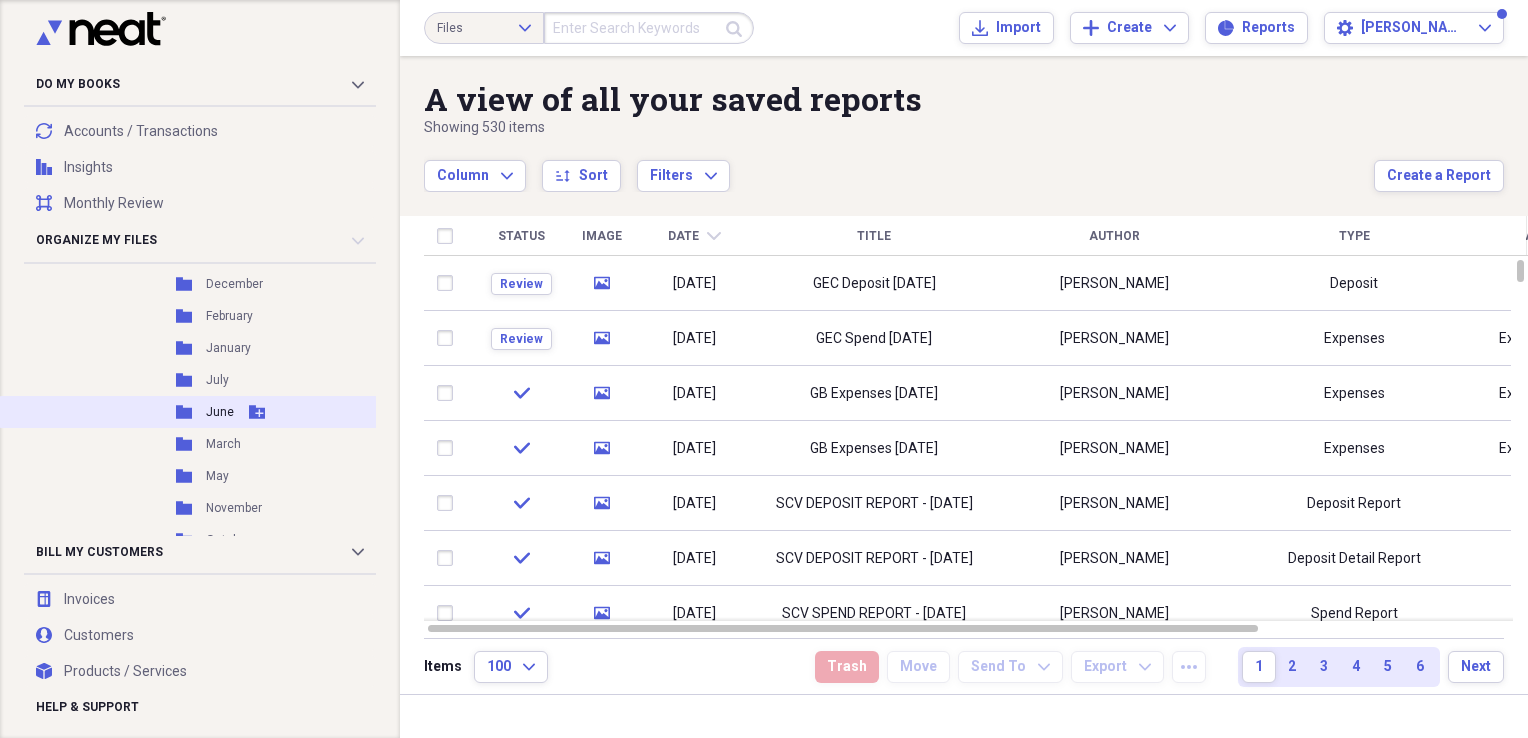 click on "June" at bounding box center [220, 412] 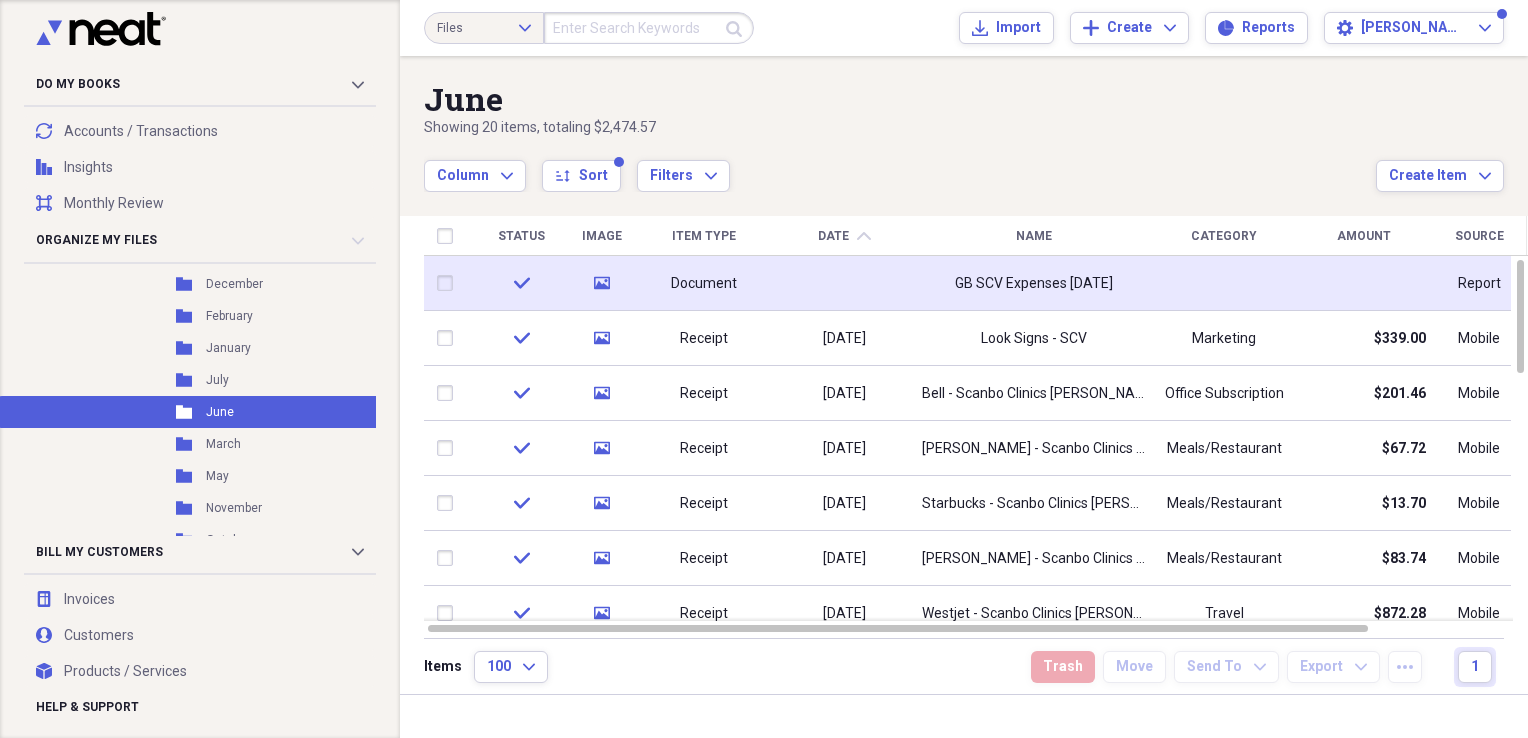 click at bounding box center [844, 283] 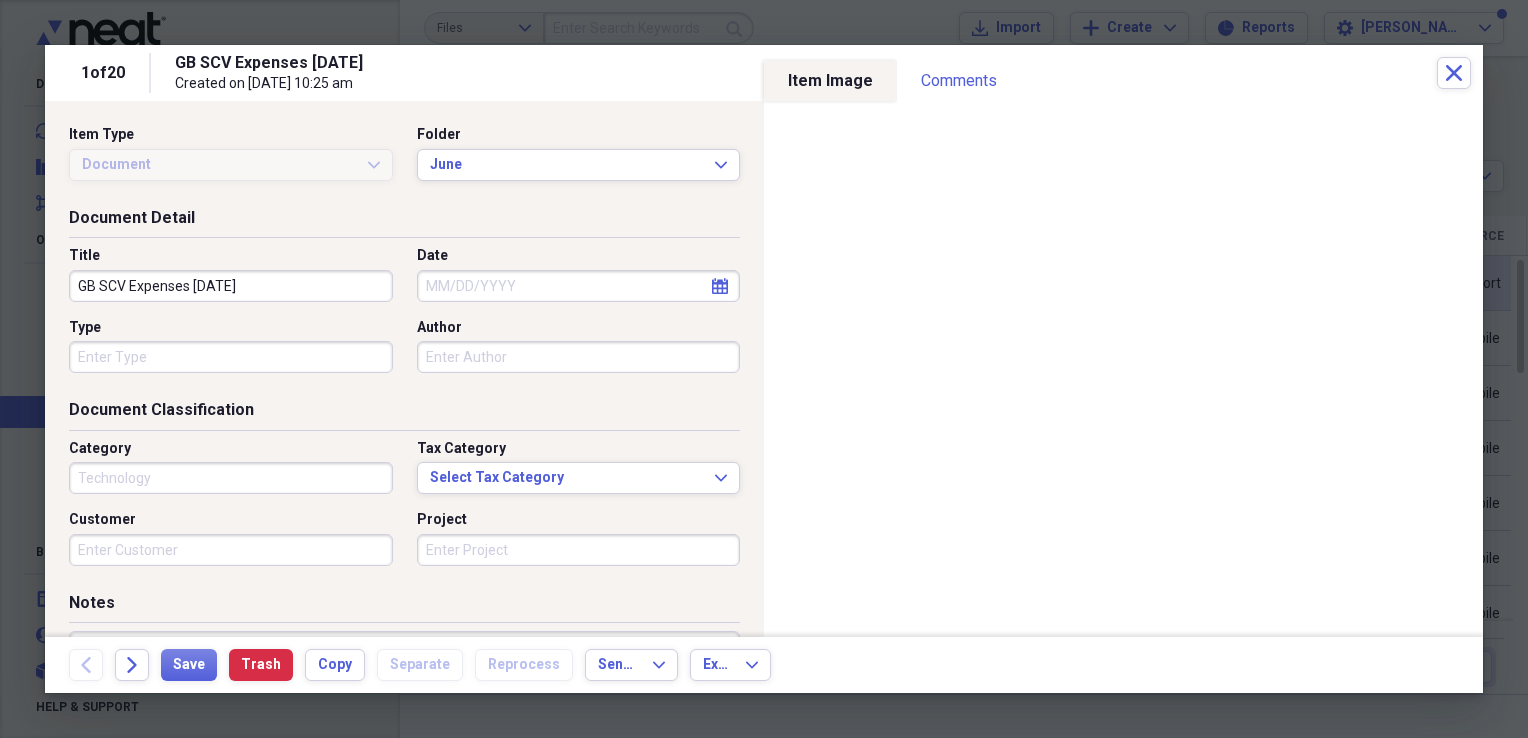 type on "Technology" 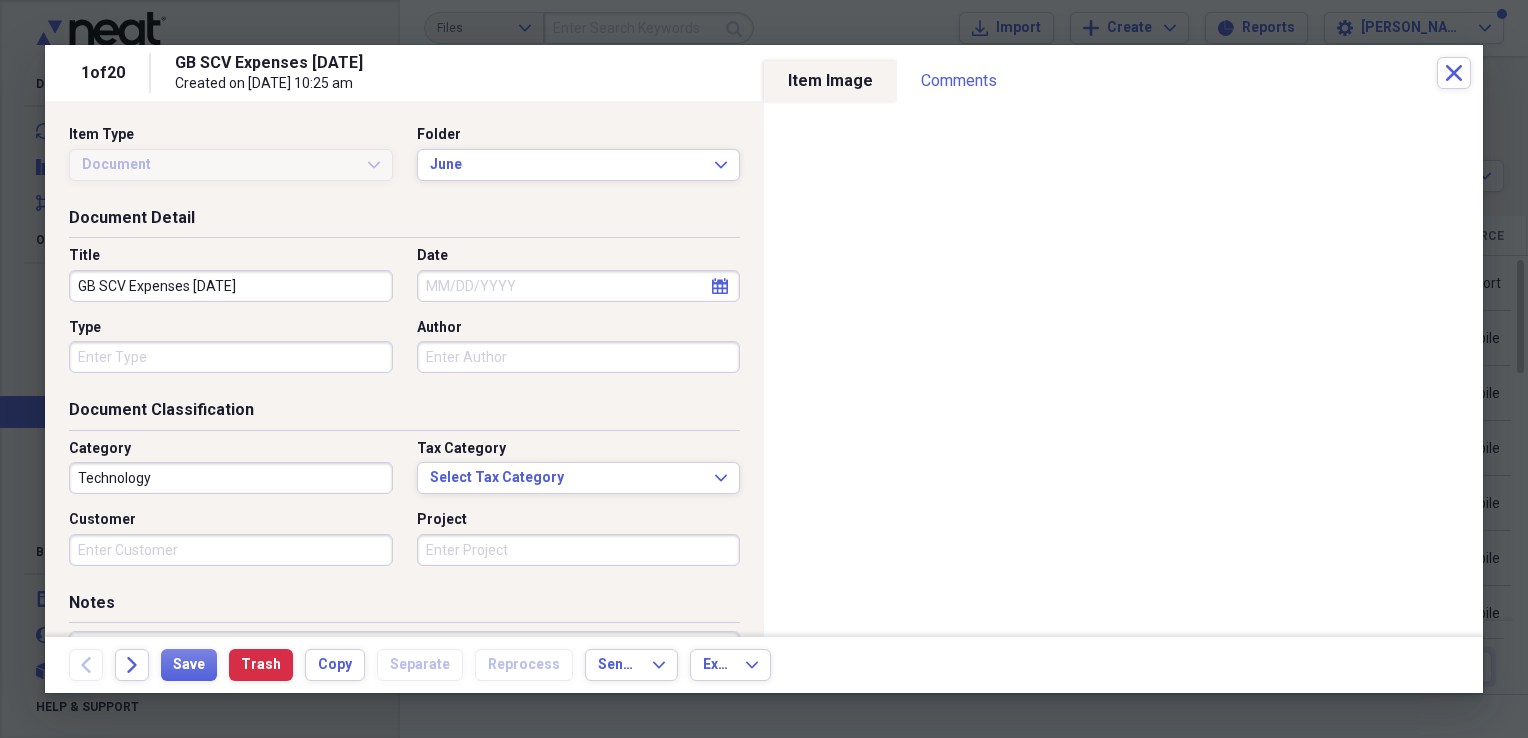 click on "calendar Calendar" at bounding box center [720, 286] 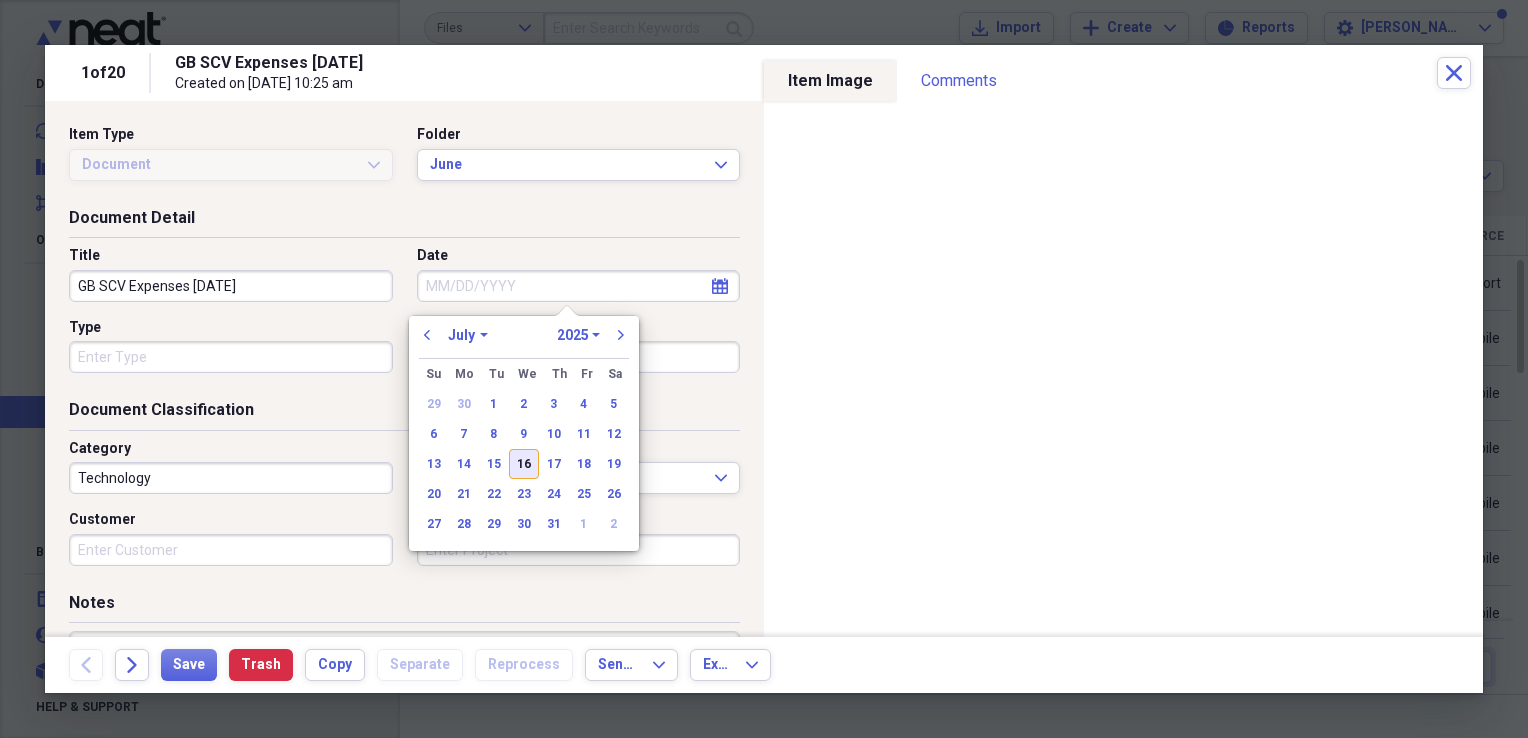 click on "16" at bounding box center (524, 464) 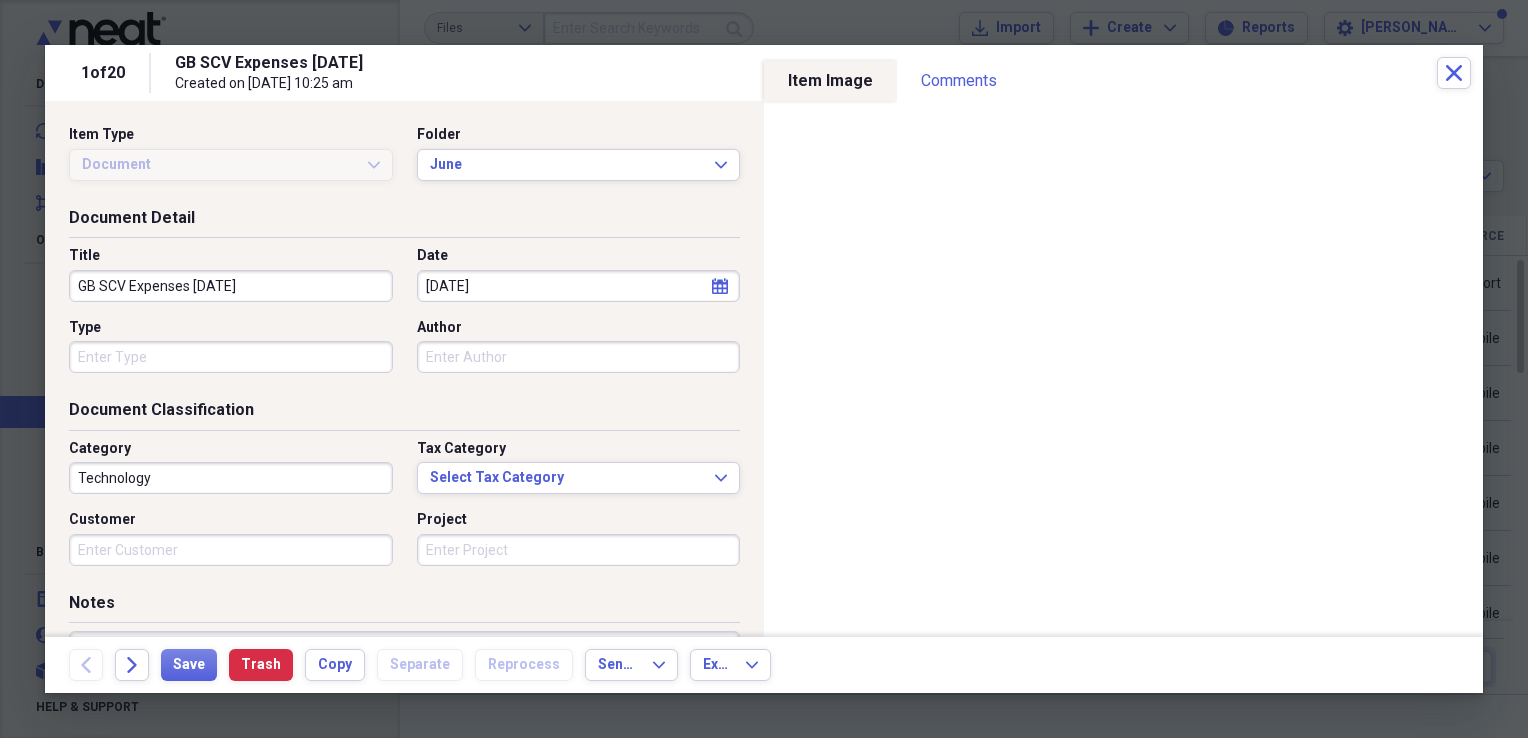 click on "Author" at bounding box center [579, 357] 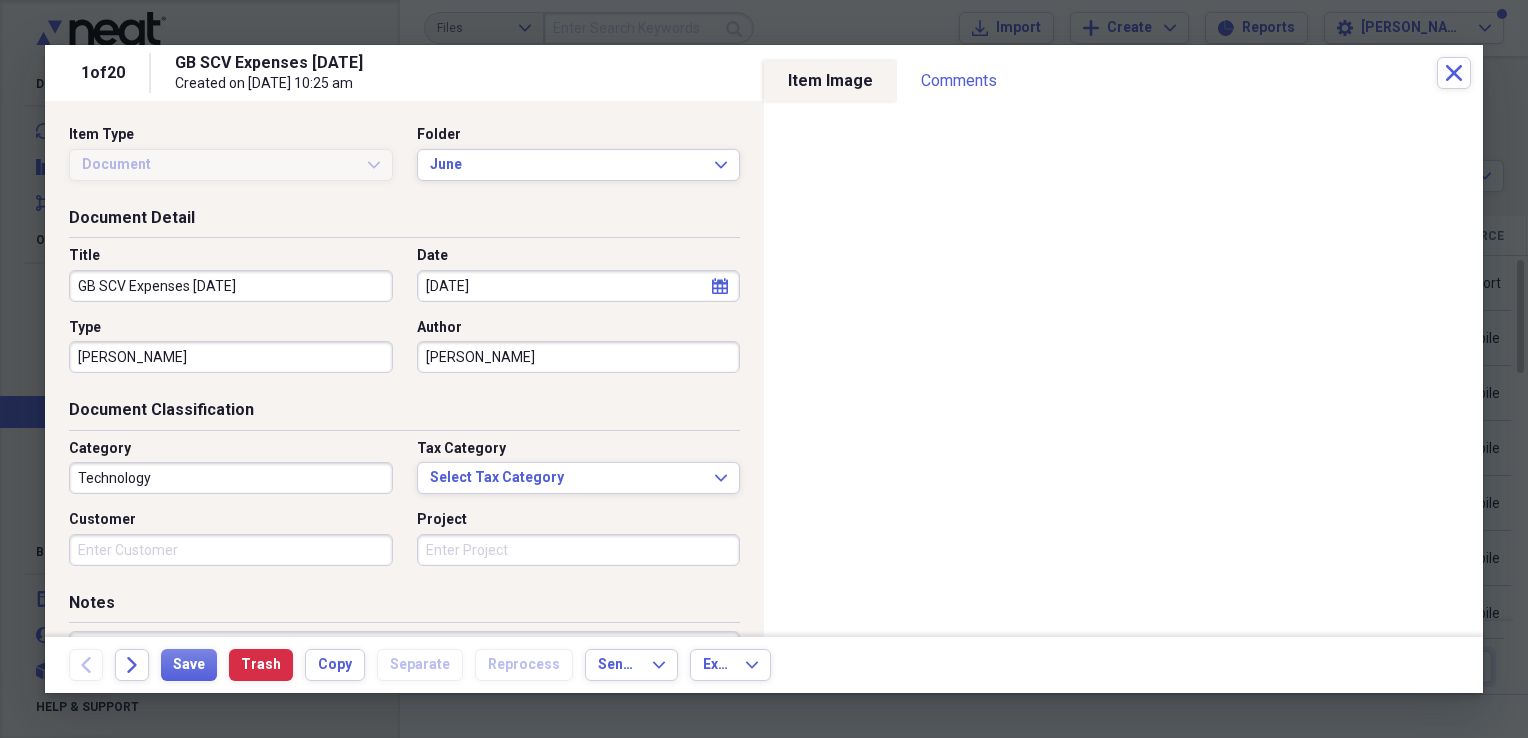 click on "[PERSON_NAME]" at bounding box center (231, 357) 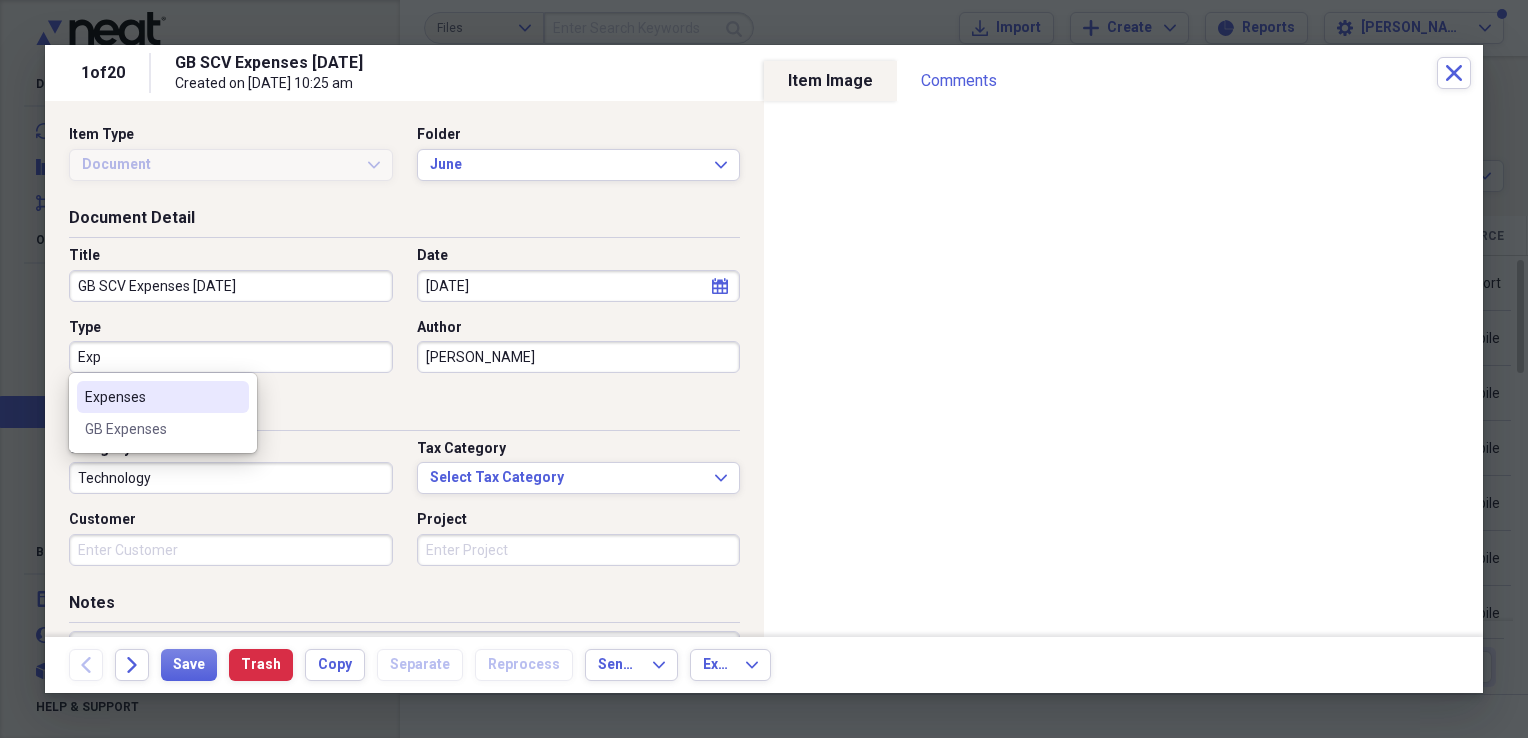 click on "Expenses" at bounding box center (151, 397) 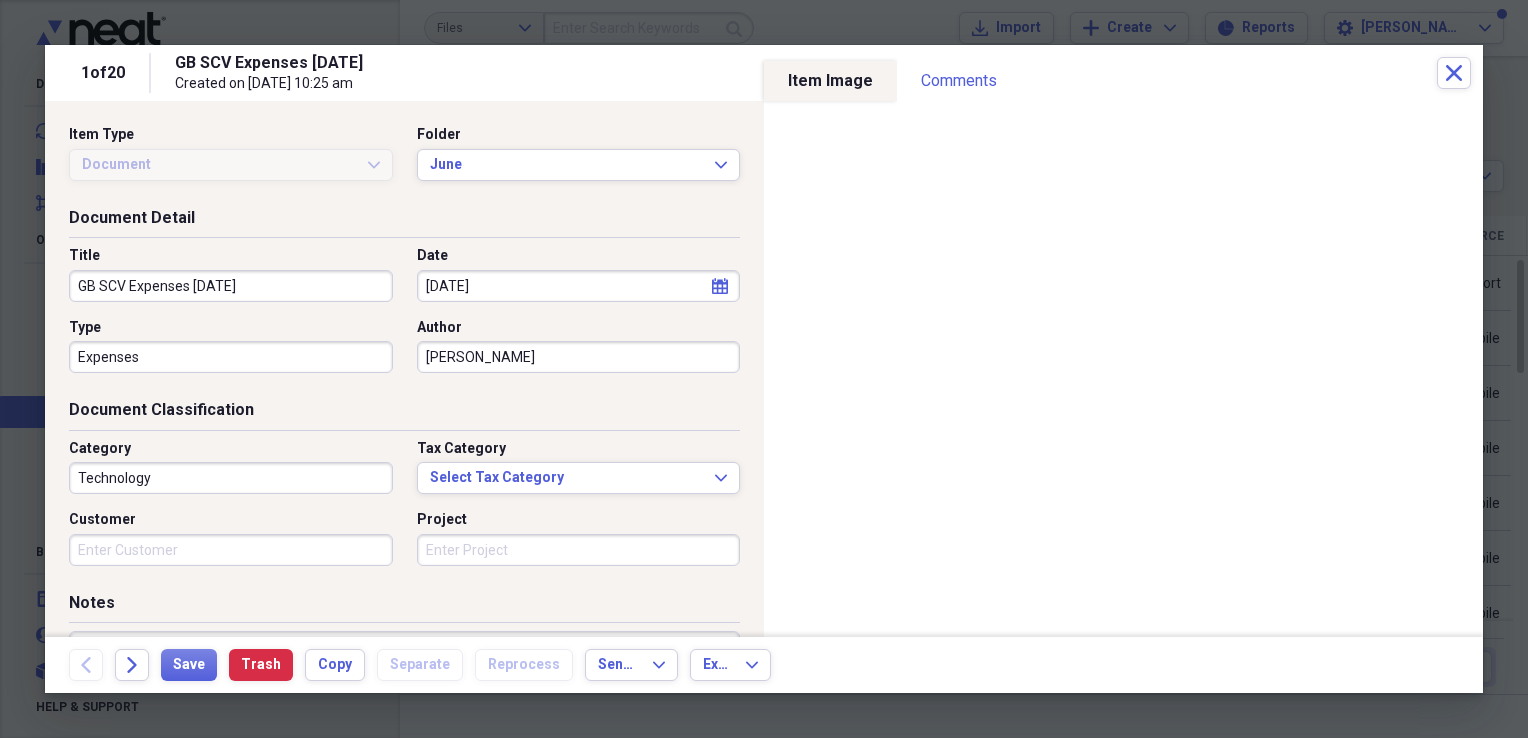 click on "Technology" at bounding box center (231, 478) 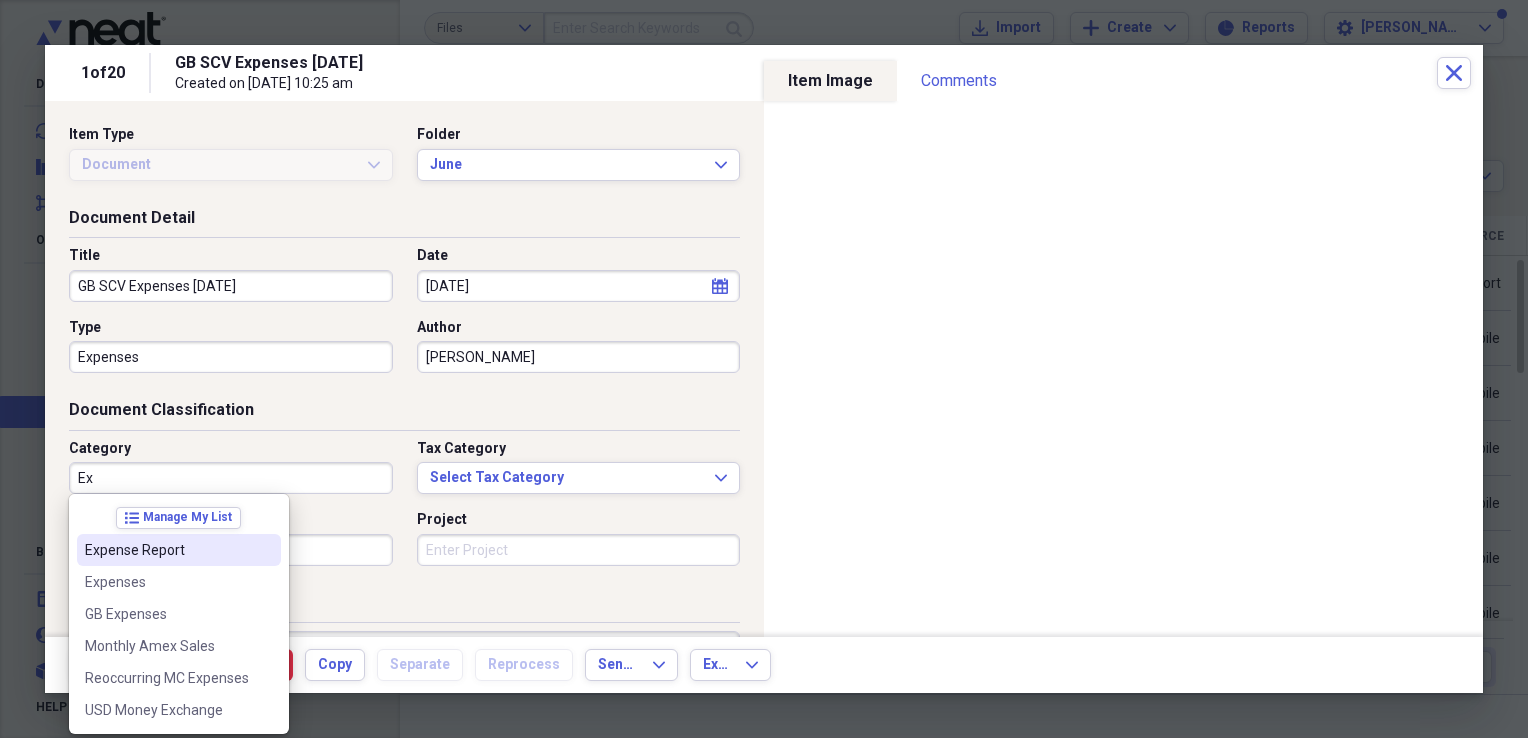 click on "Expense Report" at bounding box center [167, 550] 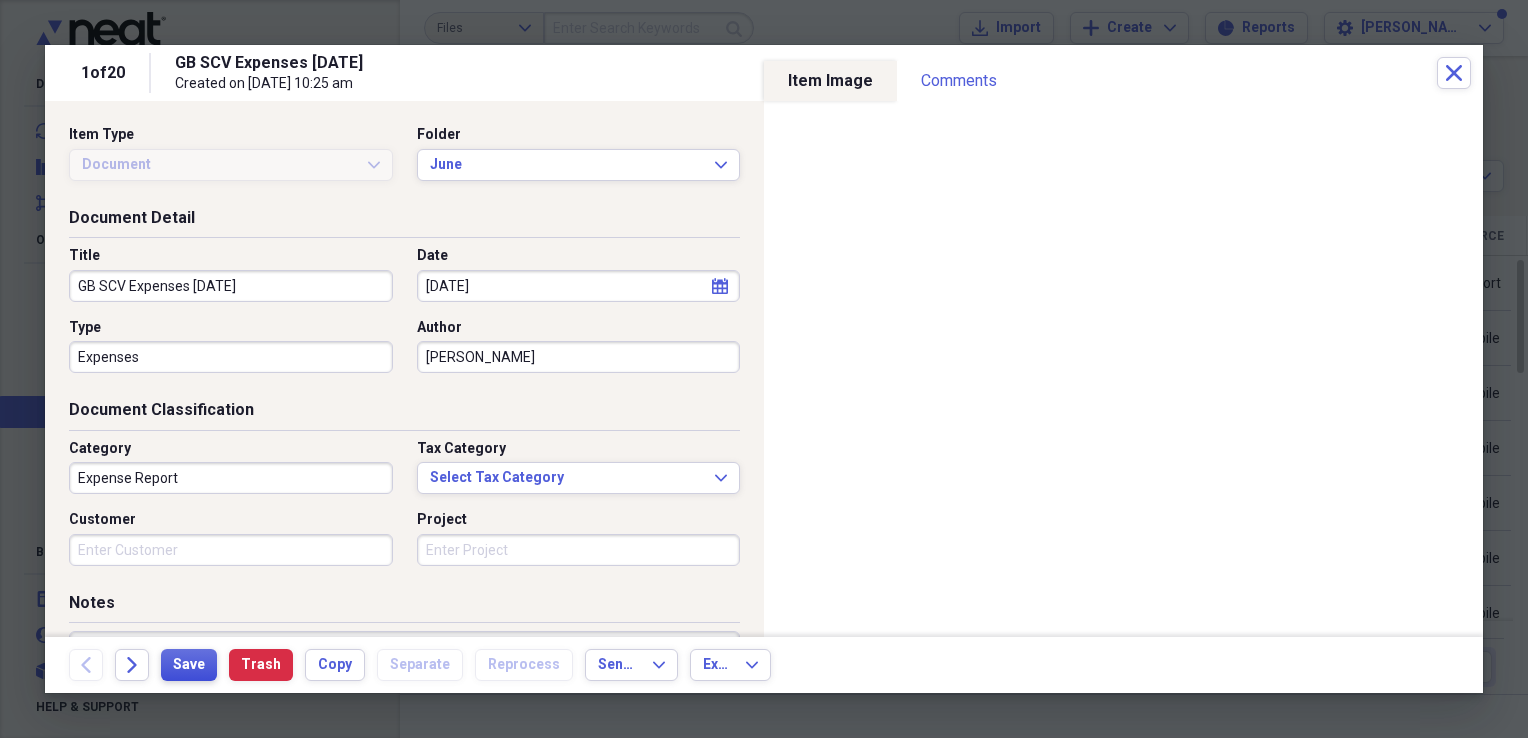 click on "Save" at bounding box center (189, 665) 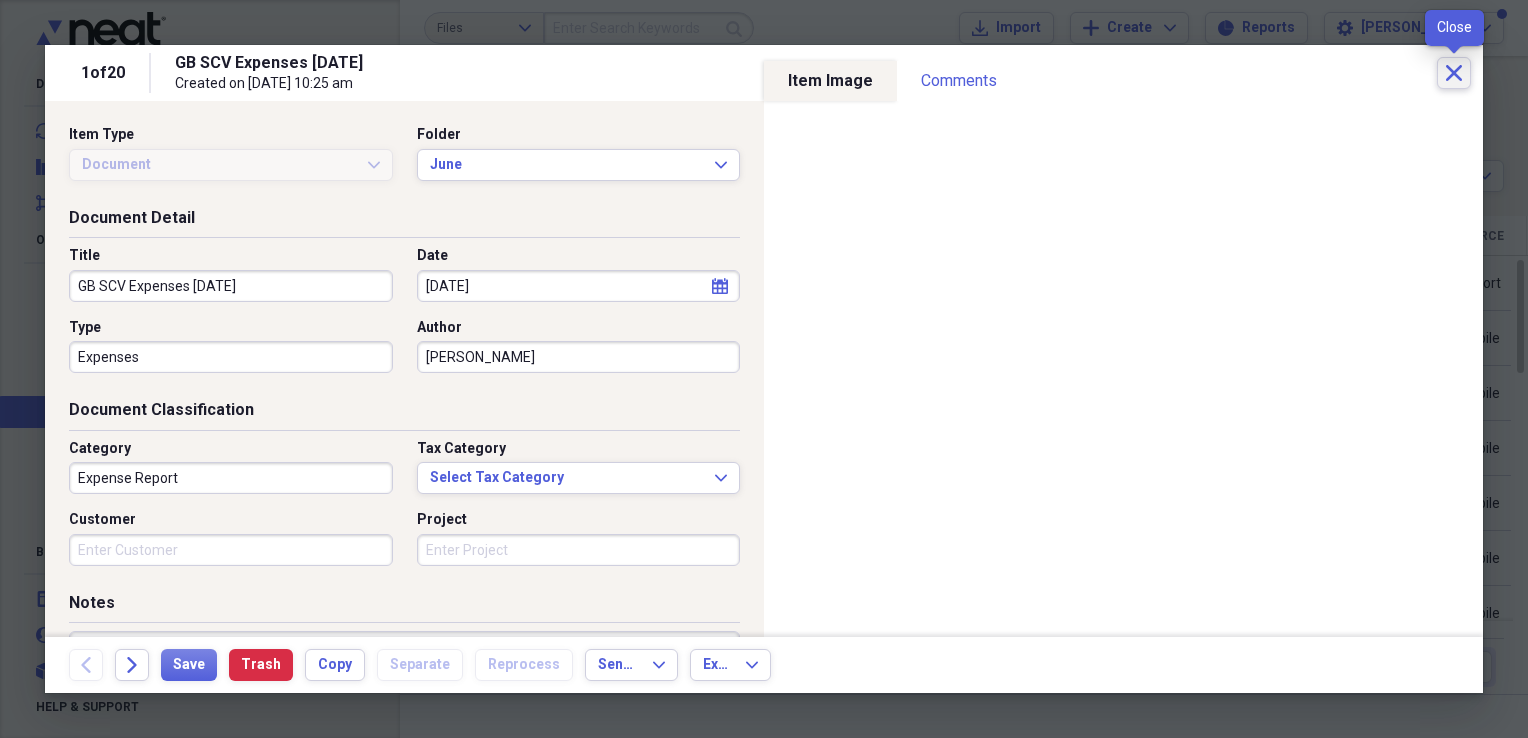 click 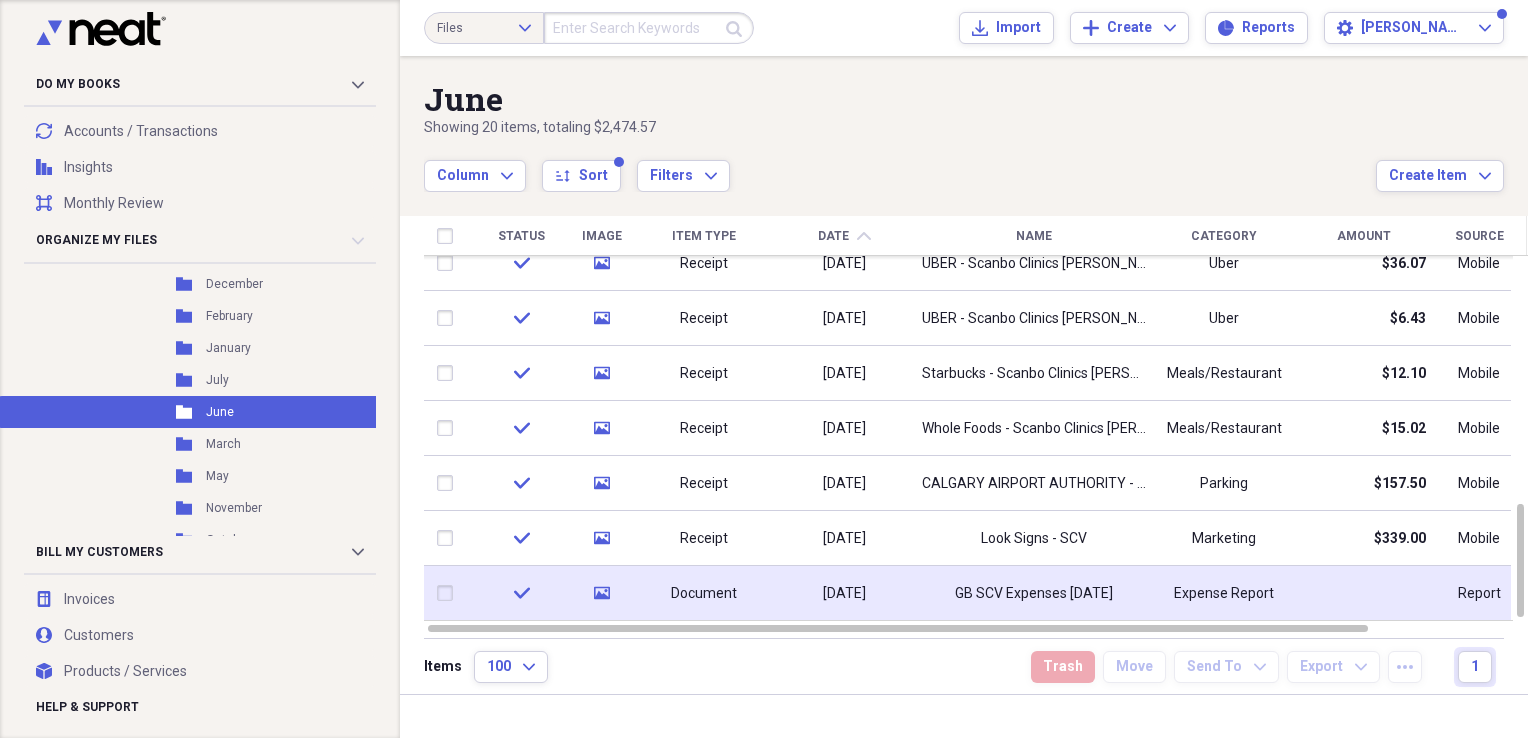 click at bounding box center (449, 593) 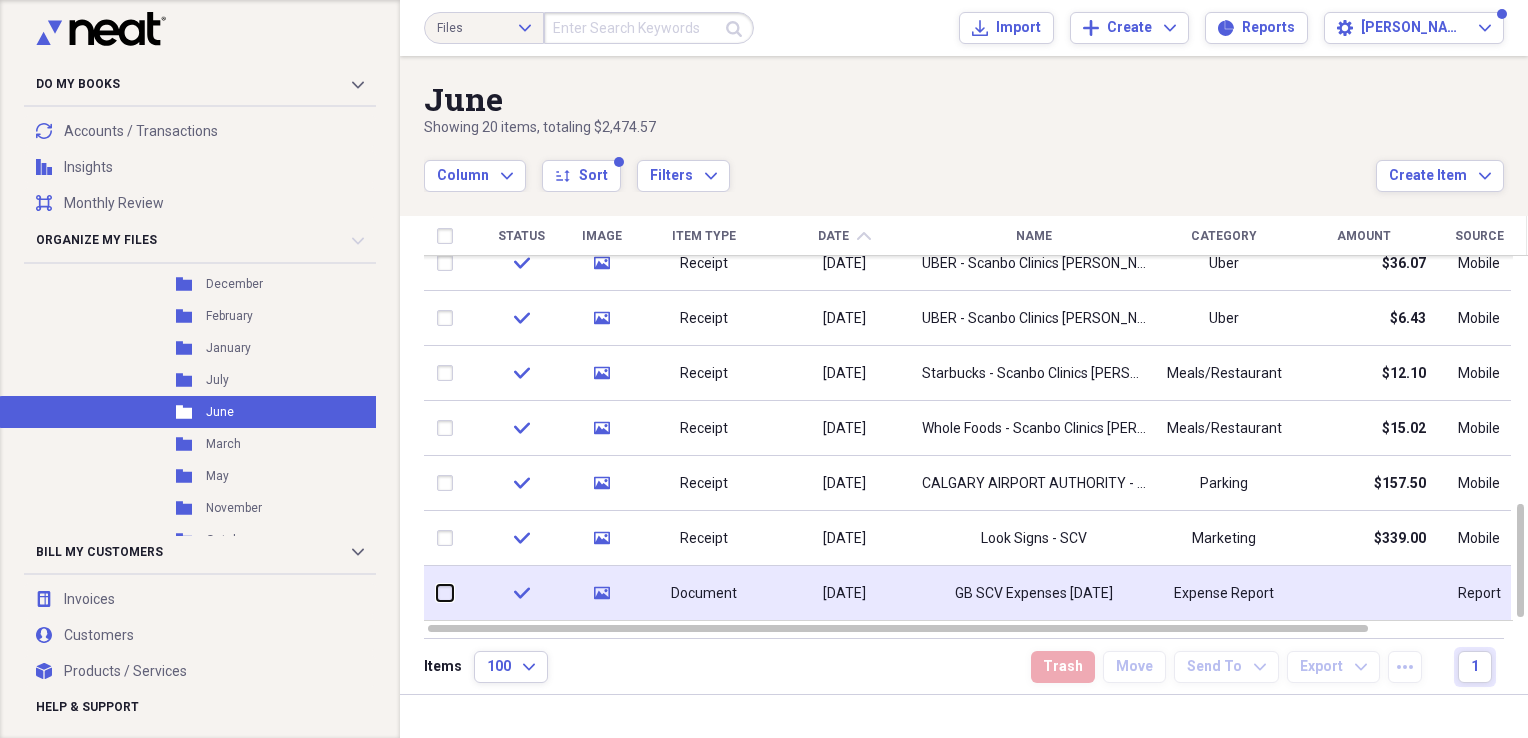 click at bounding box center (437, 593) 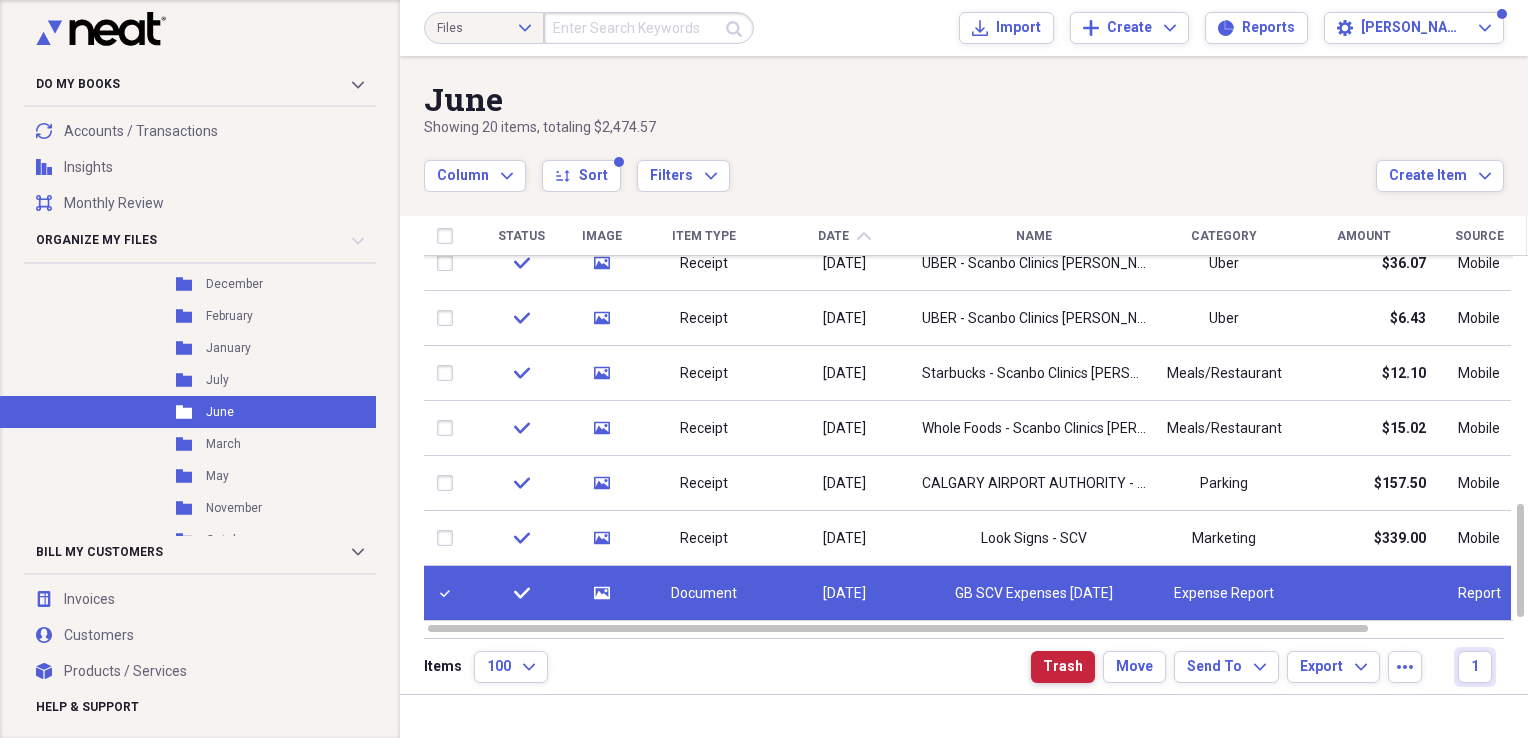 click on "Trash" at bounding box center [1063, 667] 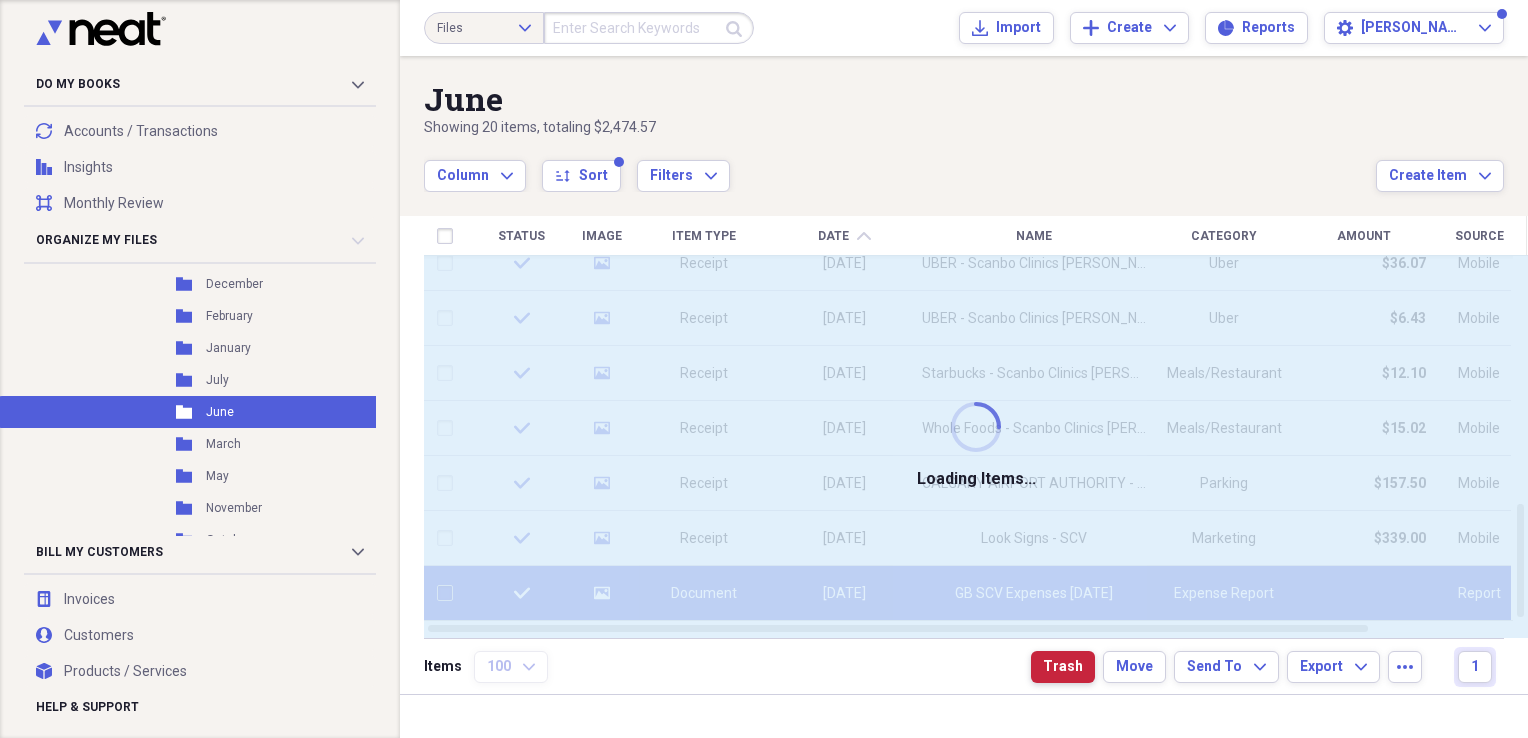checkbox on "false" 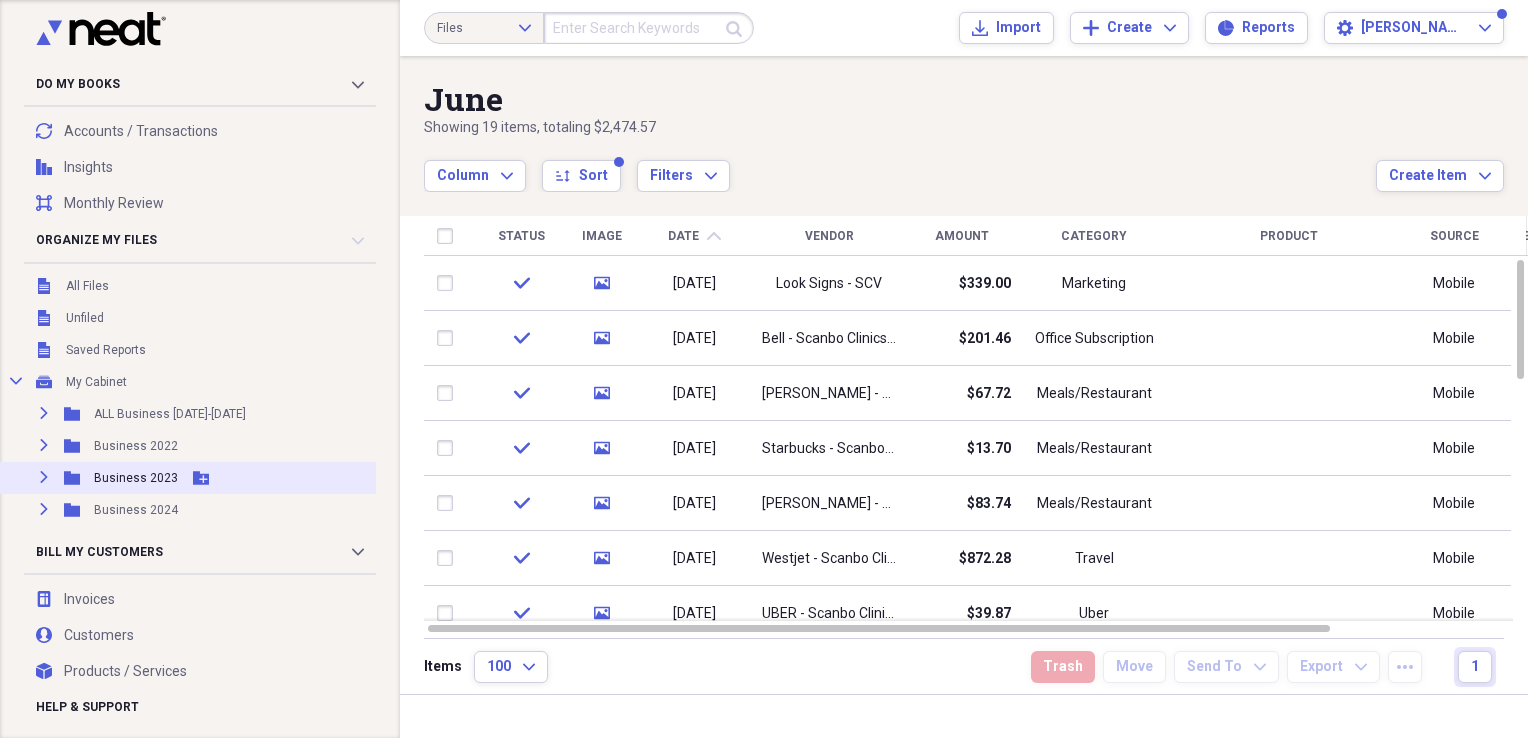 scroll, scrollTop: 0, scrollLeft: 0, axis: both 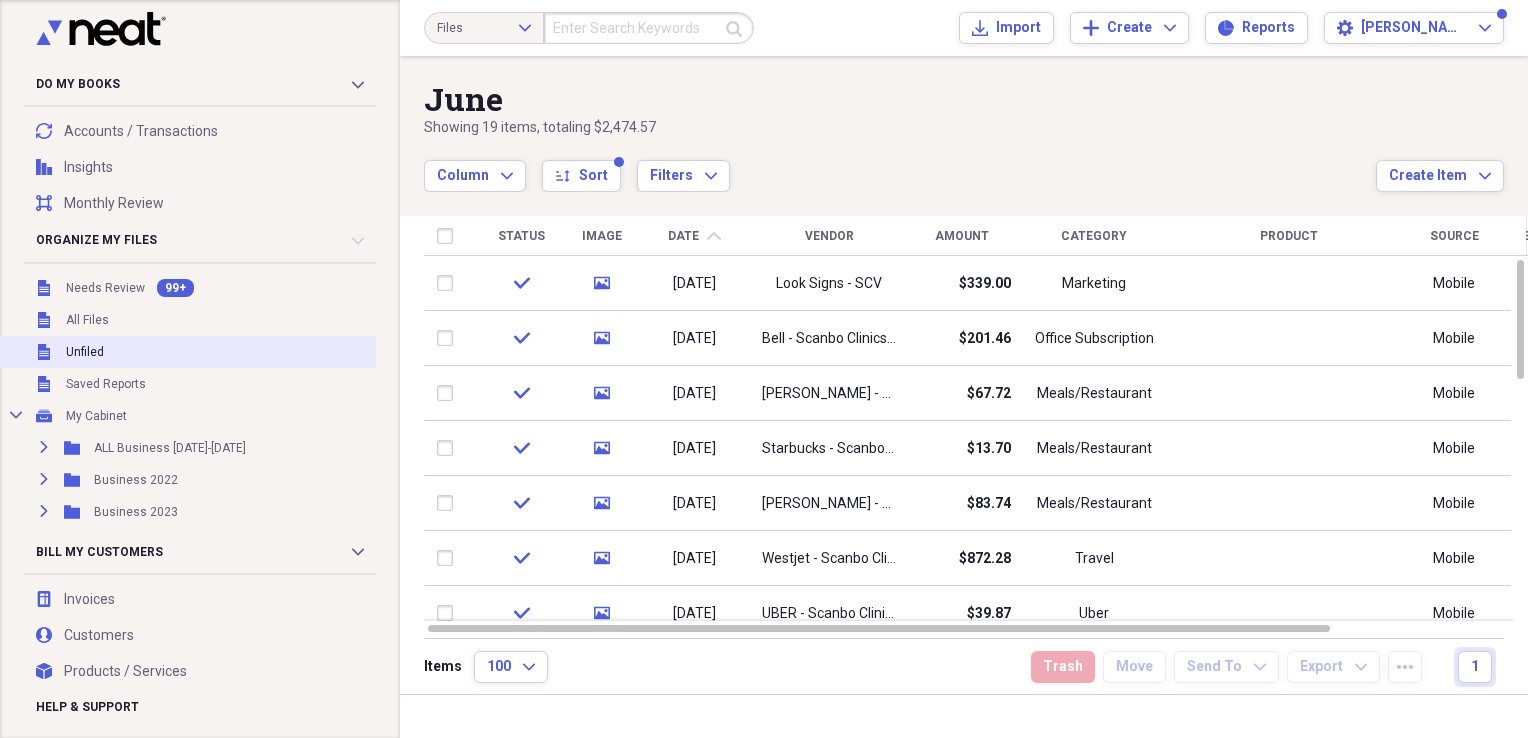 click on "Unfiled Unfiled" at bounding box center (193, 352) 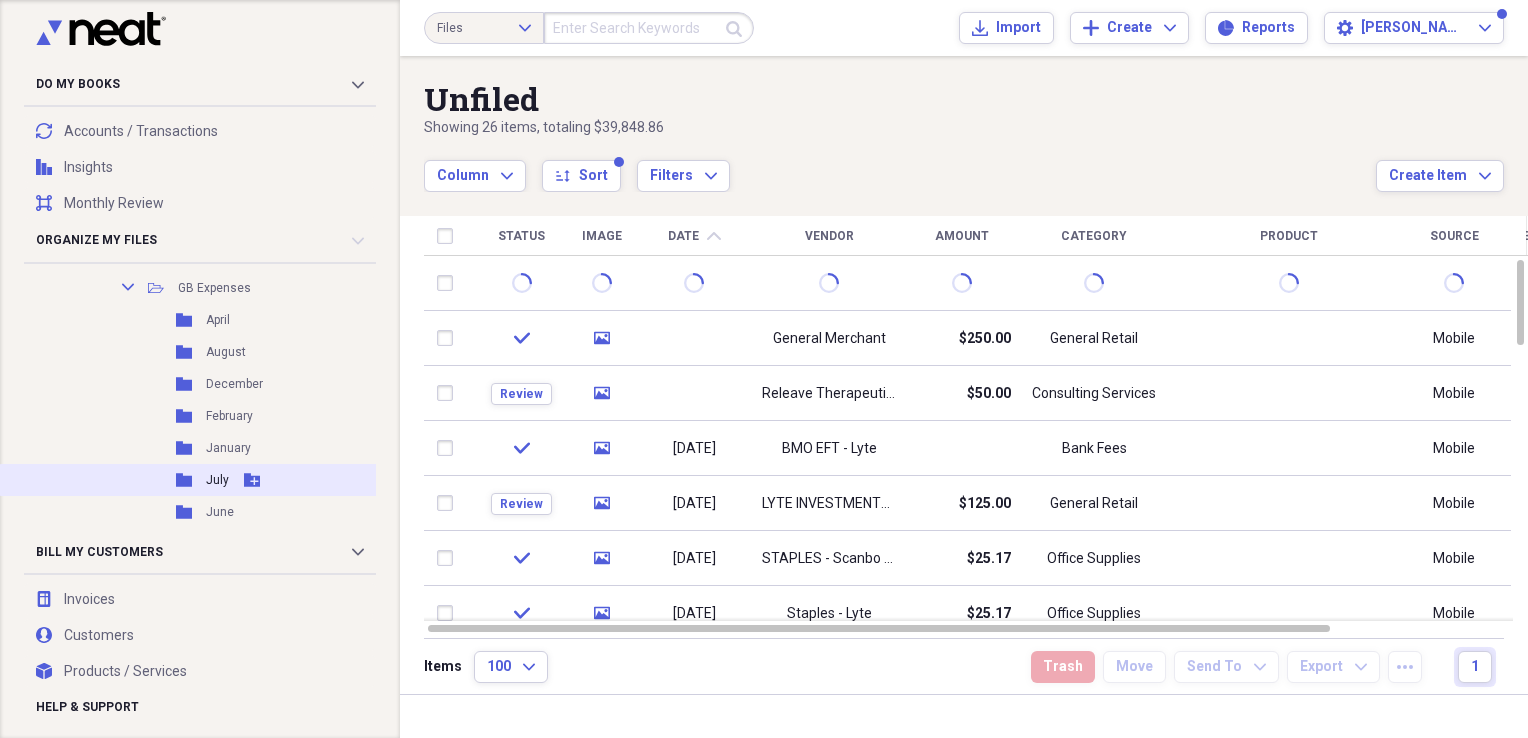 scroll, scrollTop: 900, scrollLeft: 0, axis: vertical 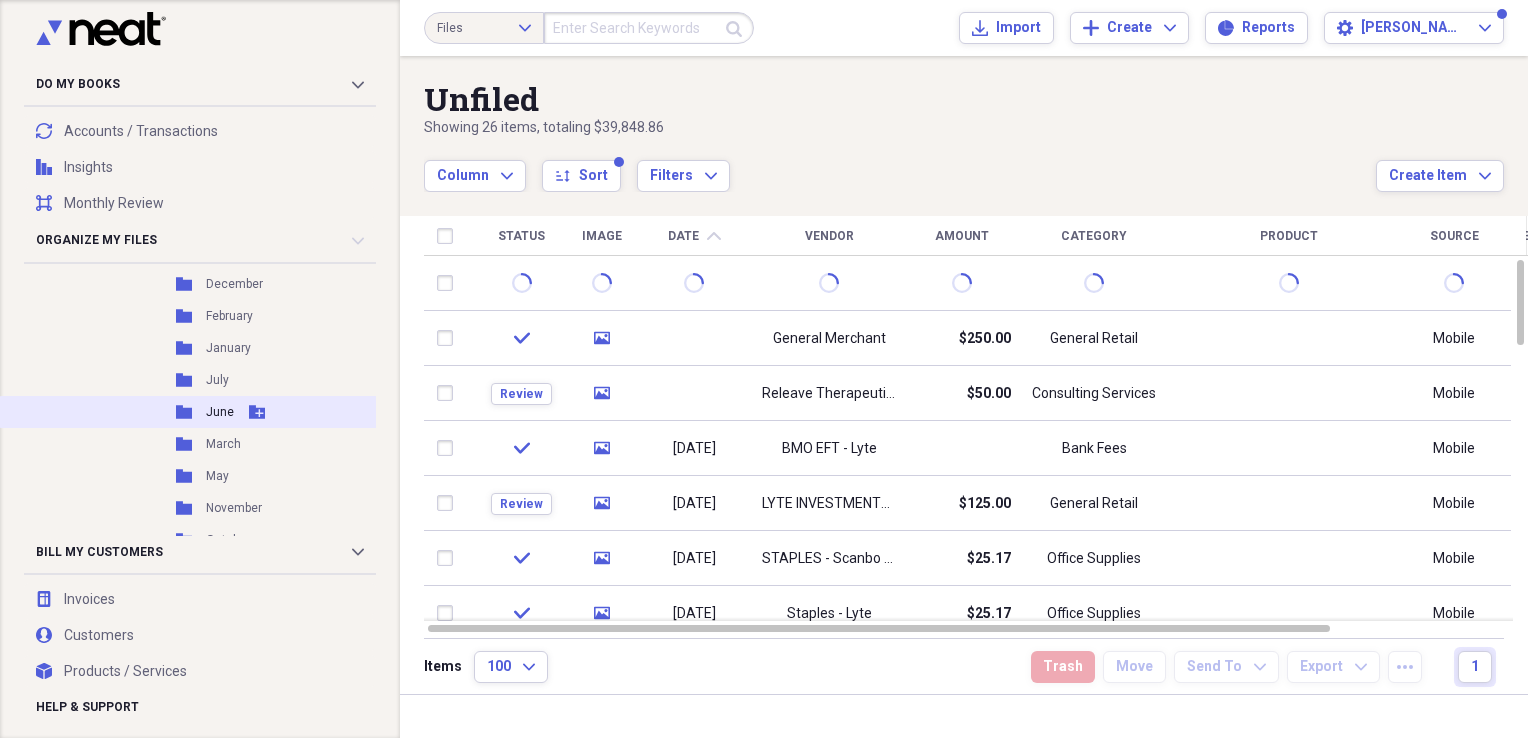 click on "June" at bounding box center (220, 412) 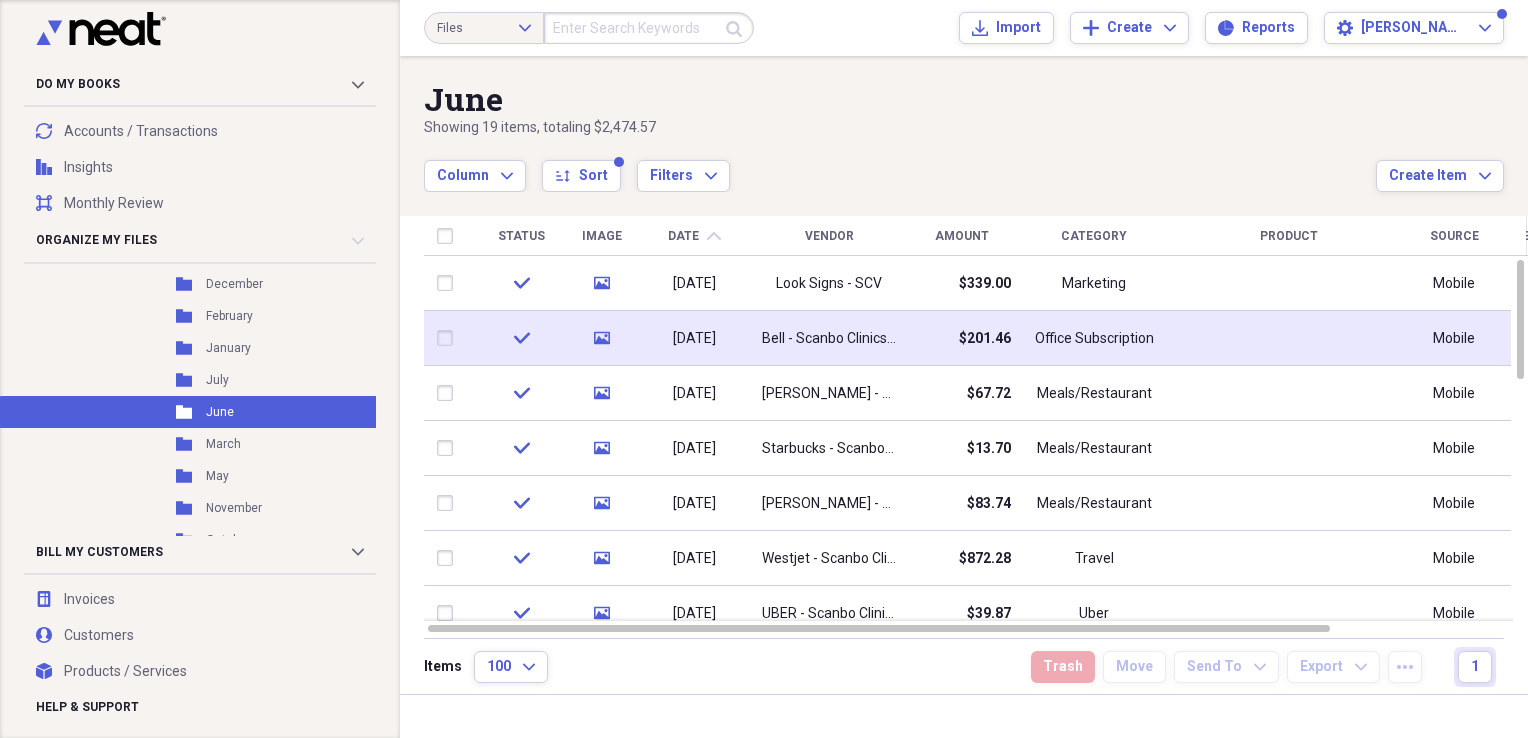 click on "$201.46" at bounding box center [961, 338] 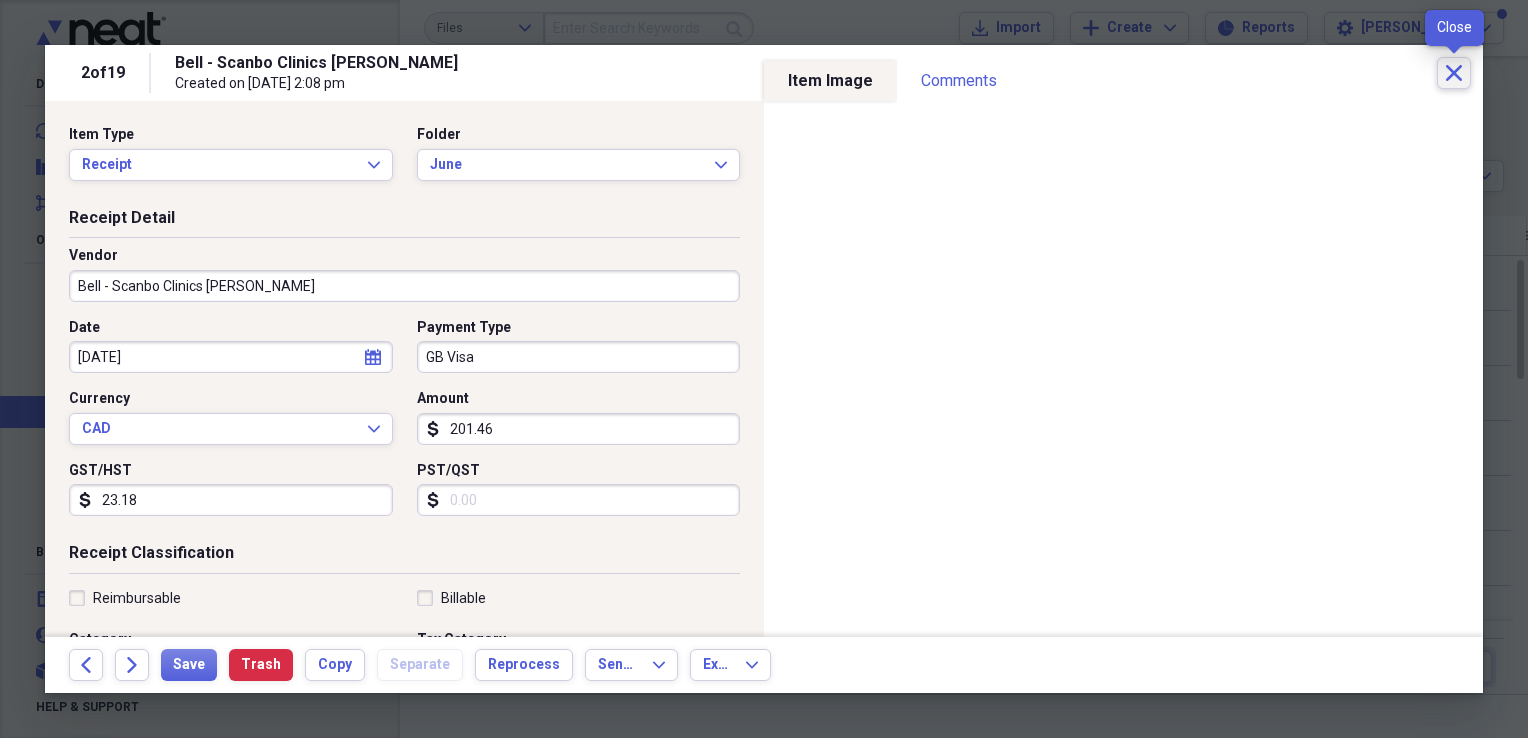 click on "Close" 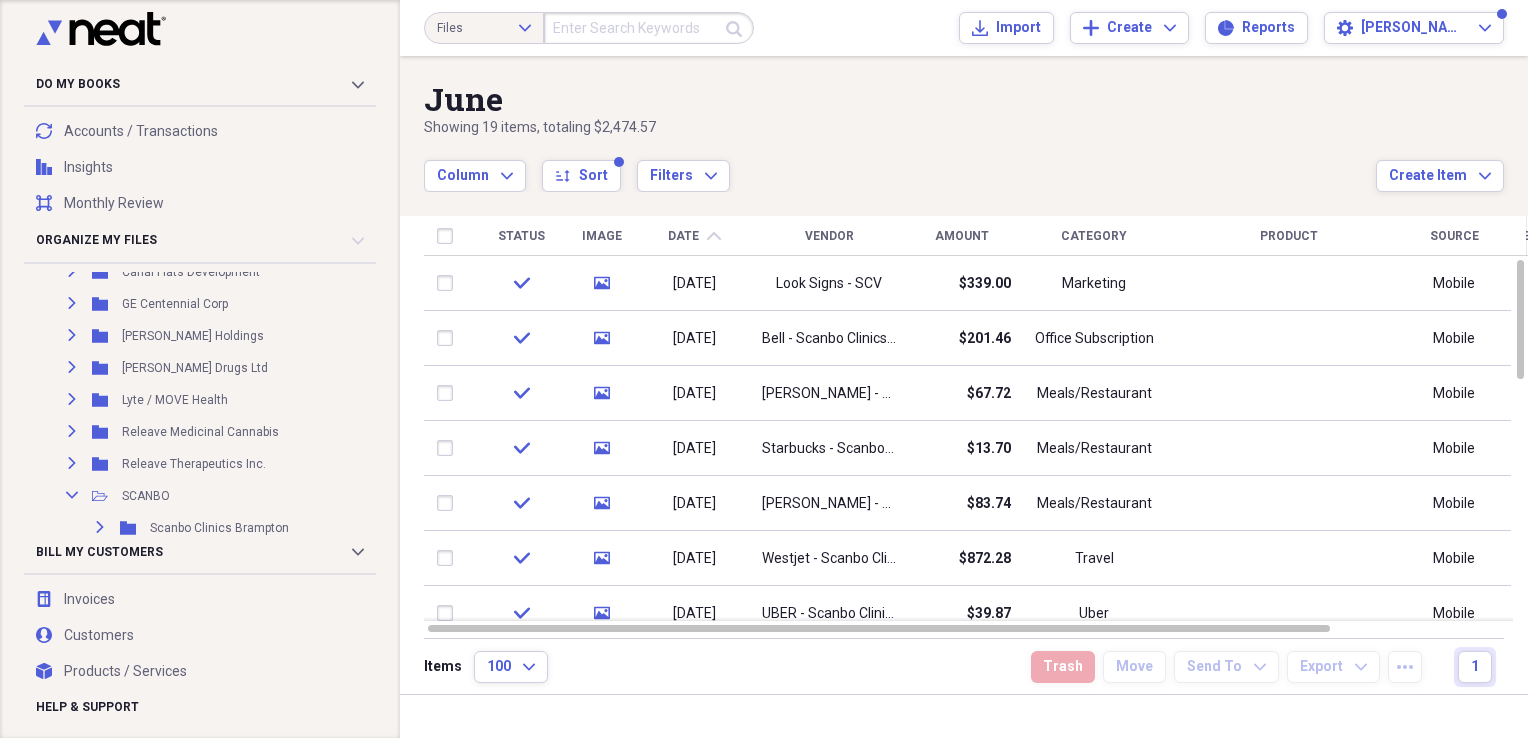 scroll, scrollTop: 0, scrollLeft: 0, axis: both 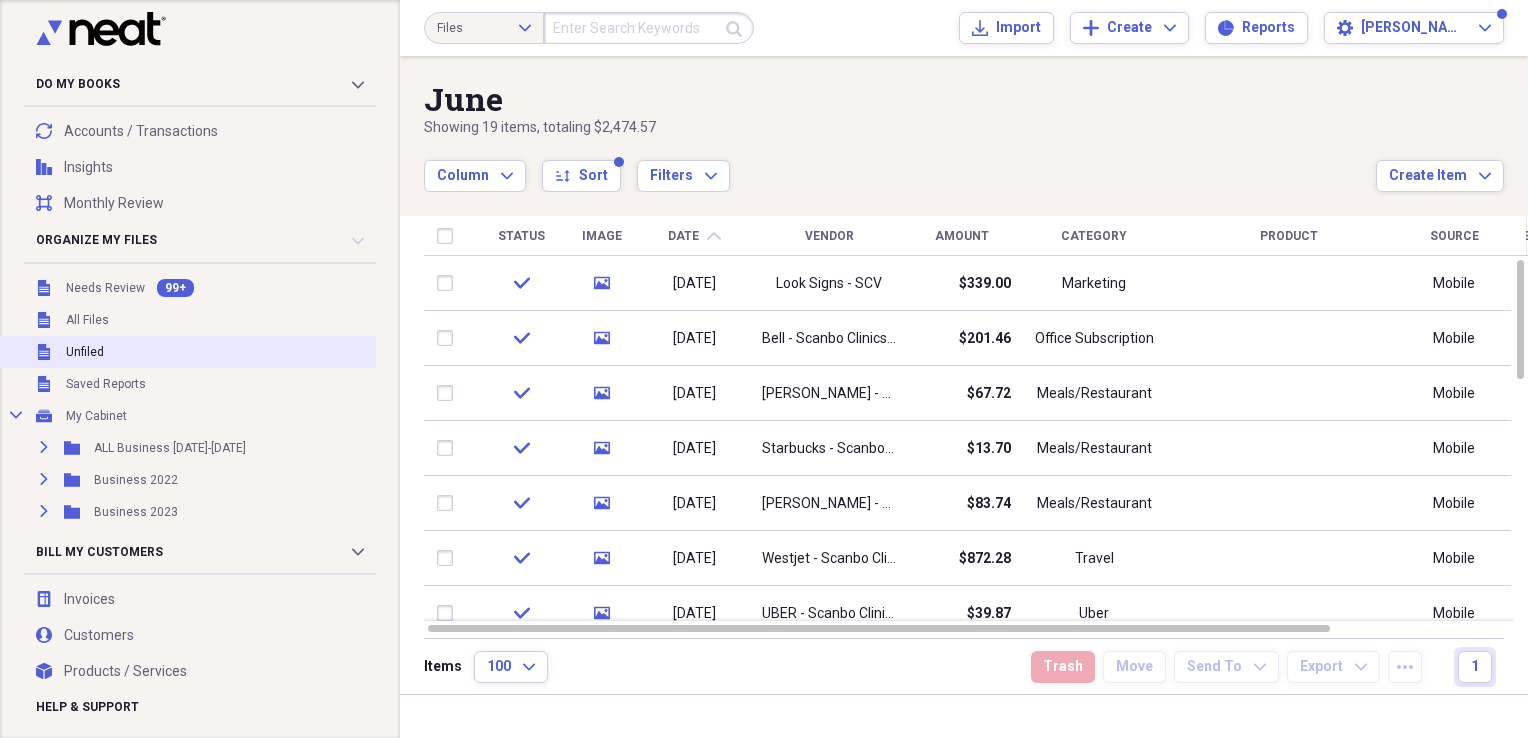 click on "Unfiled" at bounding box center [85, 352] 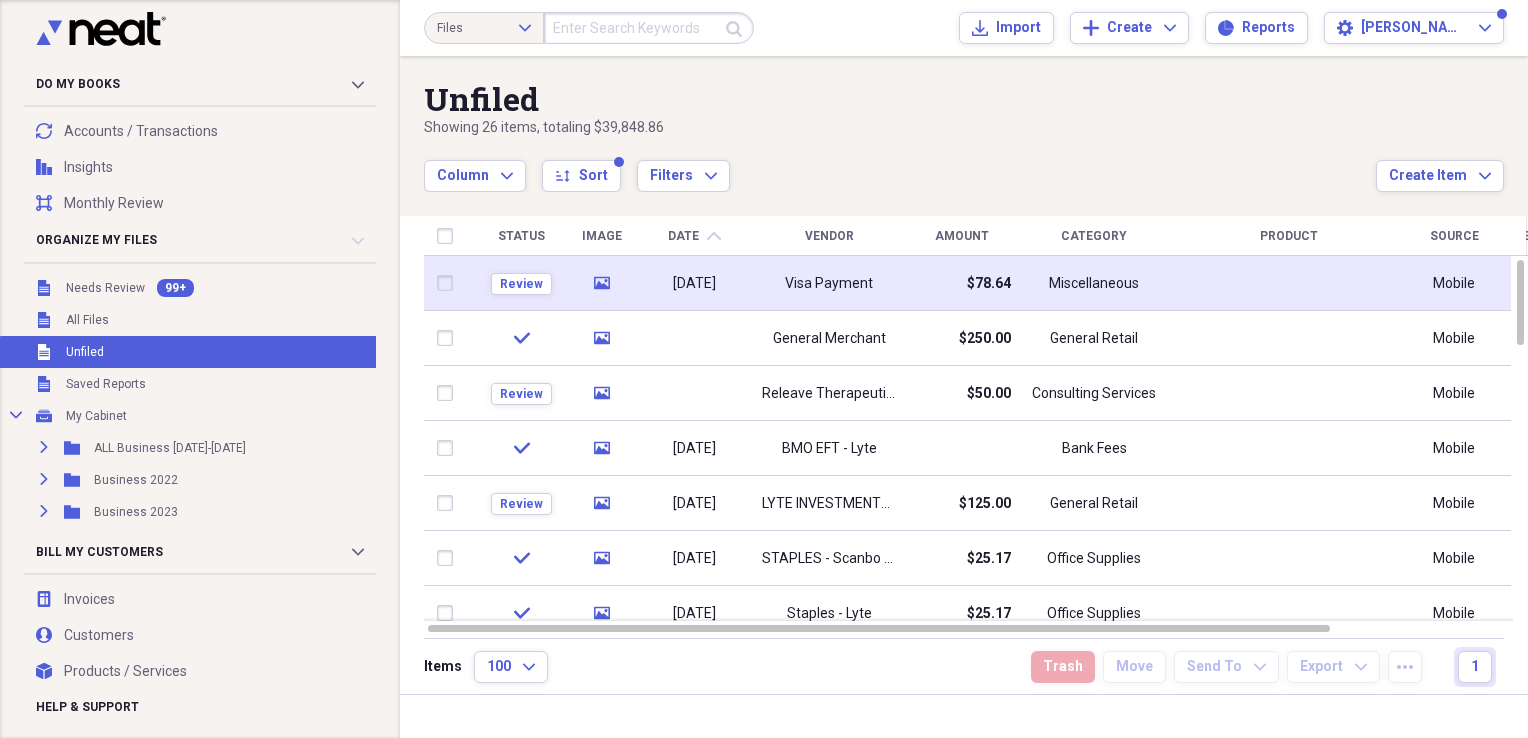 click on "Visa Payment" at bounding box center [829, 284] 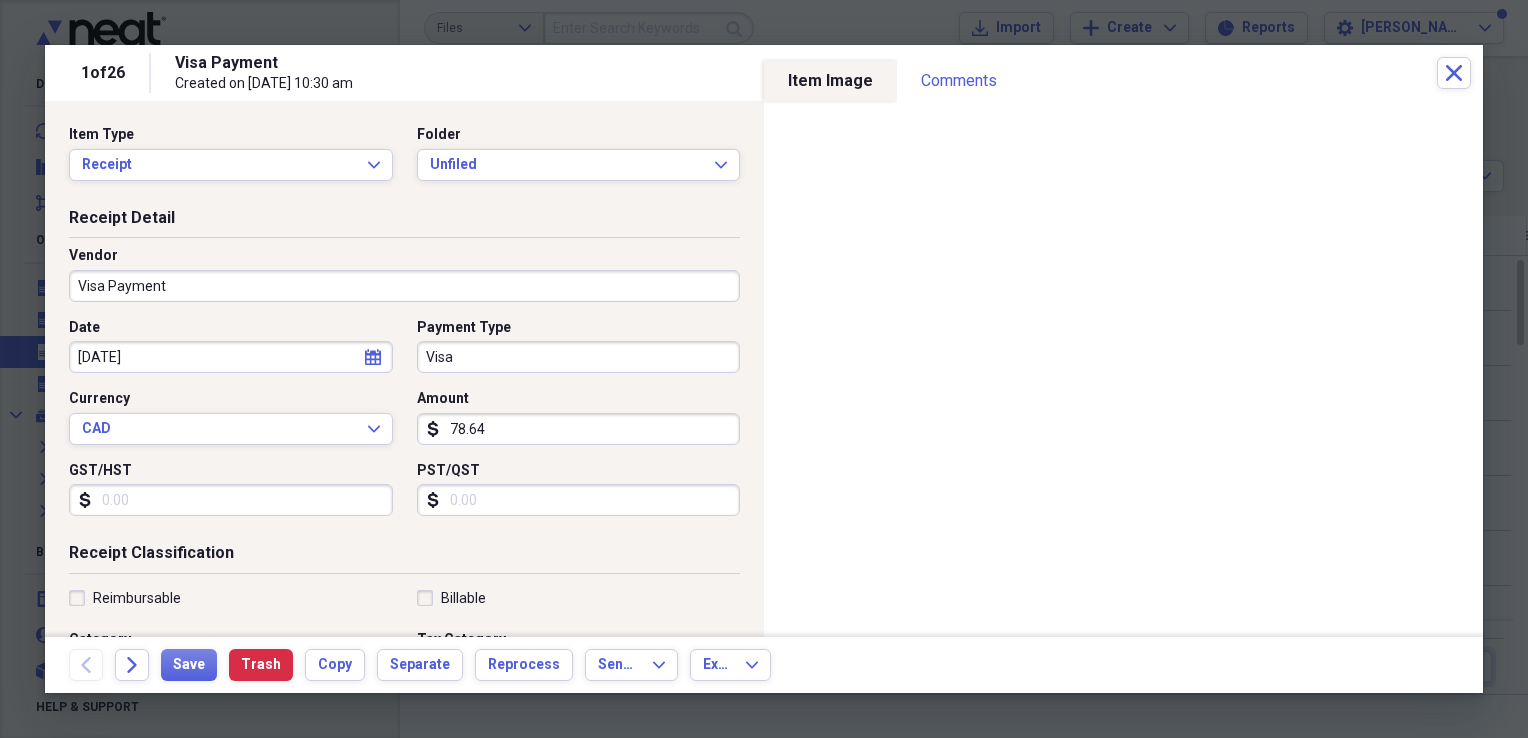 click on "Visa Payment" at bounding box center (404, 286) 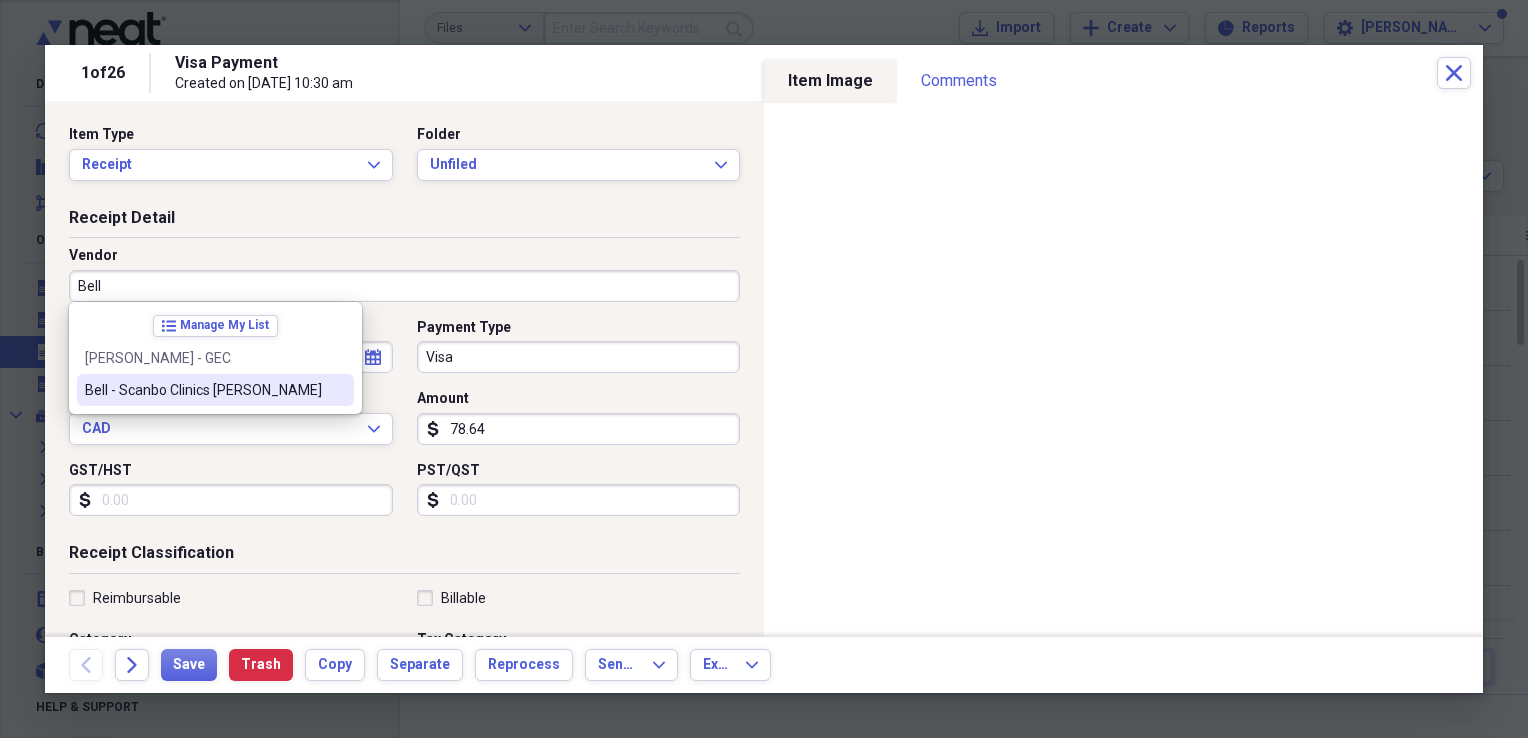 click on "Bell - Scanbo Clinics [PERSON_NAME]" at bounding box center (203, 390) 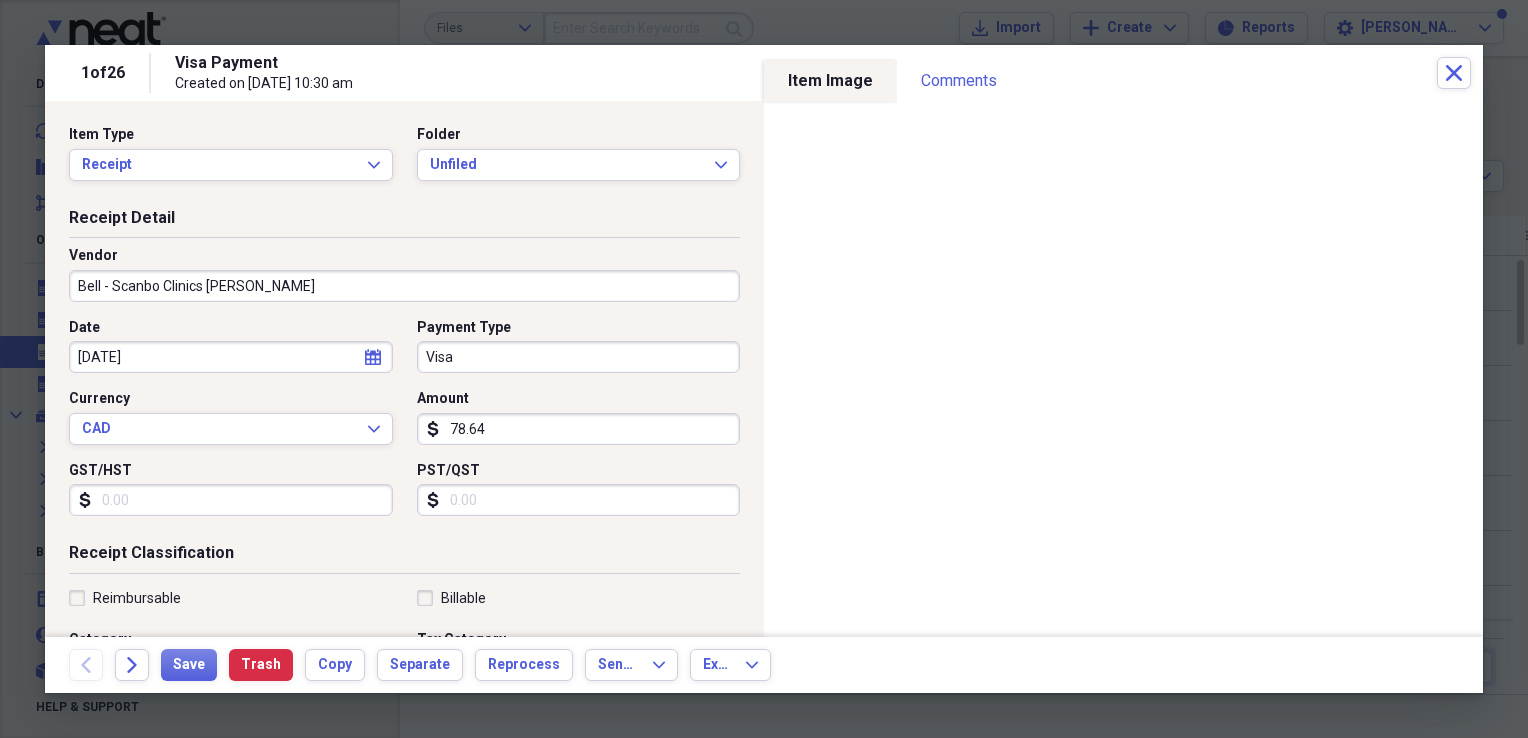 type on "Office Subscription" 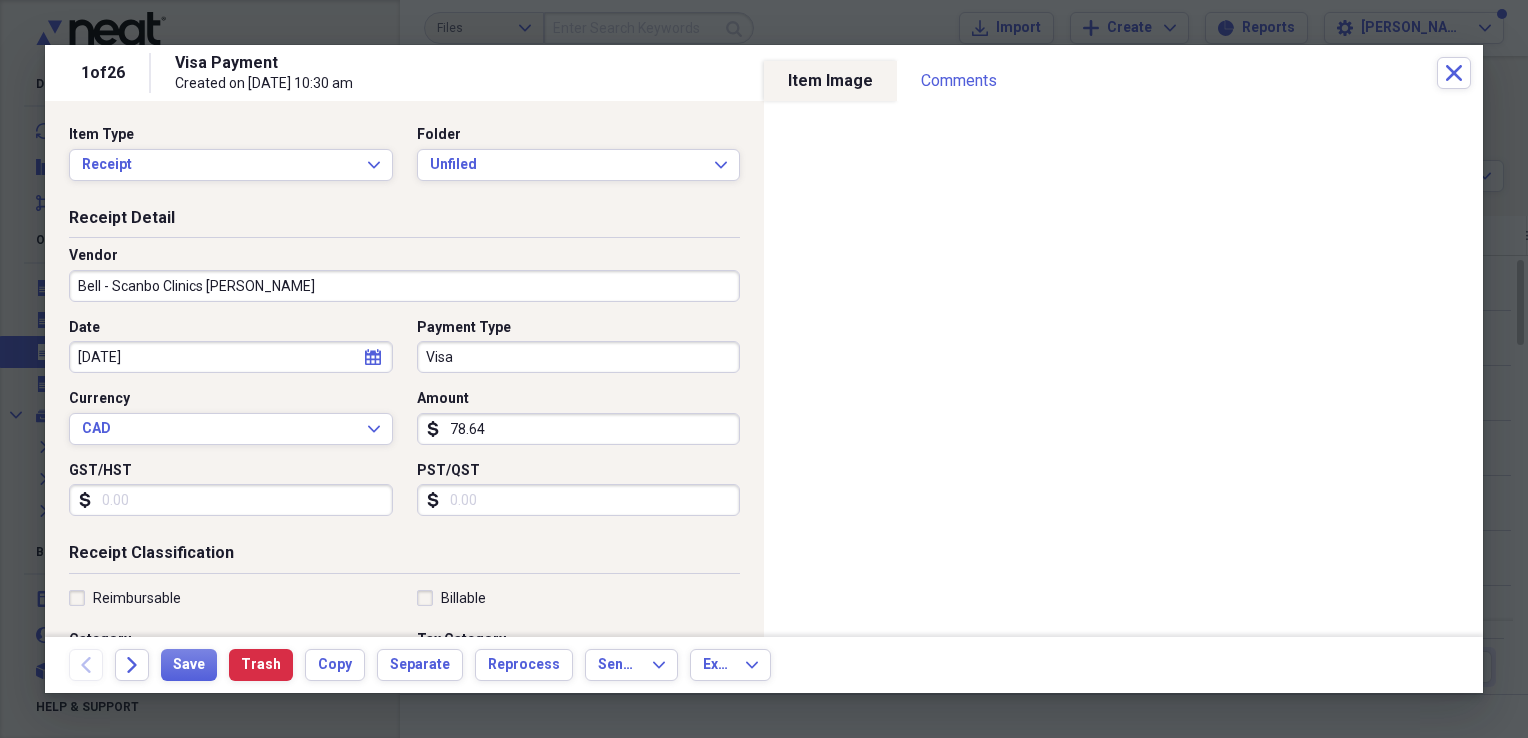 click on "Visa" at bounding box center [579, 357] 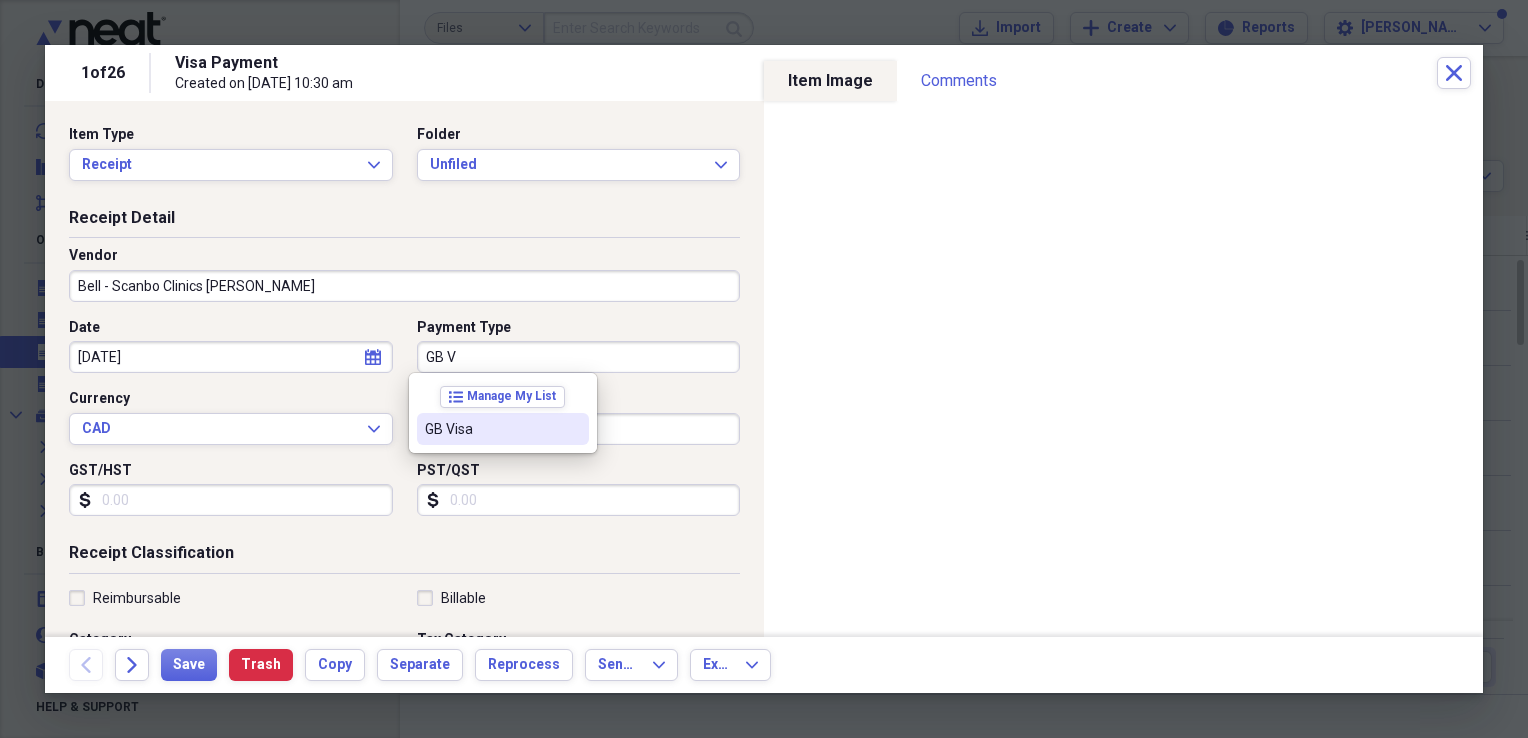 click on "GB Visa" at bounding box center (491, 429) 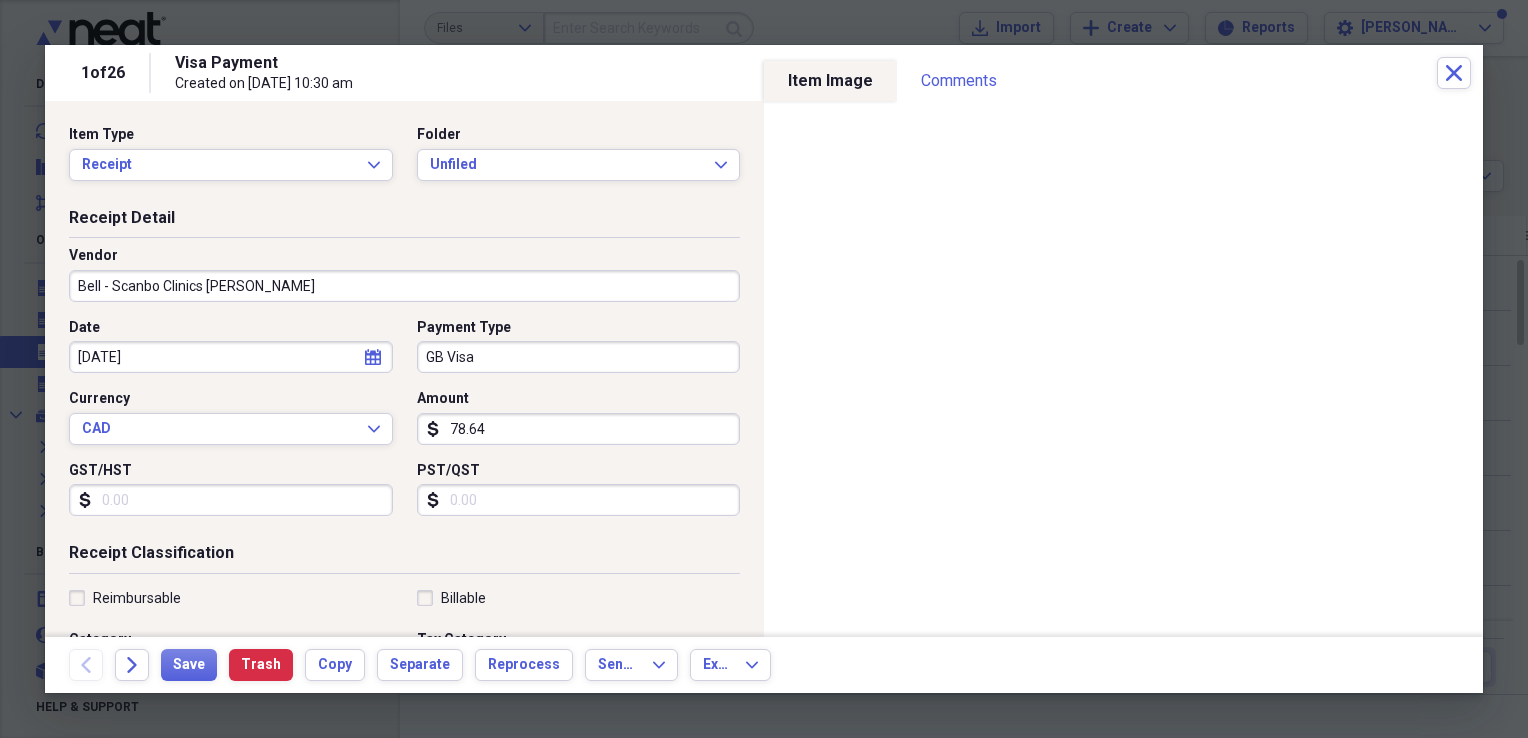 click on "GST/HST" at bounding box center (231, 500) 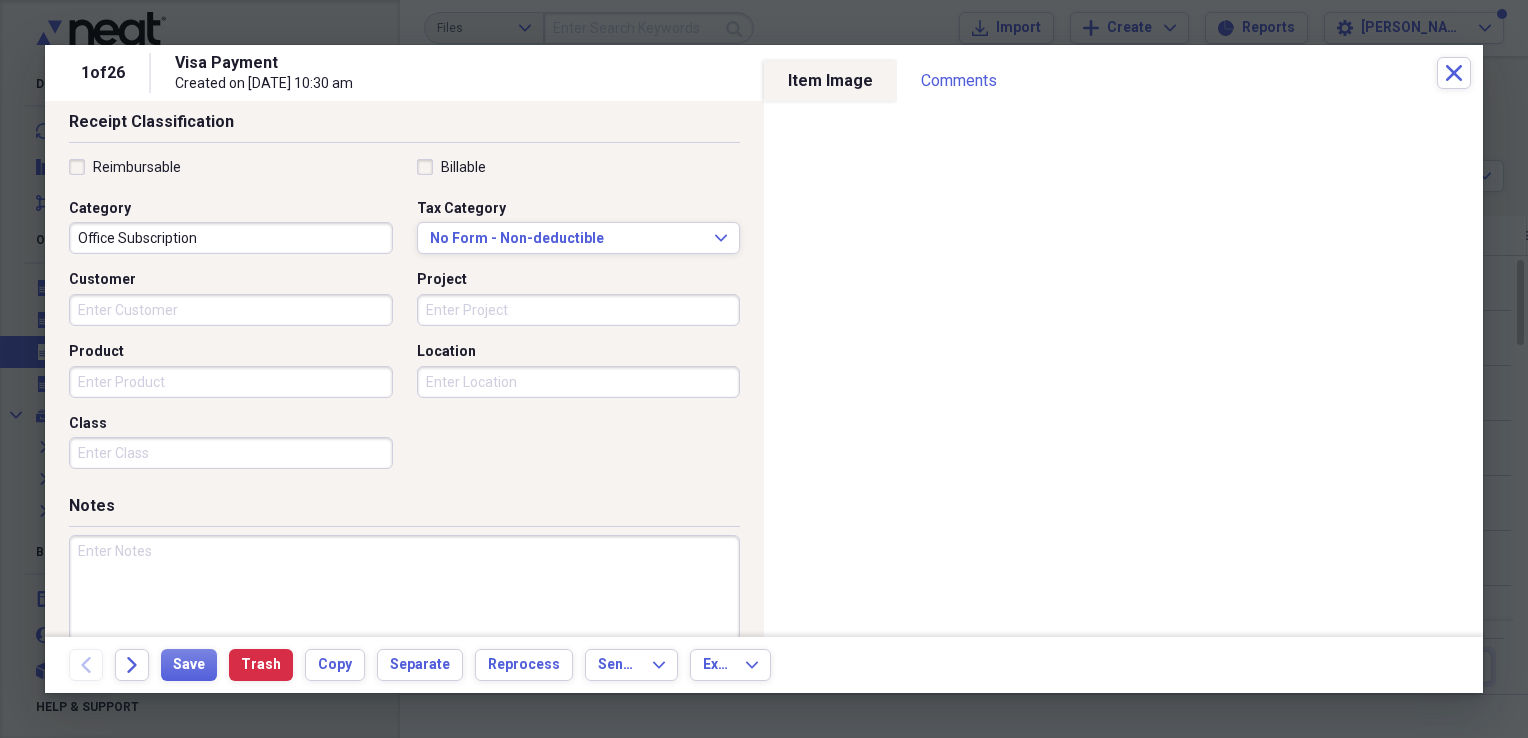 scroll, scrollTop: 483, scrollLeft: 0, axis: vertical 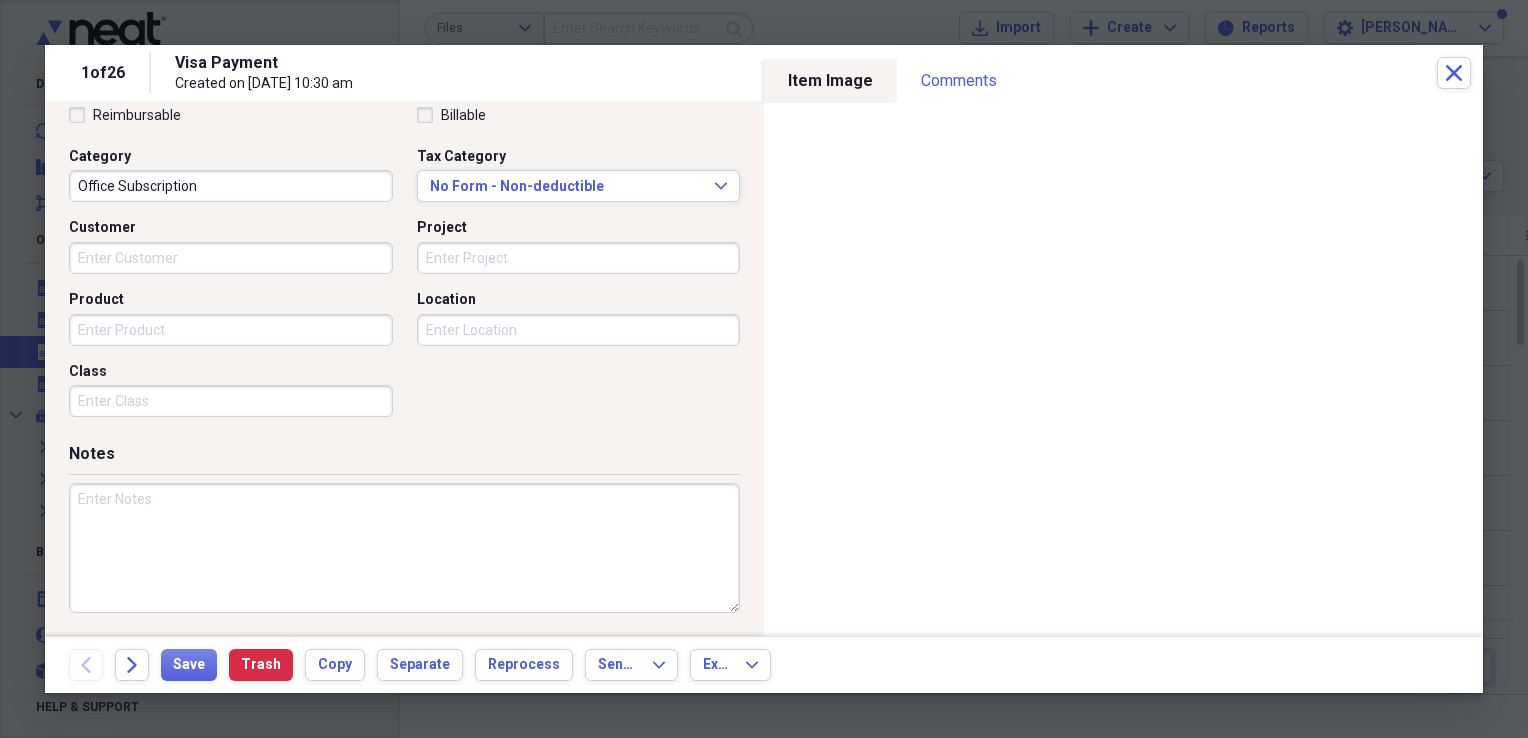 type on "8.62" 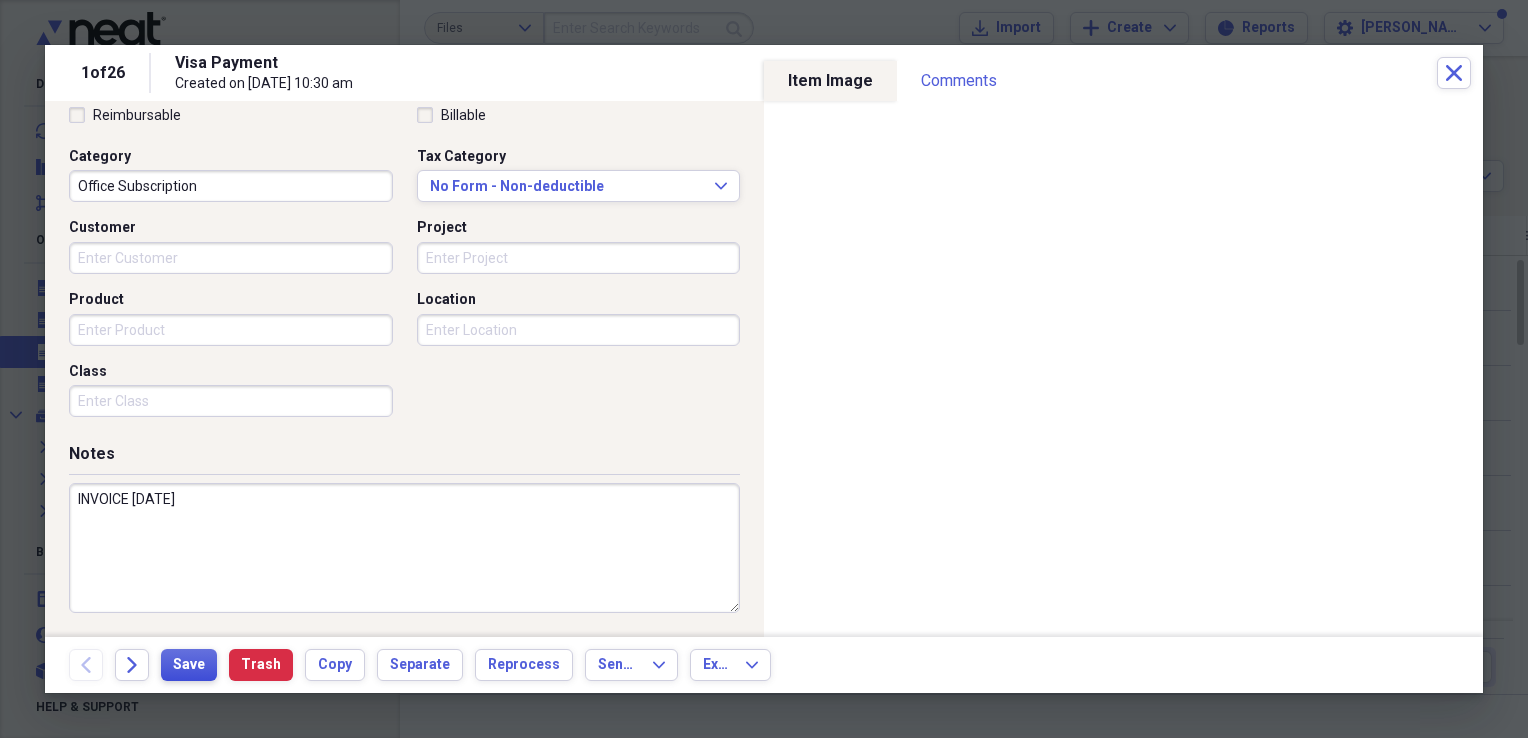 type on "INVOICE [DATE]" 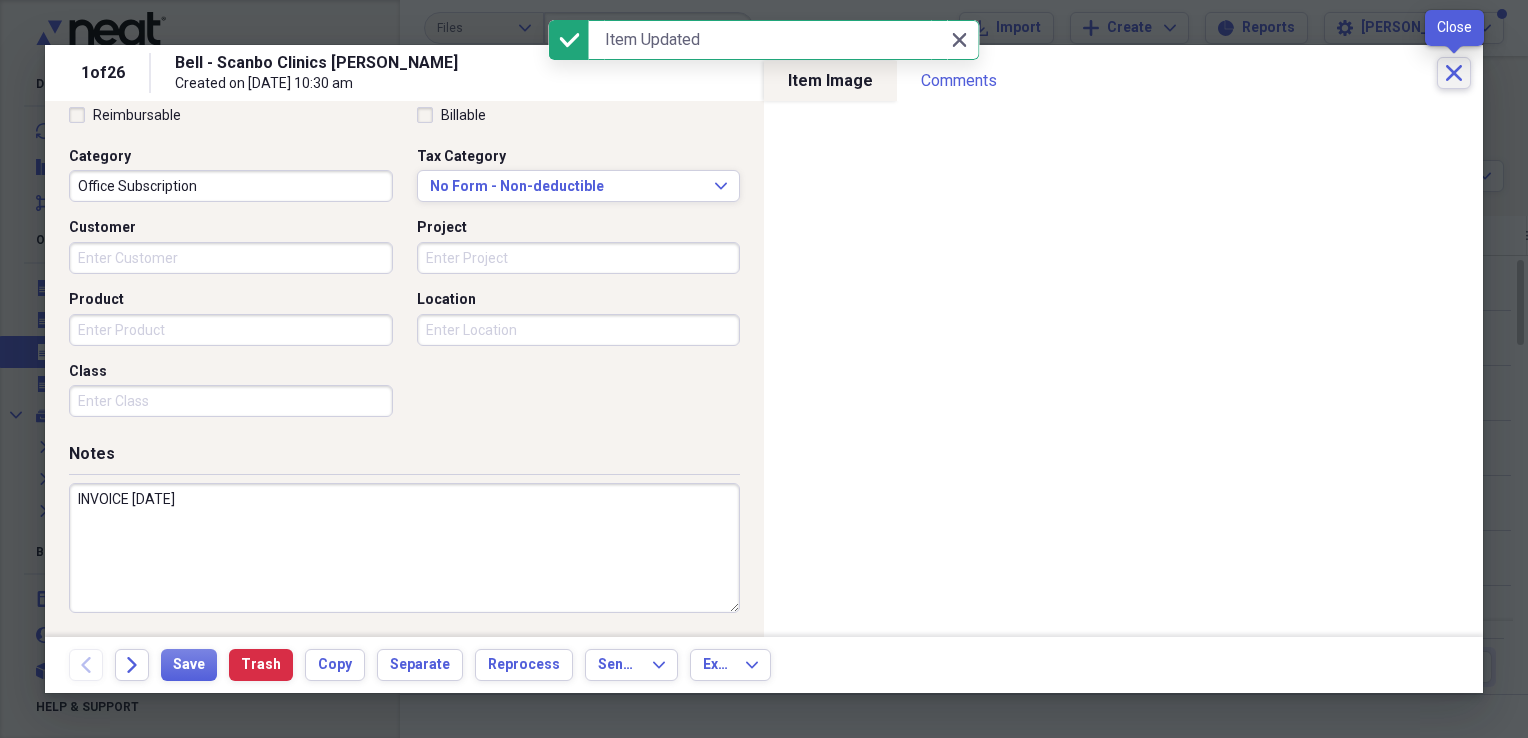 drag, startPoint x: 1459, startPoint y: 75, endPoint x: 1459, endPoint y: 62, distance: 13 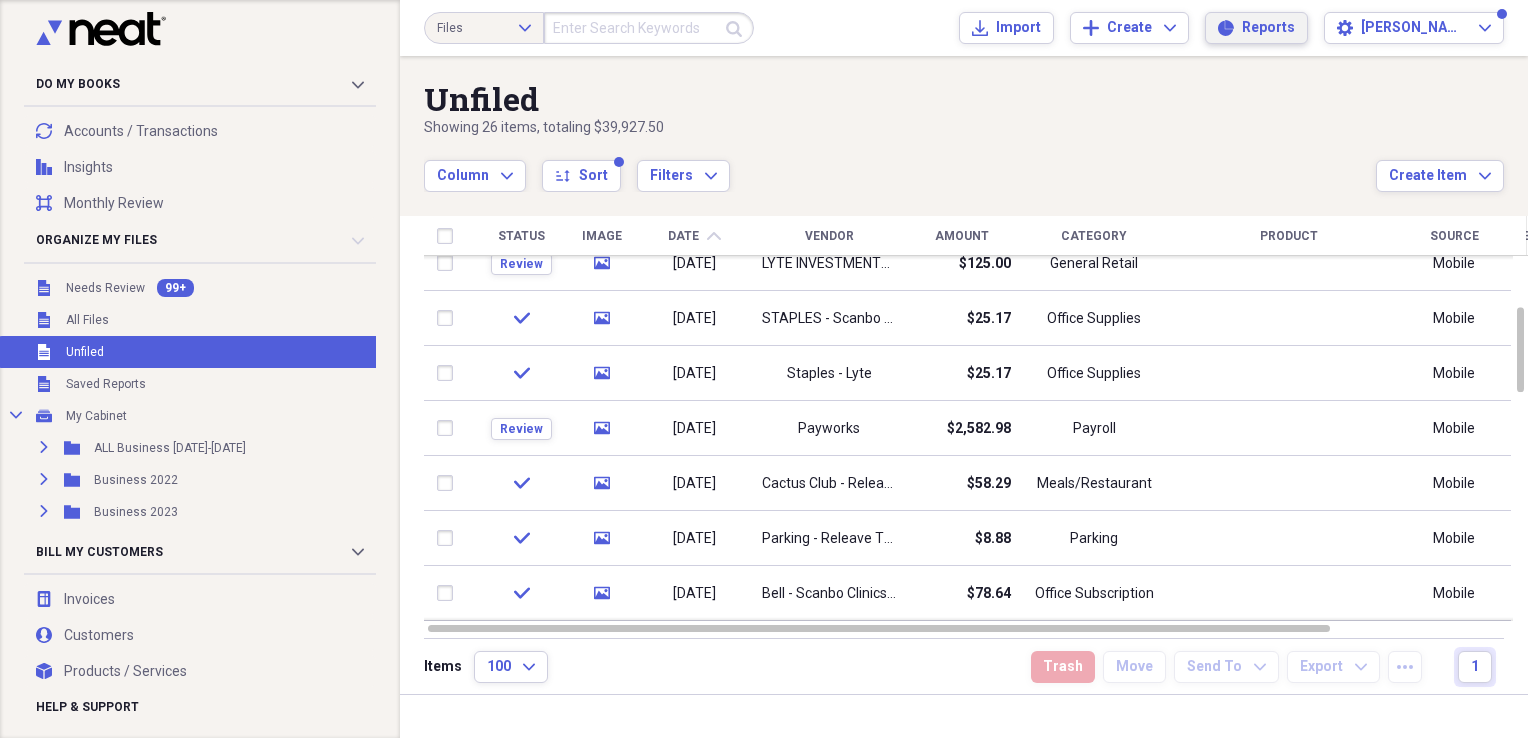 click on "Reports" at bounding box center [1268, 28] 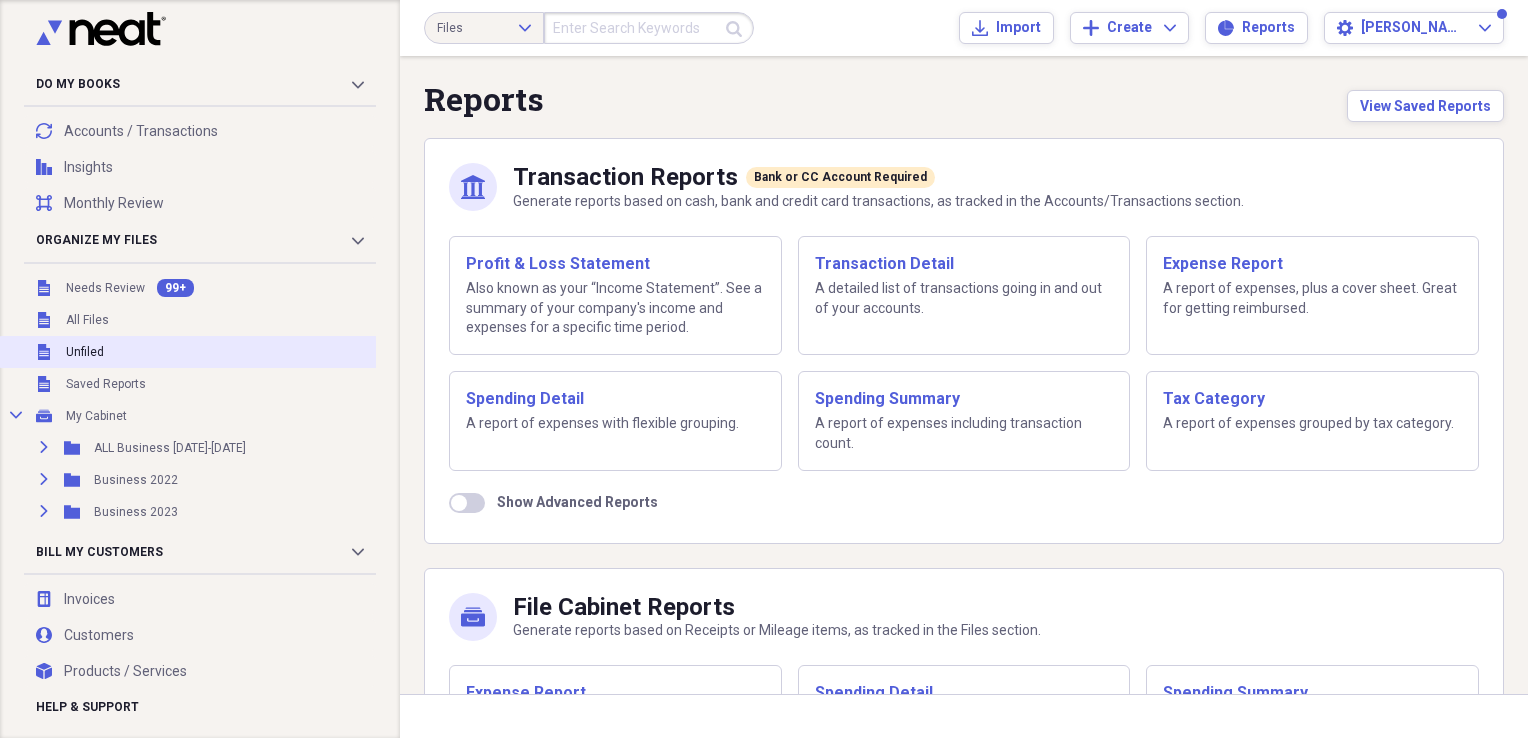 click on "Unfiled Unfiled" at bounding box center [193, 352] 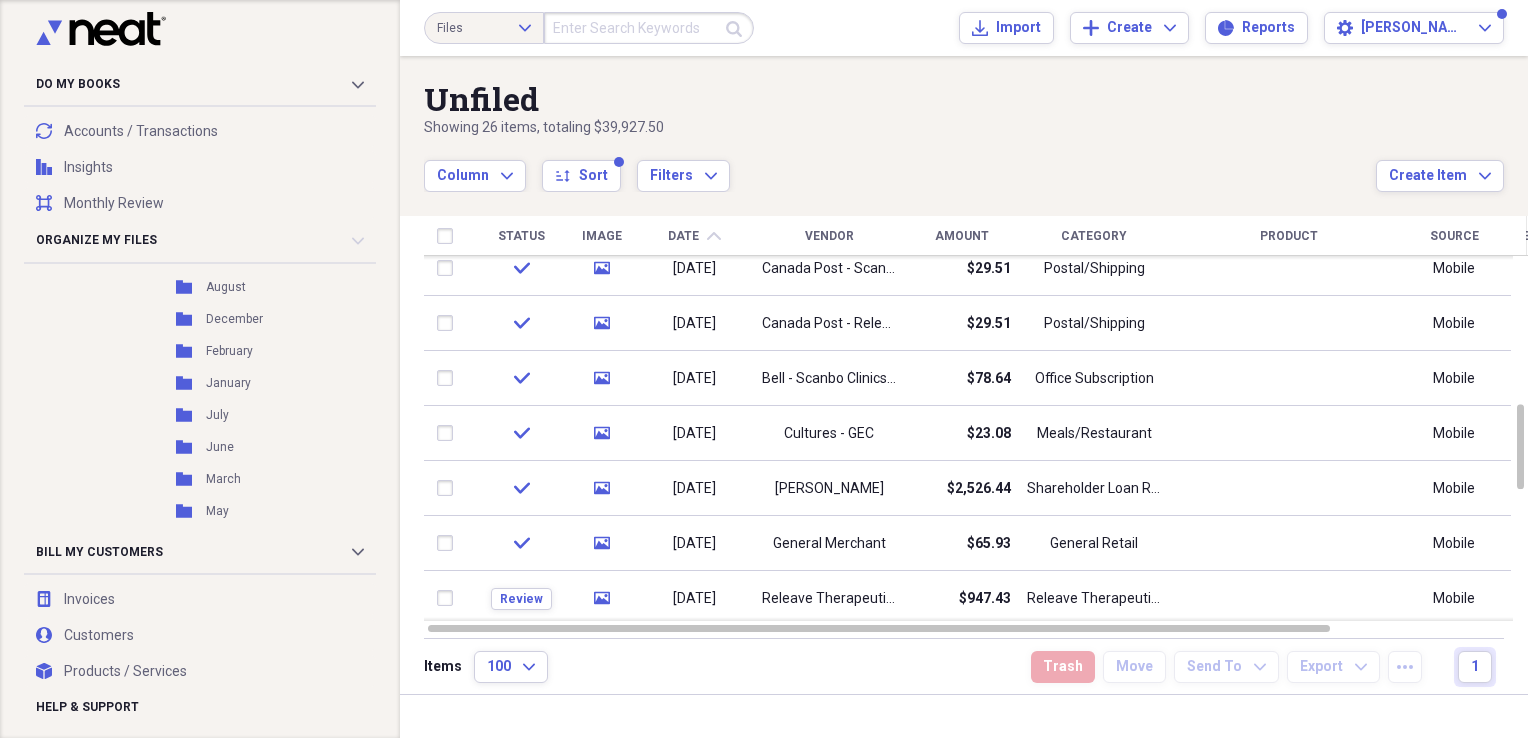 scroll, scrollTop: 900, scrollLeft: 0, axis: vertical 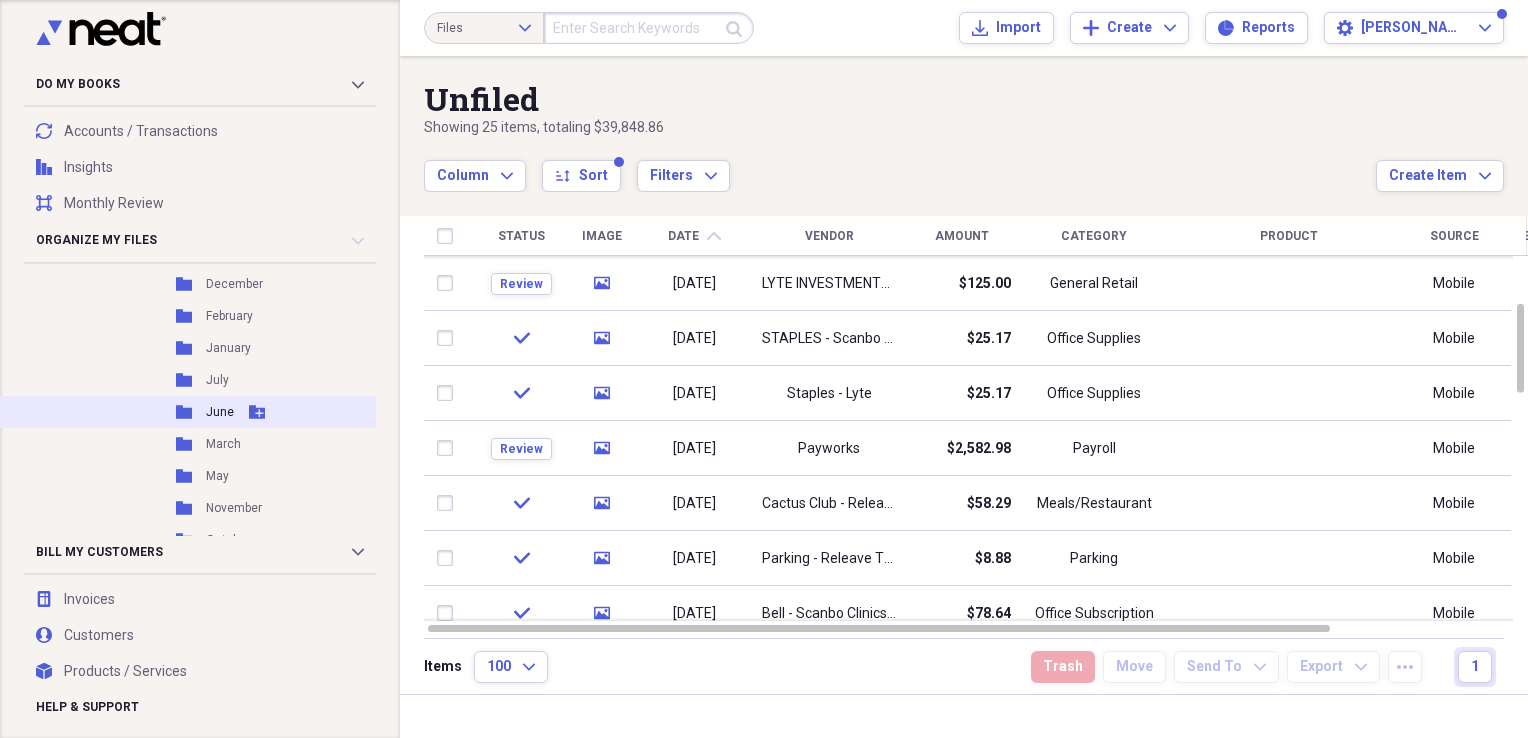 click on "June" at bounding box center [220, 412] 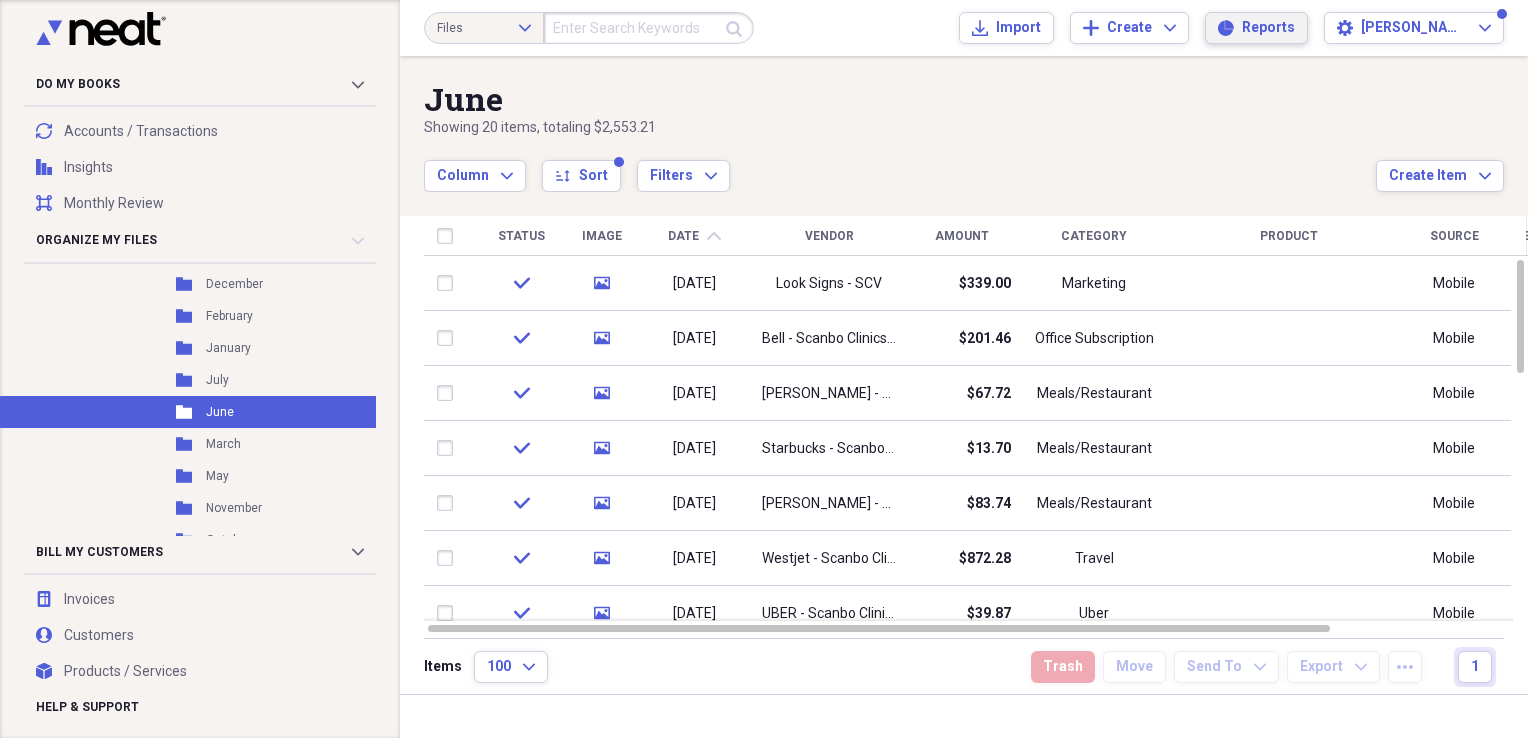 click on "Reports" at bounding box center (1268, 28) 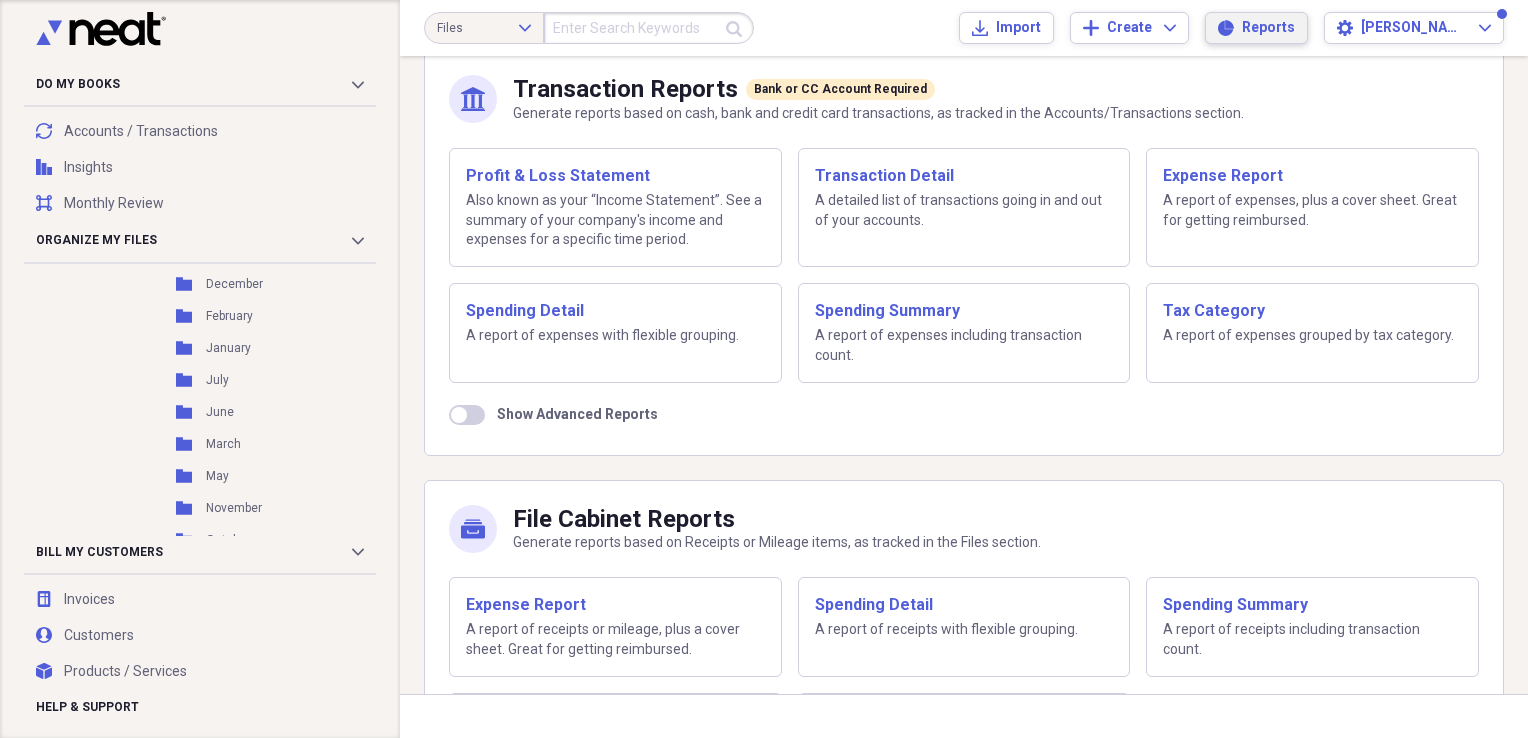 scroll, scrollTop: 200, scrollLeft: 0, axis: vertical 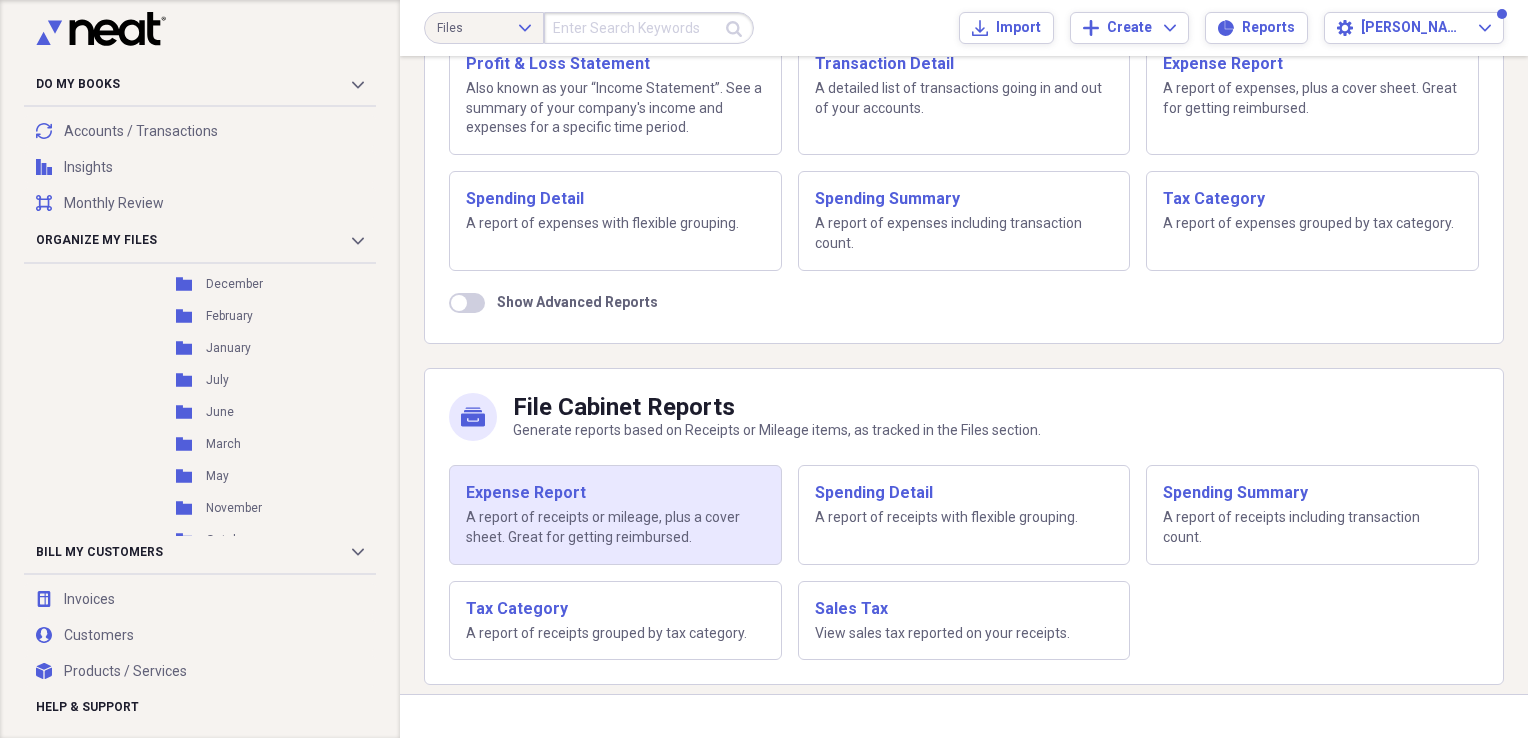 click on "A report of receipts or mileage, plus a cover sheet. Great for getting reimbursed." at bounding box center (615, 527) 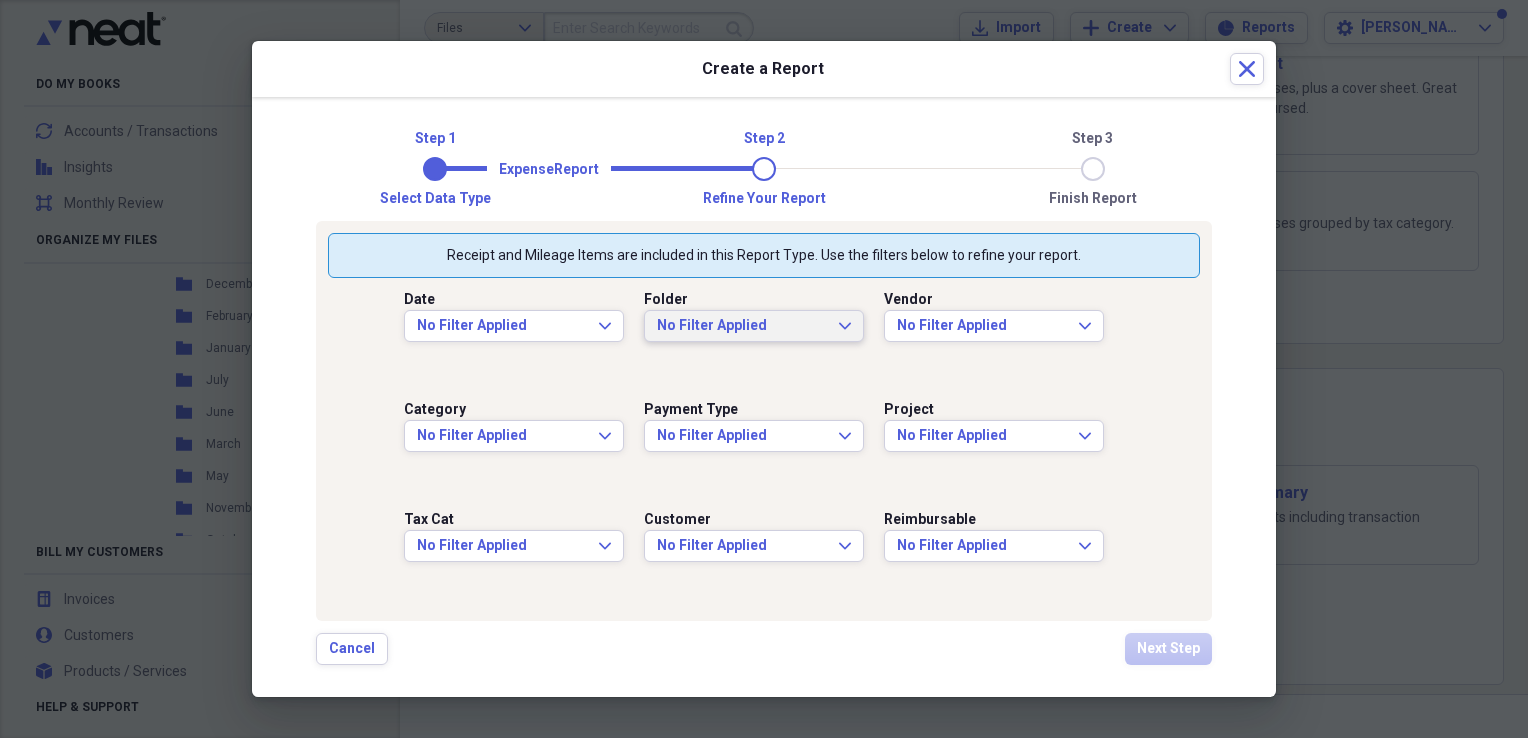 click 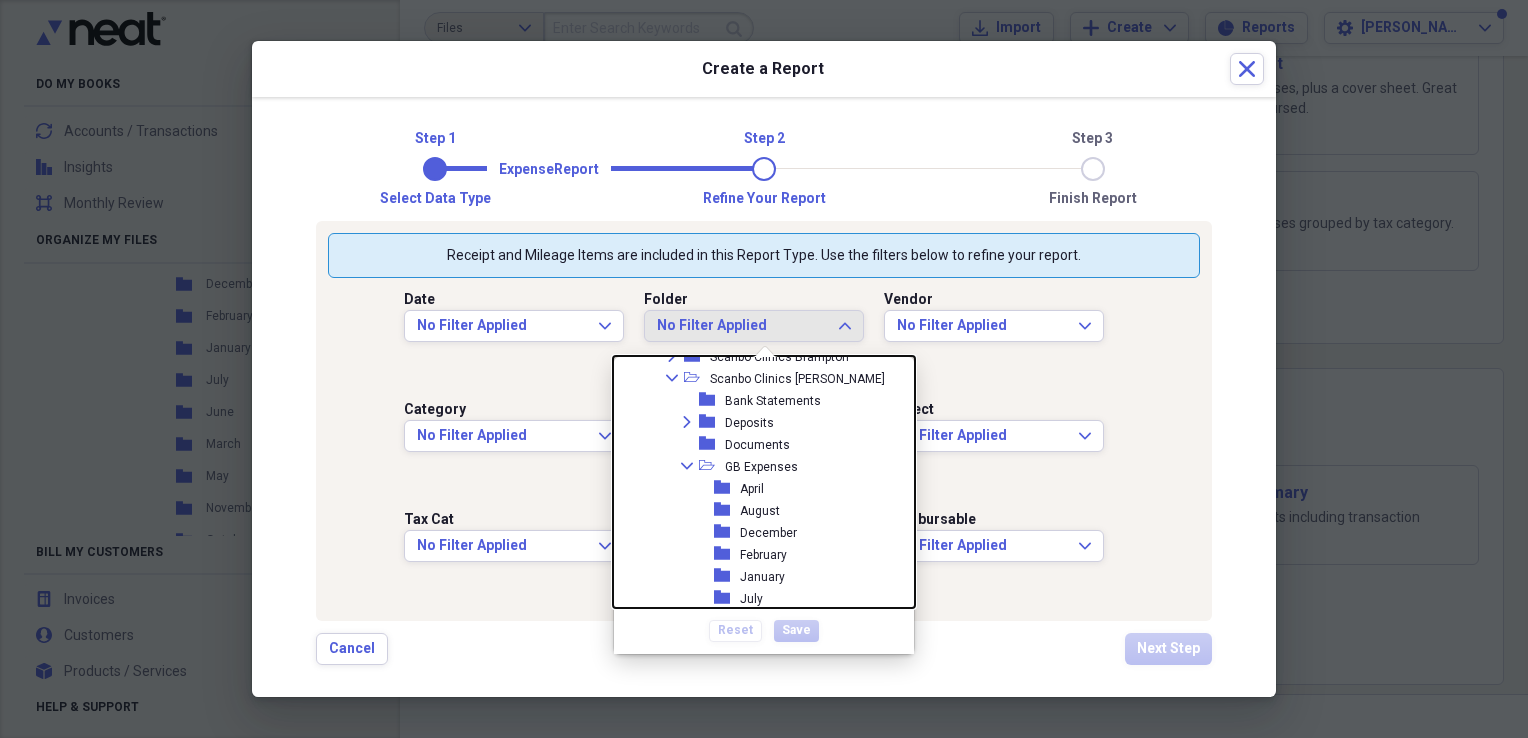 scroll, scrollTop: 500, scrollLeft: 0, axis: vertical 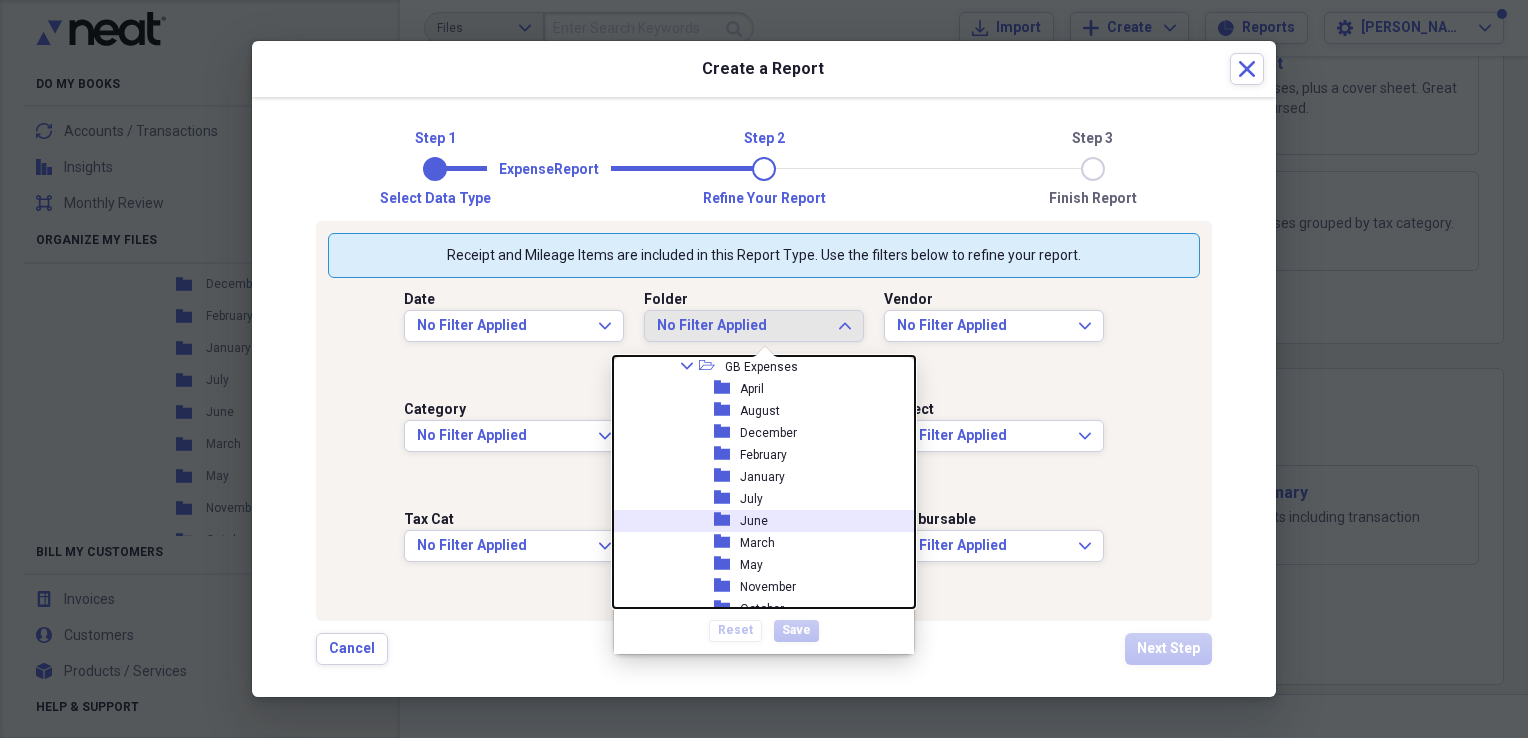 click on "folder June" at bounding box center [759, 521] 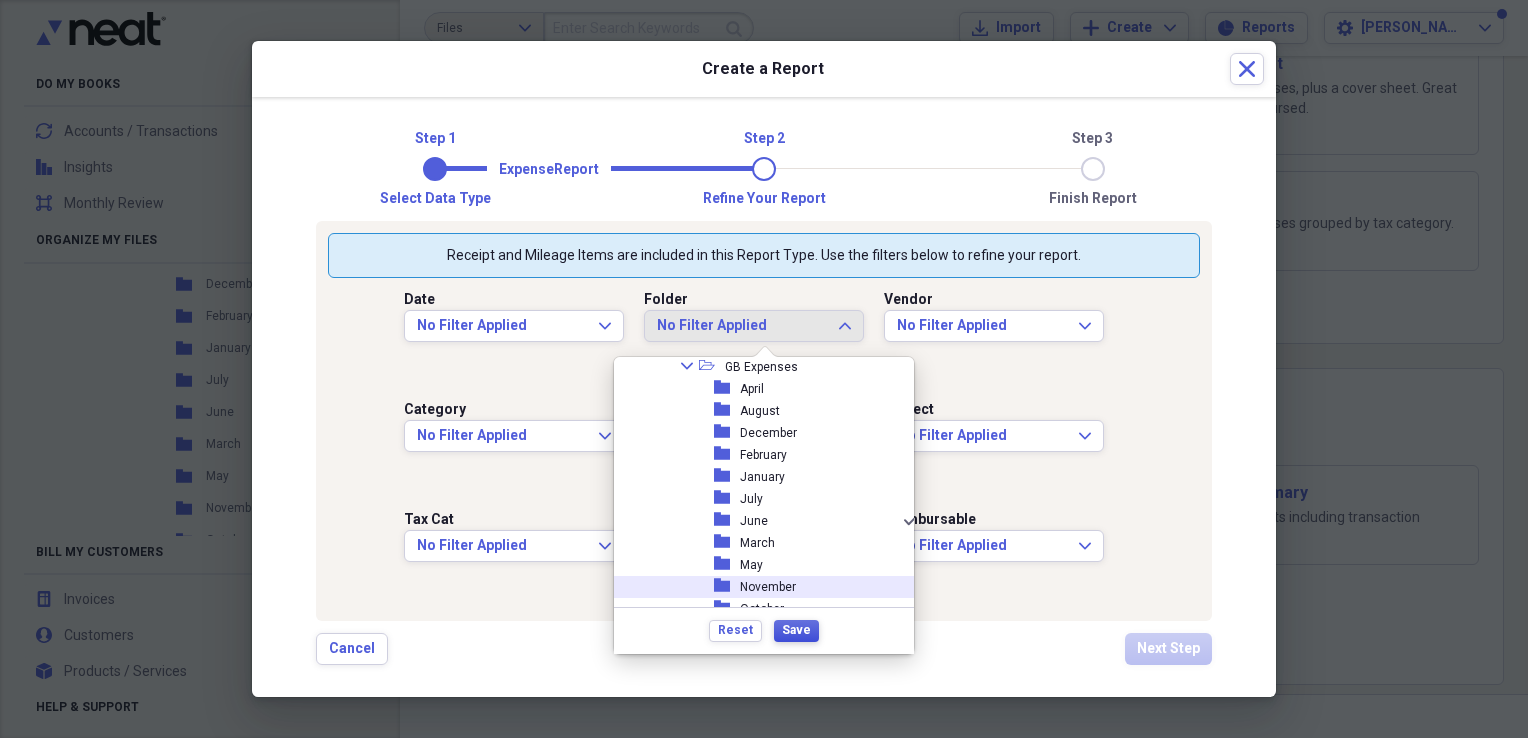 click on "Save" at bounding box center (796, 630) 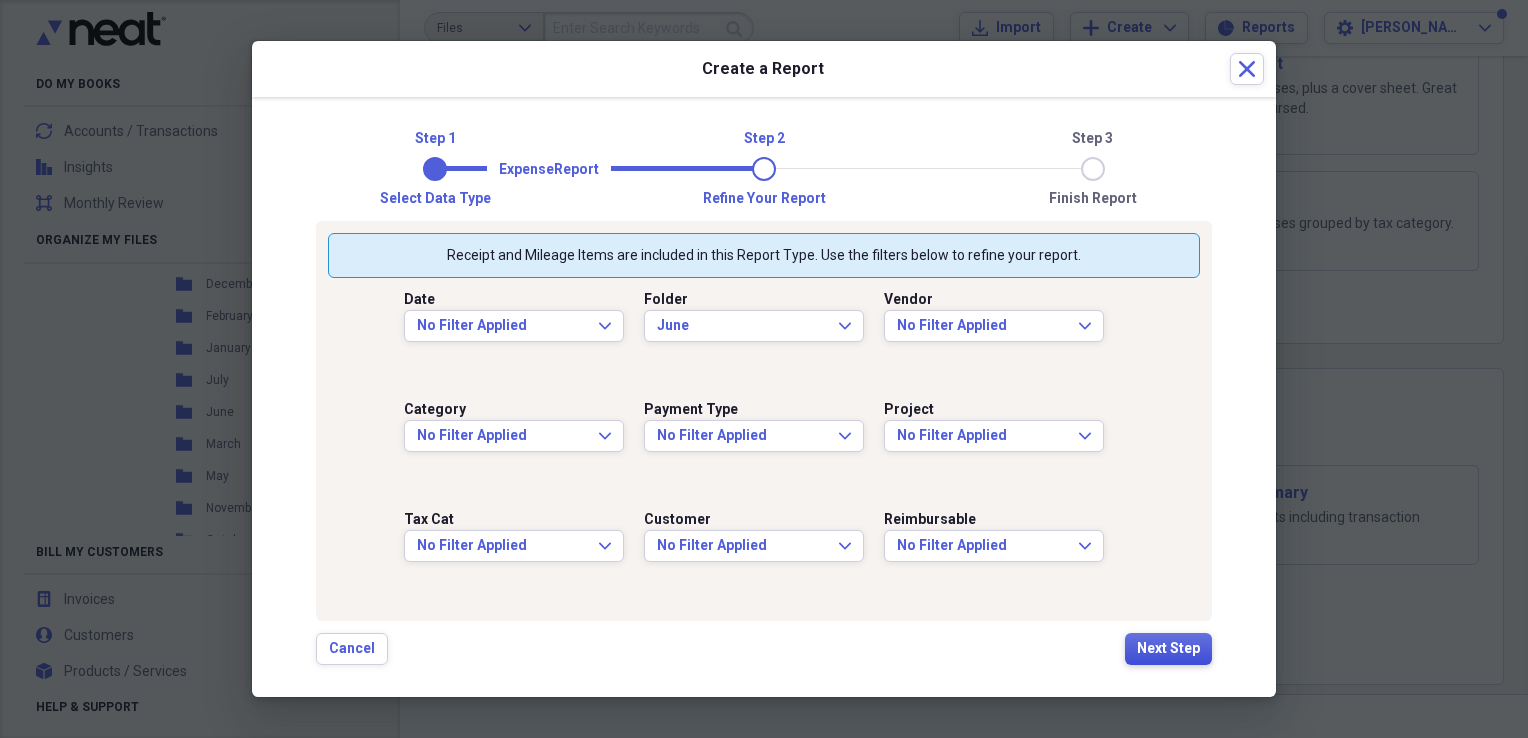 click on "Next Step" at bounding box center [1168, 649] 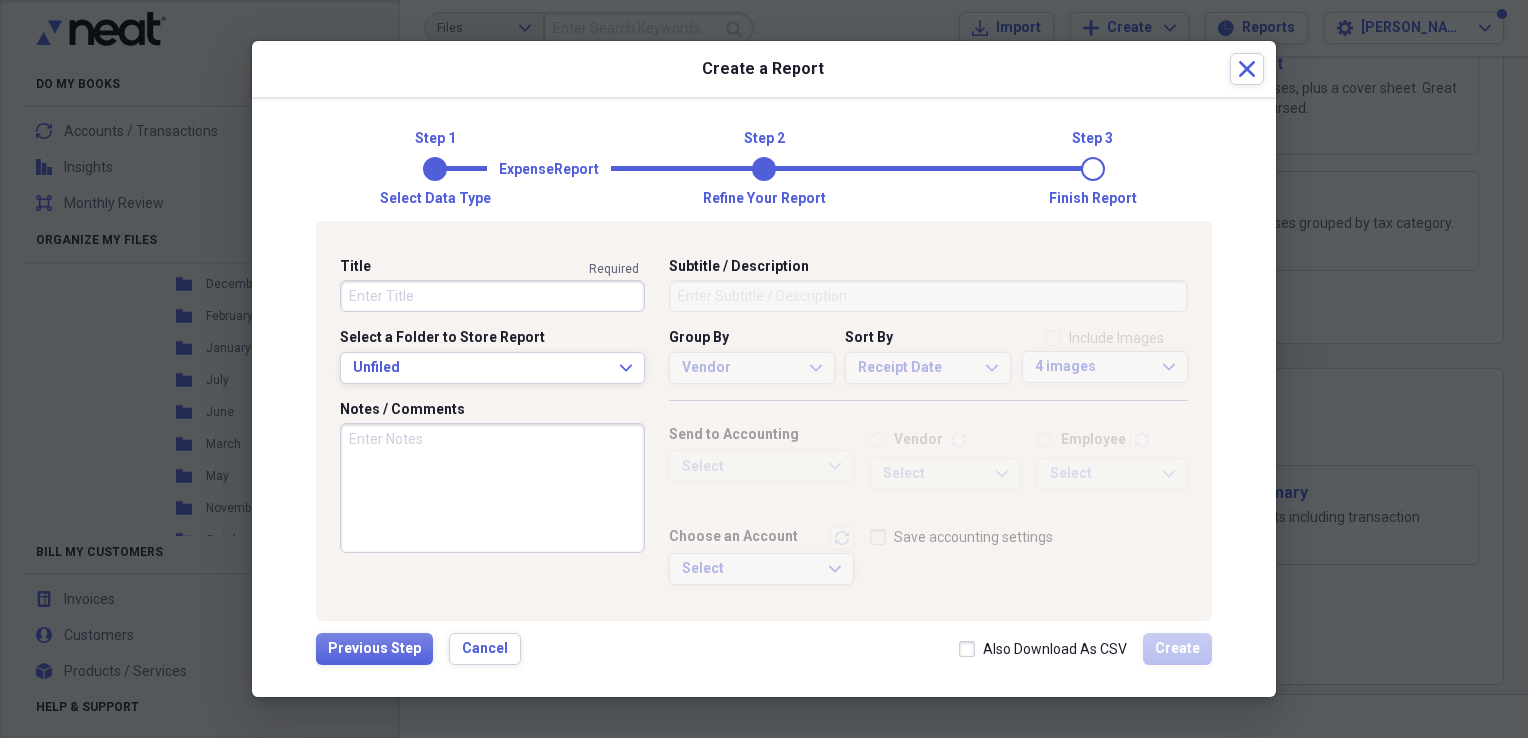 click on "Title" at bounding box center (492, 296) 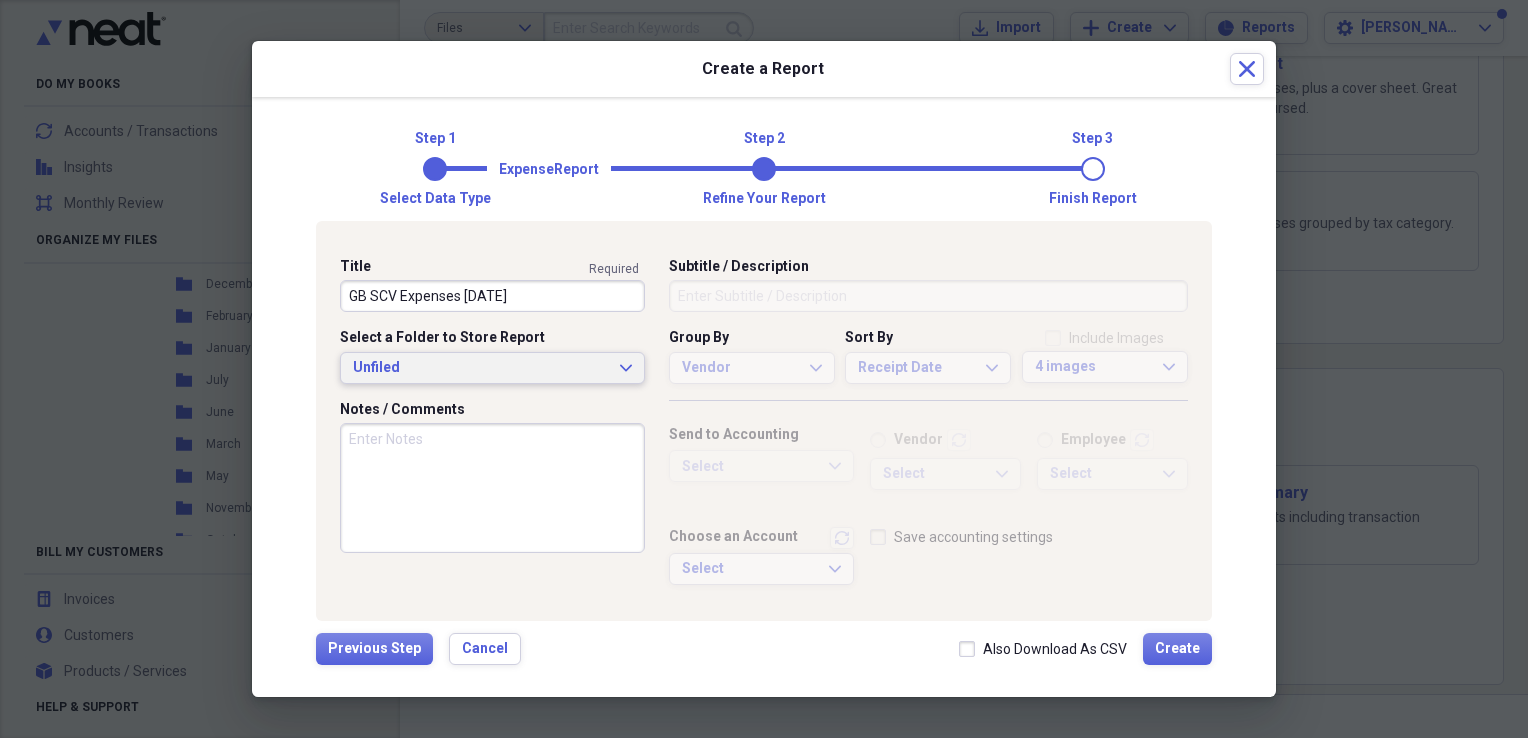 type on "GB SCV Expenses [DATE]" 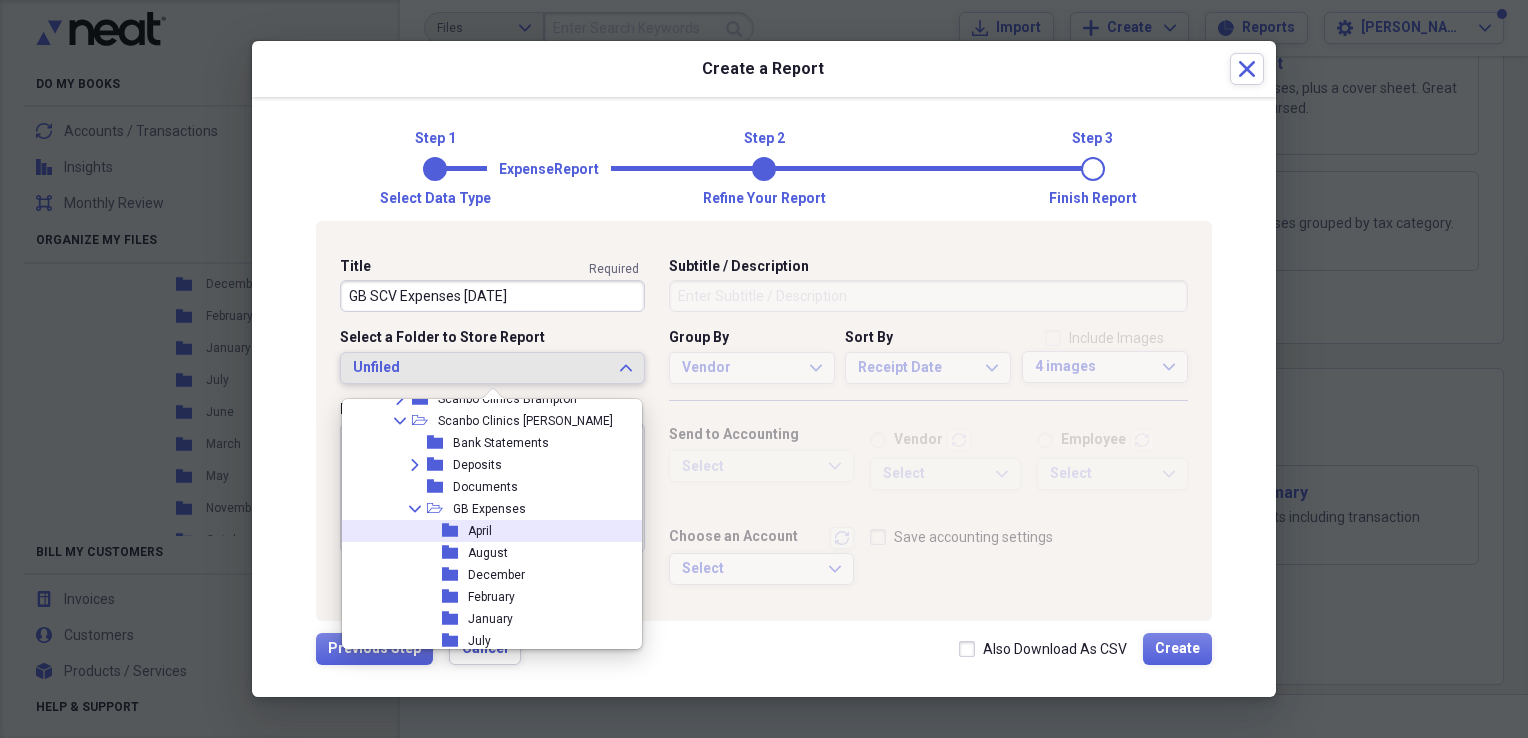scroll, scrollTop: 500, scrollLeft: 0, axis: vertical 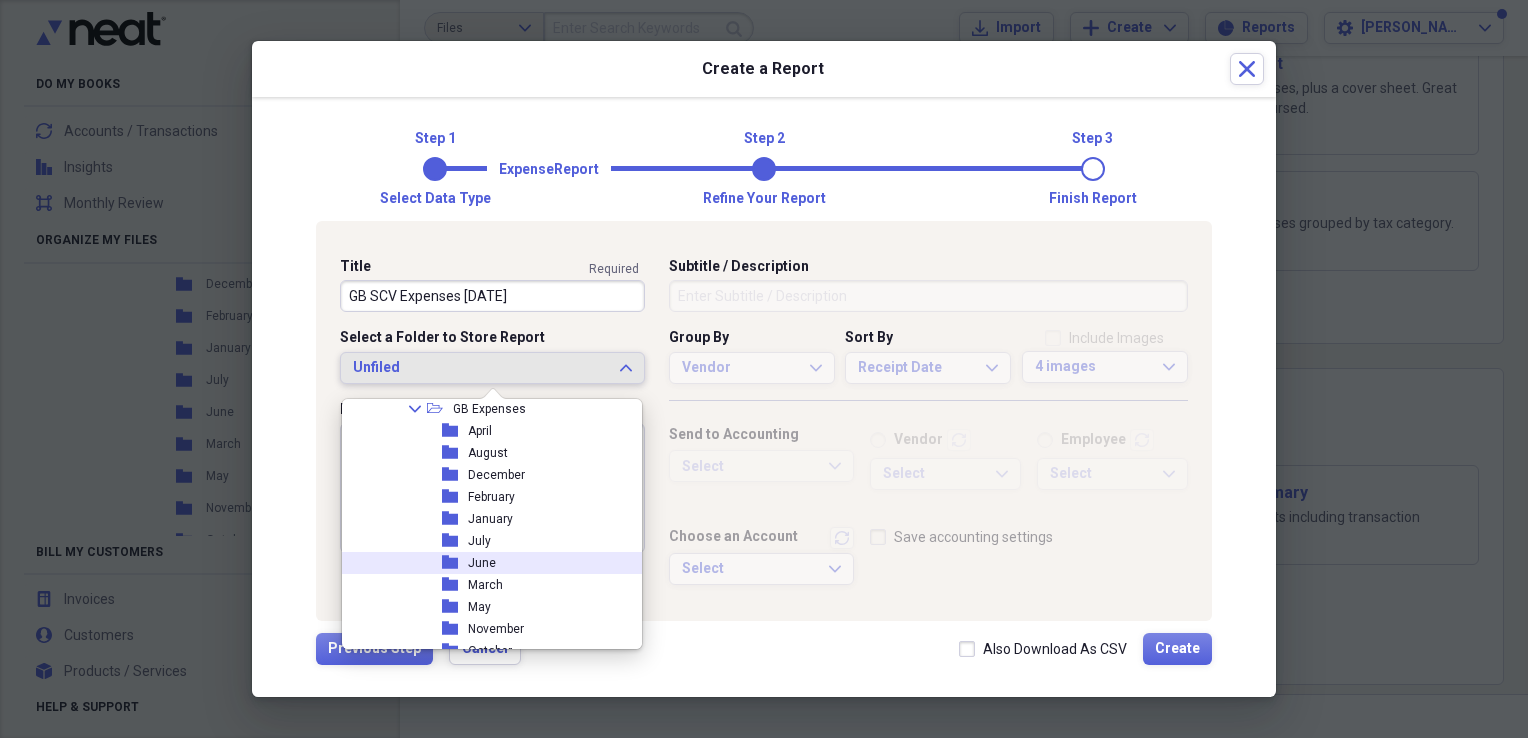 click on "folder June" at bounding box center (487, 563) 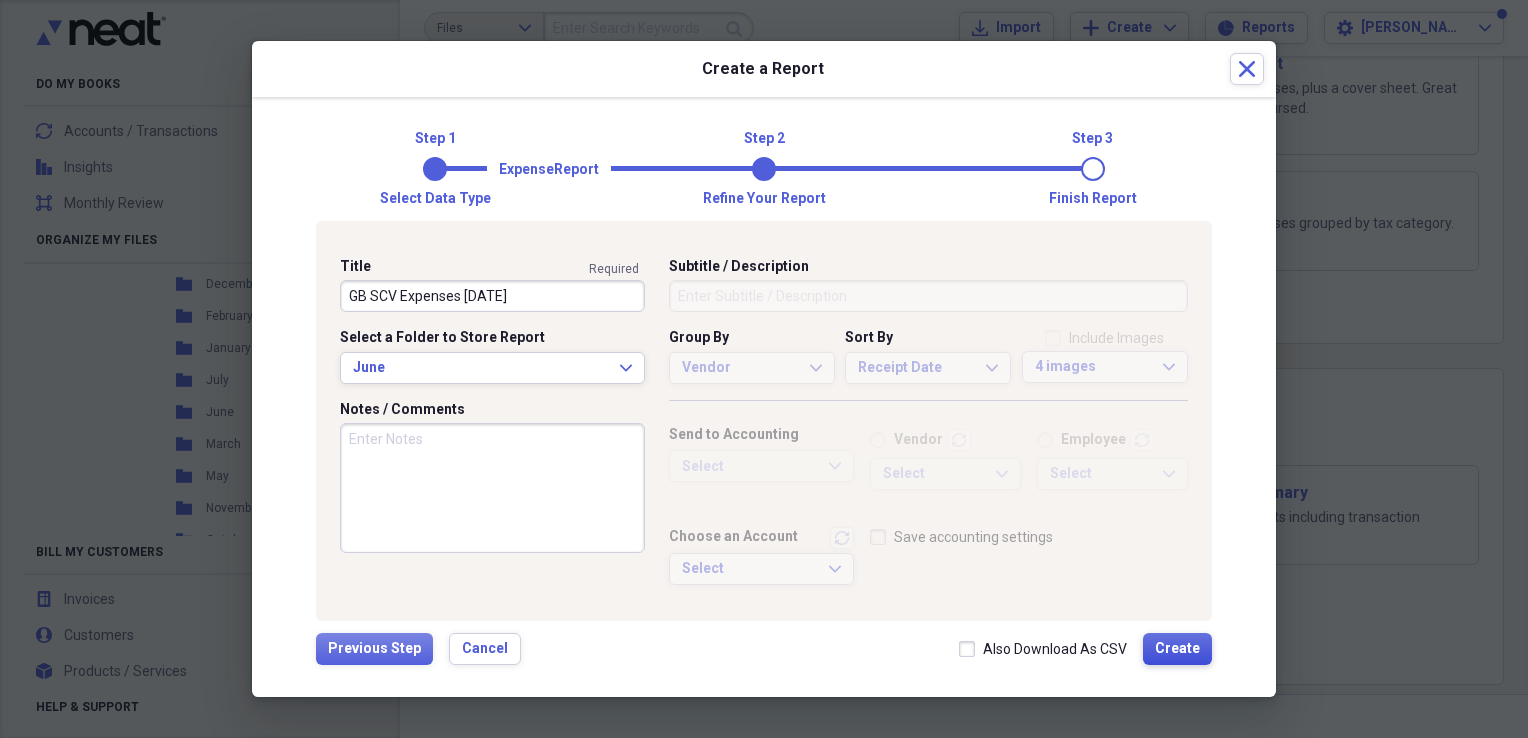 click on "Create" at bounding box center (1177, 649) 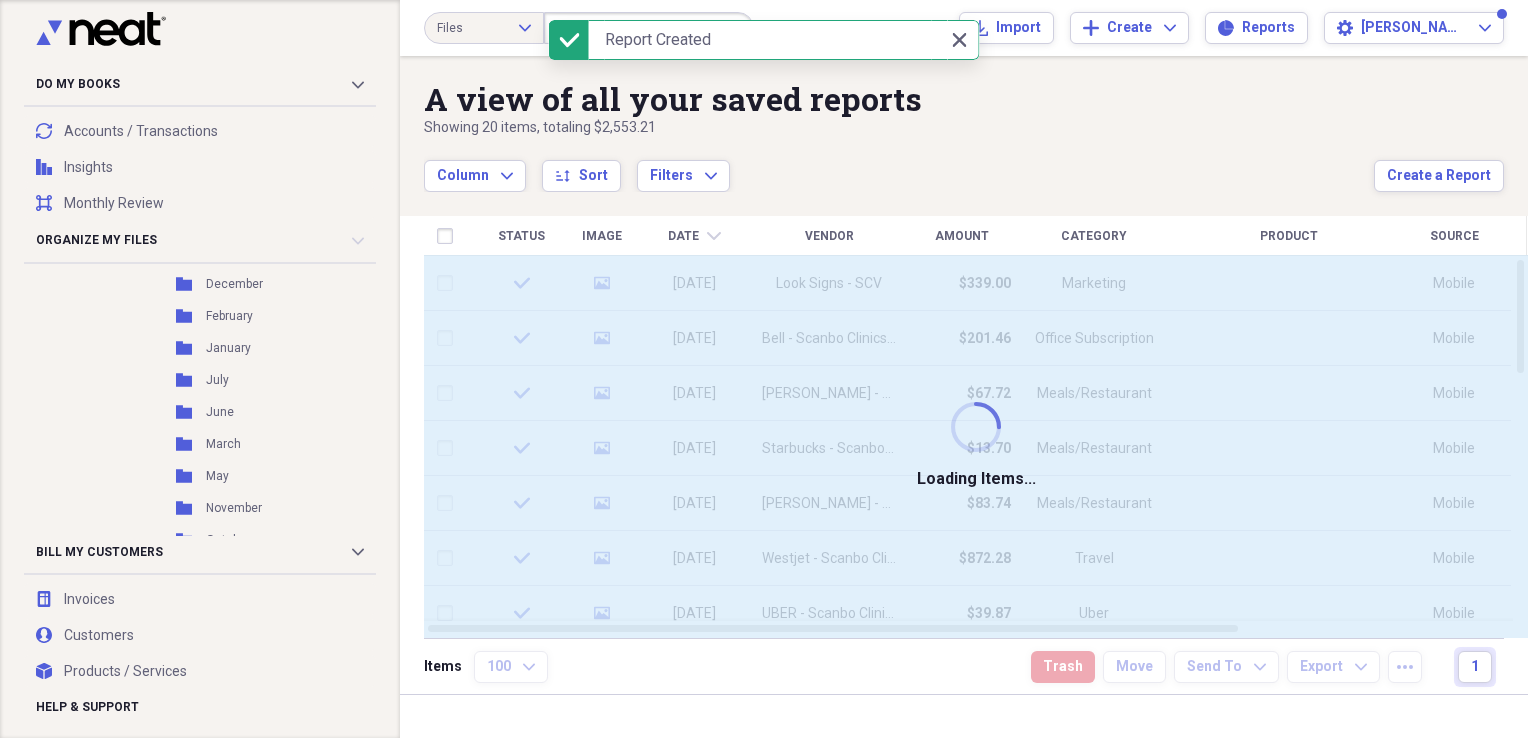 scroll, scrollTop: 0, scrollLeft: 0, axis: both 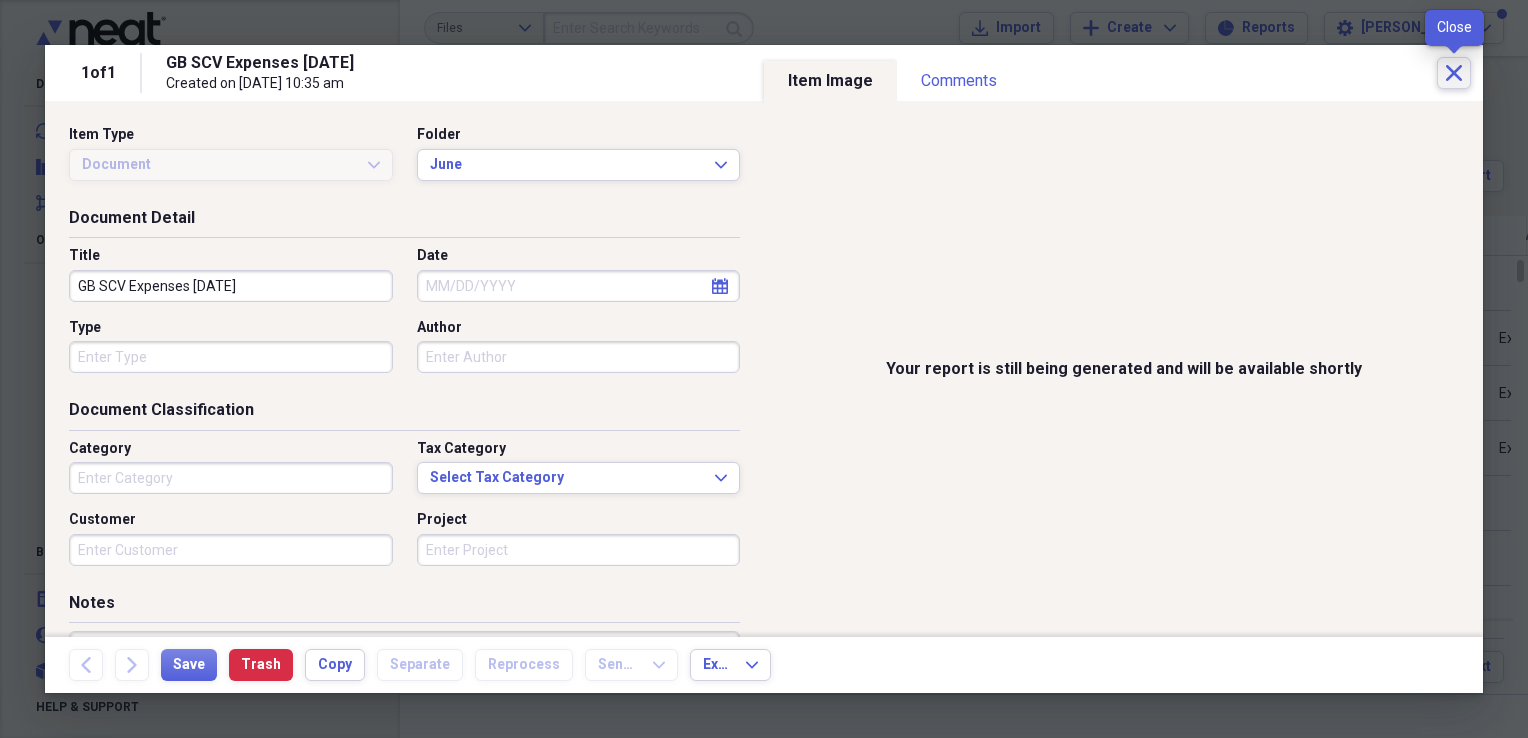 click on "Close" 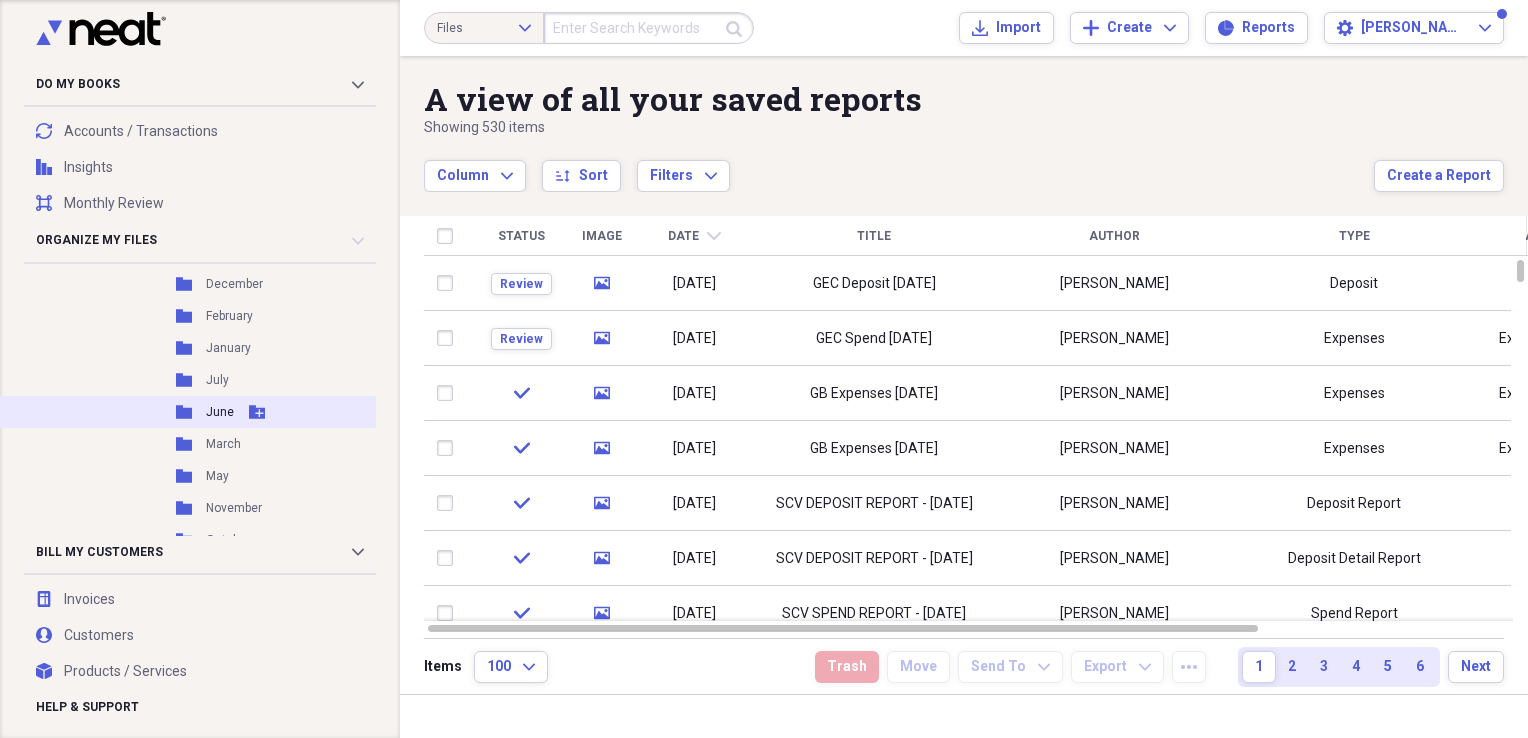 click on "June" at bounding box center [220, 412] 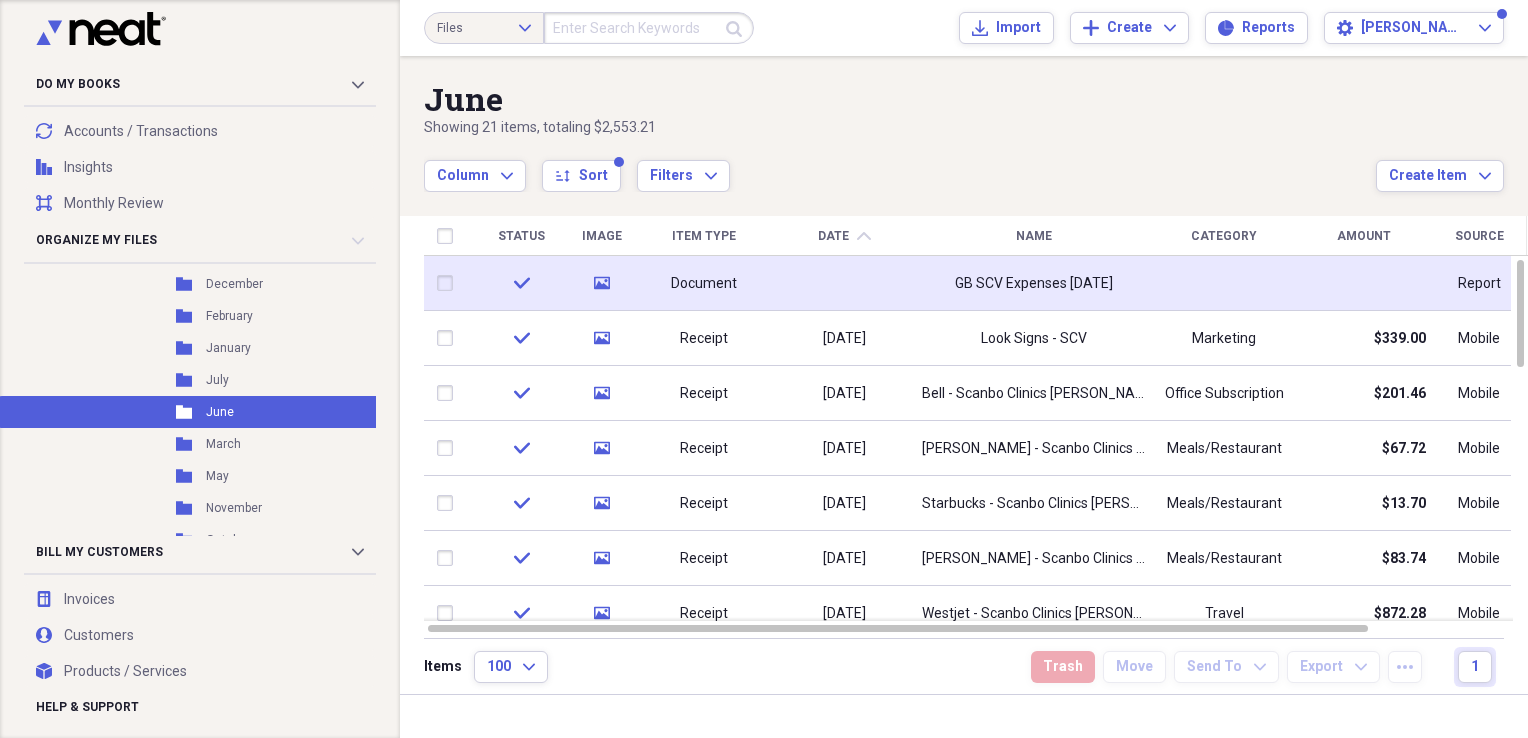 click at bounding box center (844, 283) 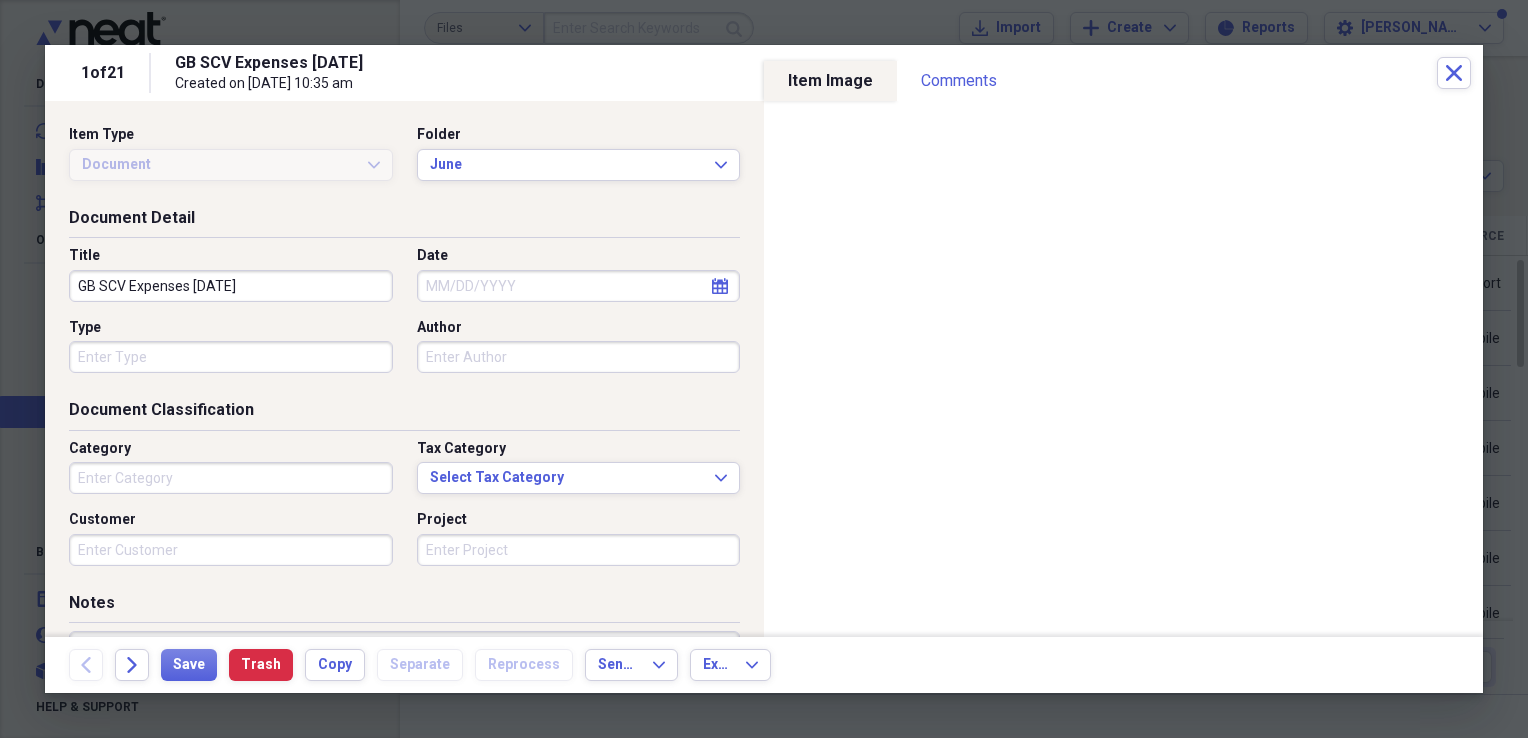click 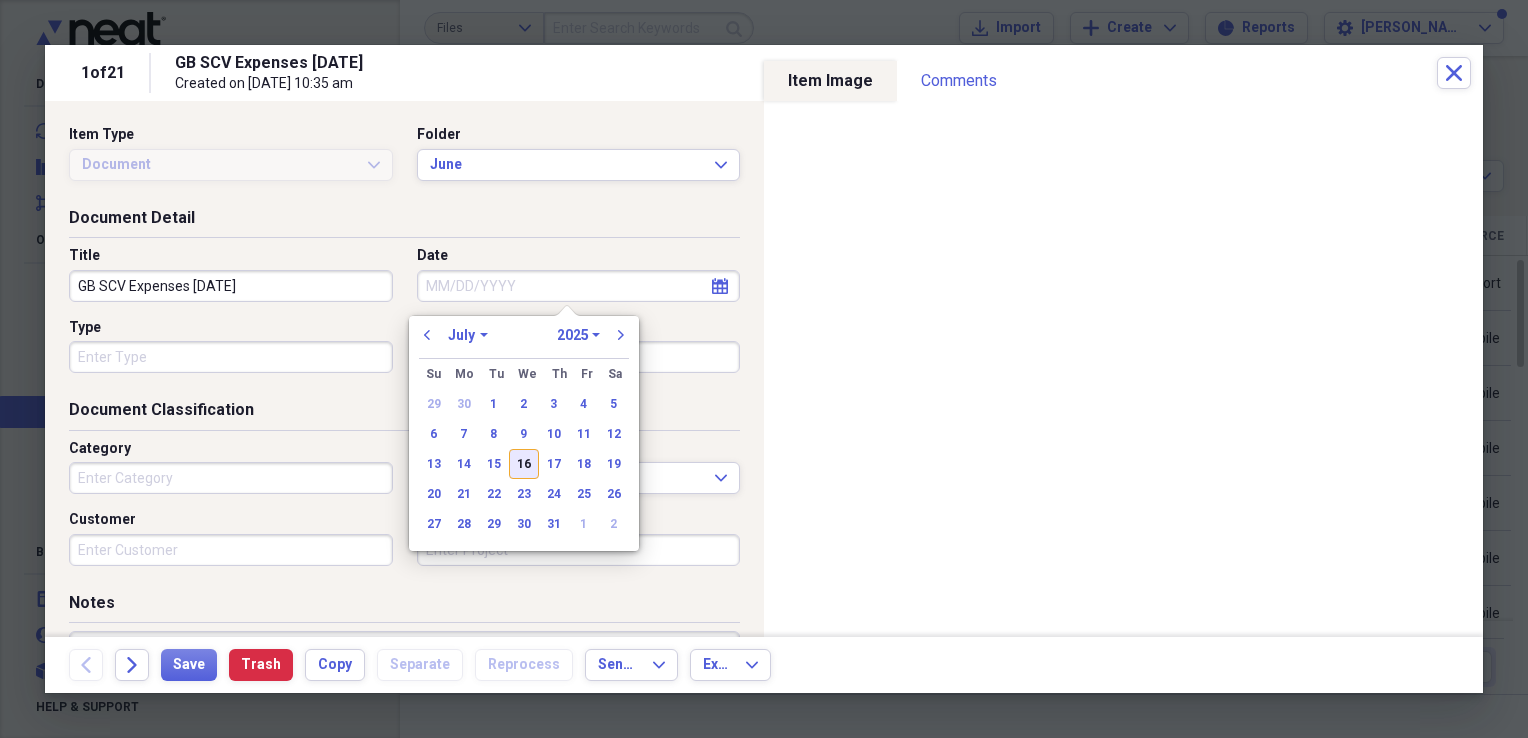 click on "16" at bounding box center [524, 464] 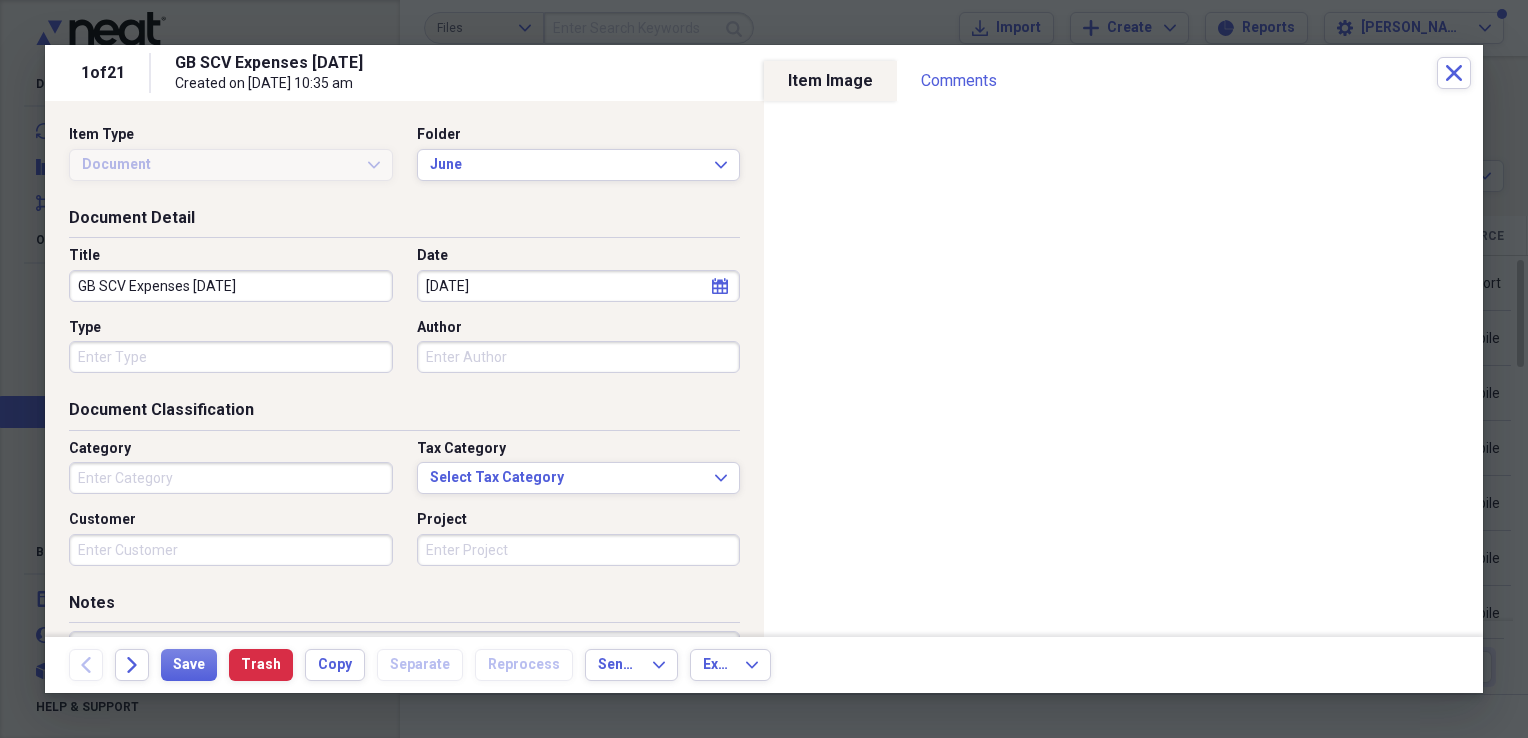 click on "Author" at bounding box center (579, 357) 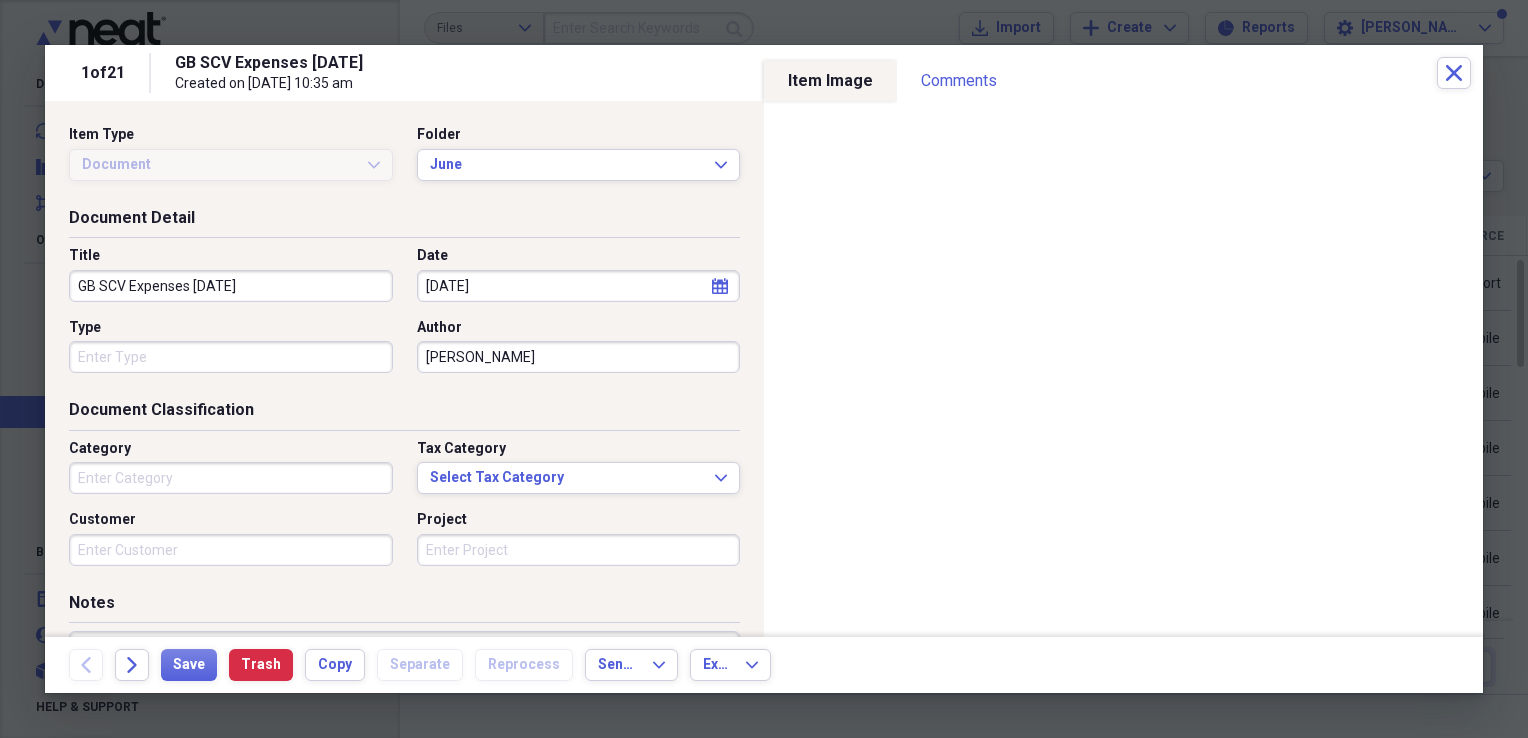 type on "Expenses" 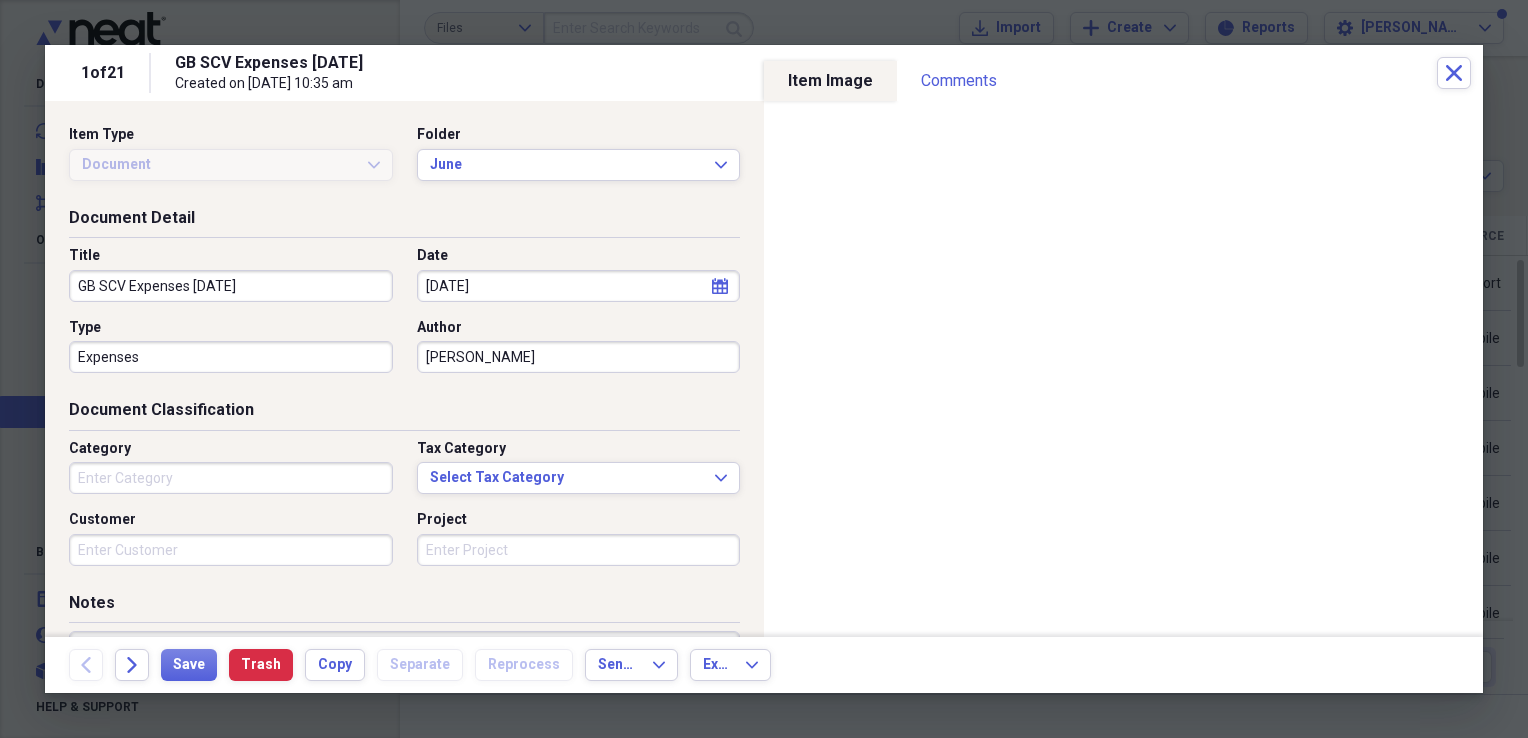 click on "Category" at bounding box center (231, 478) 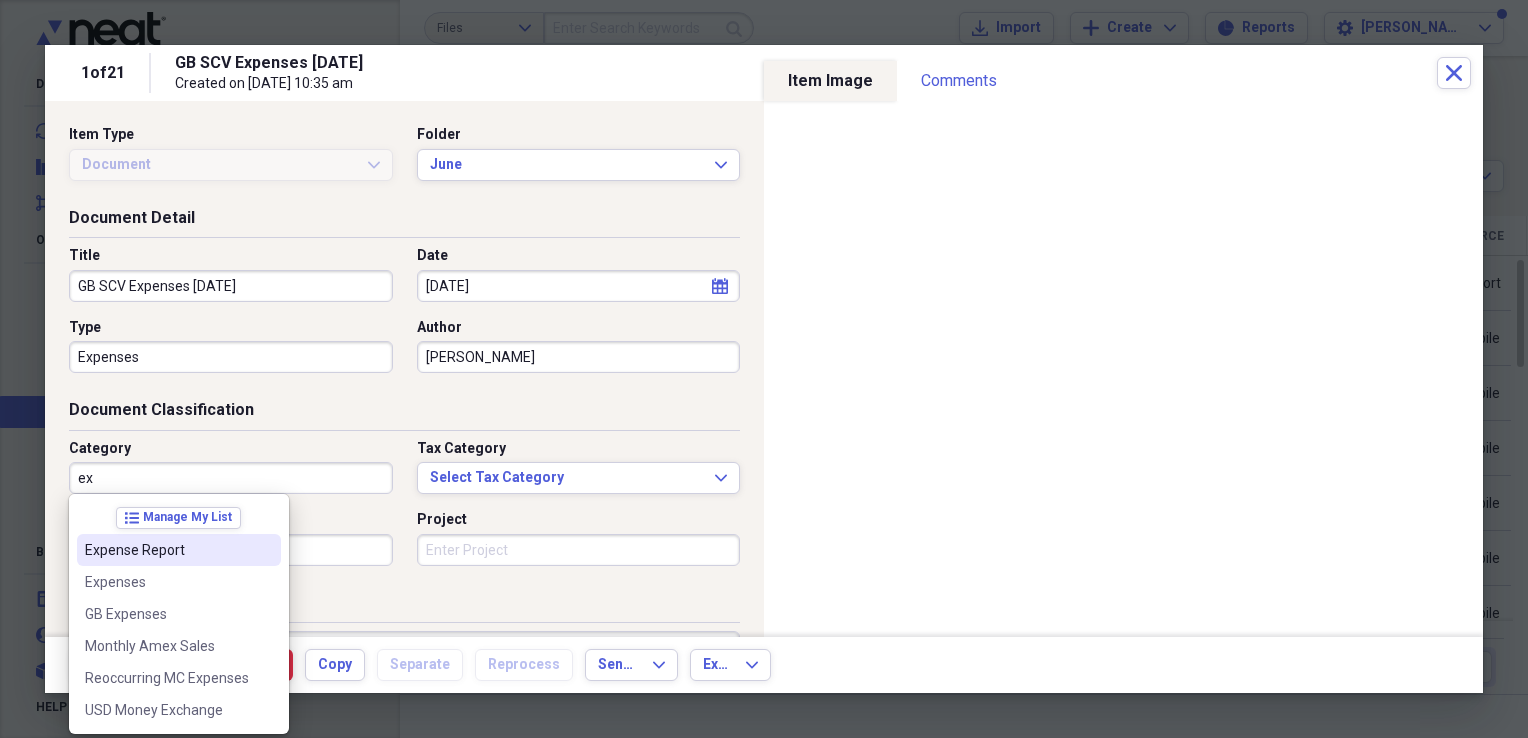 click on "Expense Report" at bounding box center [167, 550] 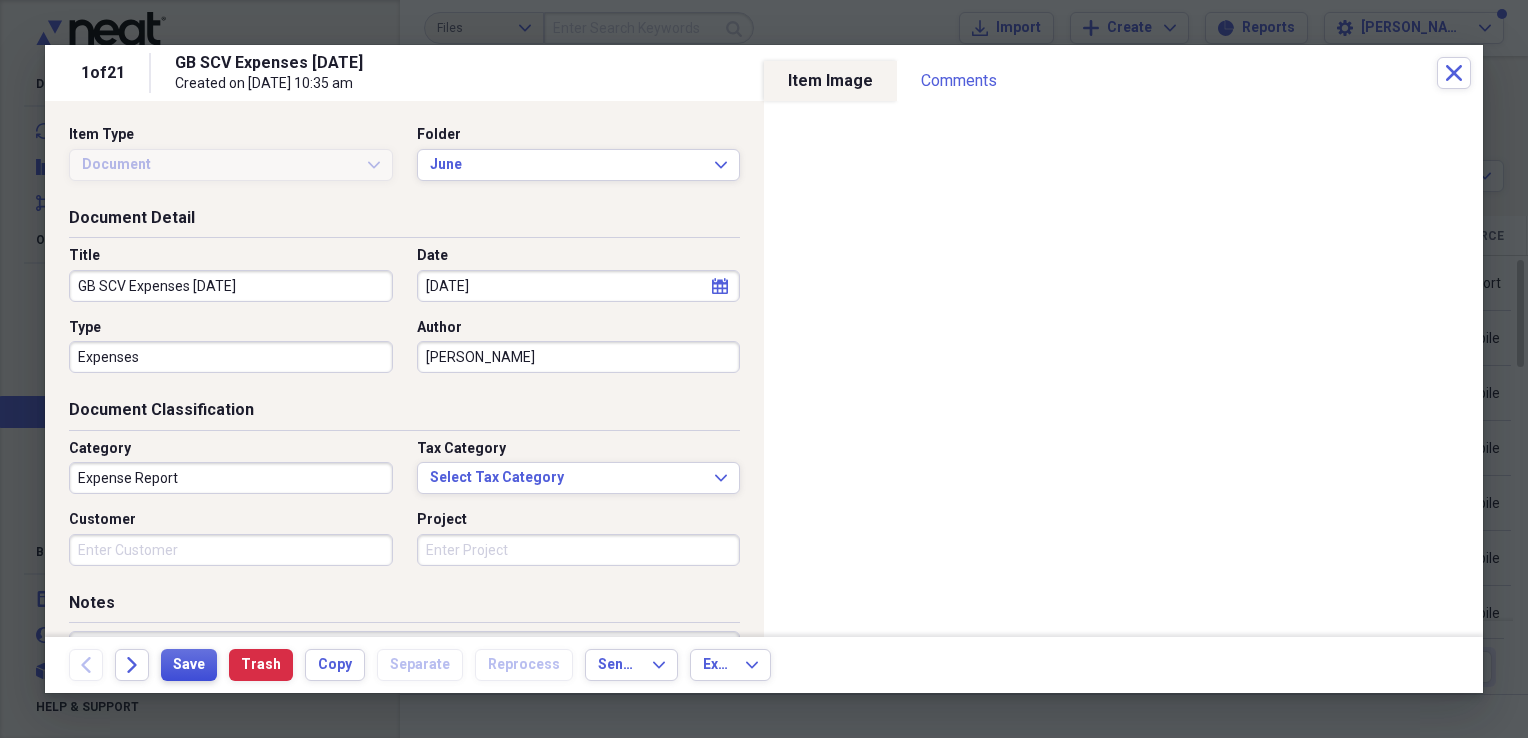 click on "Save" at bounding box center [189, 665] 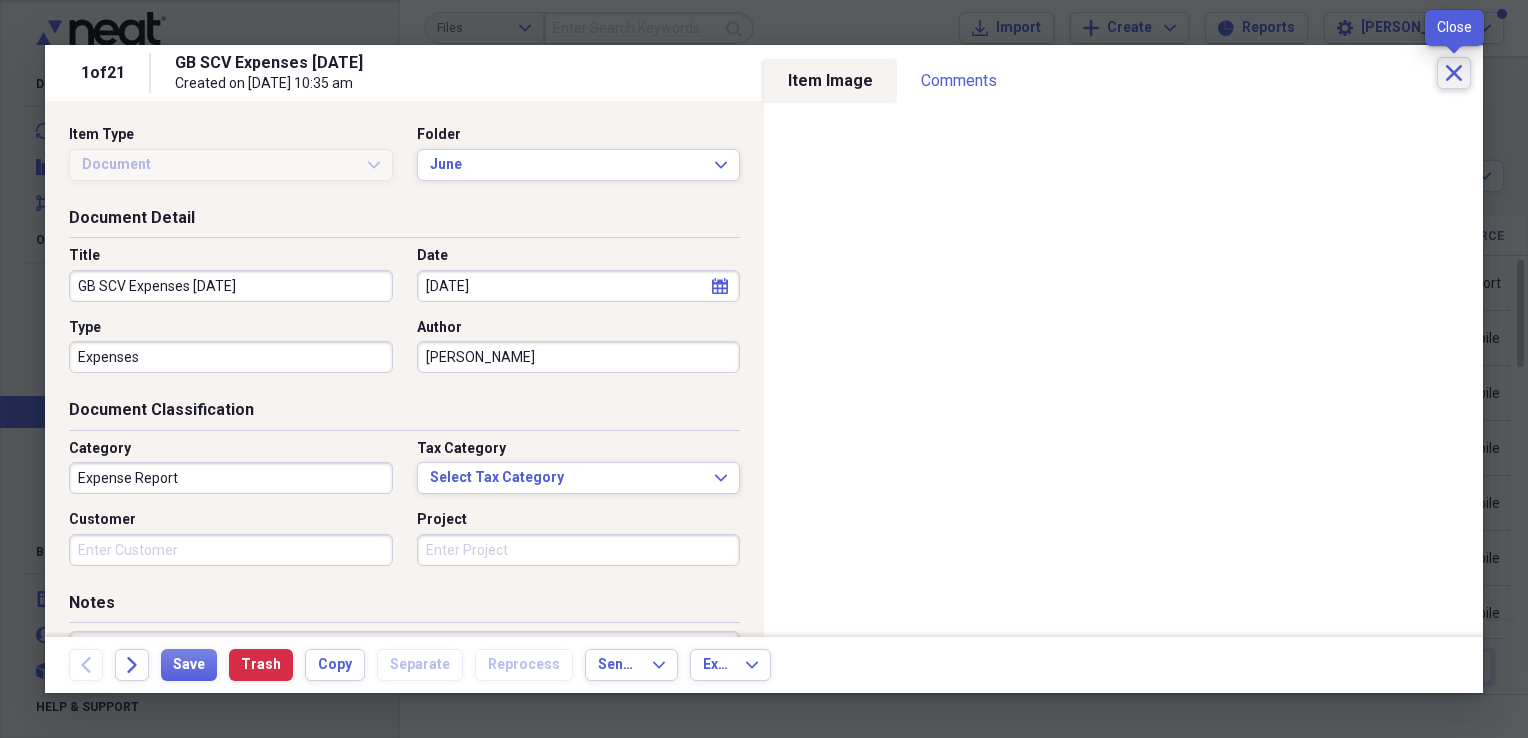 click on "Close" 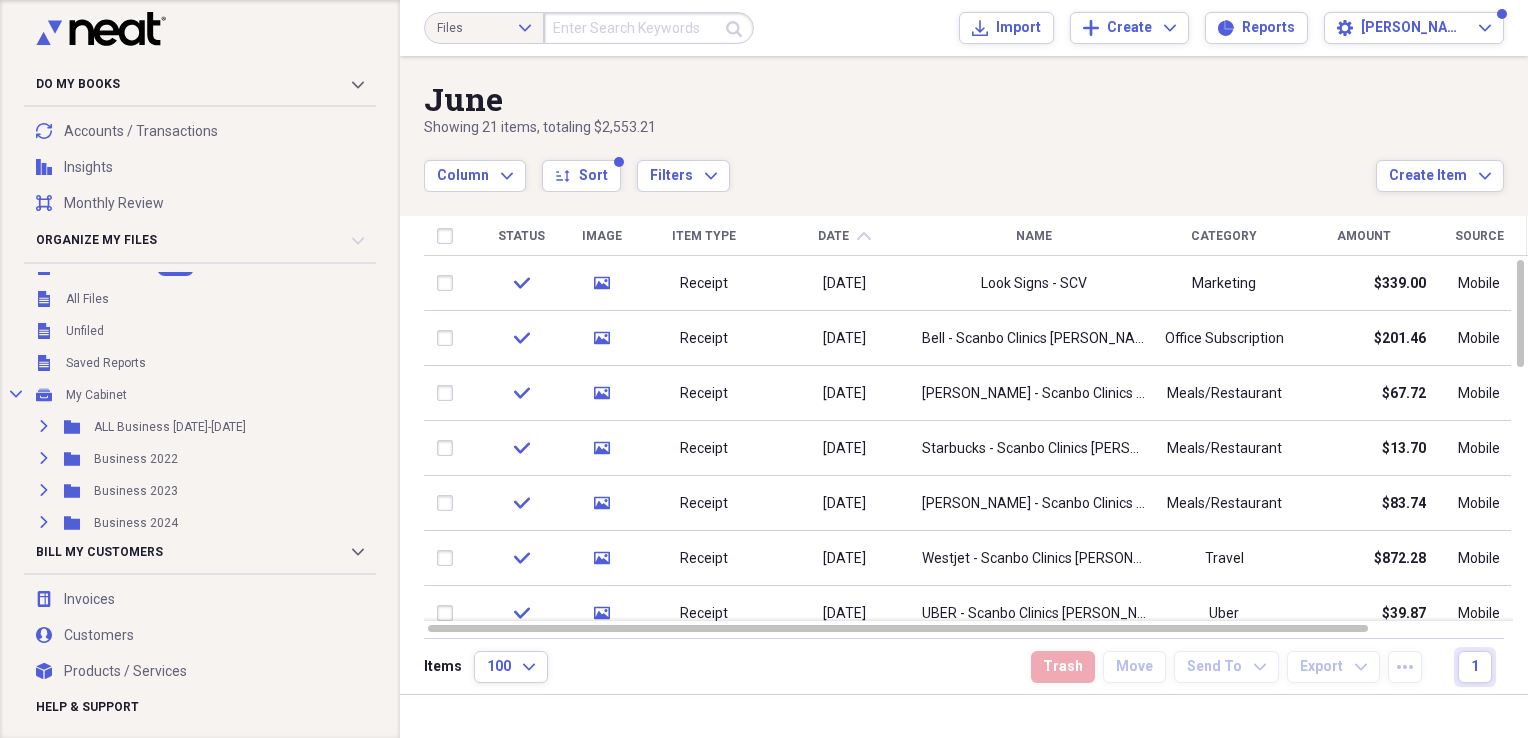 scroll, scrollTop: 0, scrollLeft: 0, axis: both 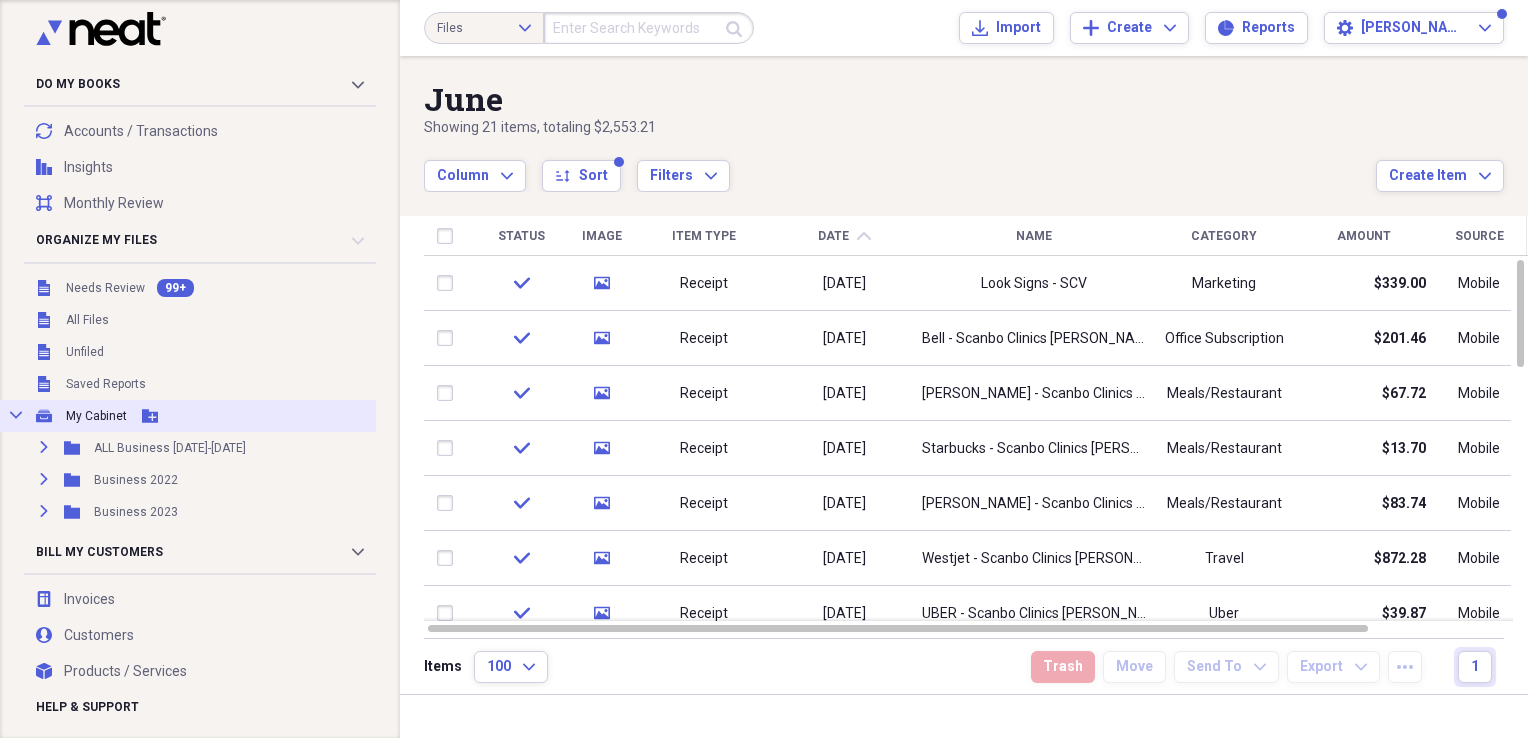 click on "Collapse" 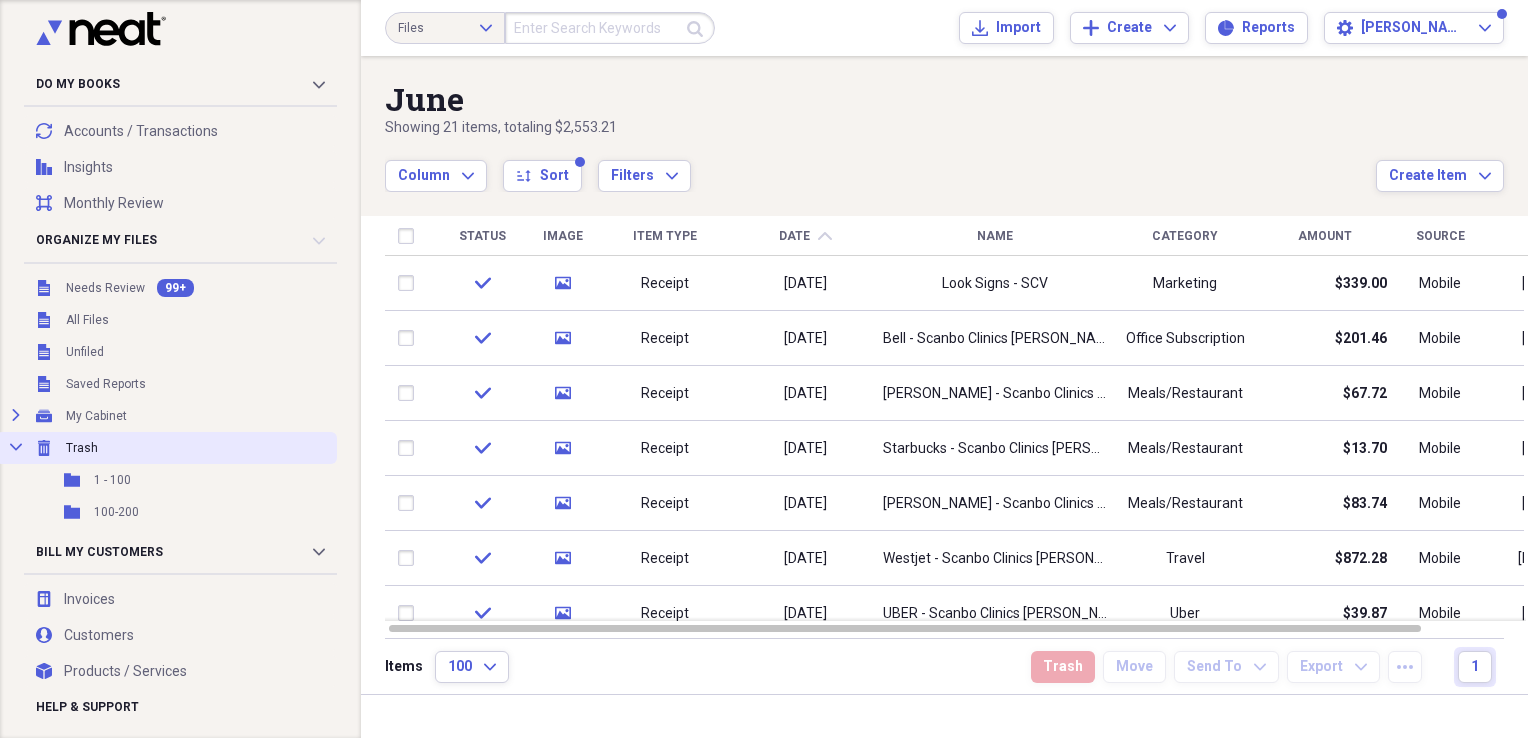 click 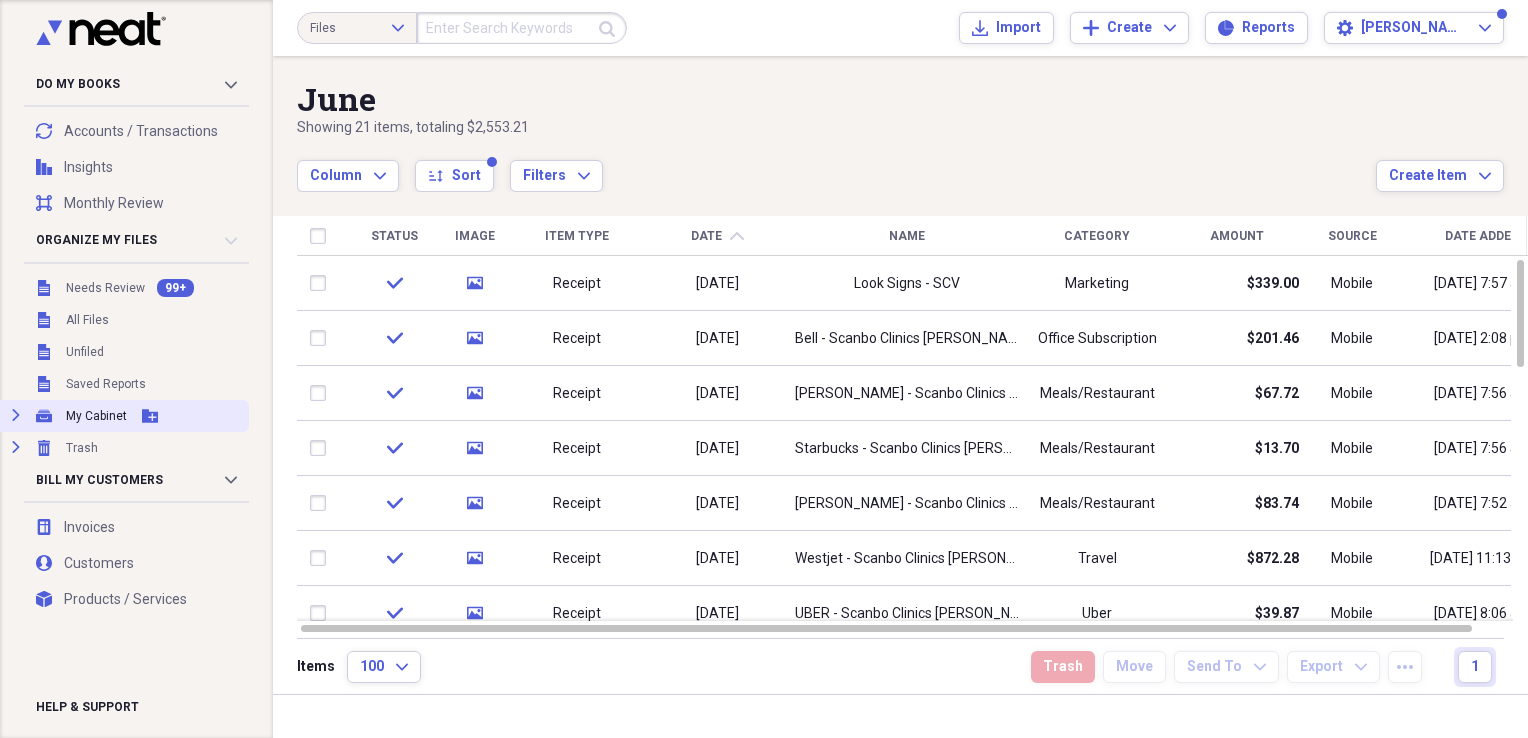click on "Expand" 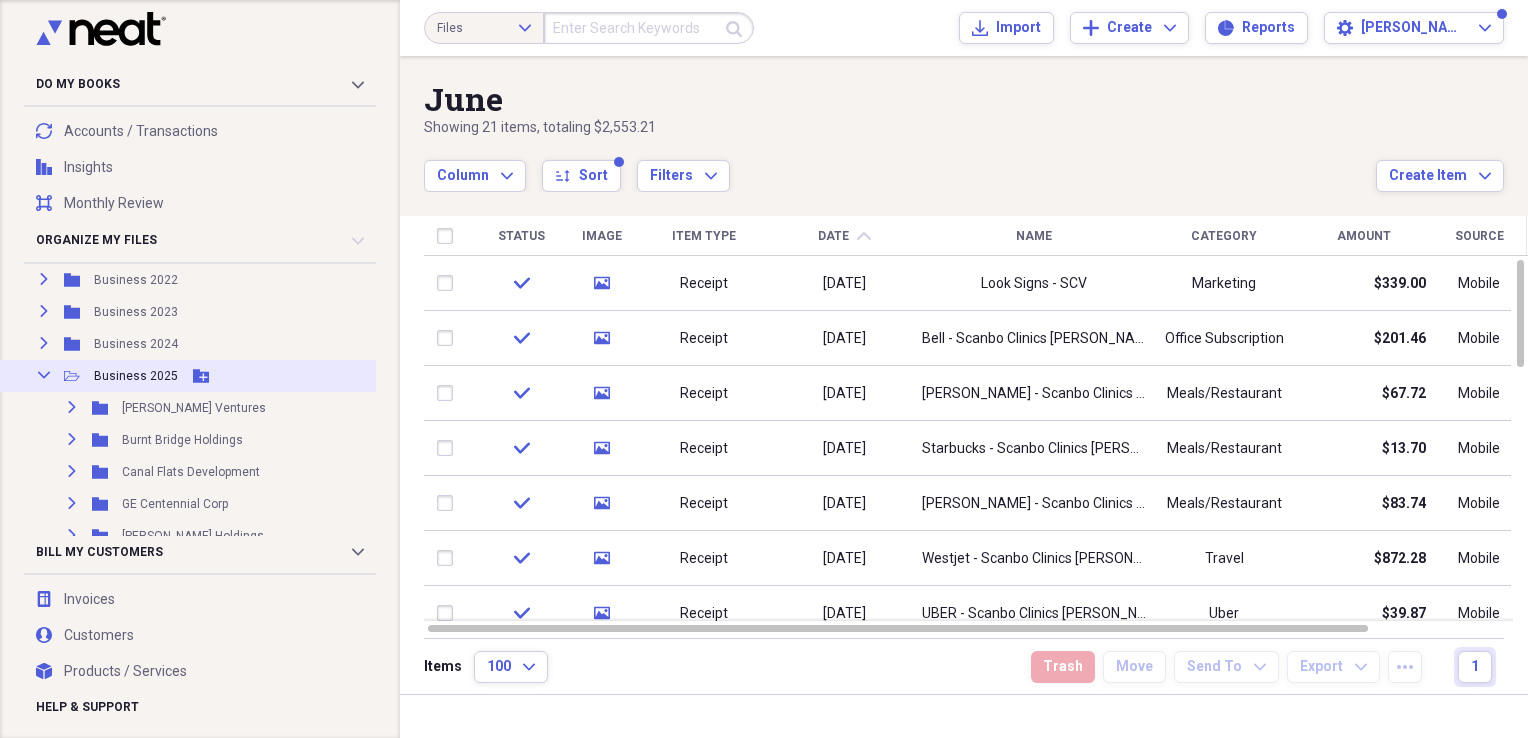 click on "Collapse" 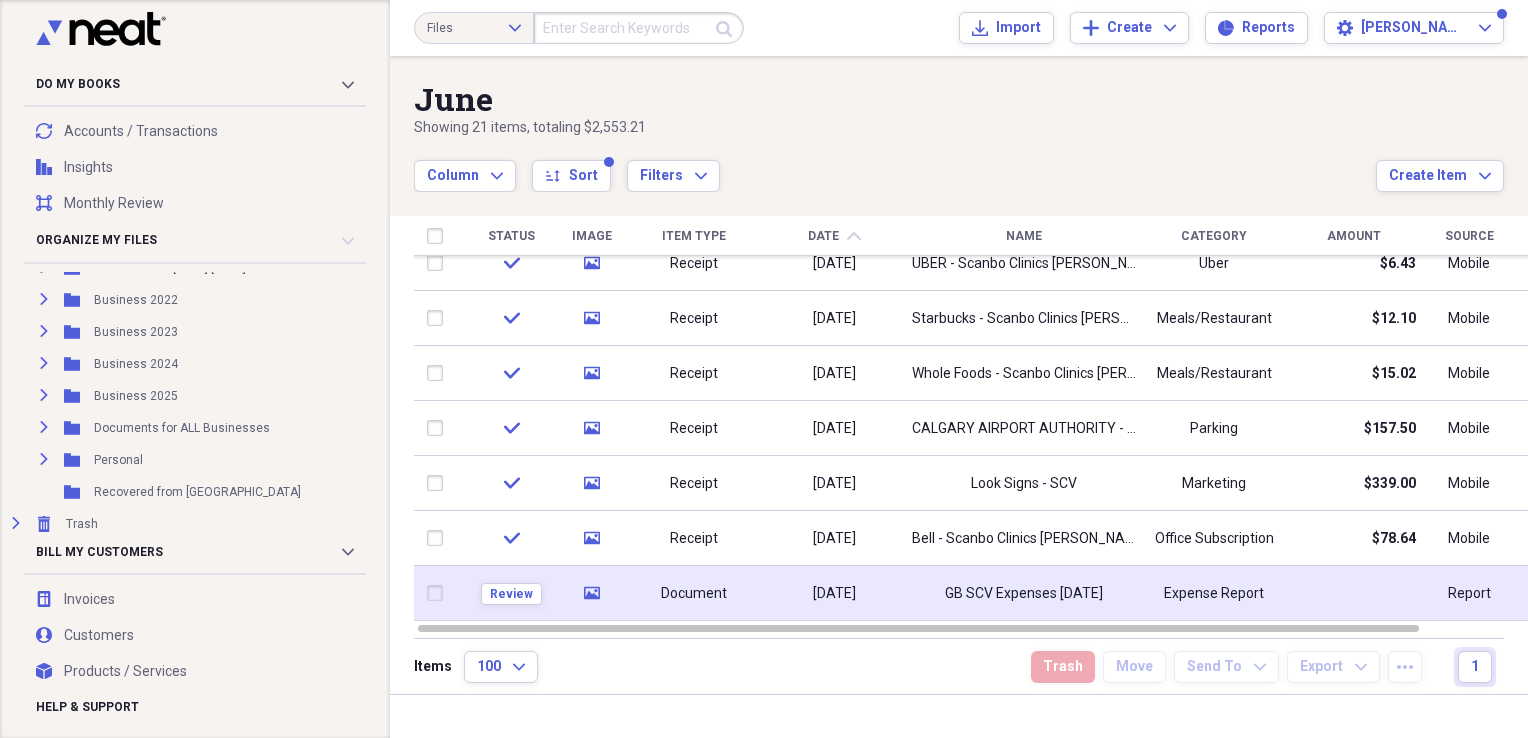 click on "GB SCV Expenses [DATE]" at bounding box center (1024, 594) 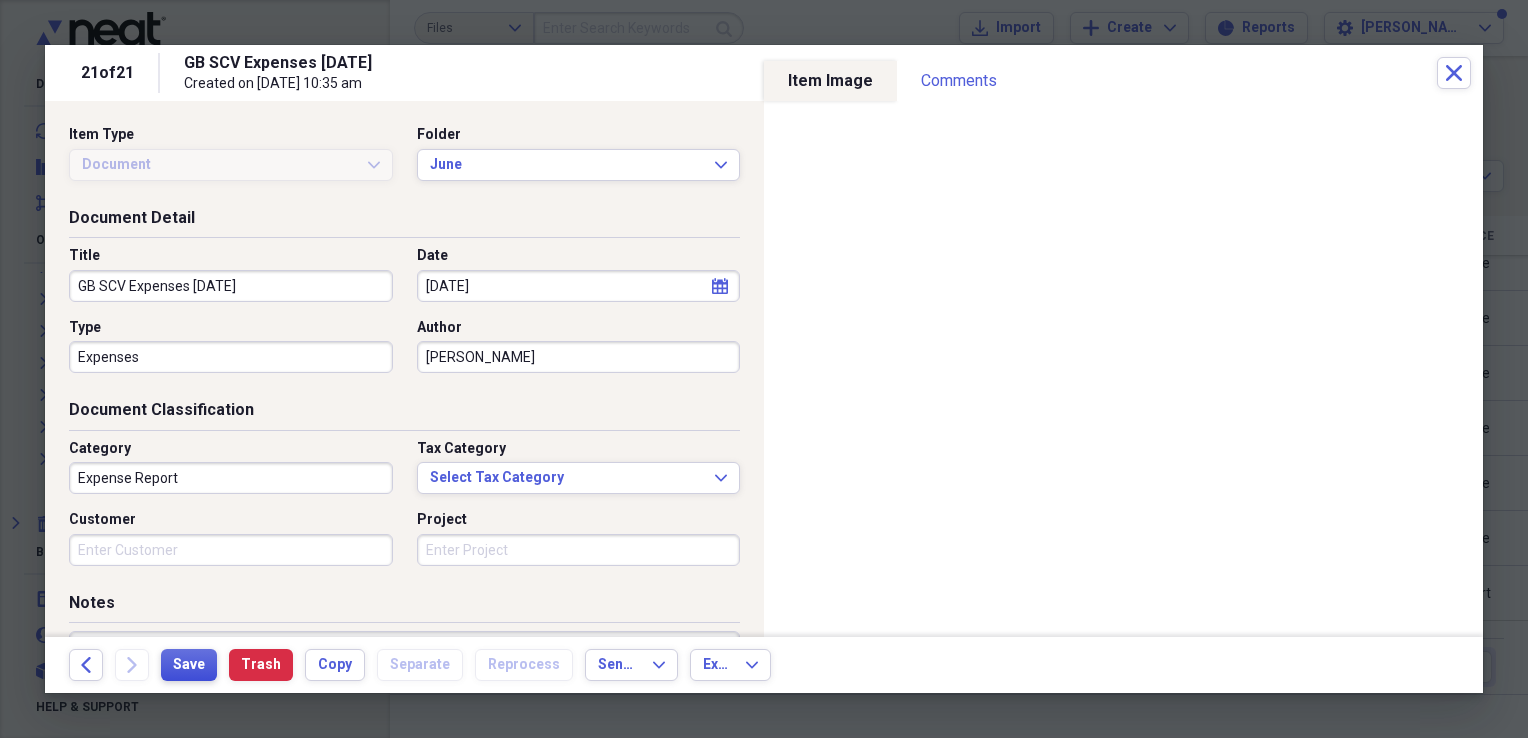 click on "Save" at bounding box center (189, 665) 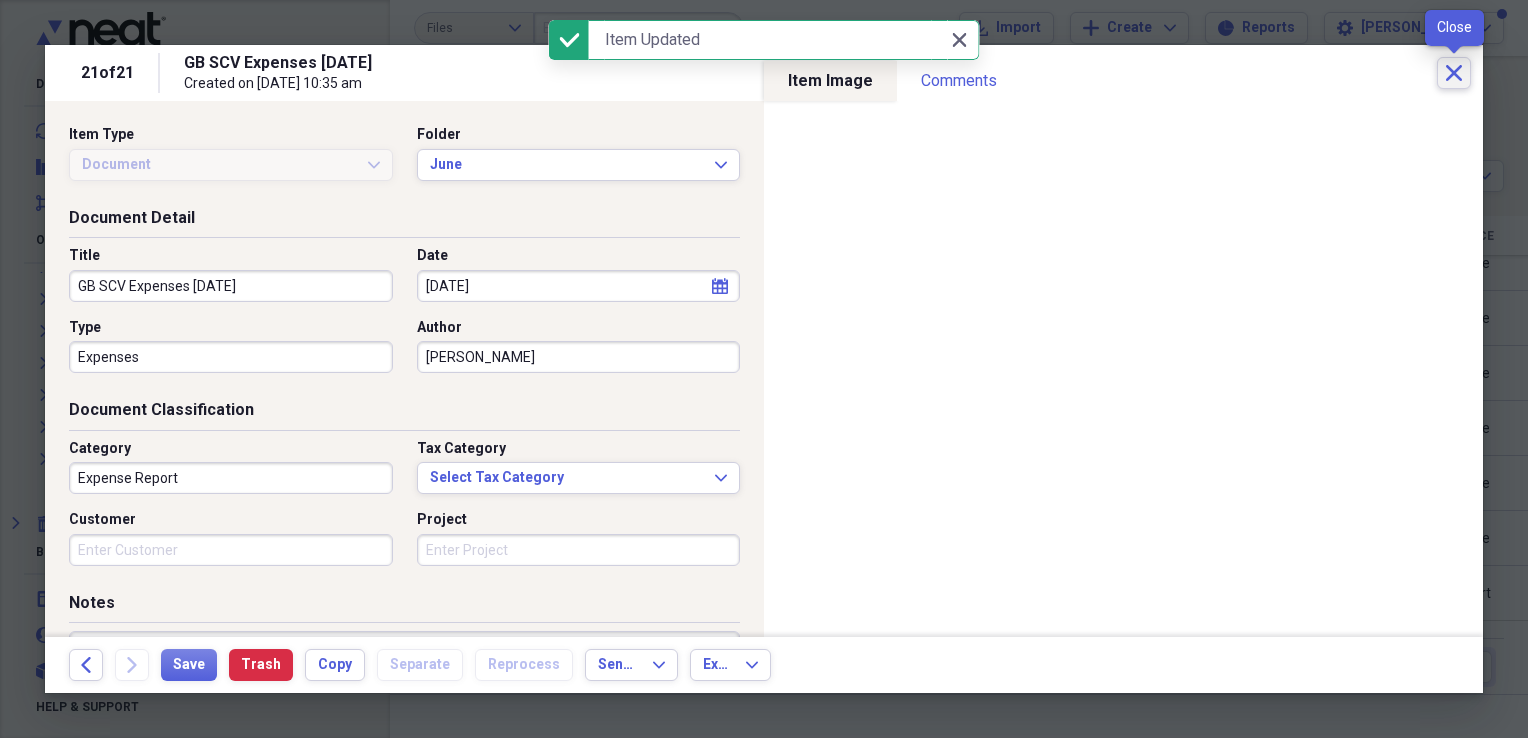 click on "Close" 